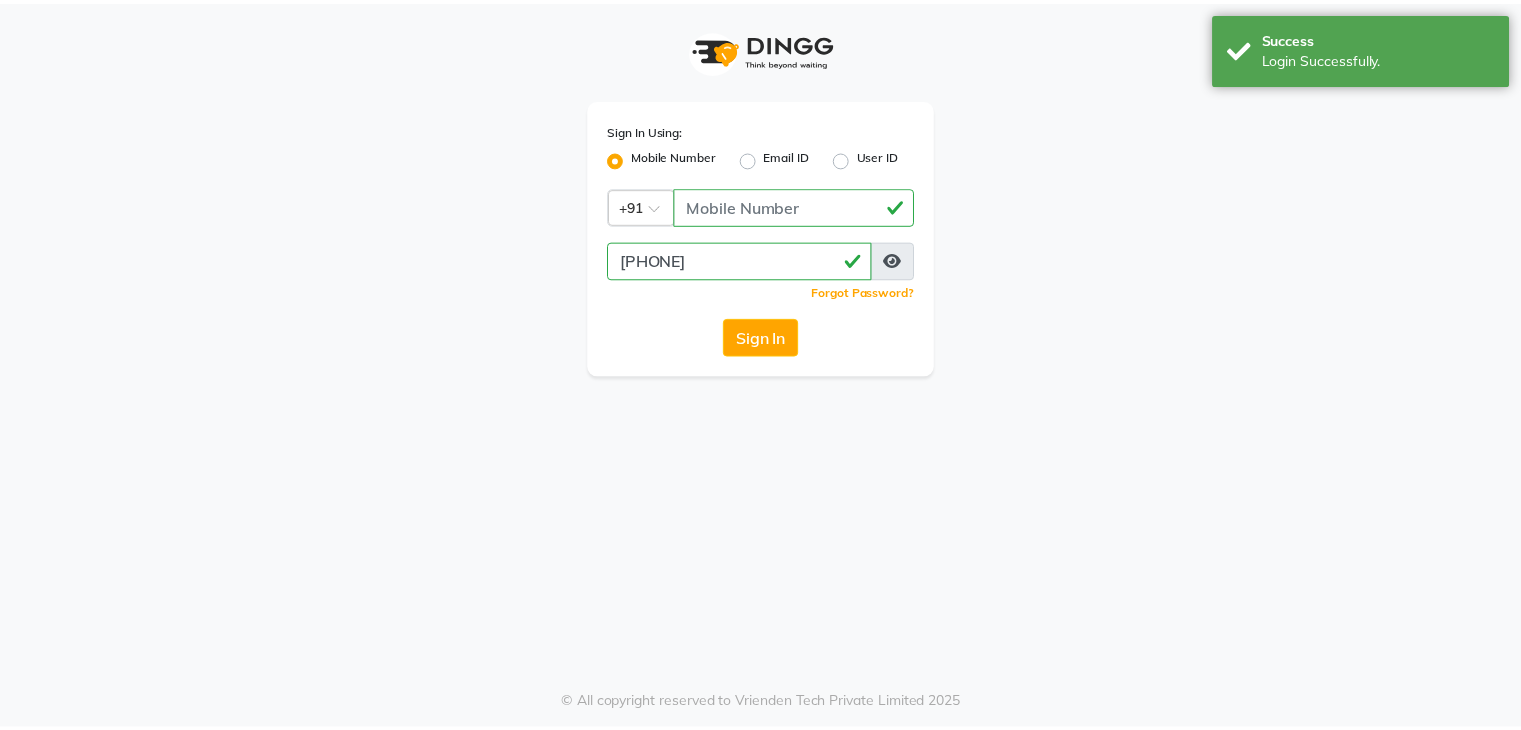 scroll, scrollTop: 0, scrollLeft: 0, axis: both 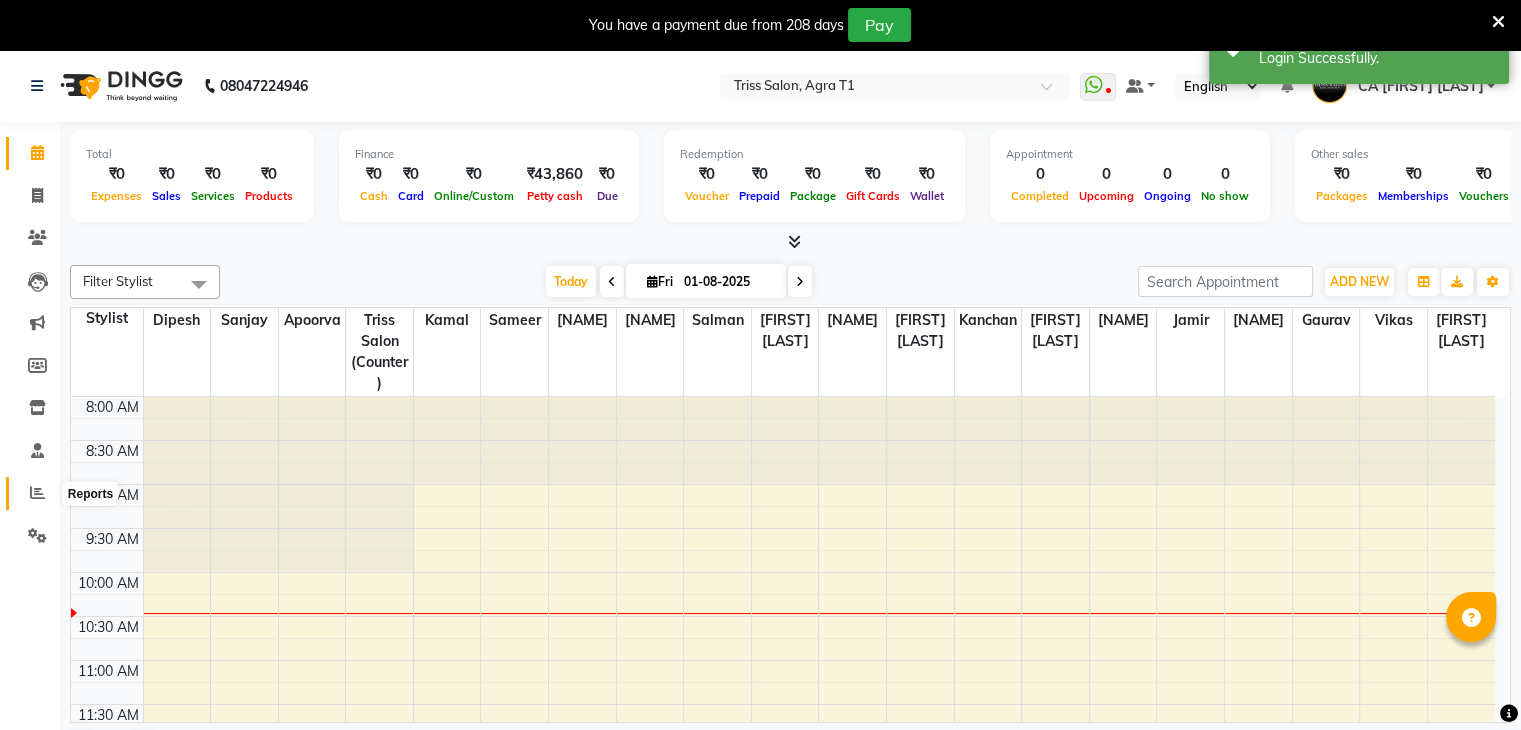 click 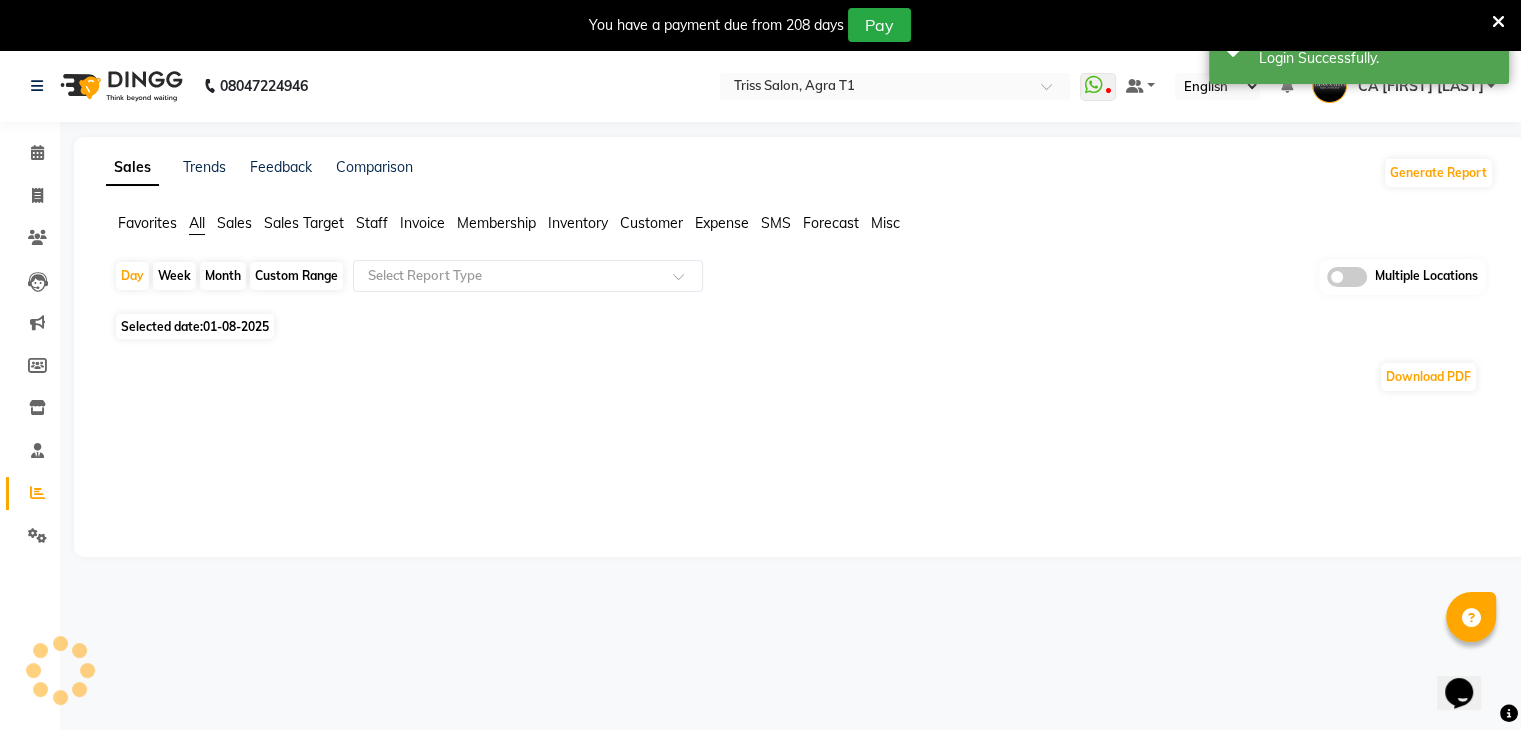 scroll, scrollTop: 0, scrollLeft: 0, axis: both 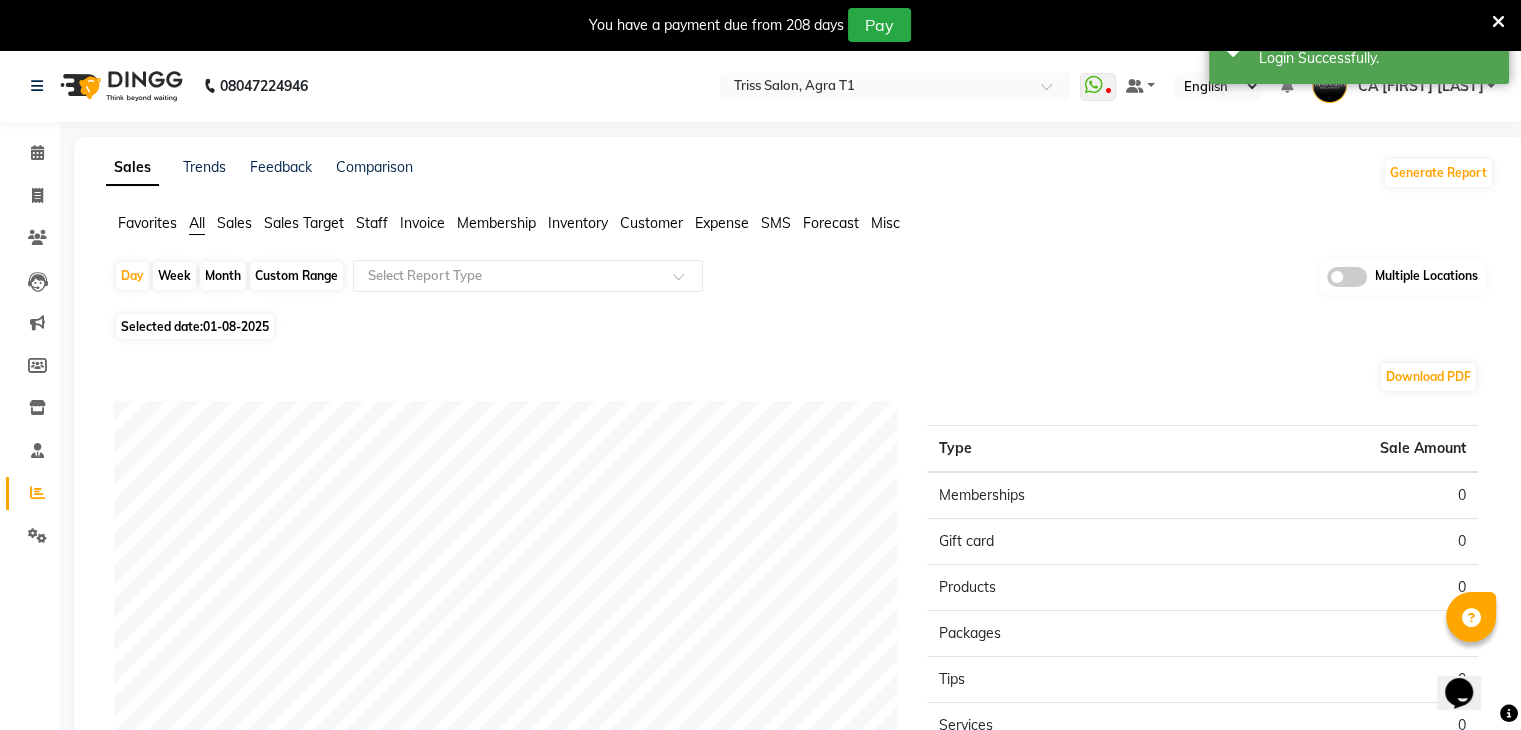 click on "Sales" 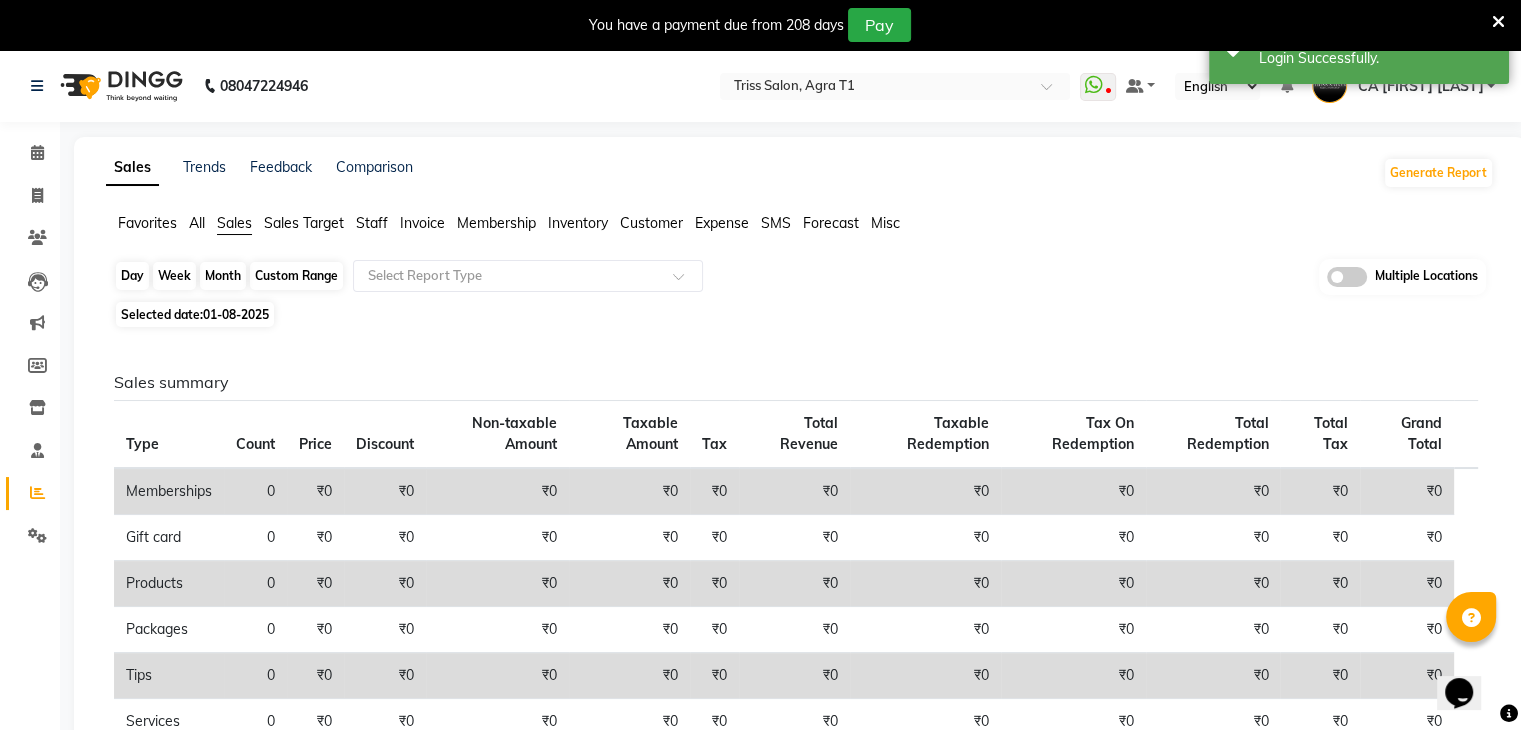 click on "Day" 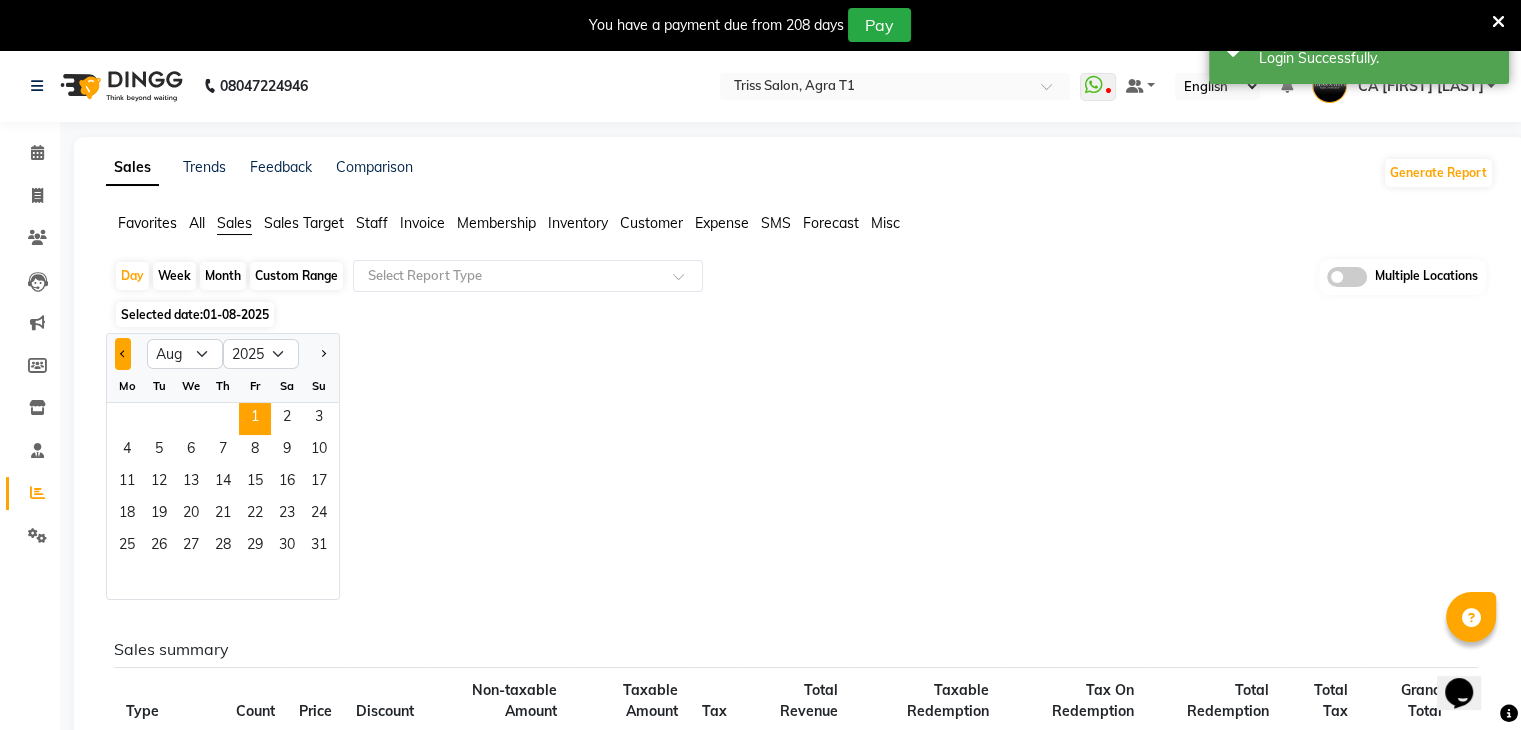 click 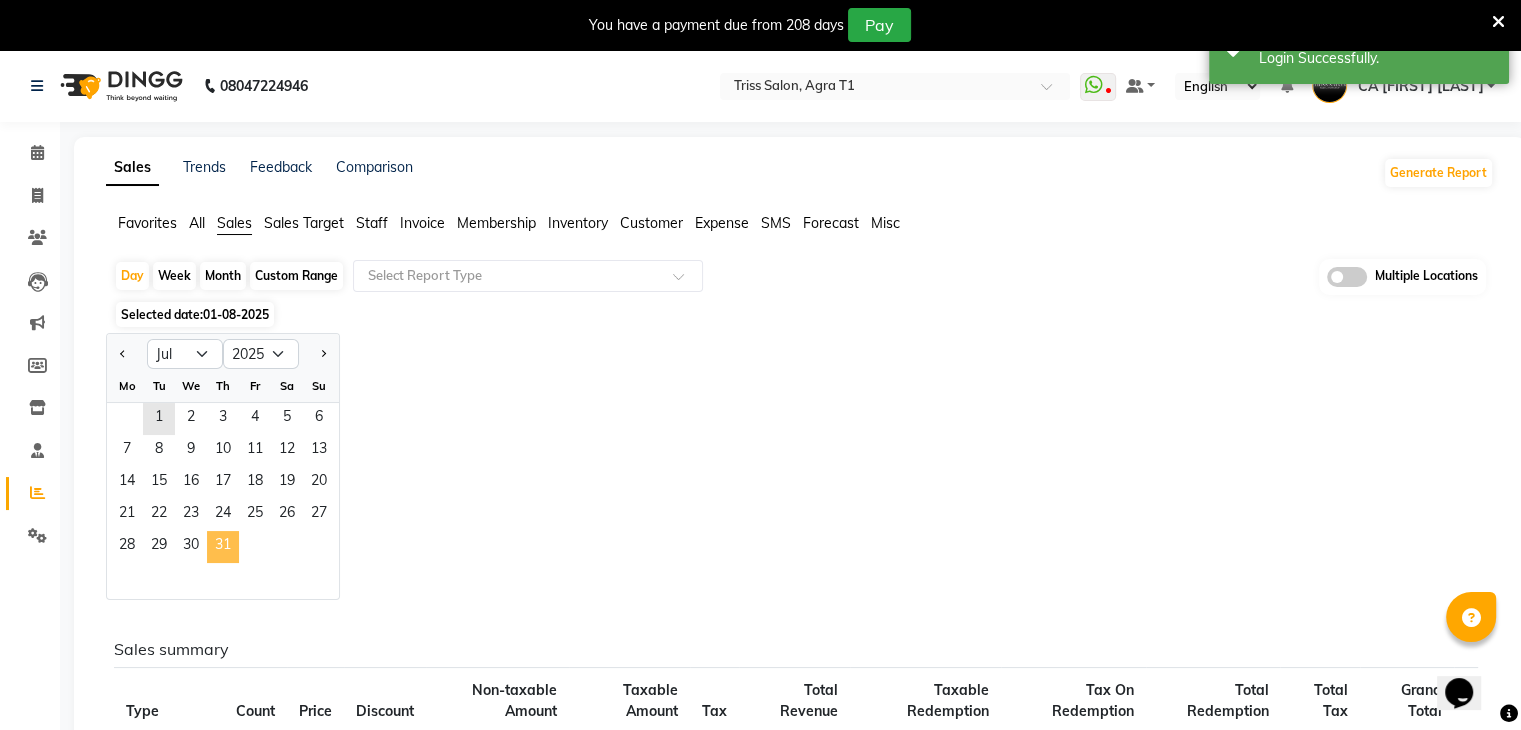 click on "31" 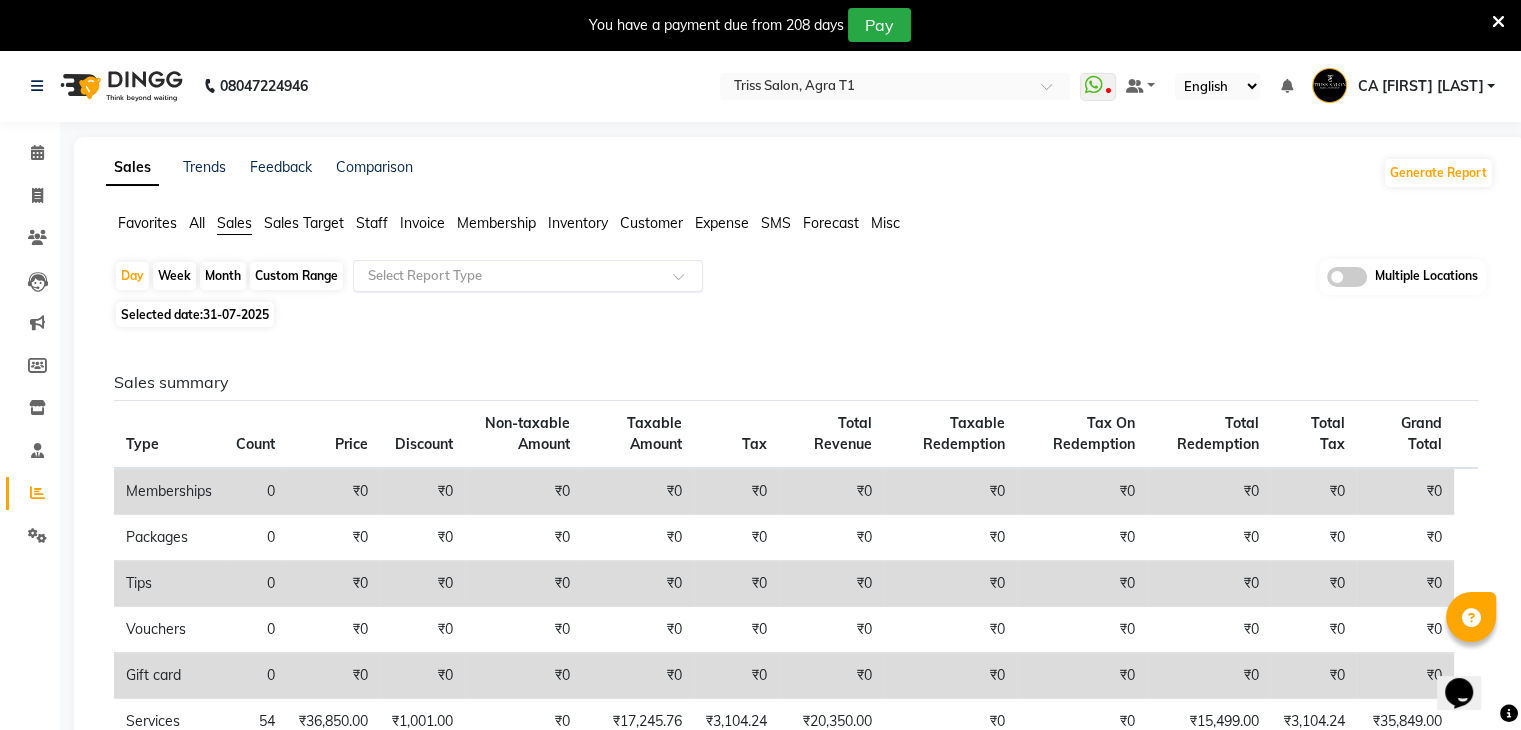 click 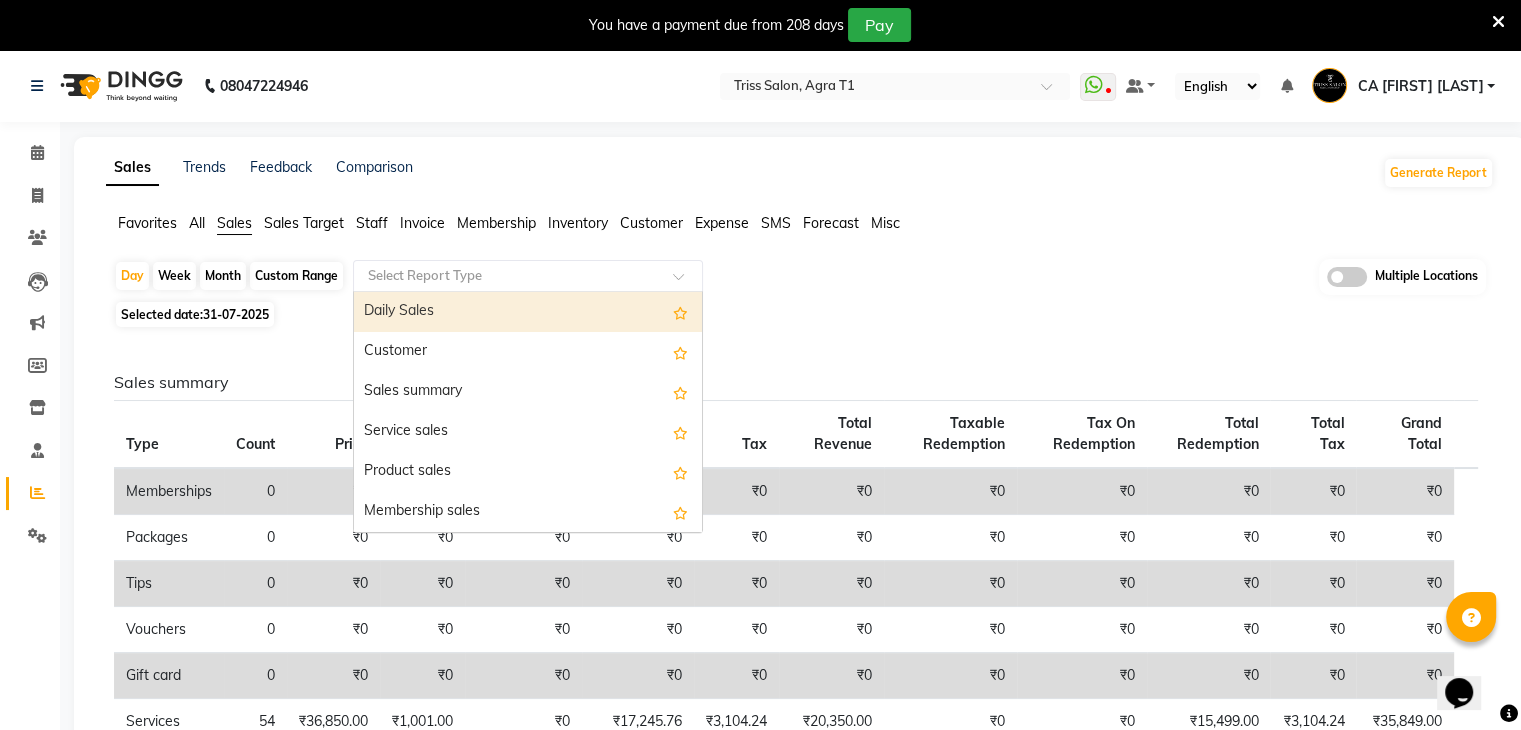 click on "Daily Sales" at bounding box center (528, 312) 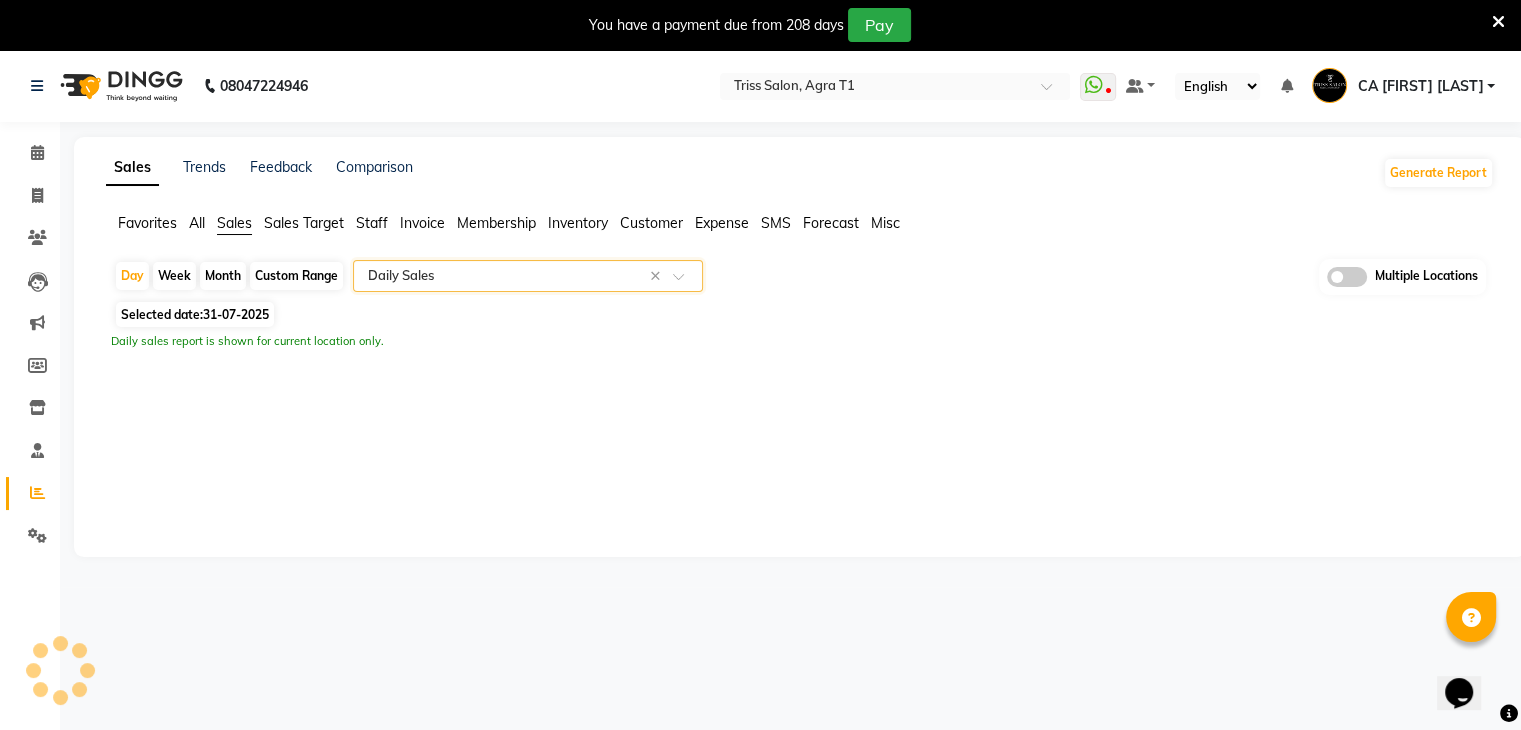 select on "full_report" 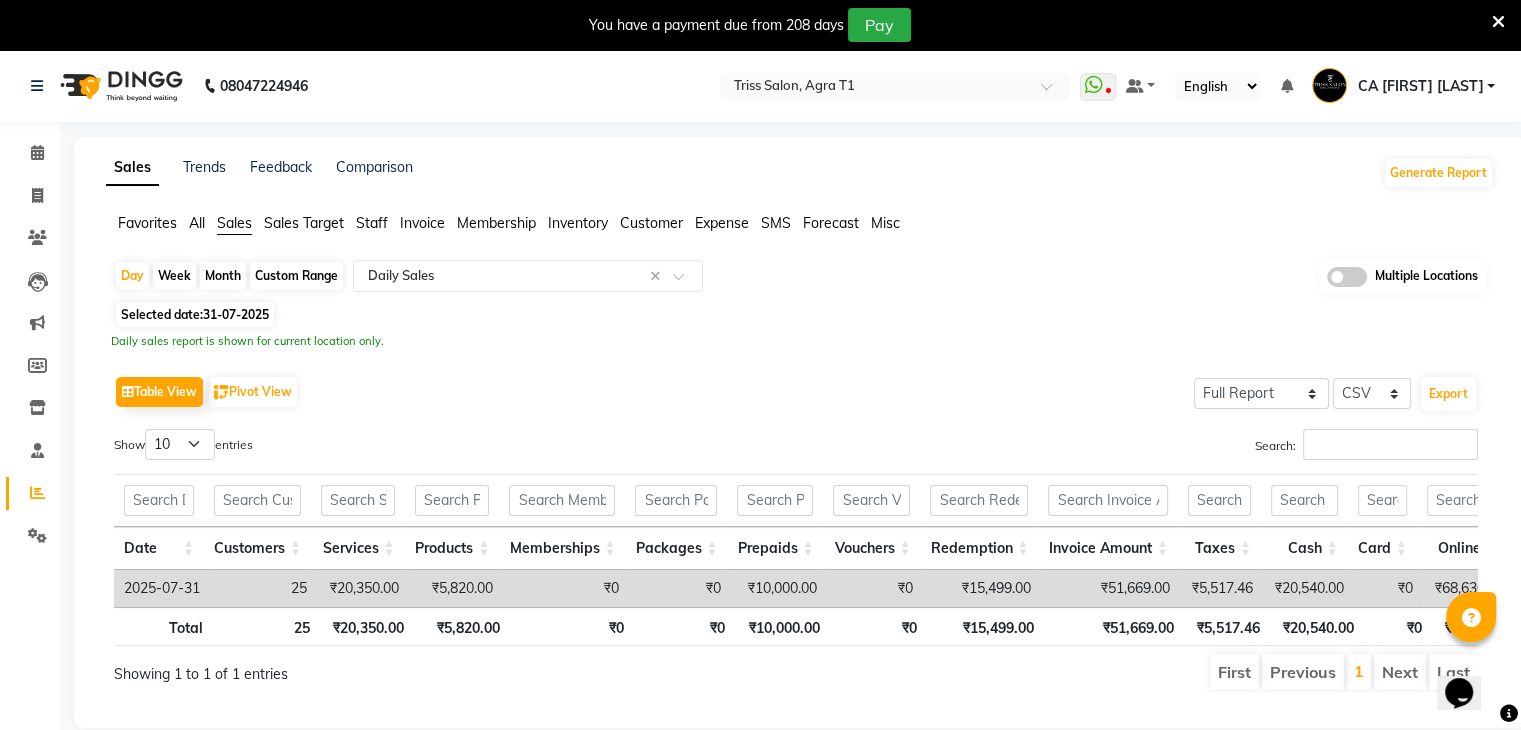 click on "Daily sales report is shown for current location only." 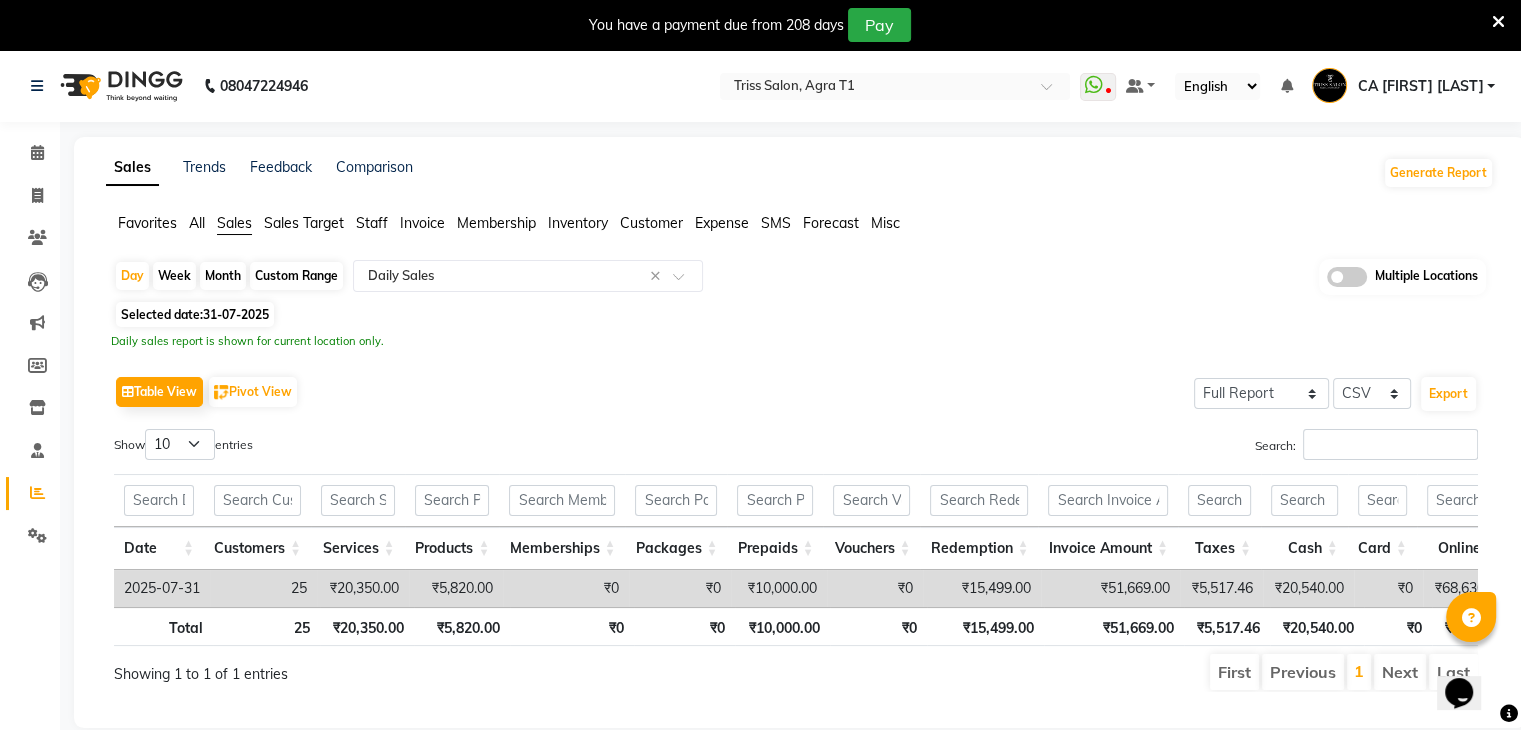 scroll, scrollTop: 0, scrollLeft: 96, axis: horizontal 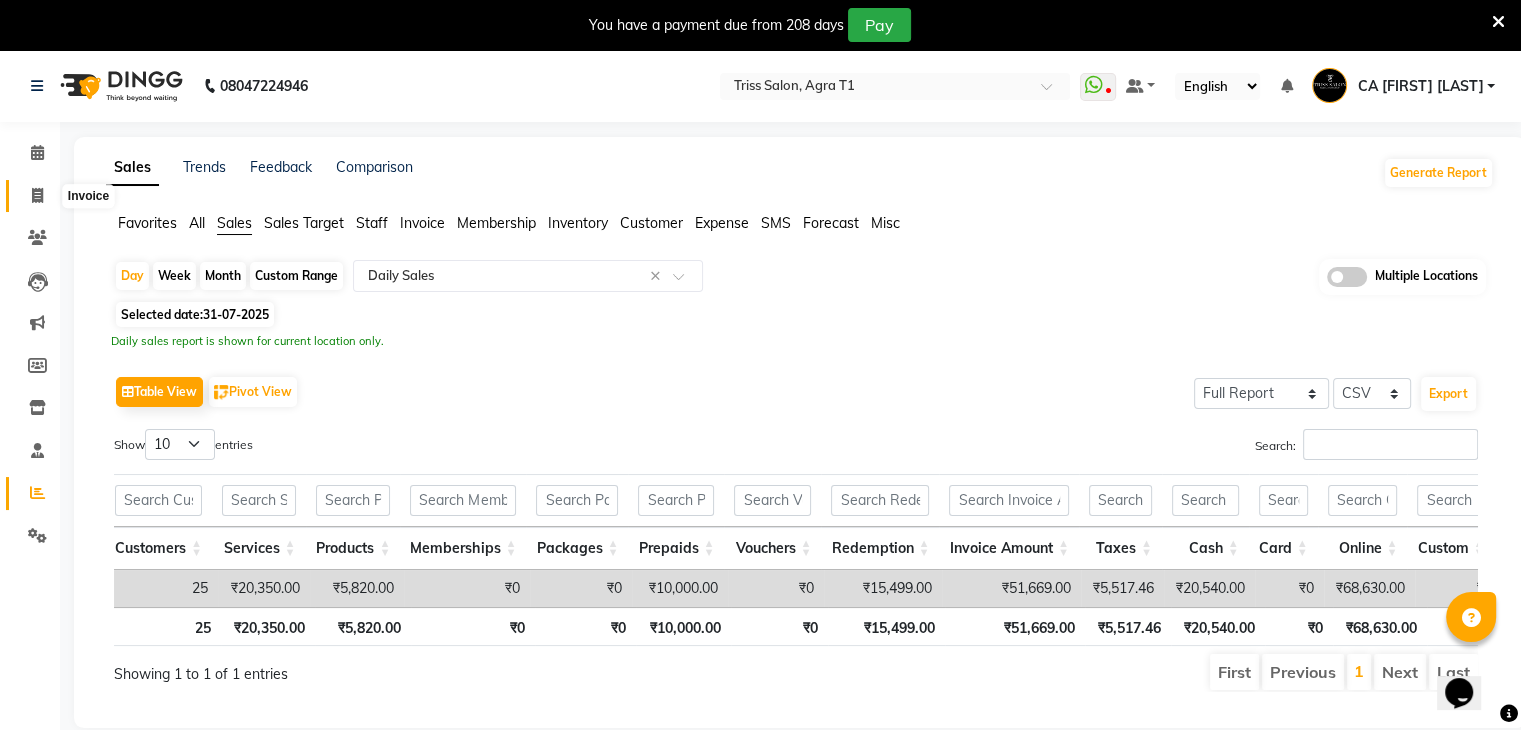 click 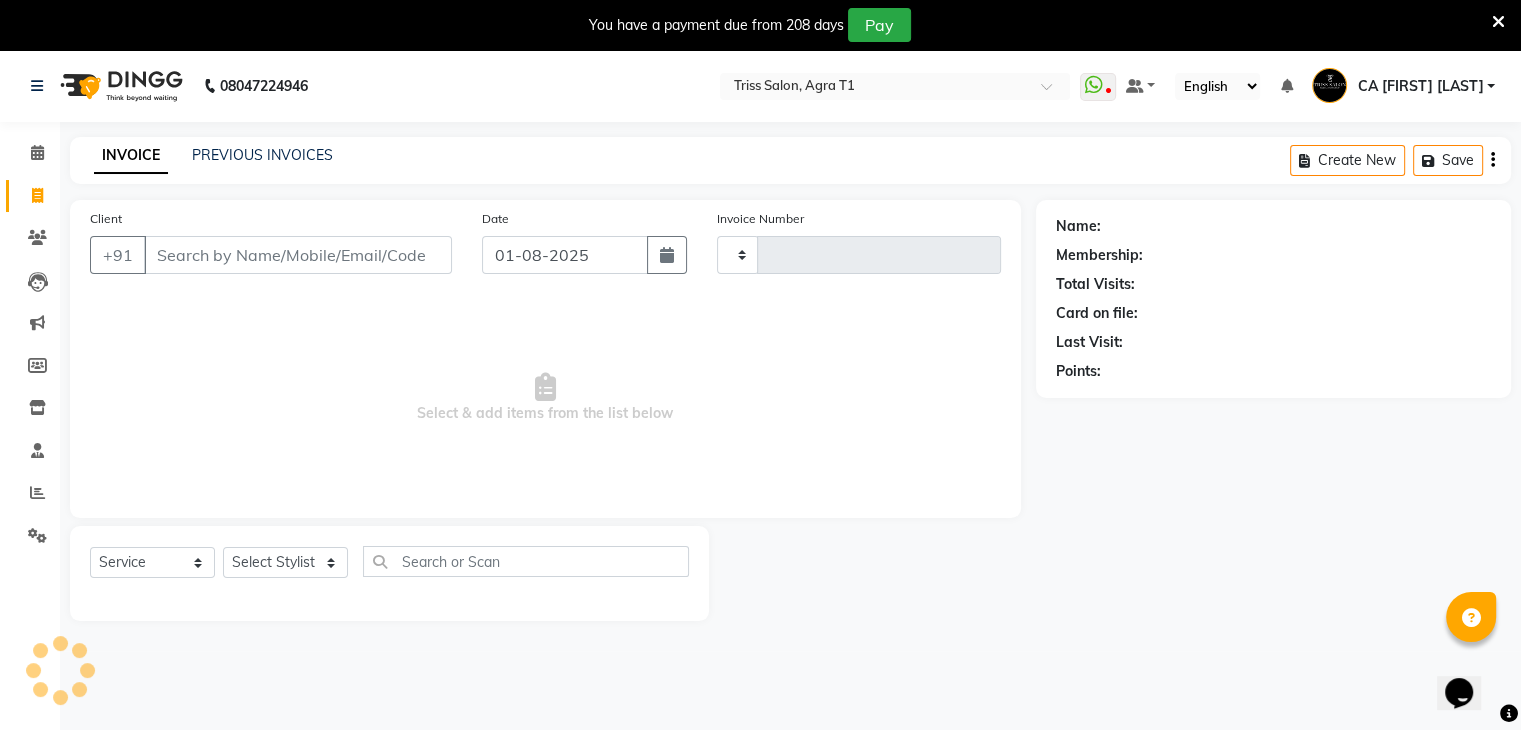 scroll, scrollTop: 6, scrollLeft: 0, axis: vertical 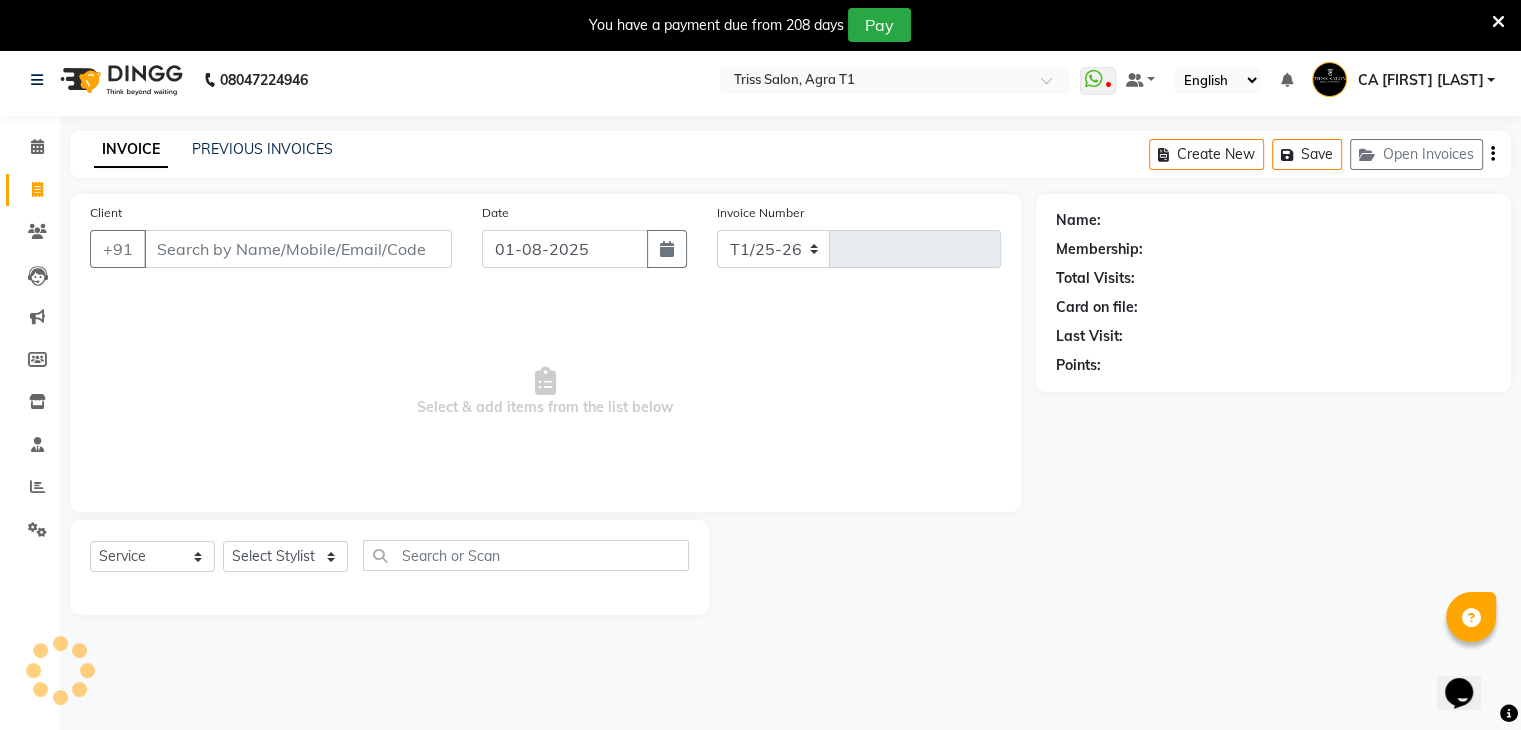 select on "4300" 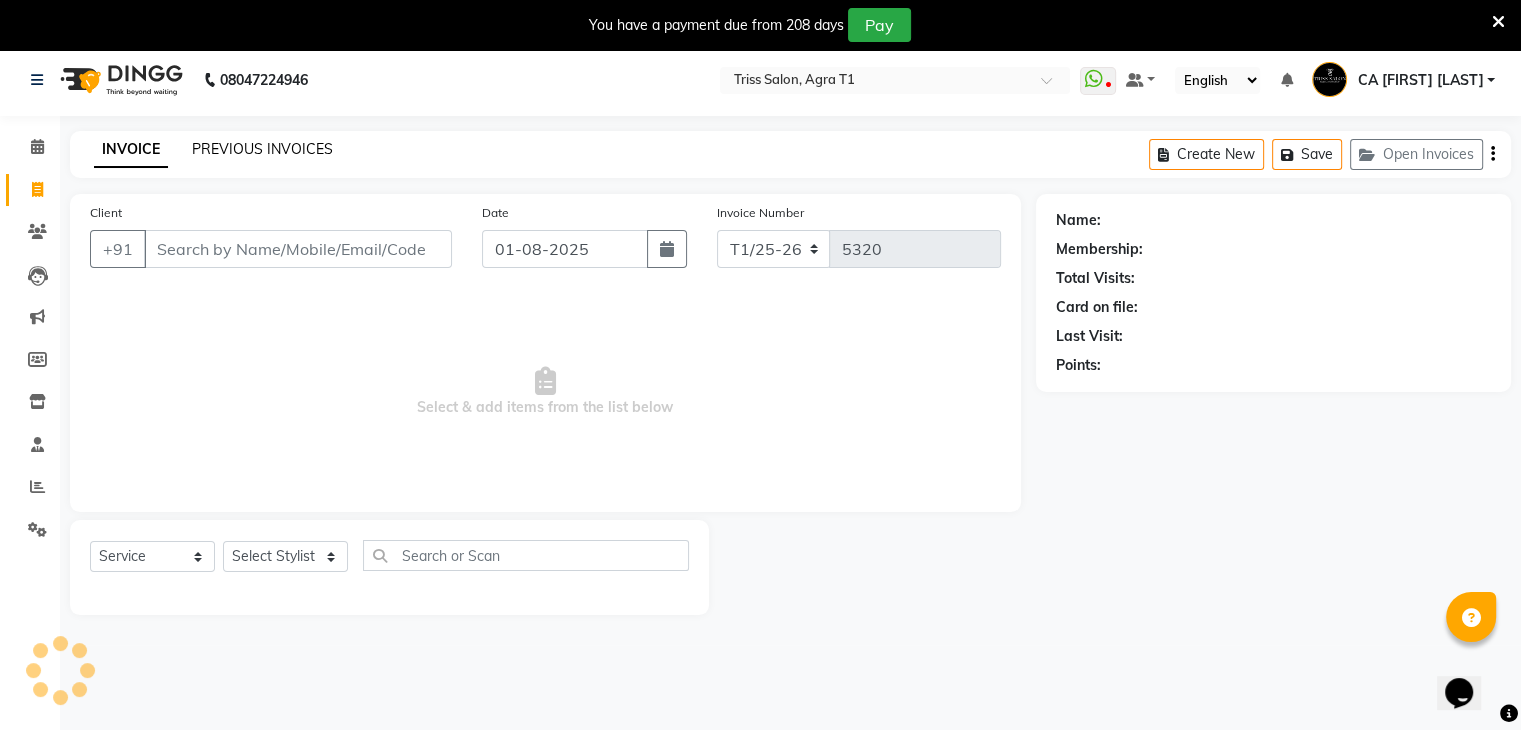 click on "PREVIOUS INVOICES" 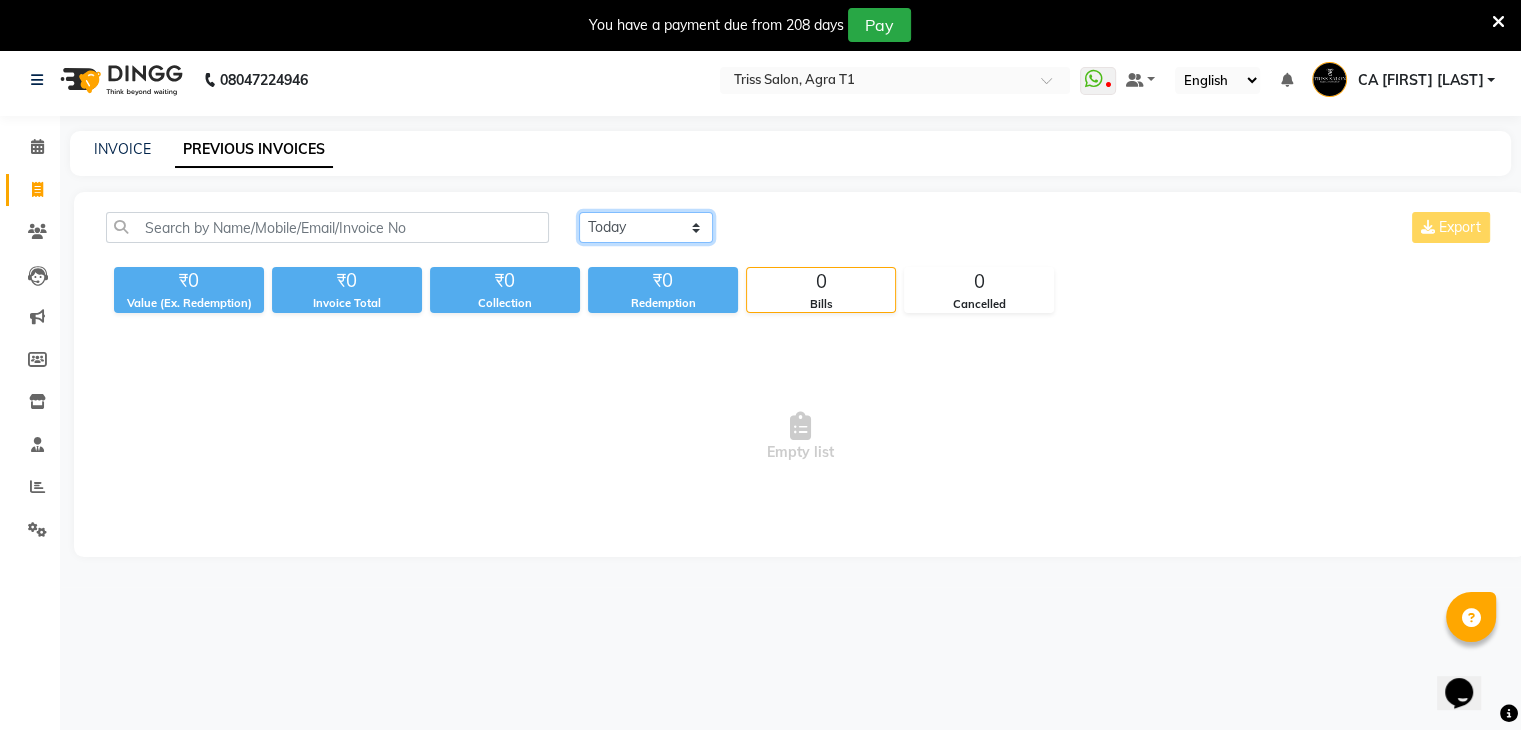 click on "Today Yesterday Custom Range" 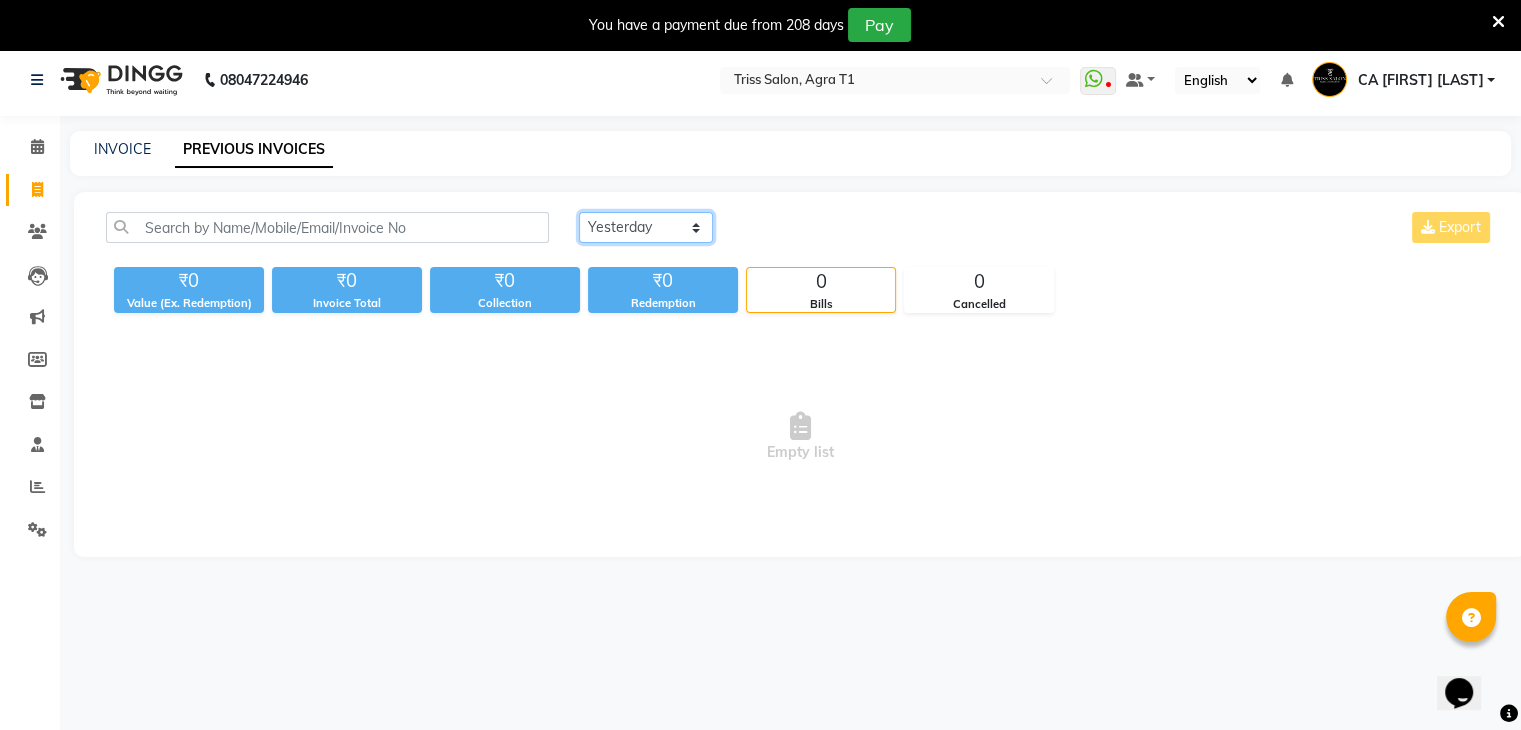 click on "Today Yesterday Custom Range" 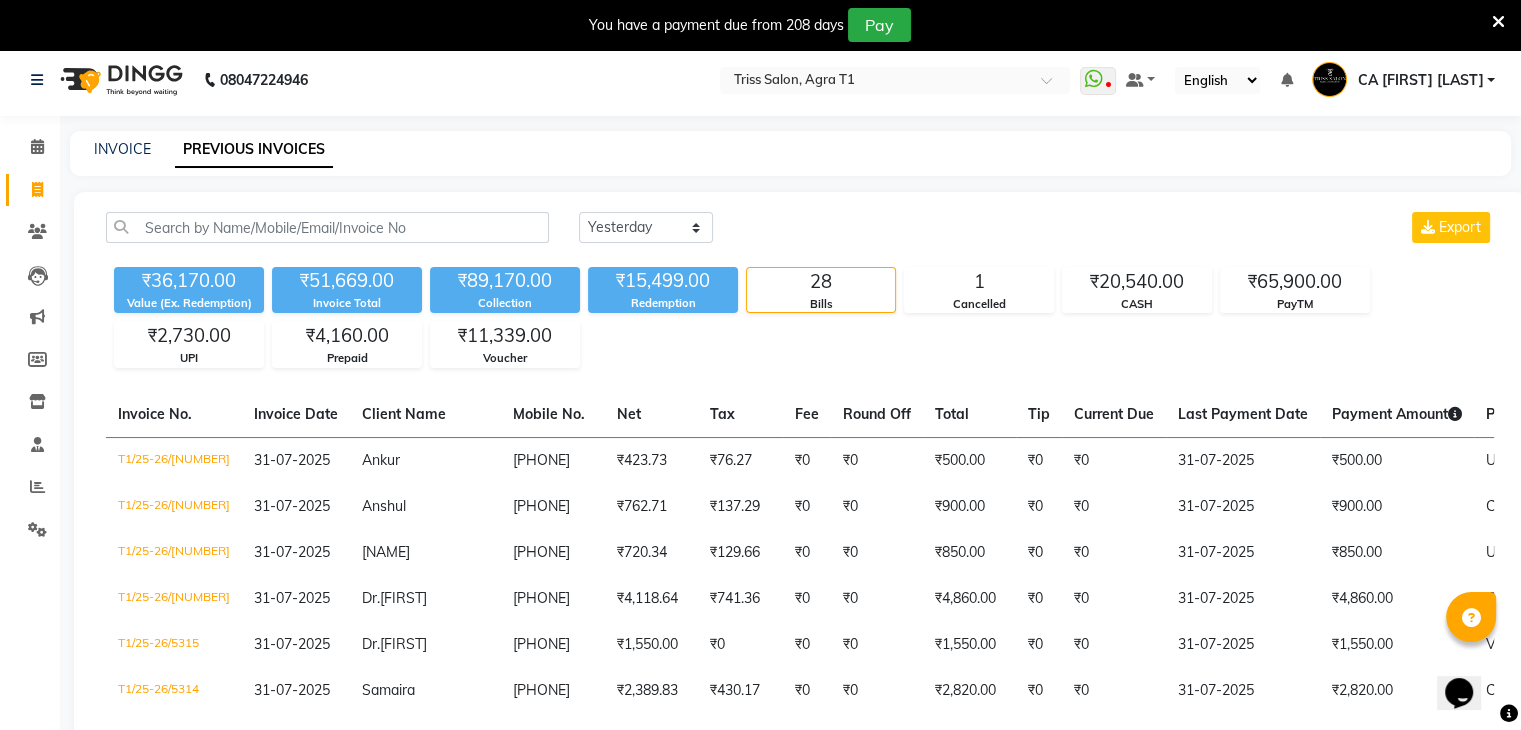 click on "Today Yesterday Custom Range Export ₹36,170.00 Value (Ex. Redemption) ₹51,669.00 Invoice Total  ₹89,170.00 Collection ₹15,499.00 Redemption 28 Bills 1 Cancelled ₹20,540.00 CASH ₹65,900.00 PayTM ₹2,730.00 UPI ₹4,160.00 Prepaid ₹11,339.00 Voucher  Invoice No.   Invoice Date   Client Name   Mobile No.   Net   Tax   Fee   Round Off   Total   Tip   Current Due   Last Payment Date   Payment Amount   Payment Methods   Cancel Reason   Status   T1/25-26/5319  31-07-2025 Ankur   9839034832 ₹423.73 ₹76.27  ₹0  ₹0 ₹500.00 ₹0 ₹0 31-07-2025 ₹500.00  UPI - PAID  T1/25-26/5318  31-07-2025 Anshul   9927914112 ₹762.71 ₹137.29  ₹0  ₹0 ₹900.00 ₹0 ₹0 31-07-2025 ₹900.00  CASH - PAID  T1/25-26/5317  31-07-2025 chitransh   7078057929 ₹720.34 ₹129.66  ₹0  ₹0 ₹850.00 ₹0 ₹0 31-07-2025 ₹850.00  UPI - PAID  T1/25-26/5316  31-07-2025 Dr. Ishita   8006742138 ₹4,118.64 ₹741.36  ₹0  ₹0 ₹4,860.00 ₹0 ₹0 31-07-2025 ₹4,860.00  CASH - PAID  T1/25-26/5315  31-07-2025" 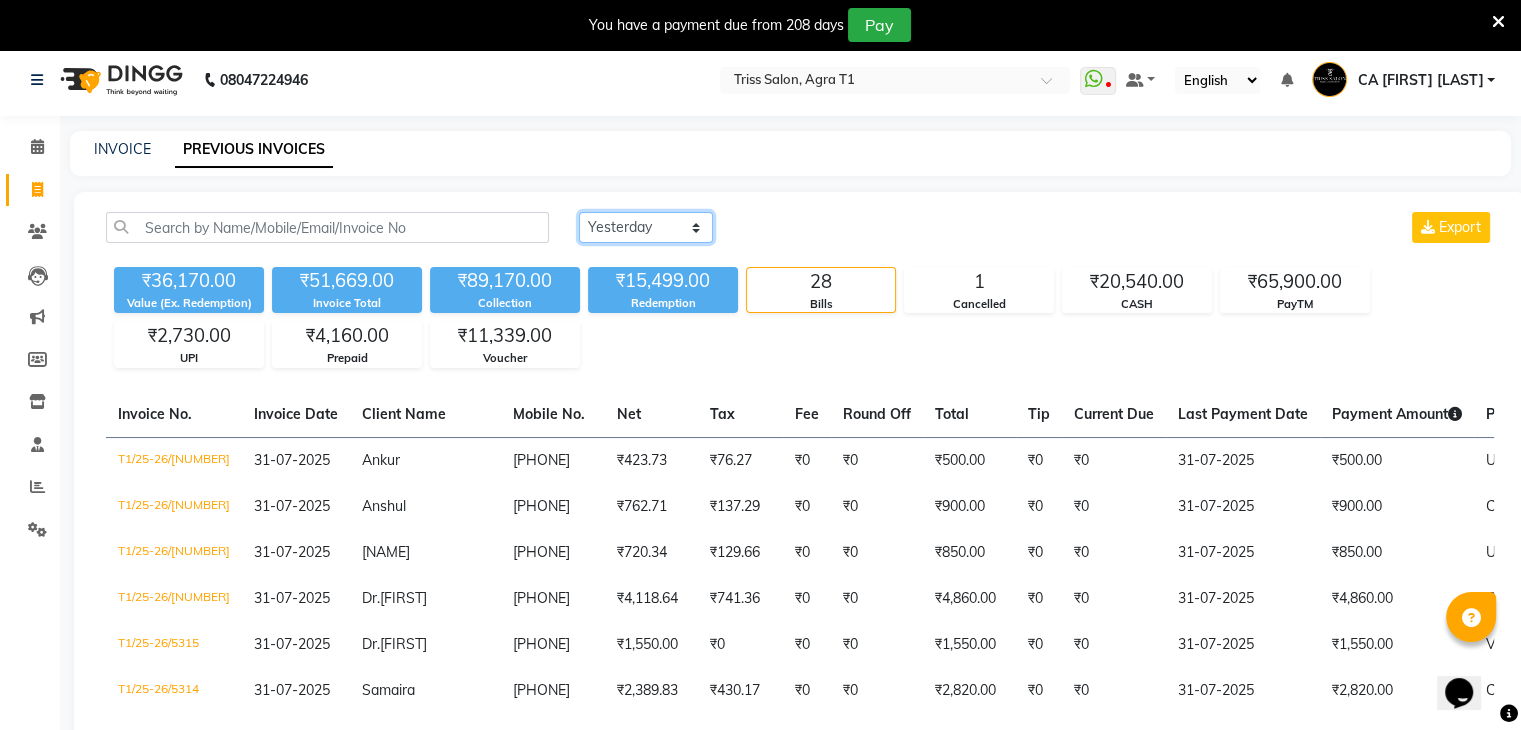 click on "Today Yesterday Custom Range" 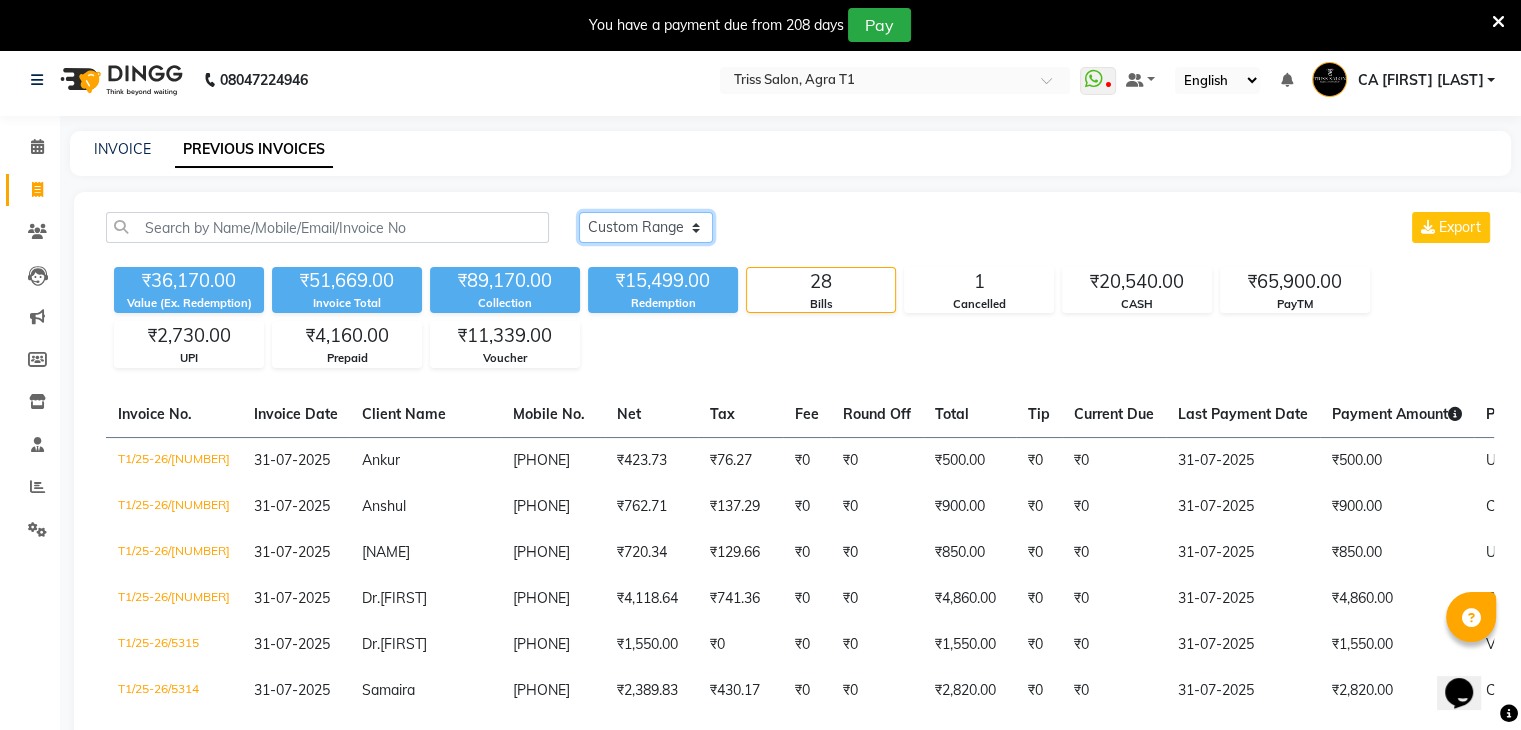 click on "Today Yesterday Custom Range" 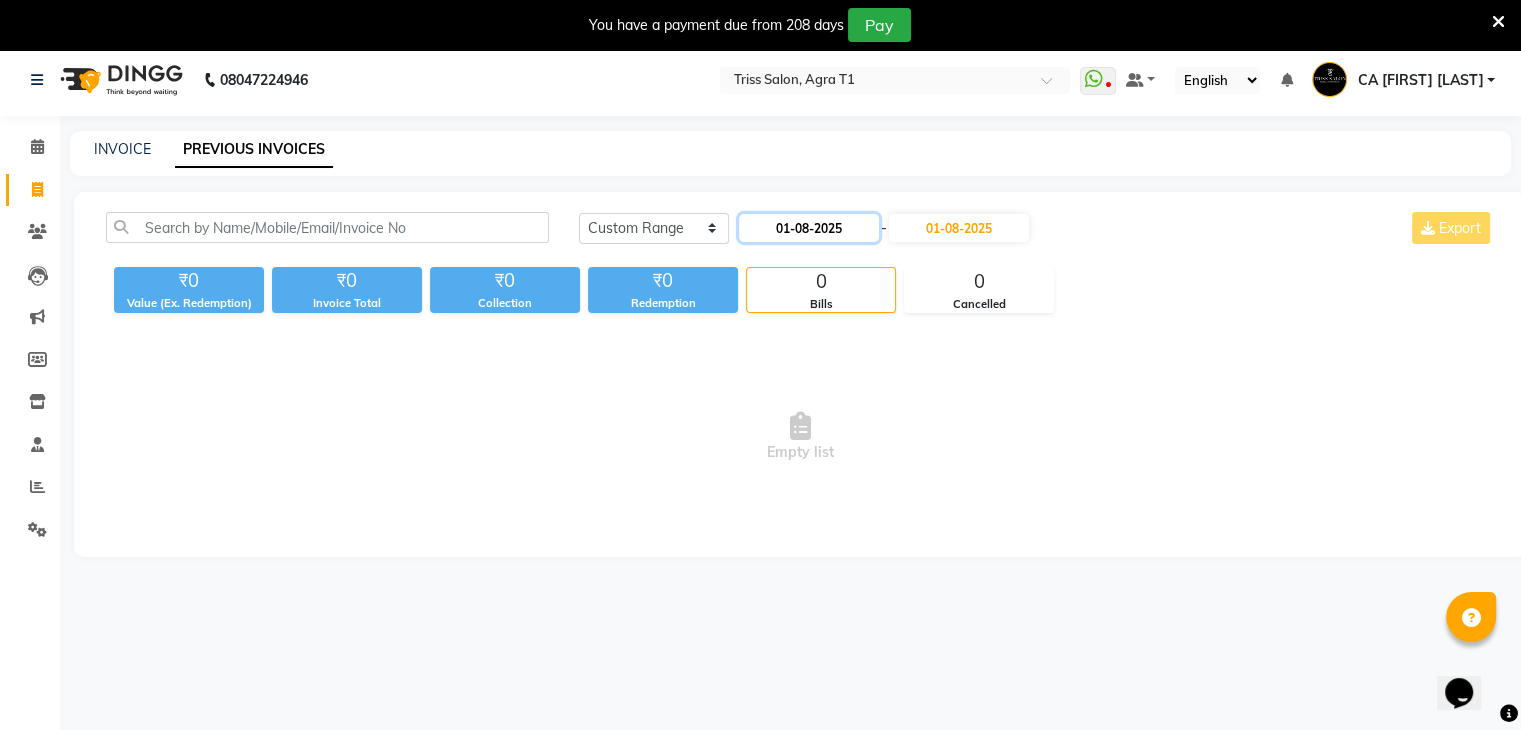 click on "01-08-2025" 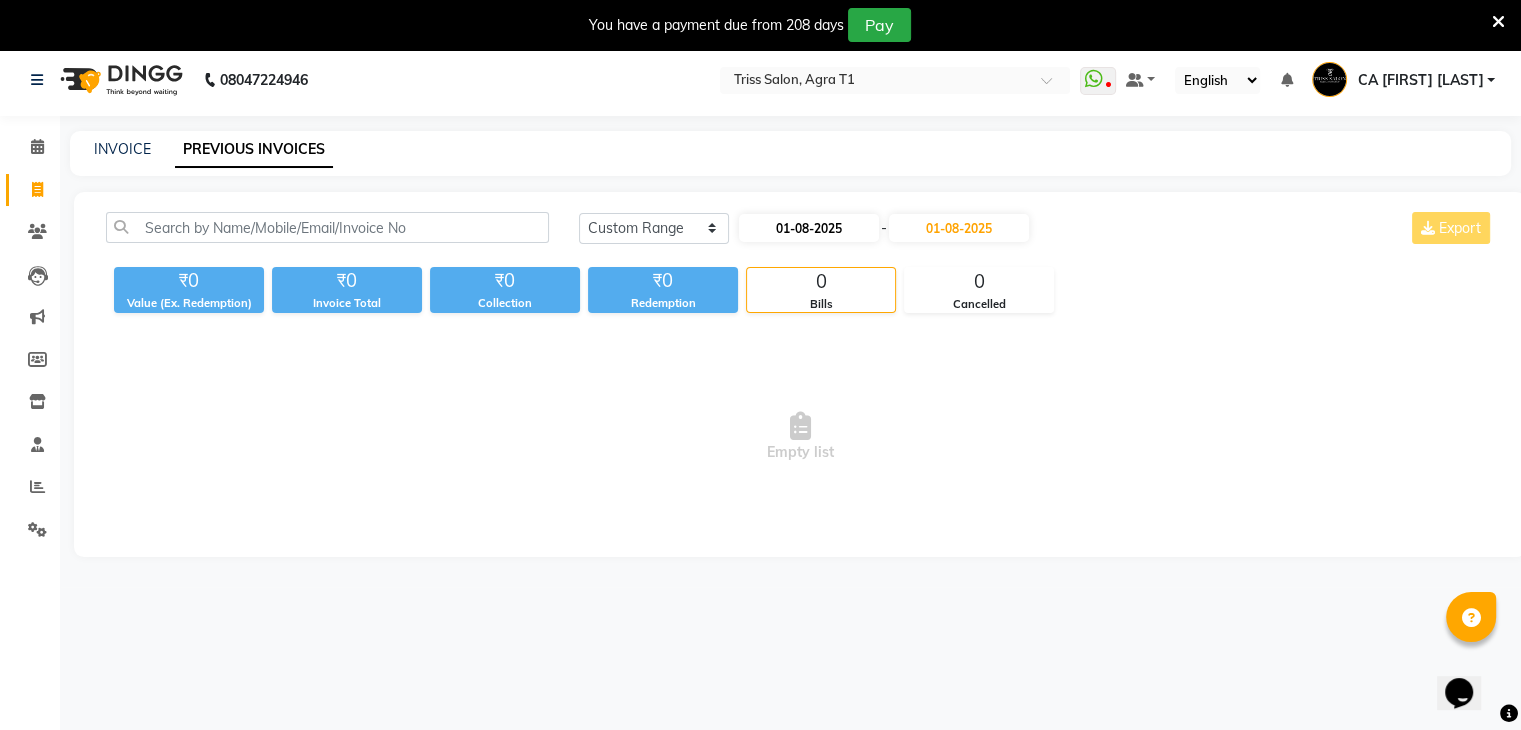select on "8" 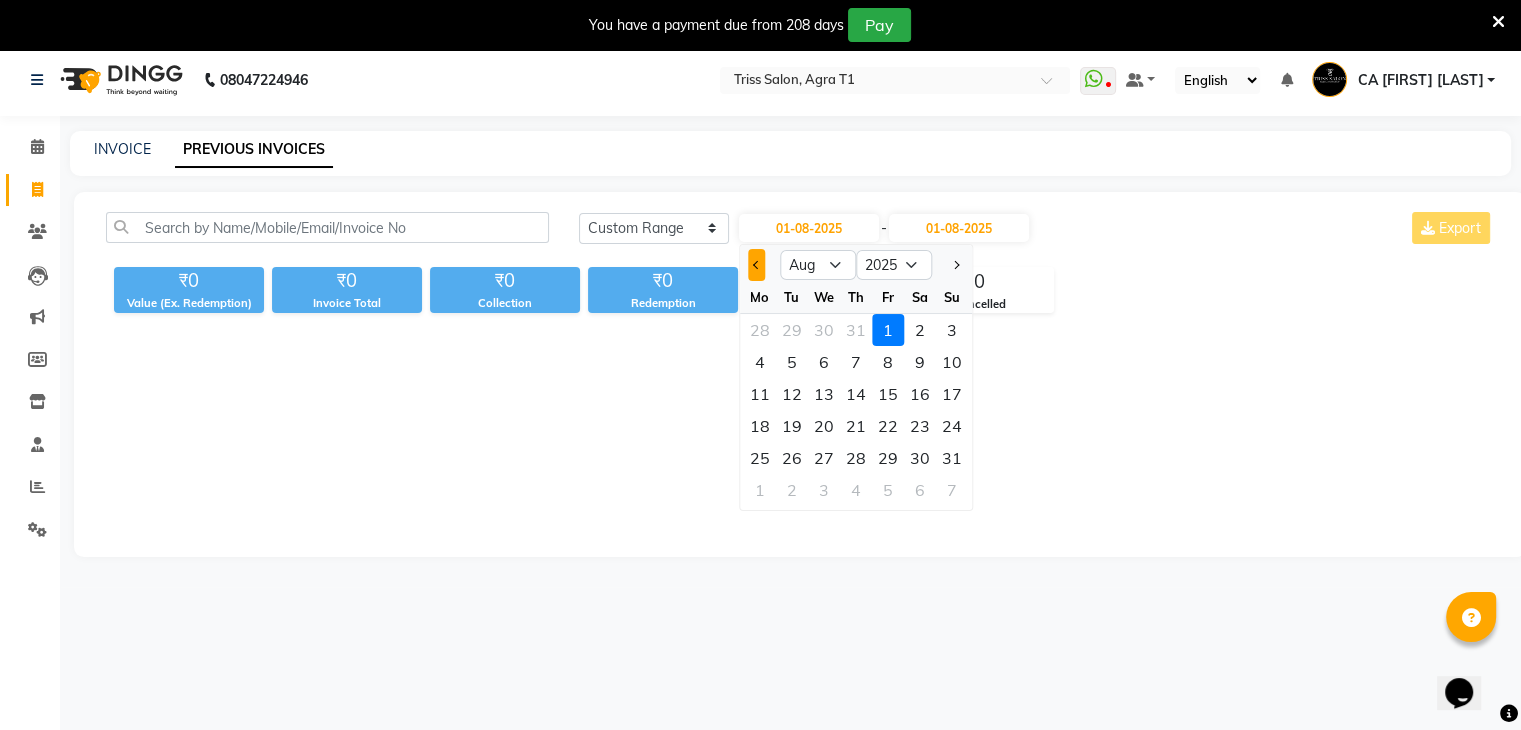 click 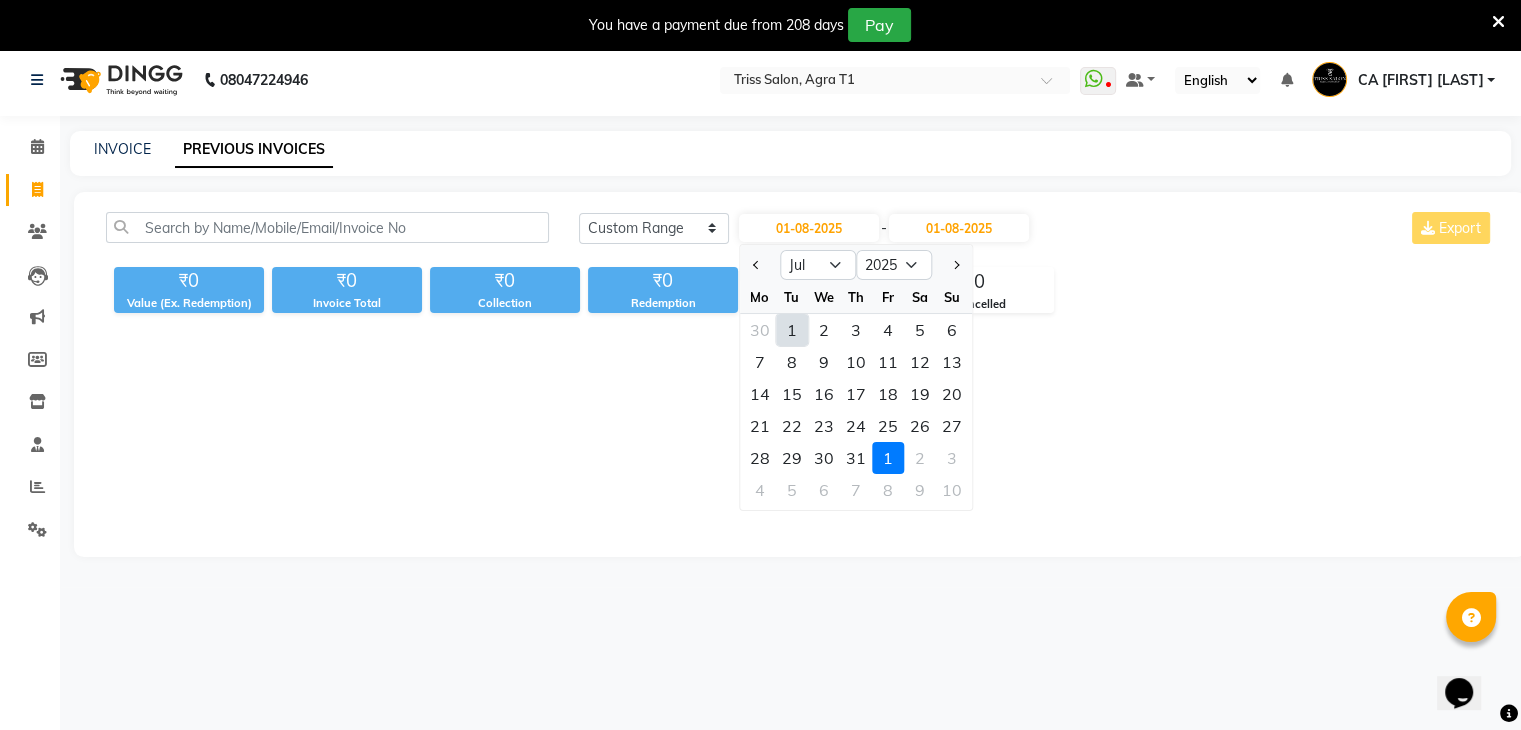click on "1" 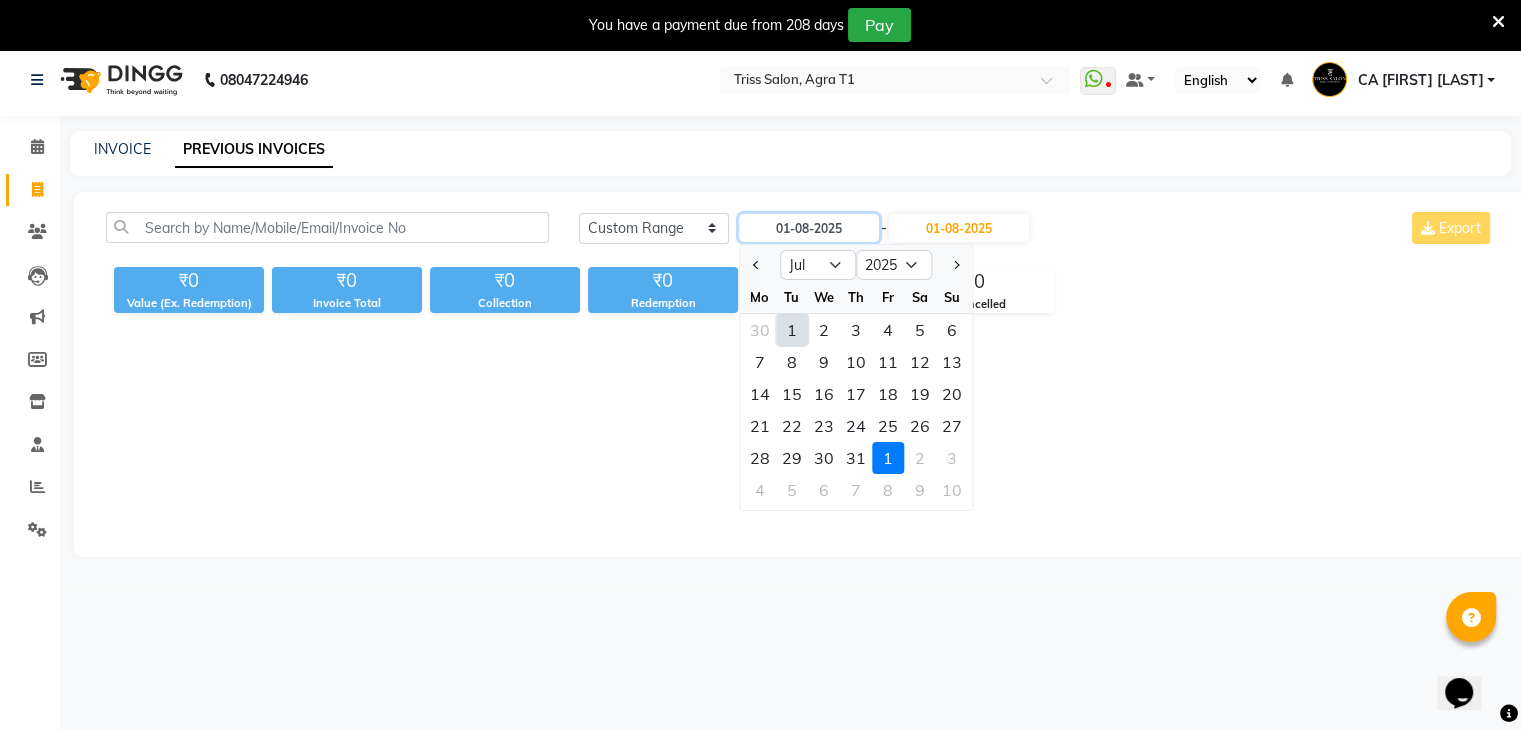 type on "01-07-2025" 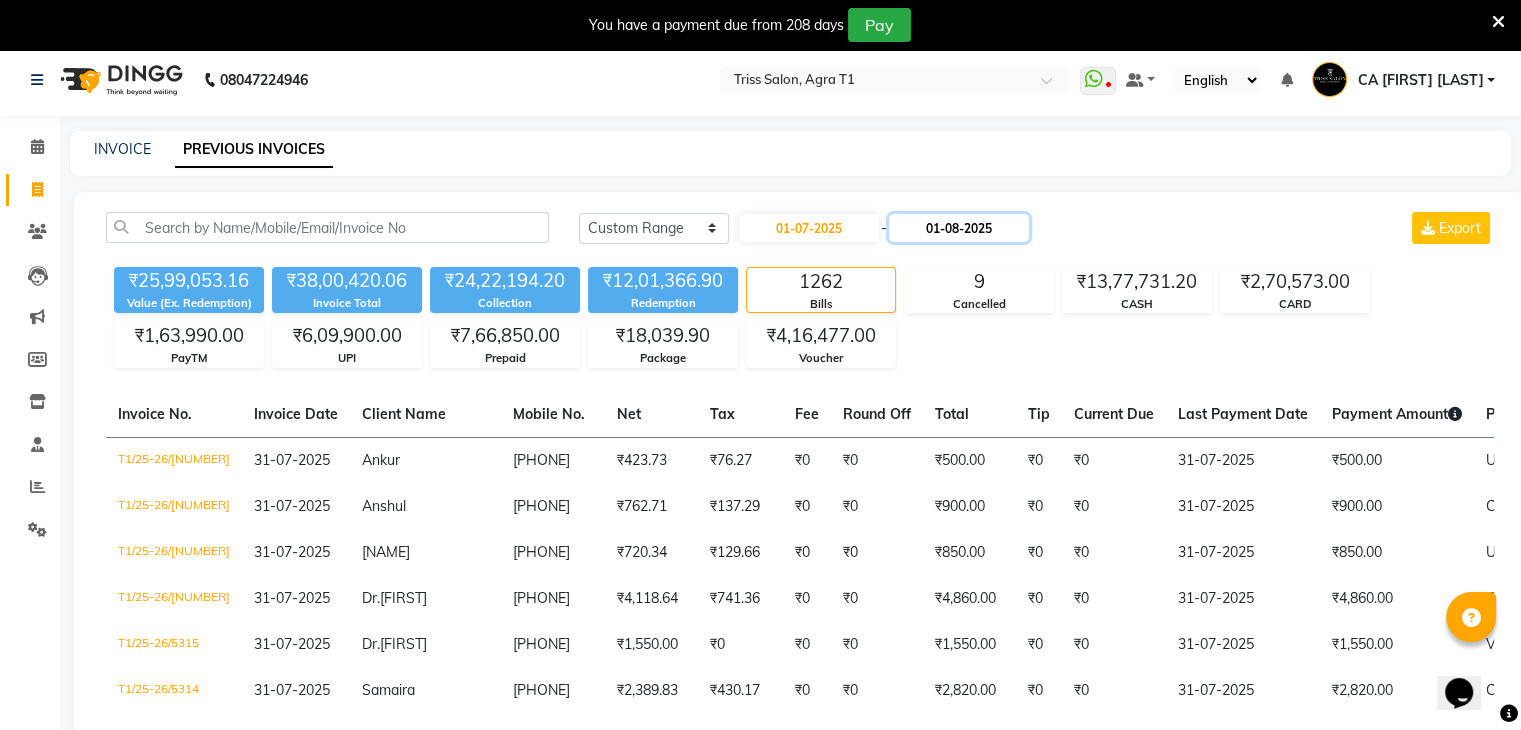 click on "01-08-2025" 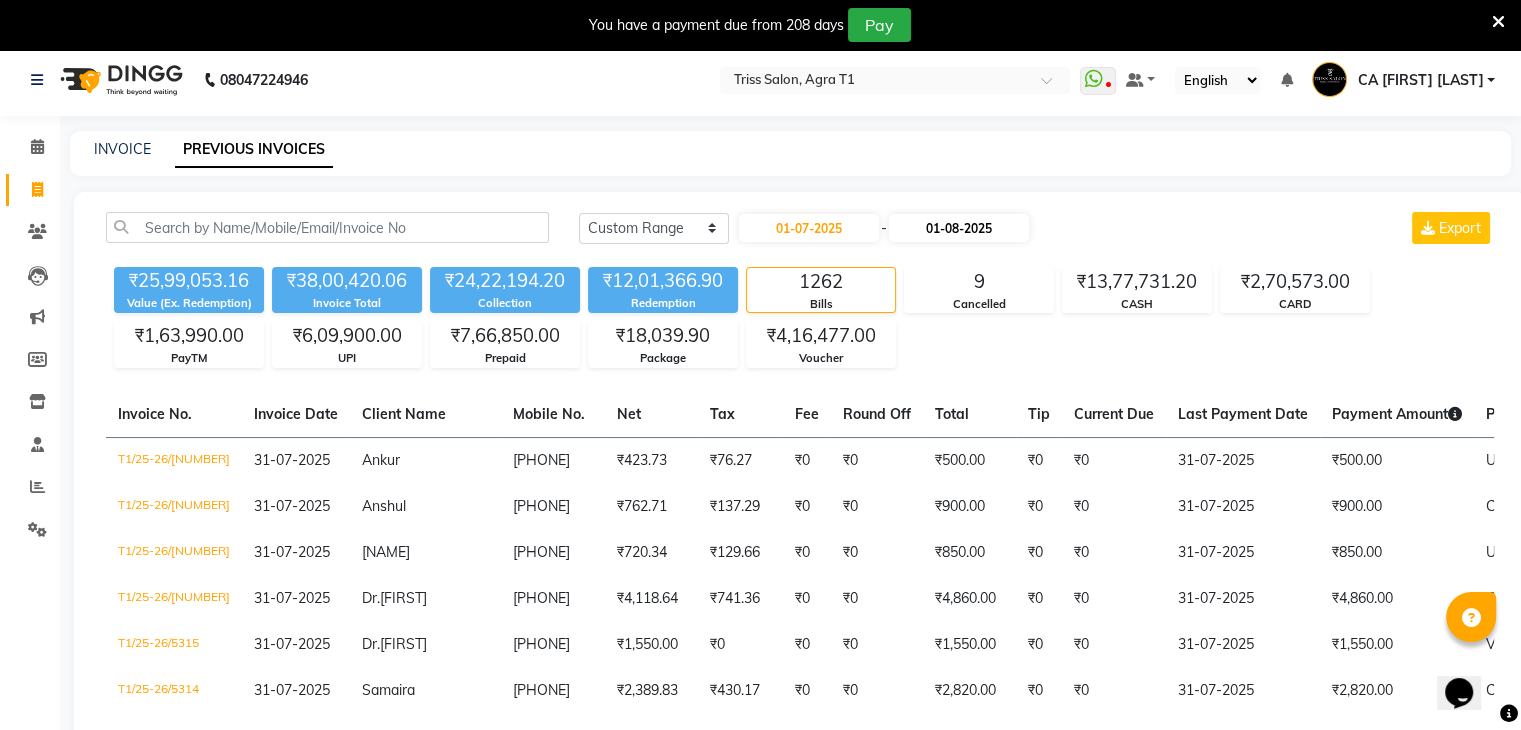 select on "8" 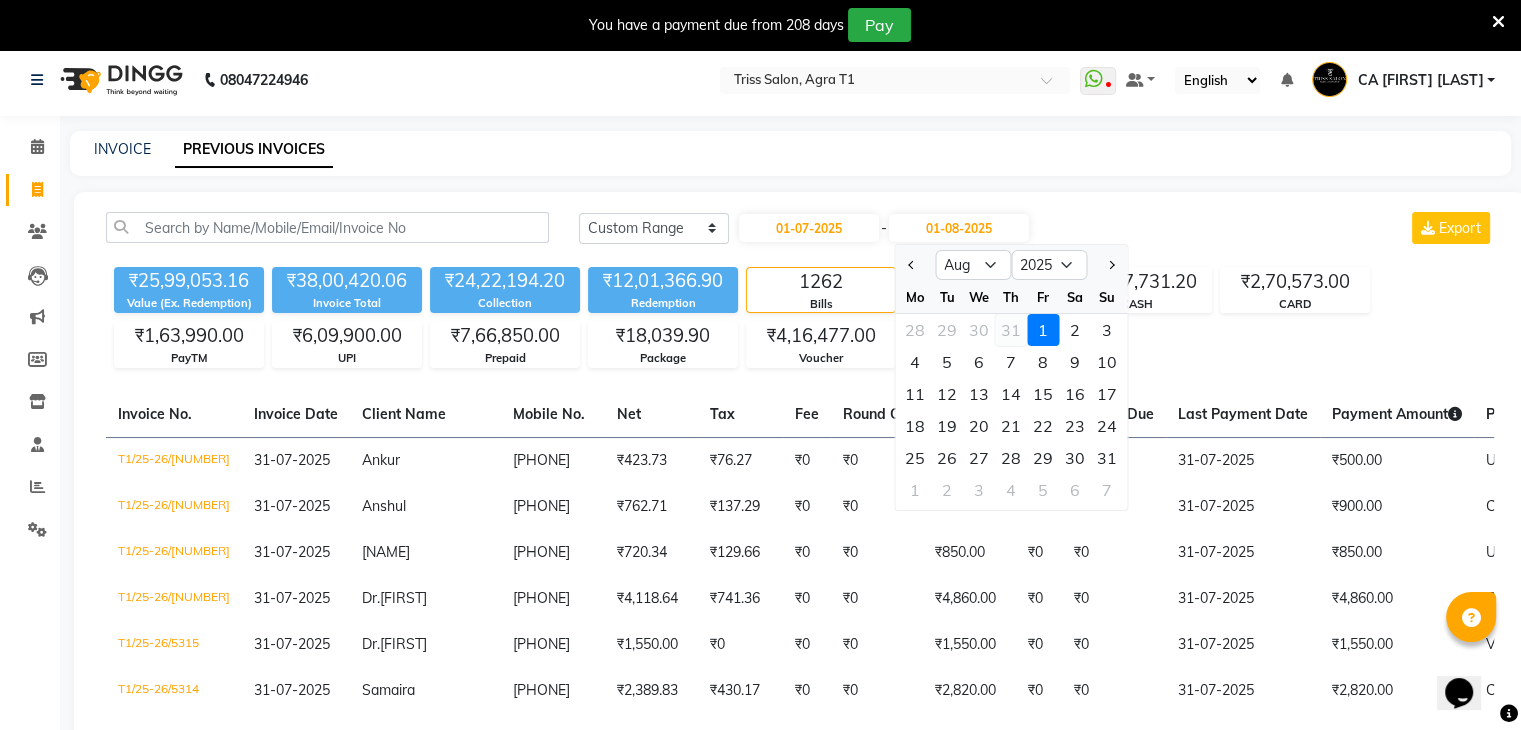 click on "31" 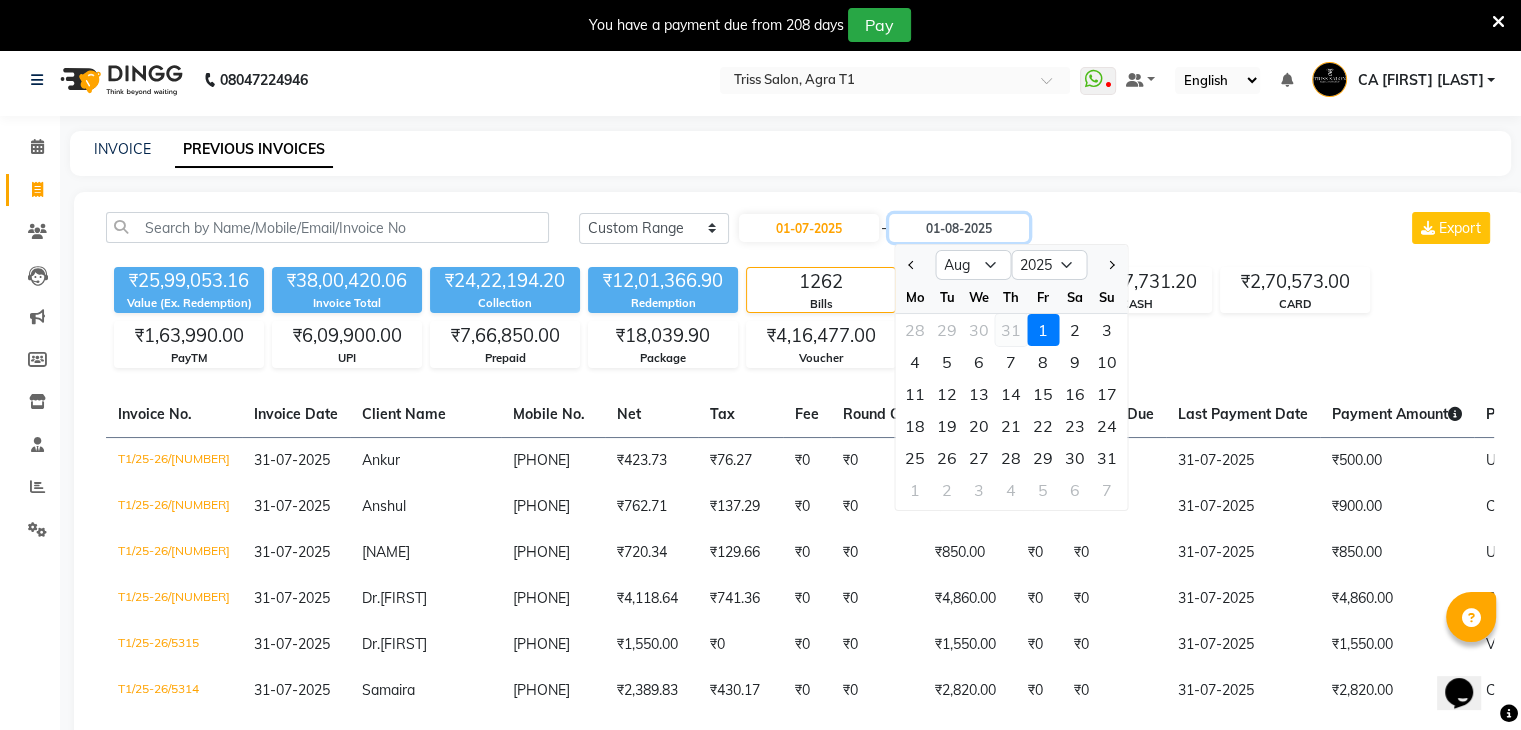 type on "31-07-2025" 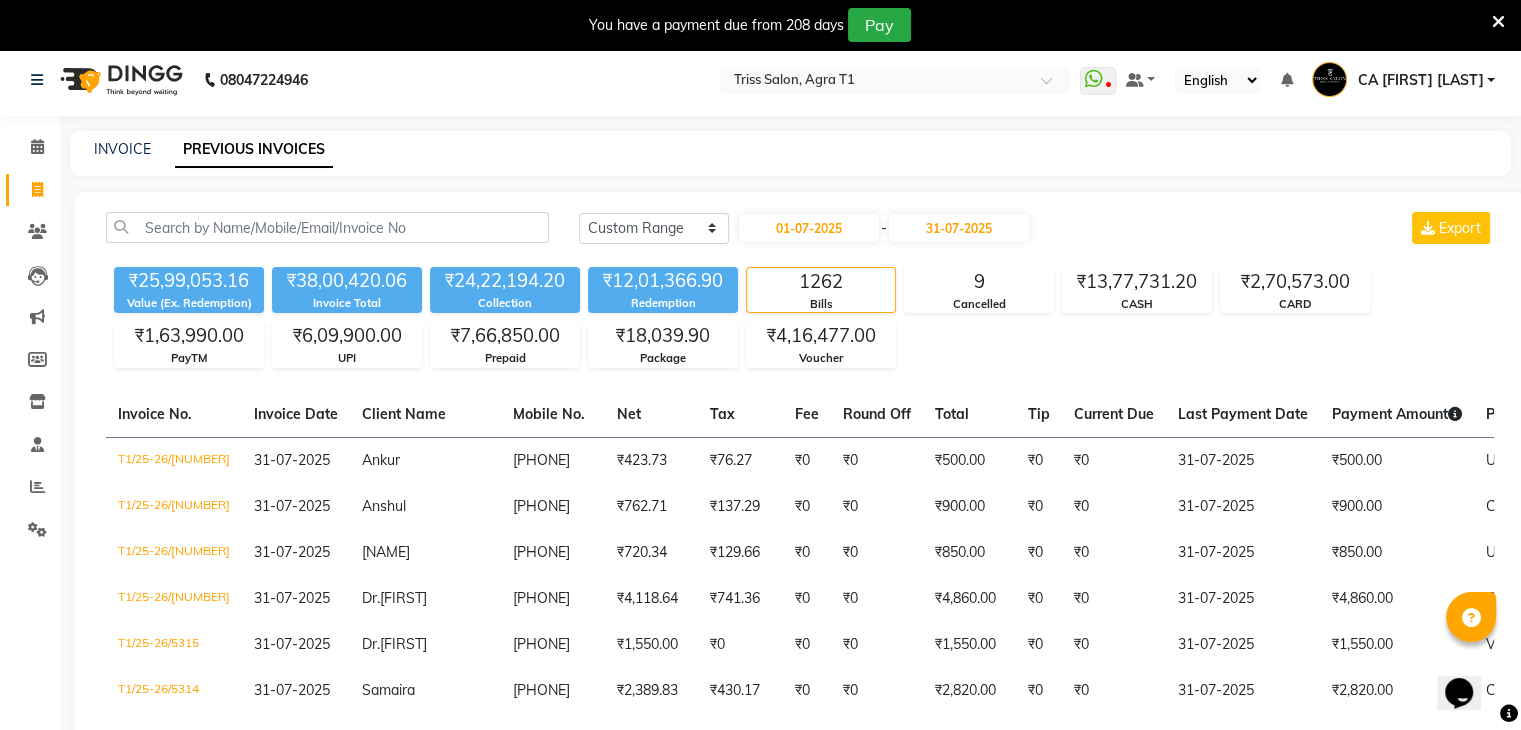 click on "₹25,99,053.16 Value (Ex. Redemption) ₹38,00,420.06 Invoice Total  ₹24,22,194.20 Collection ₹12,01,366.90 Redemption 1262 Bills 9 Cancelled ₹13,77,731.20 CASH ₹2,70,573.00 CARD ₹1,63,990.00 PayTM ₹6,09,900.00 UPI ₹7,66,850.00 Prepaid ₹18,039.90 Package ₹4,16,477.00 Voucher" 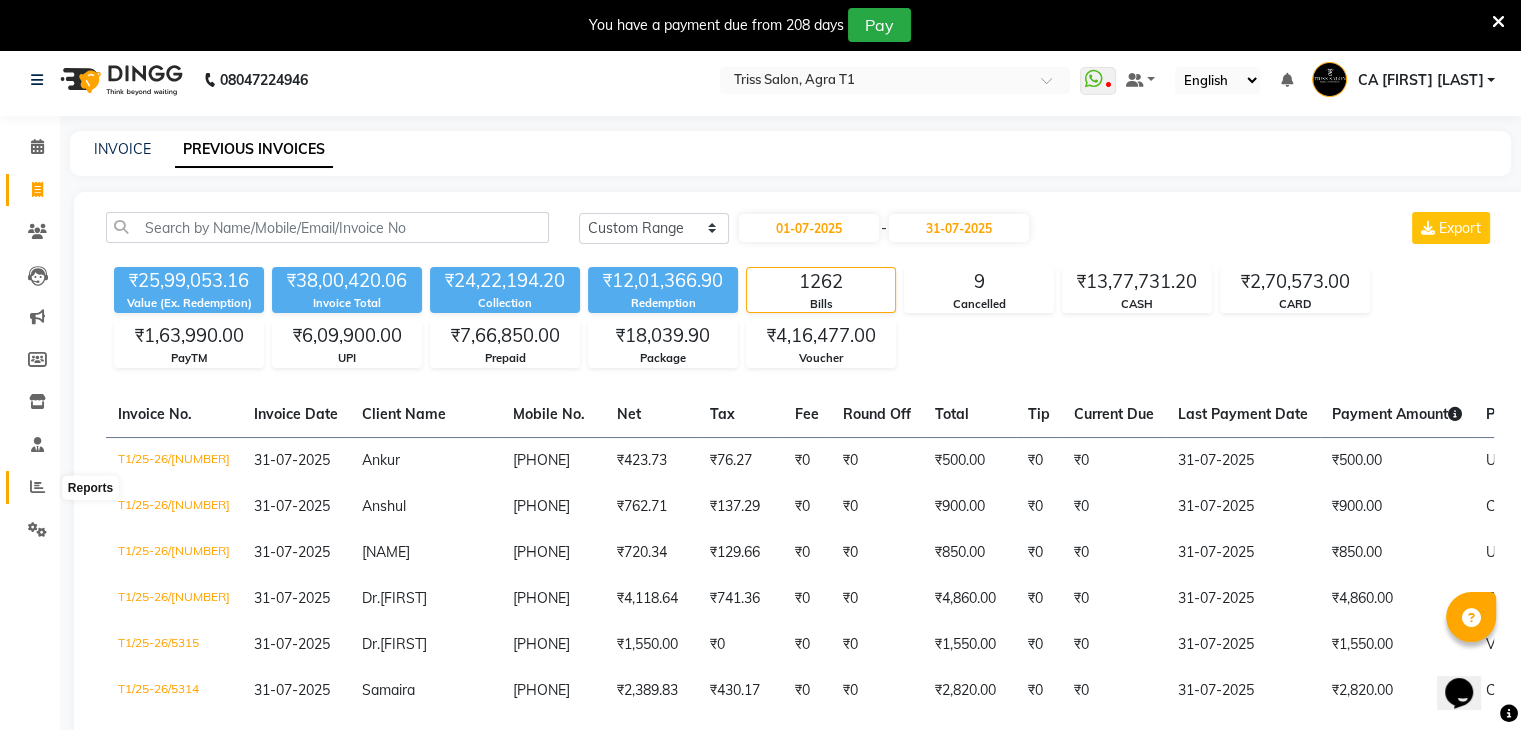 click 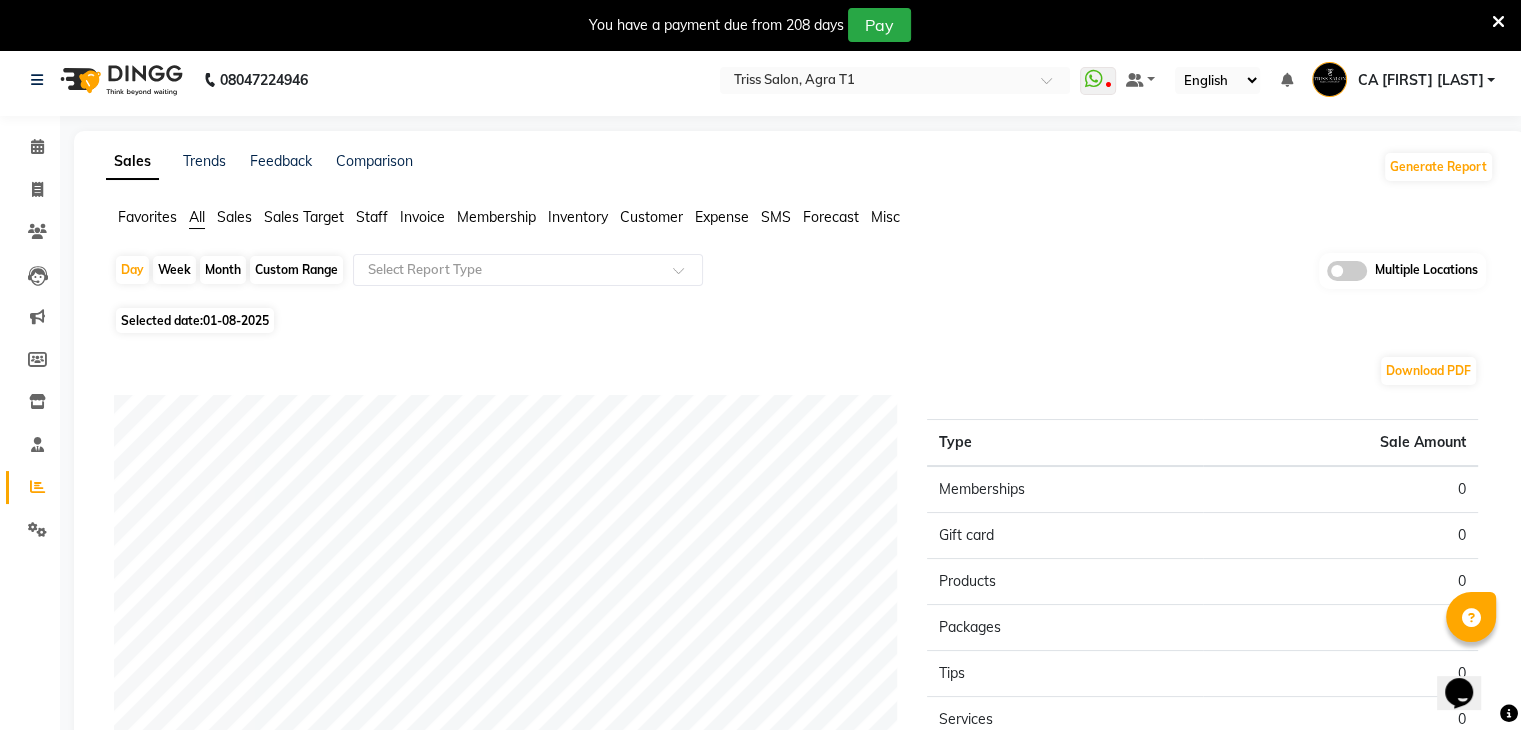 click on "Sales" 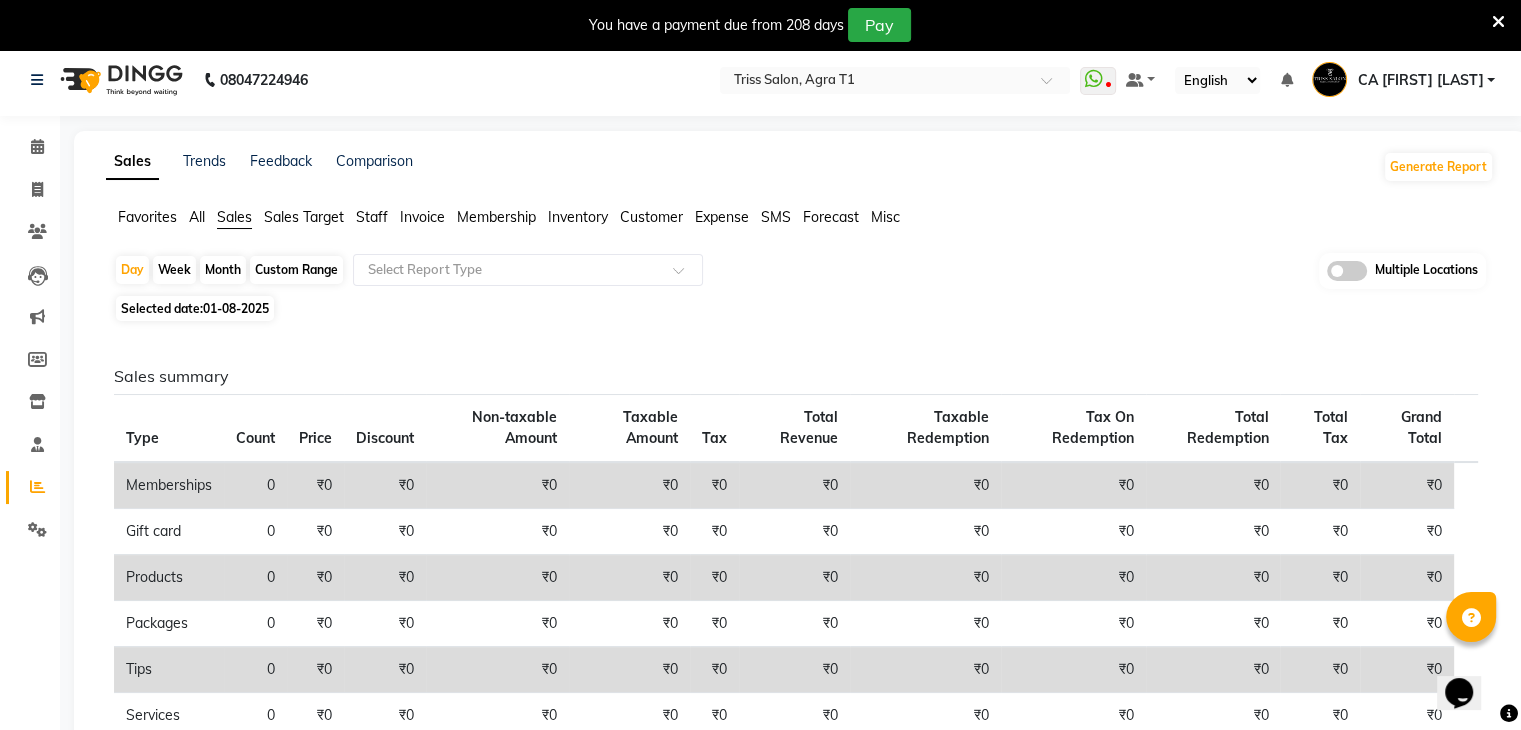 click on "Custom Range" 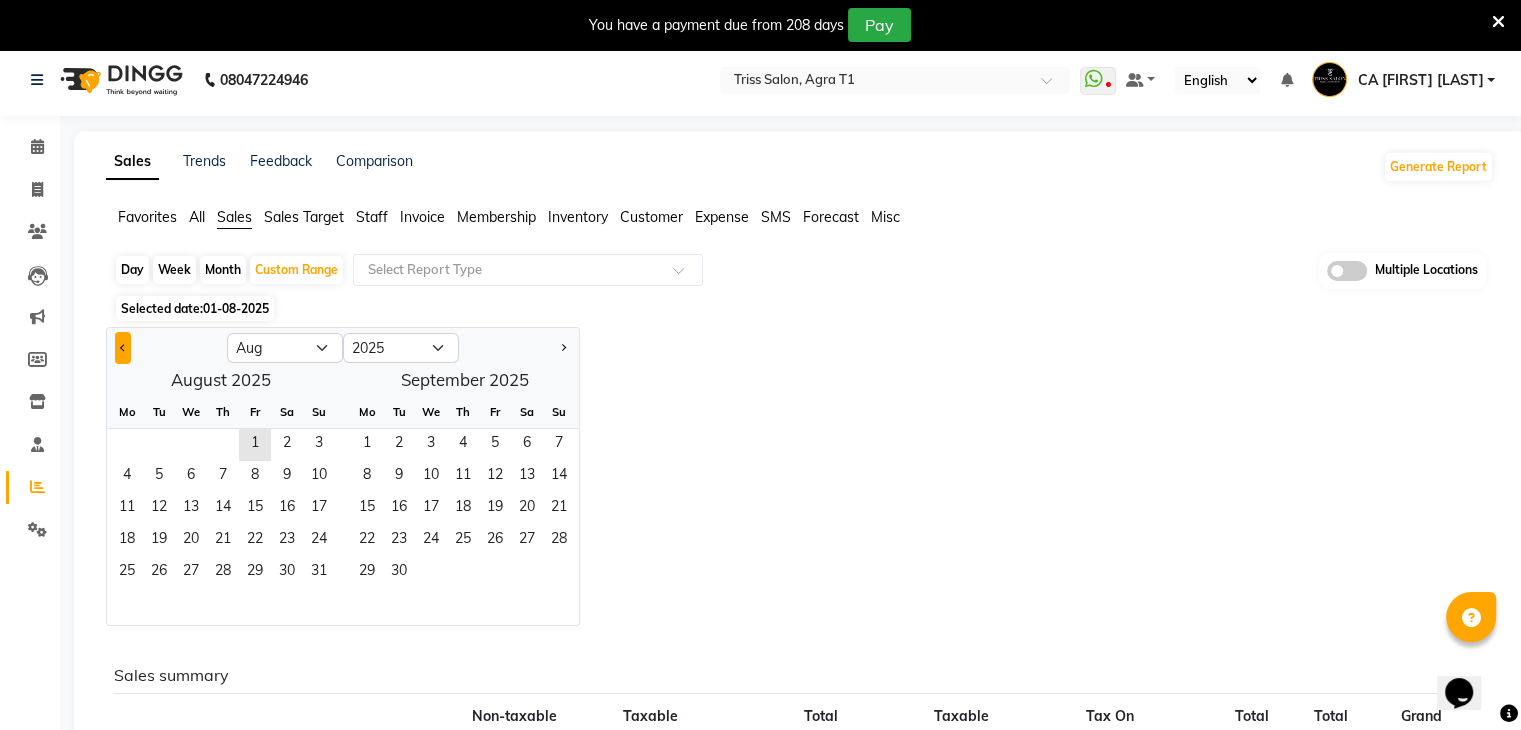 click 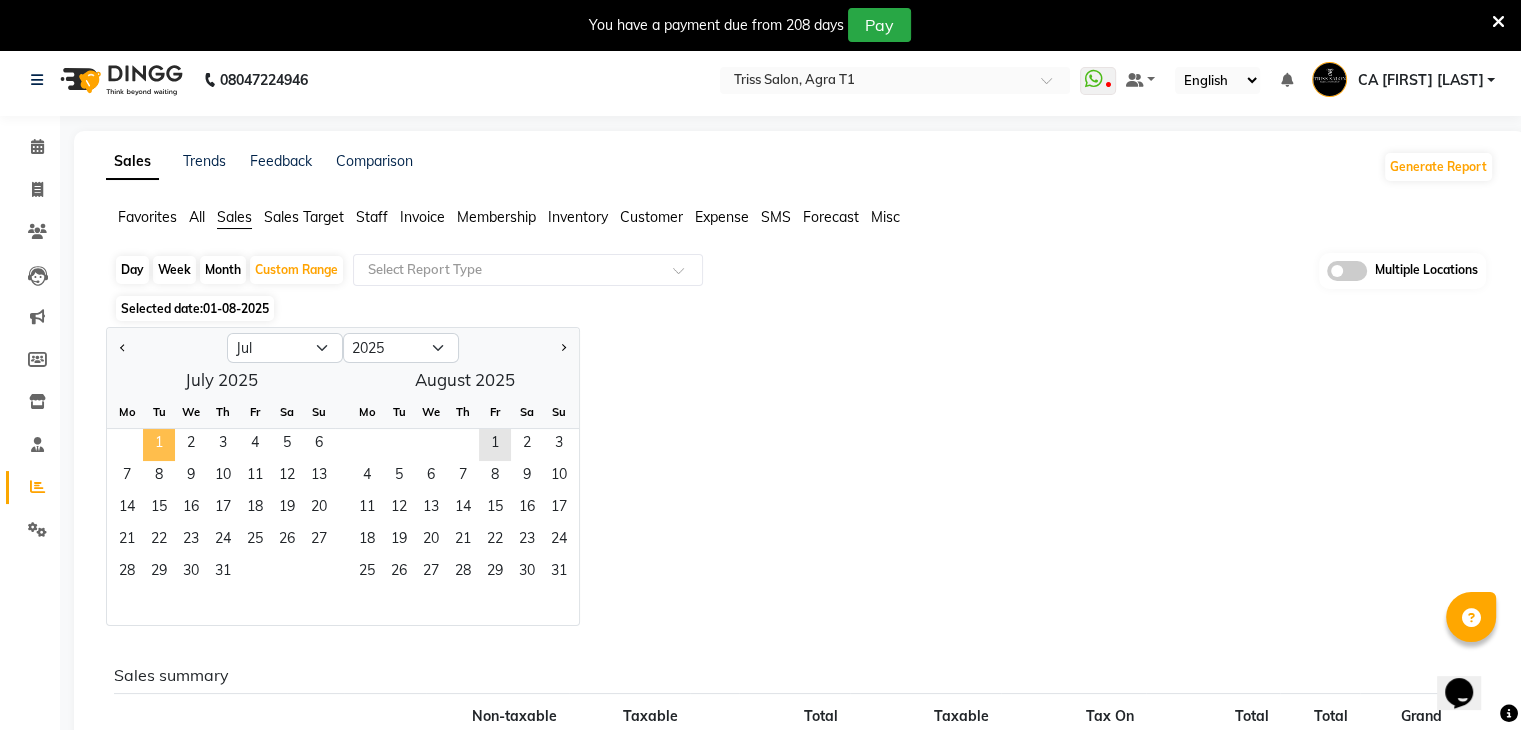 click on "1" 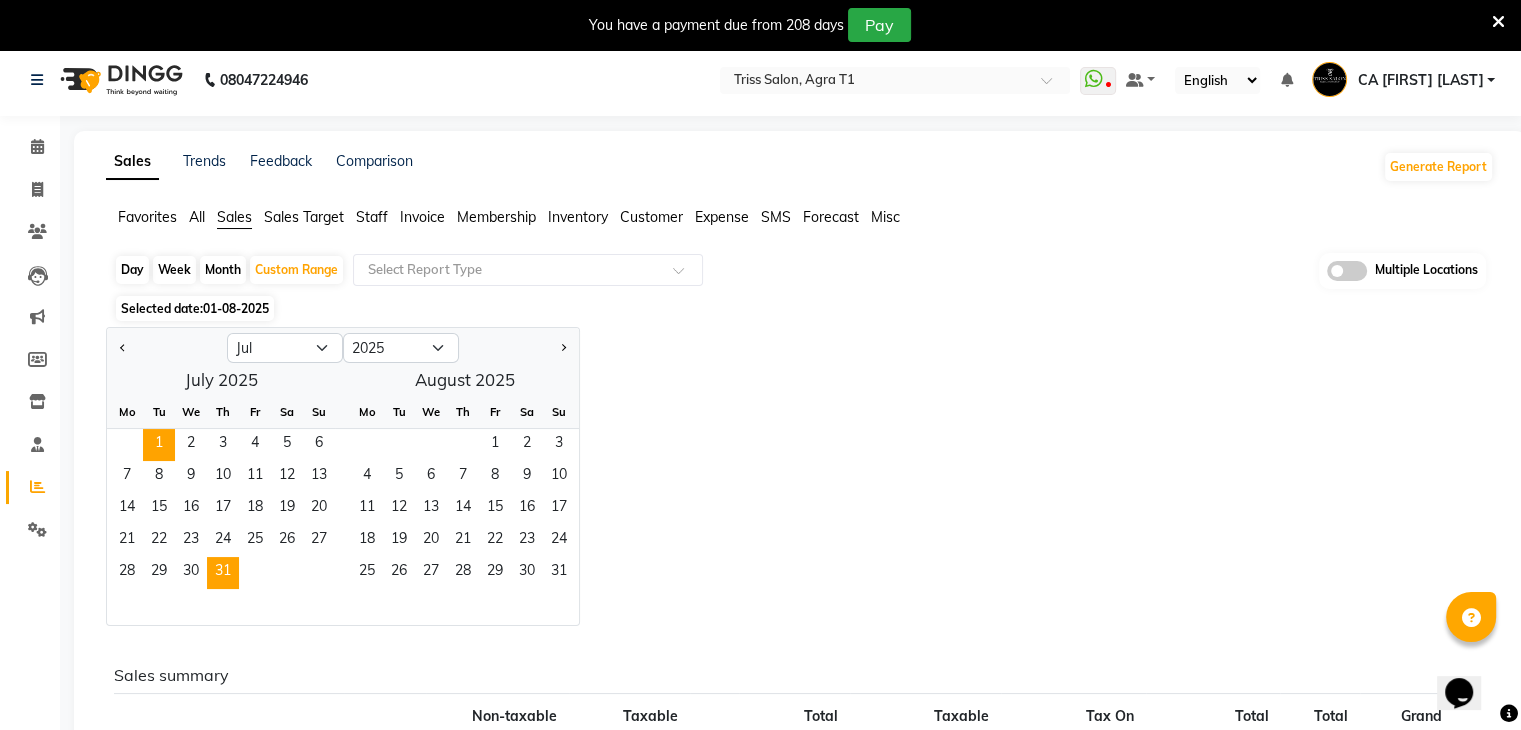 drag, startPoint x: 225, startPoint y: 591, endPoint x: 225, endPoint y: 574, distance: 17 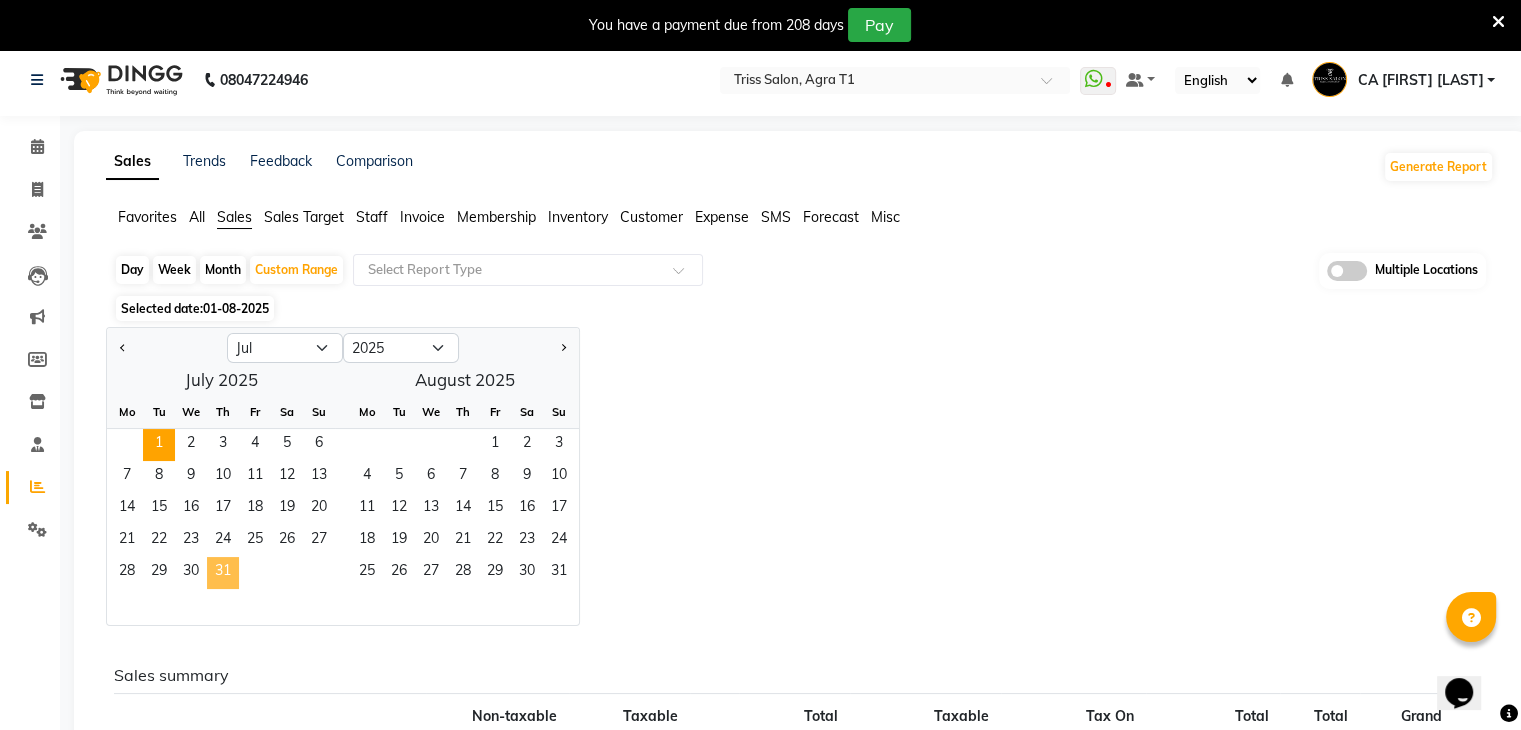 click on "31" 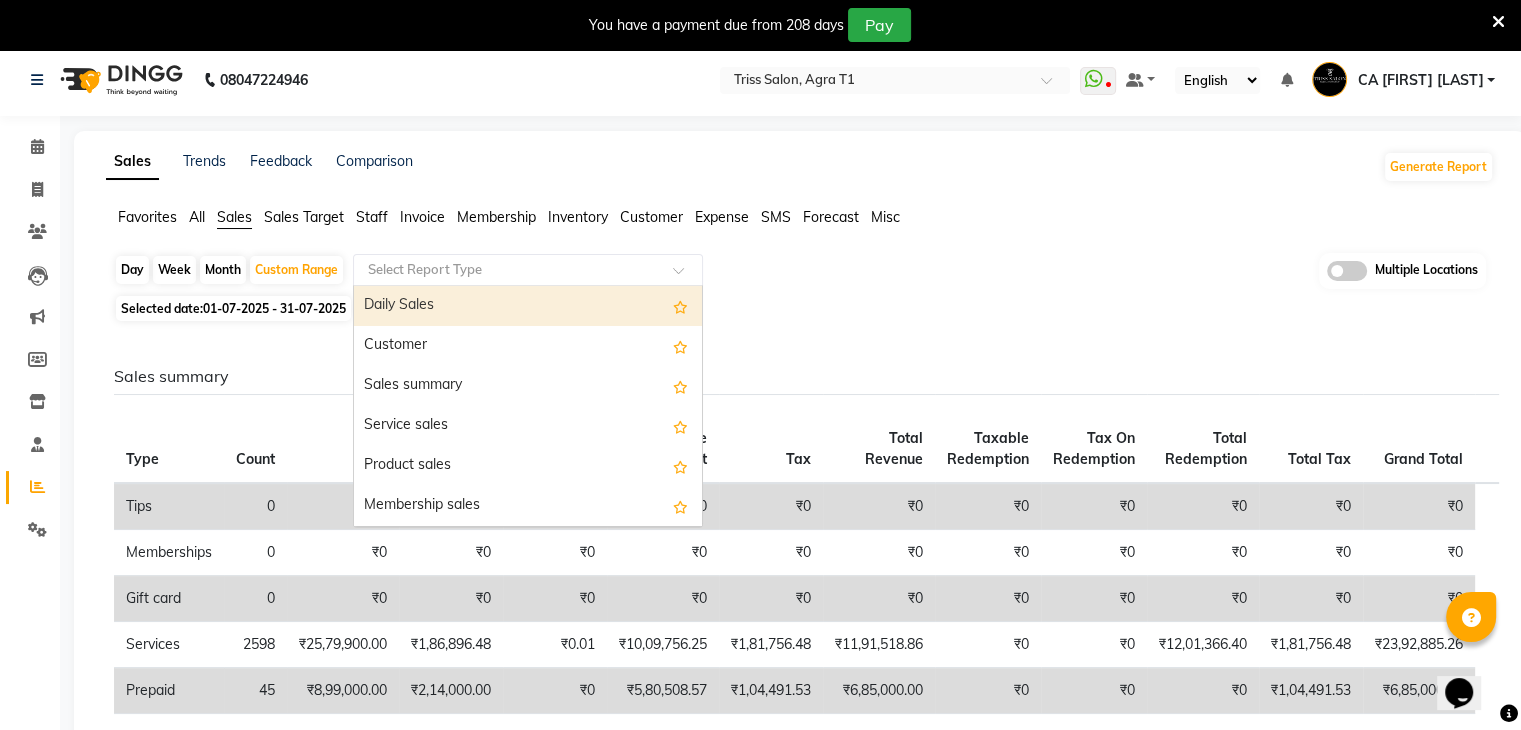 drag, startPoint x: 557, startPoint y: 269, endPoint x: 505, endPoint y: 305, distance: 63.245552 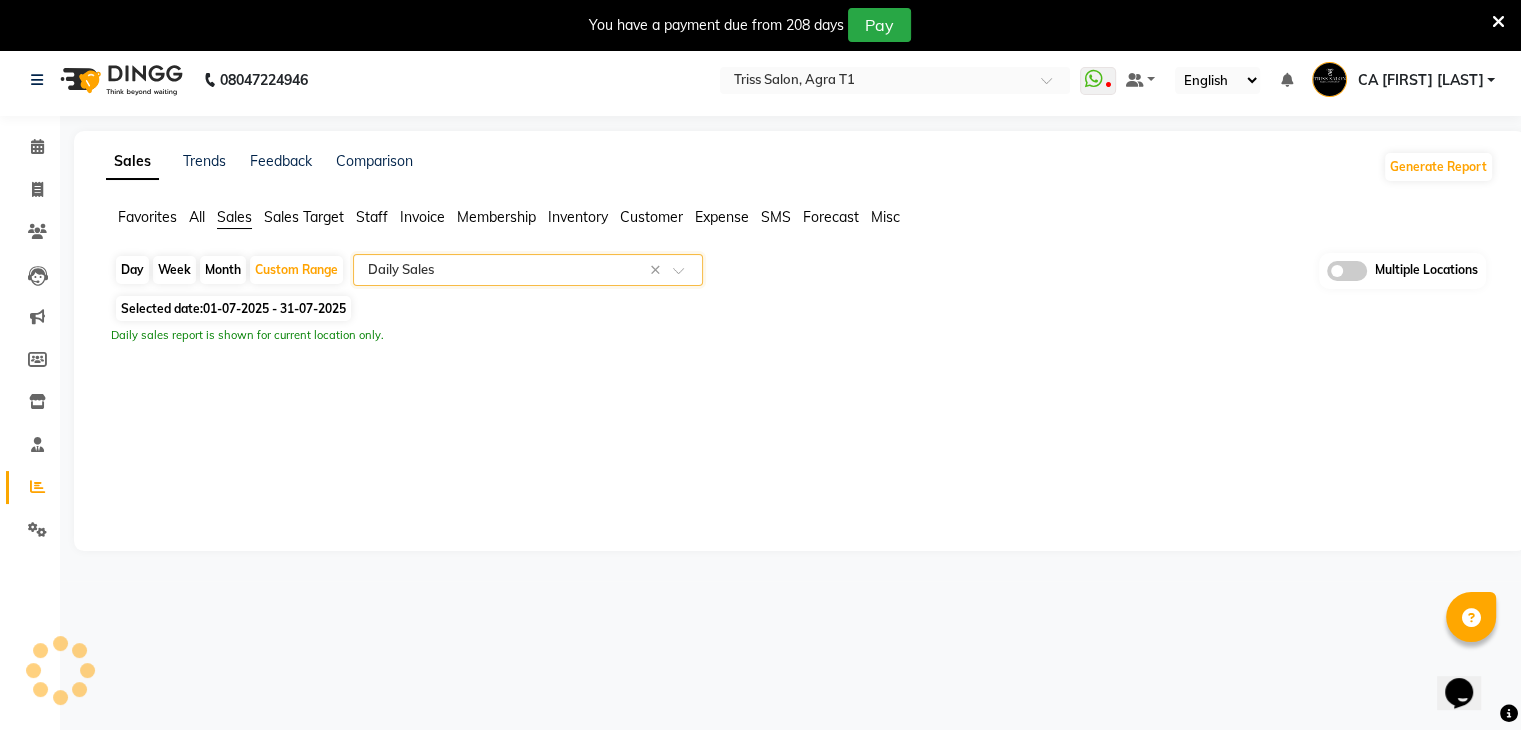 select on "full_report" 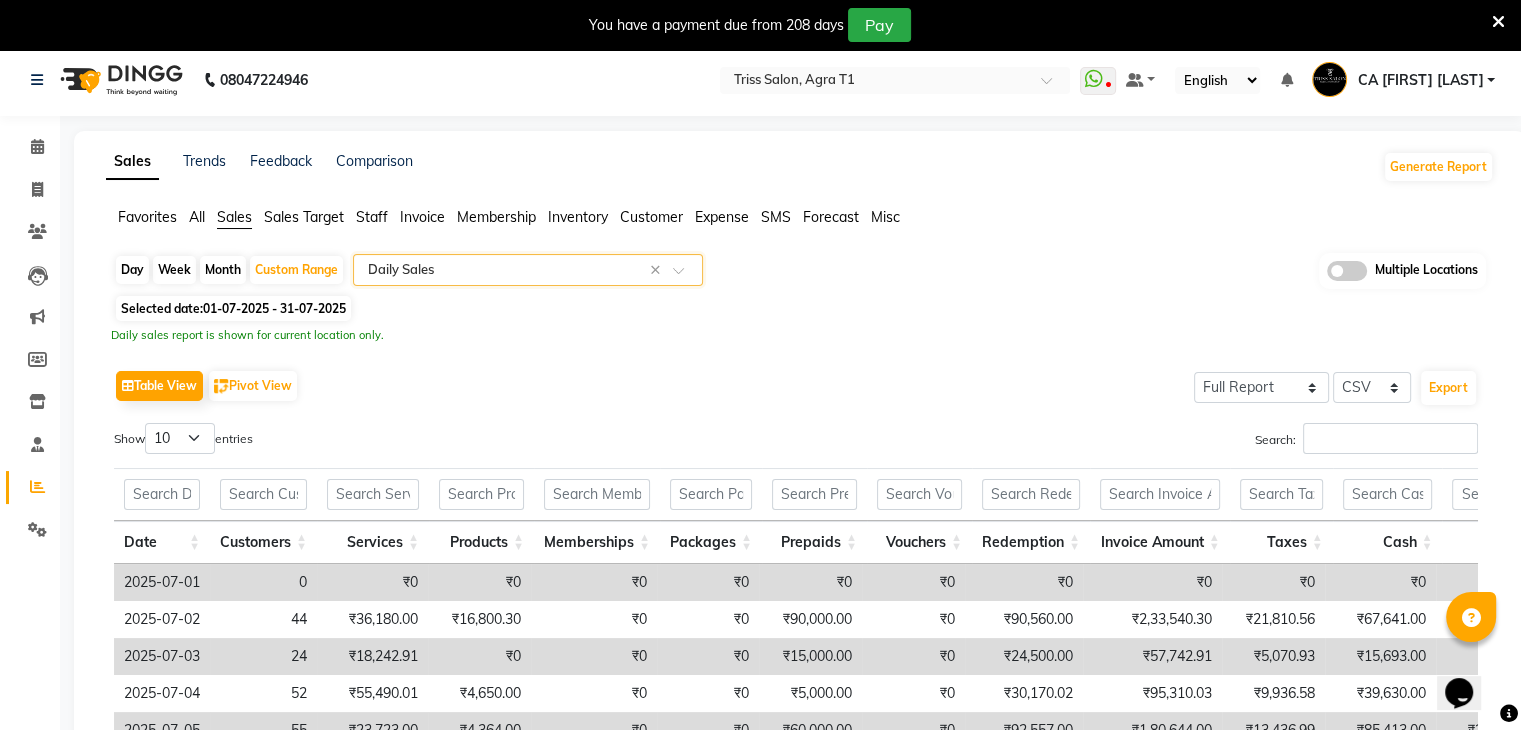 scroll, scrollTop: 389, scrollLeft: 0, axis: vertical 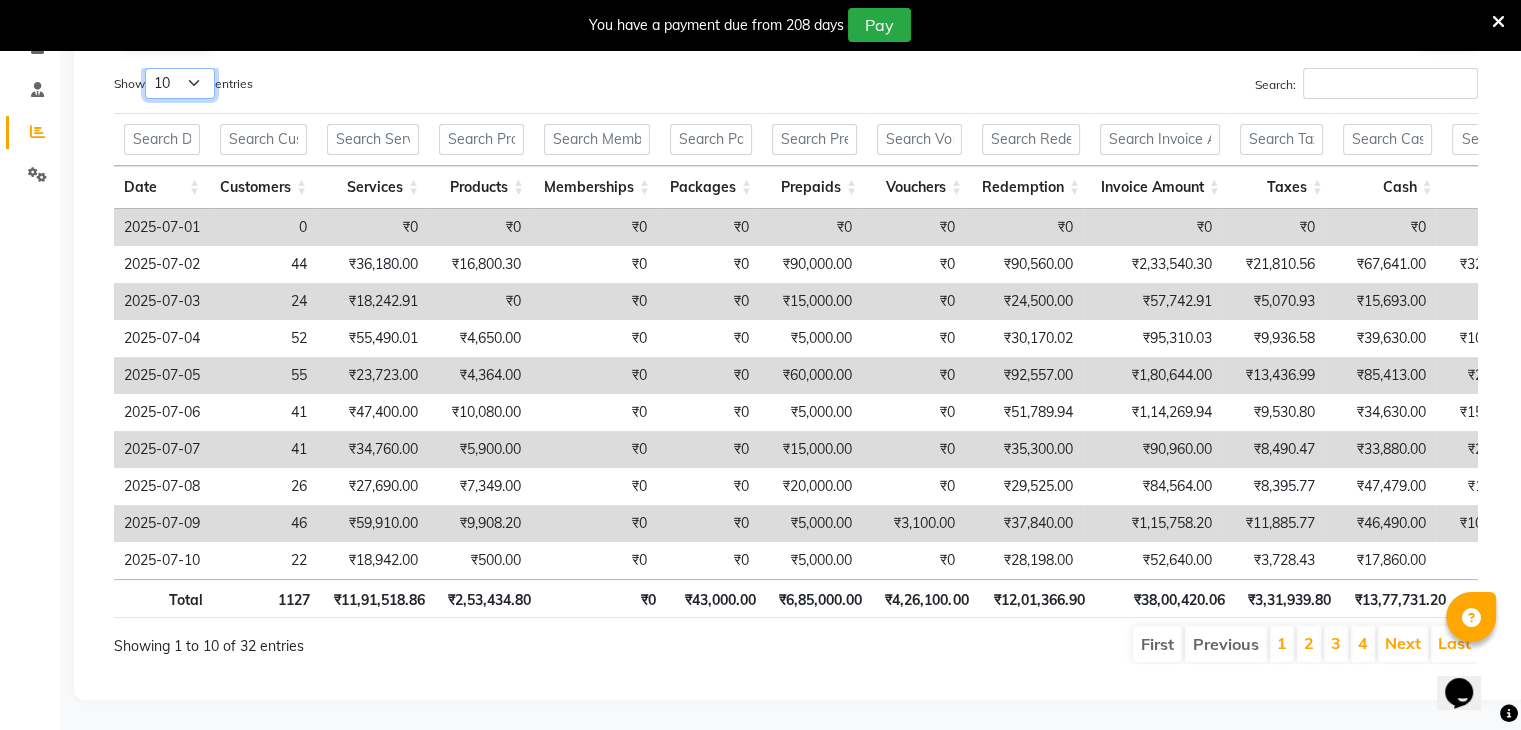 click on "10 25 50 100" at bounding box center [180, 83] 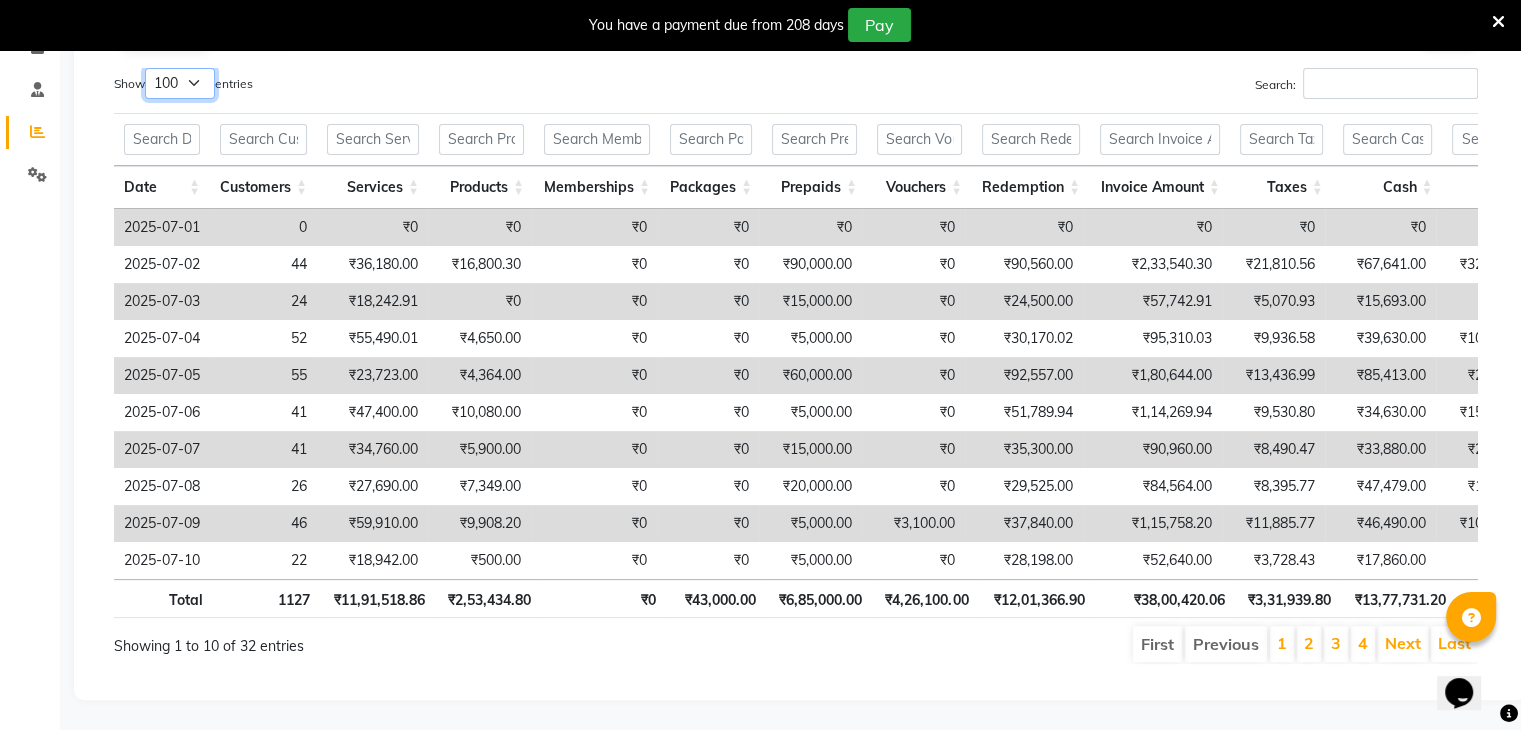 click on "10 25 50 100" at bounding box center (180, 83) 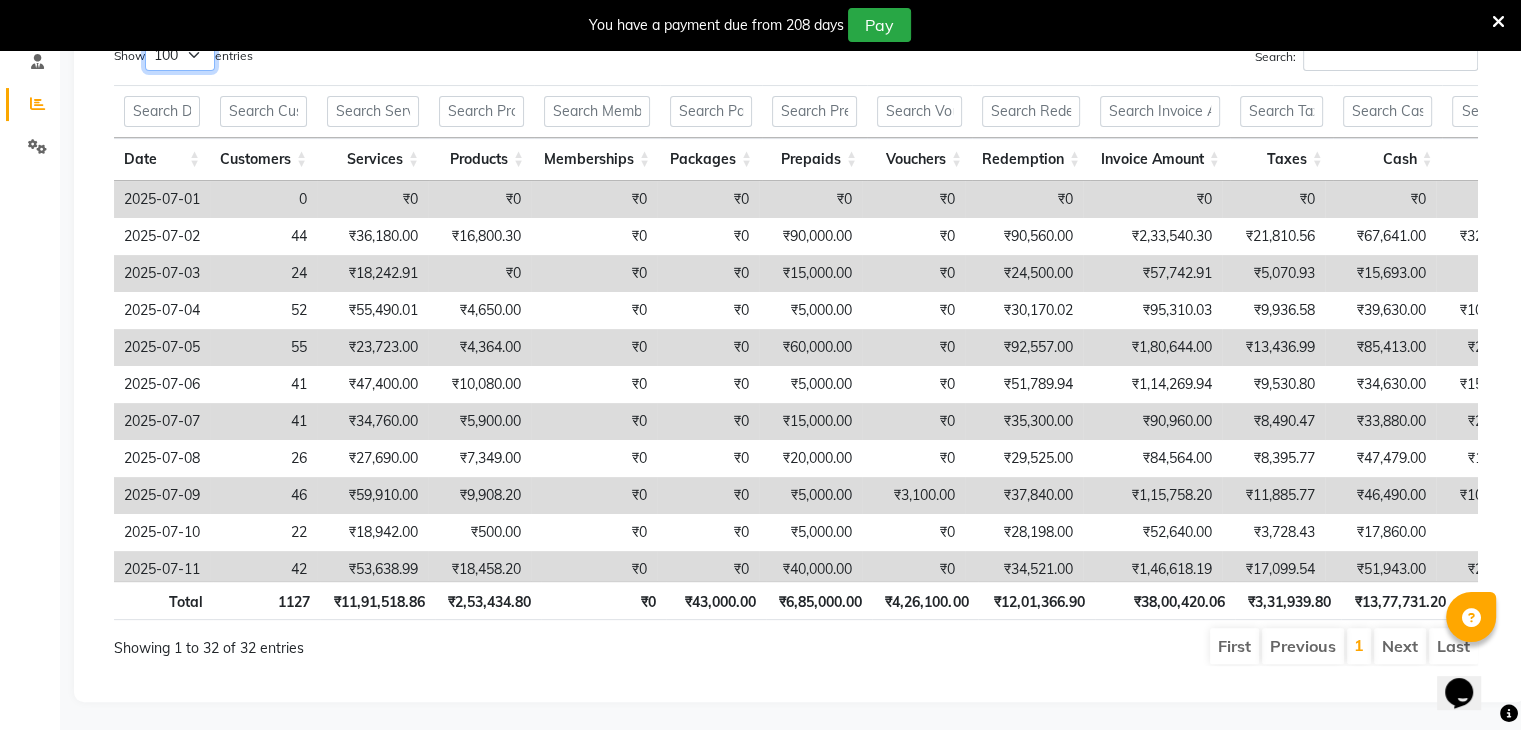 scroll, scrollTop: 7, scrollLeft: 0, axis: vertical 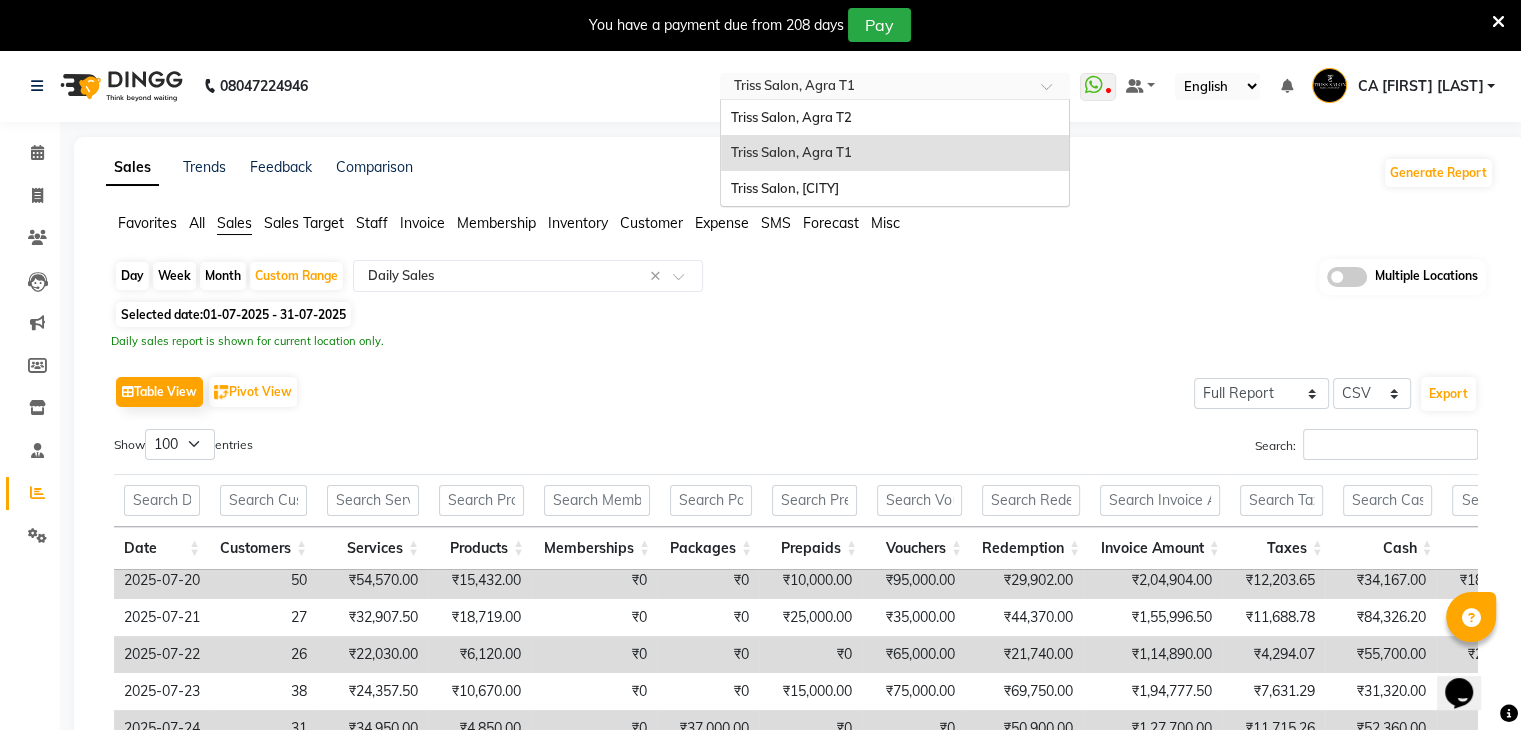 click at bounding box center [875, 88] 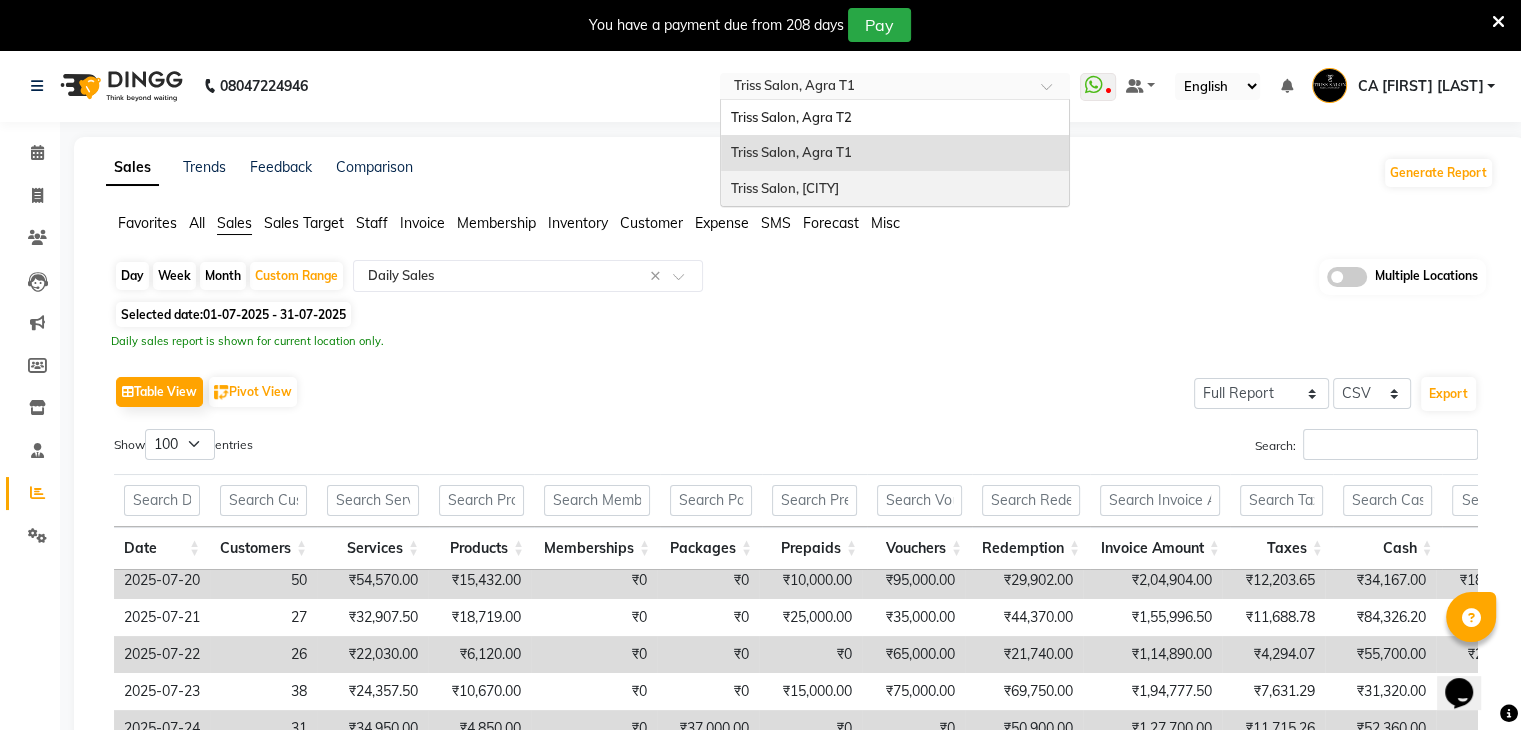 click on "Triss Salon, Mathura" at bounding box center [895, 189] 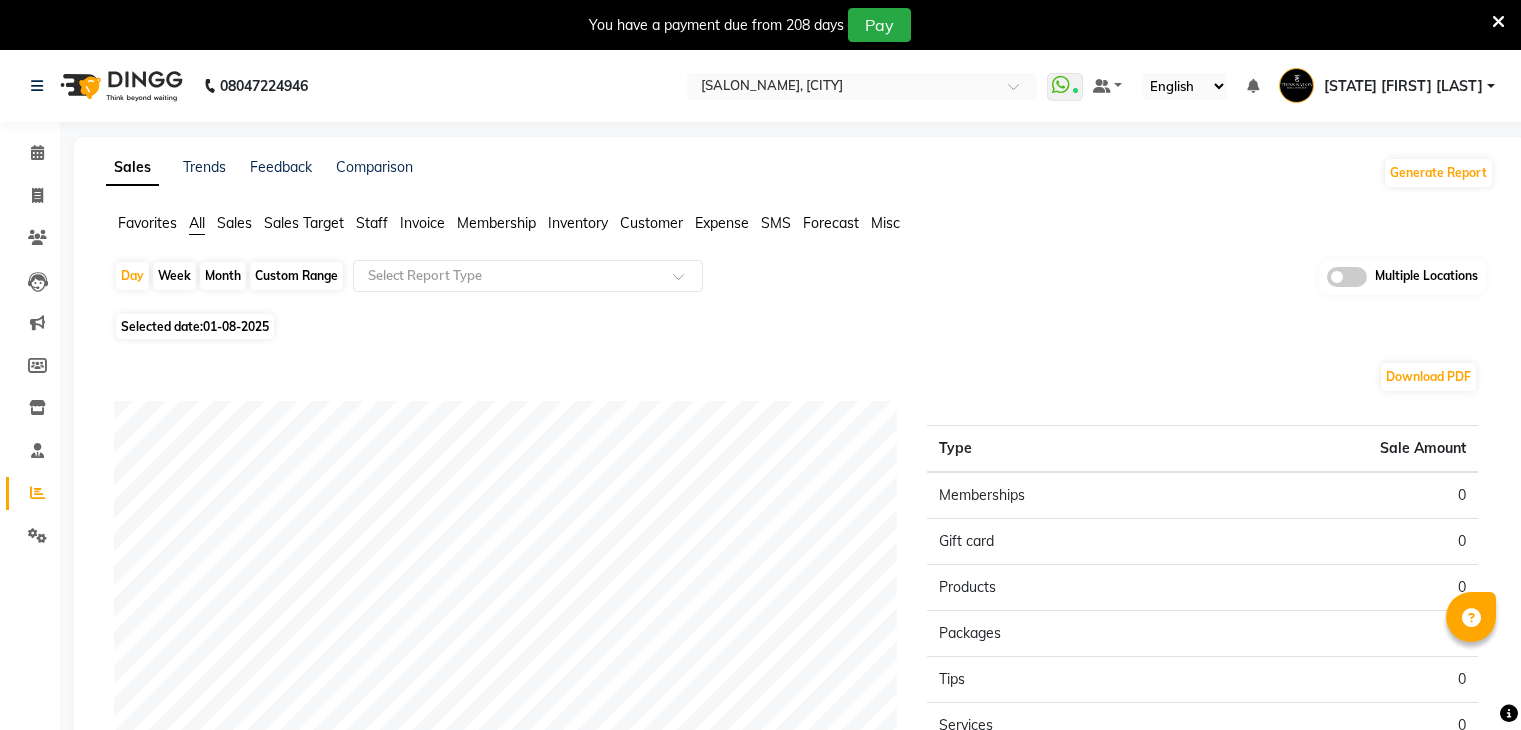 scroll, scrollTop: 0, scrollLeft: 0, axis: both 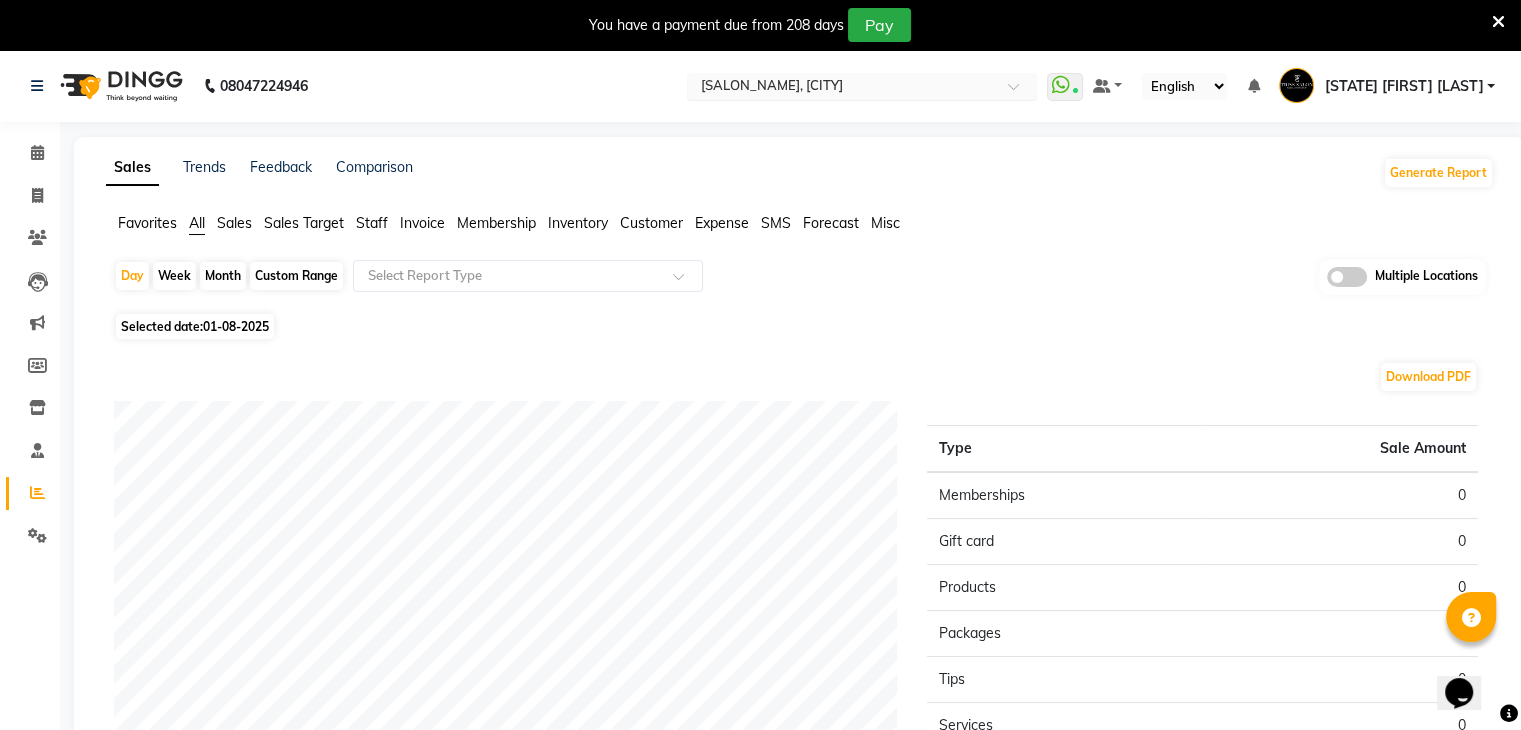 click at bounding box center (842, 88) 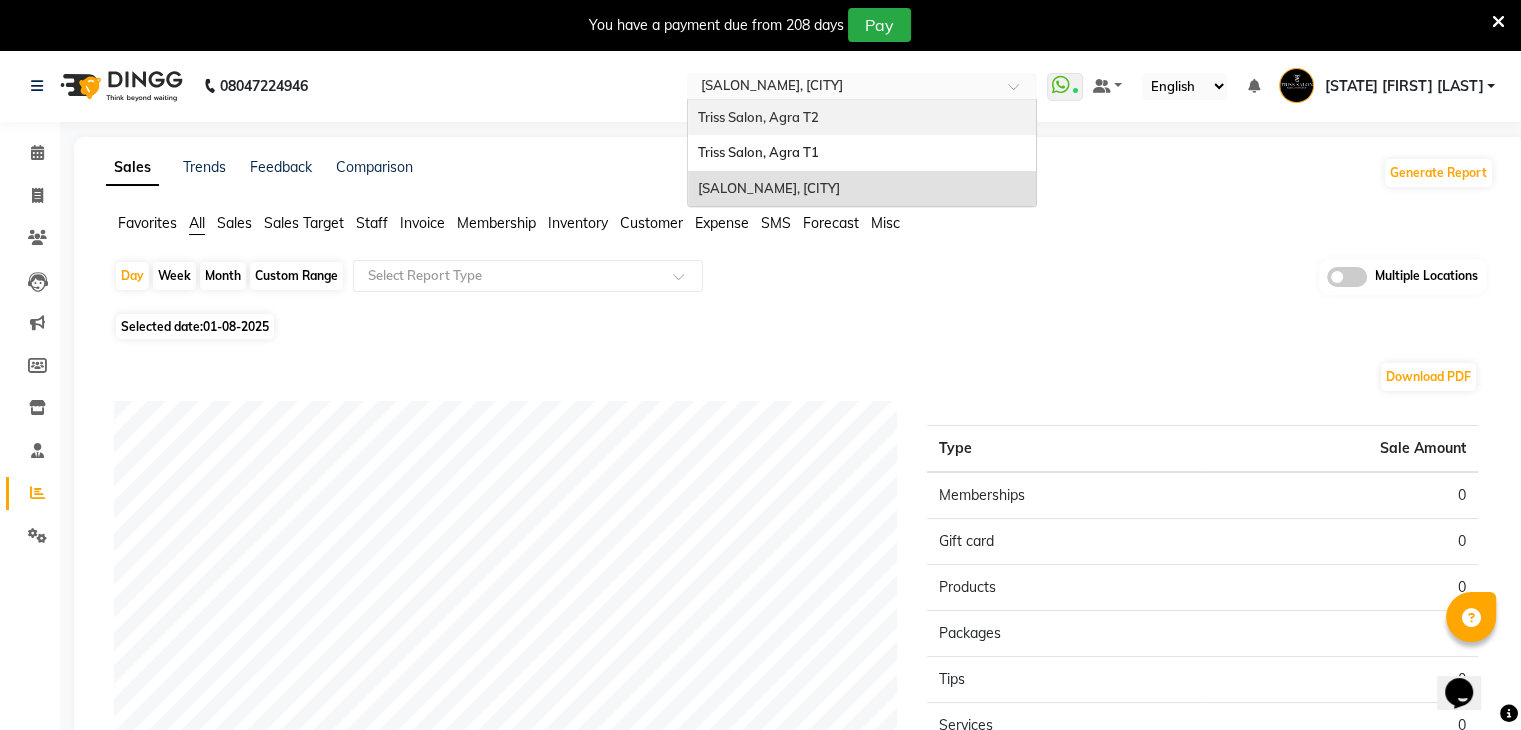 click on "Triss Salon, Agra T2" at bounding box center [862, 118] 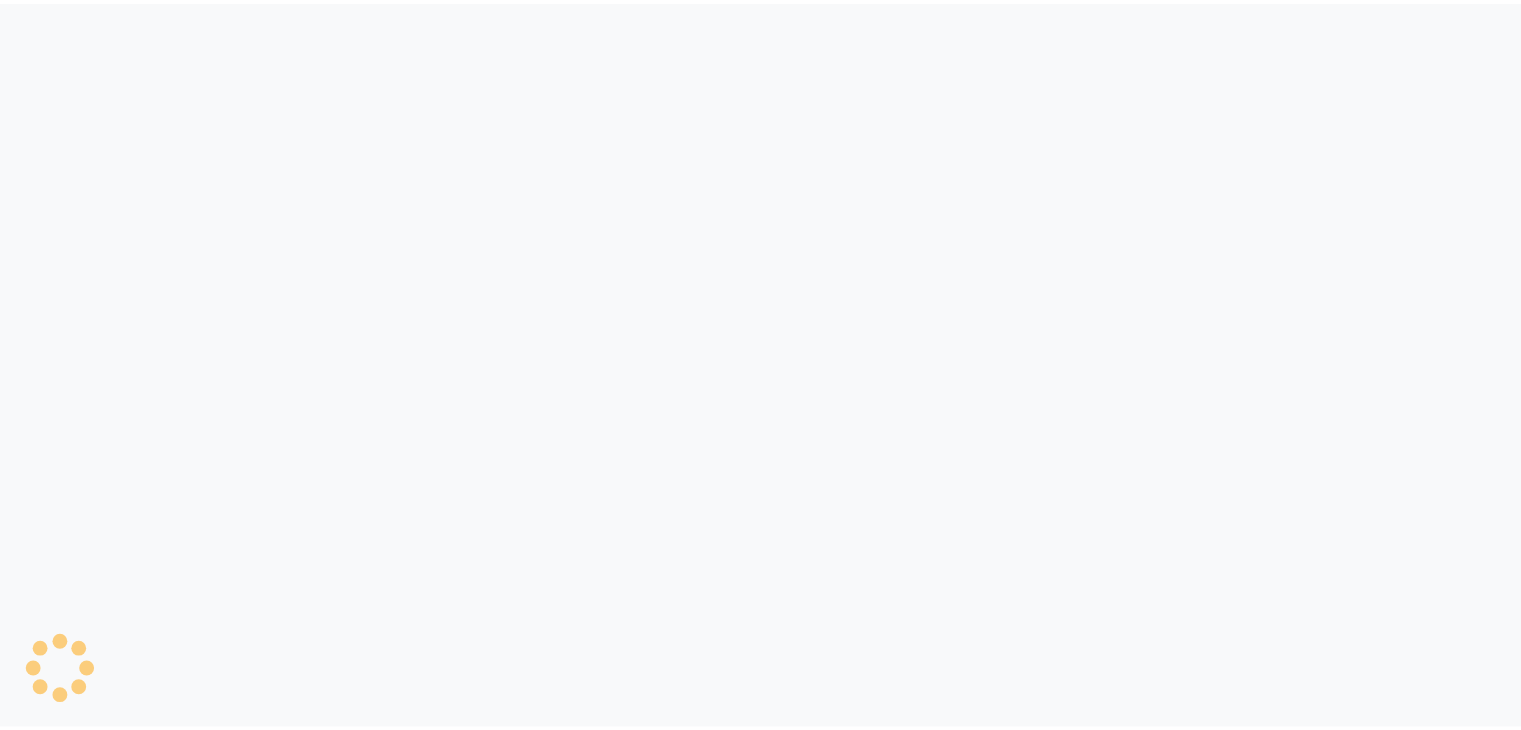 scroll, scrollTop: 0, scrollLeft: 0, axis: both 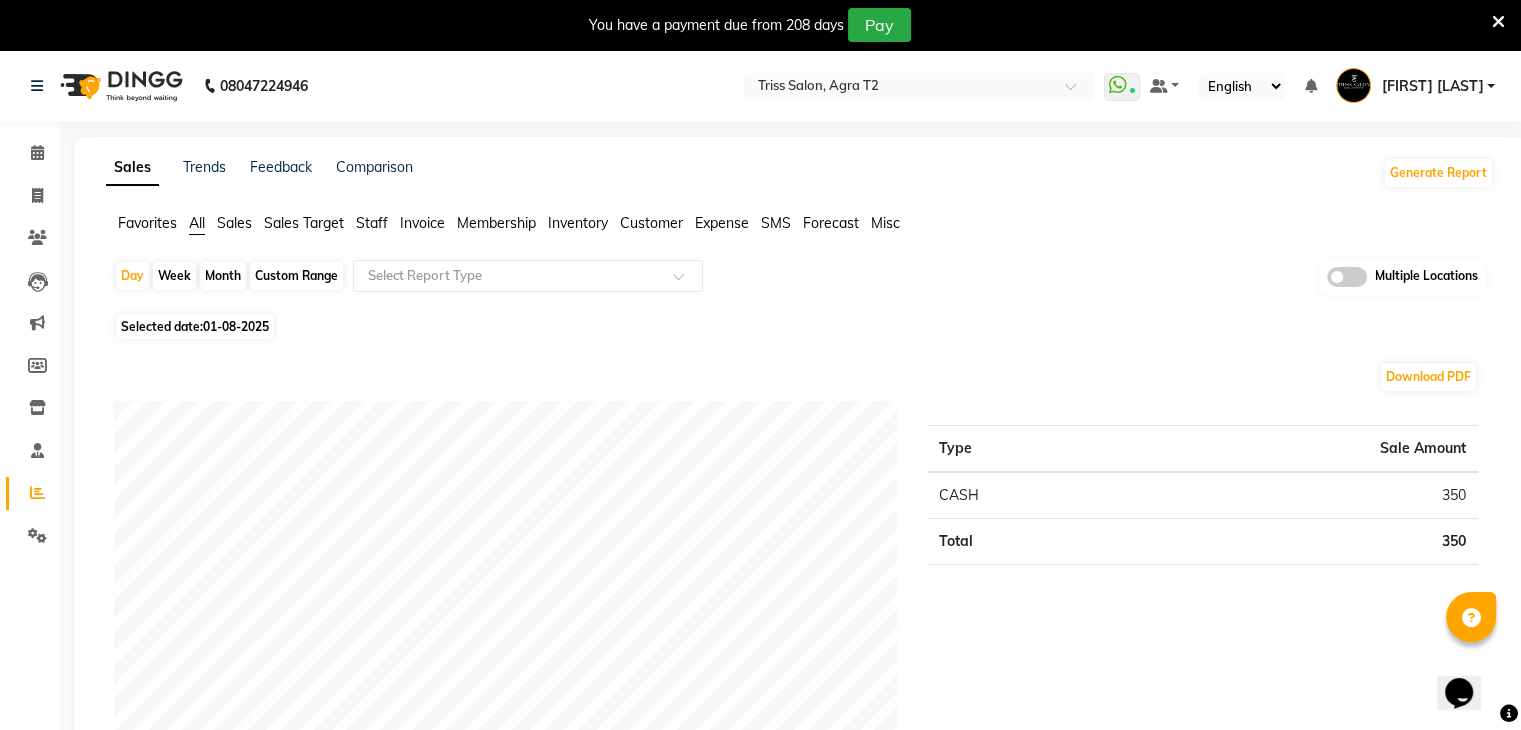 click on "Sales" 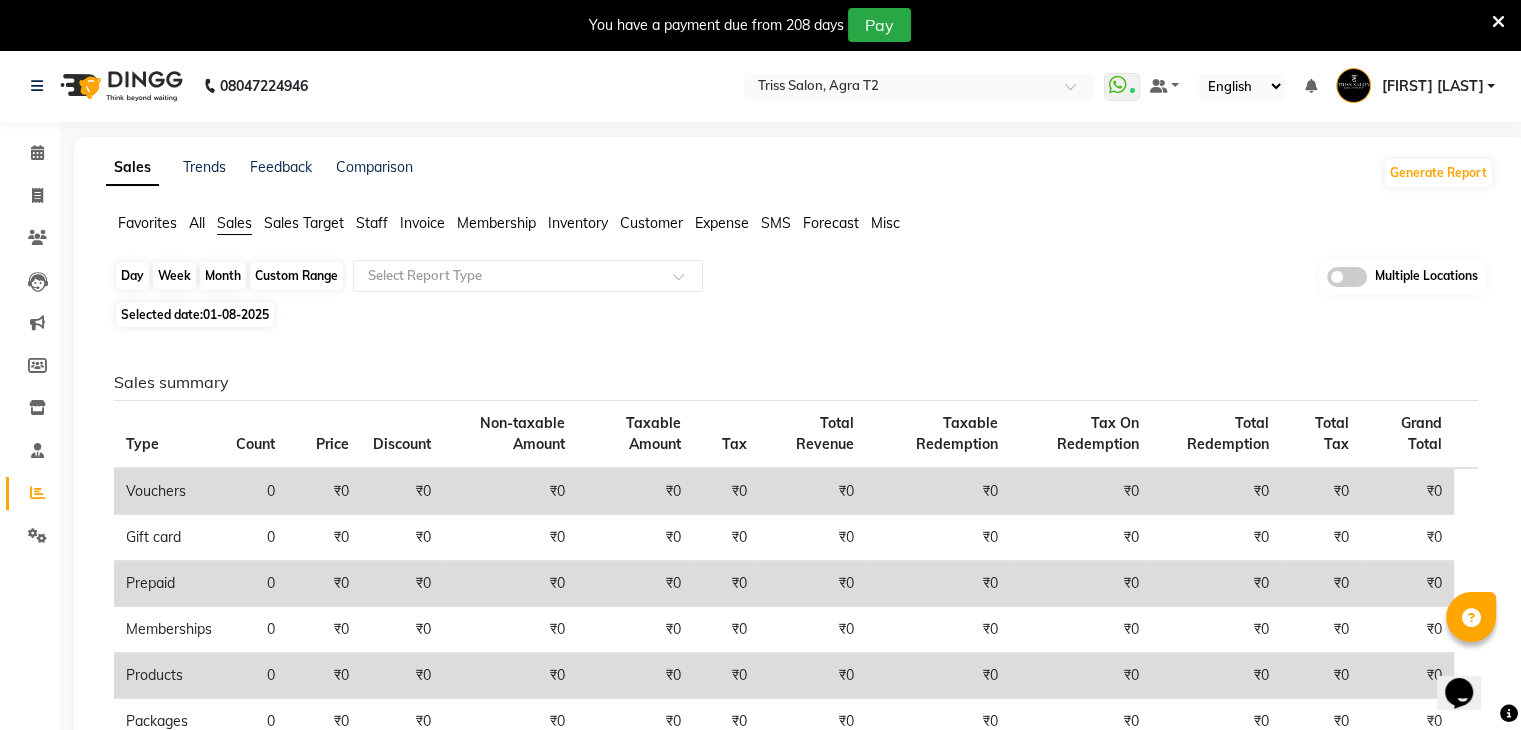 click on "Day" 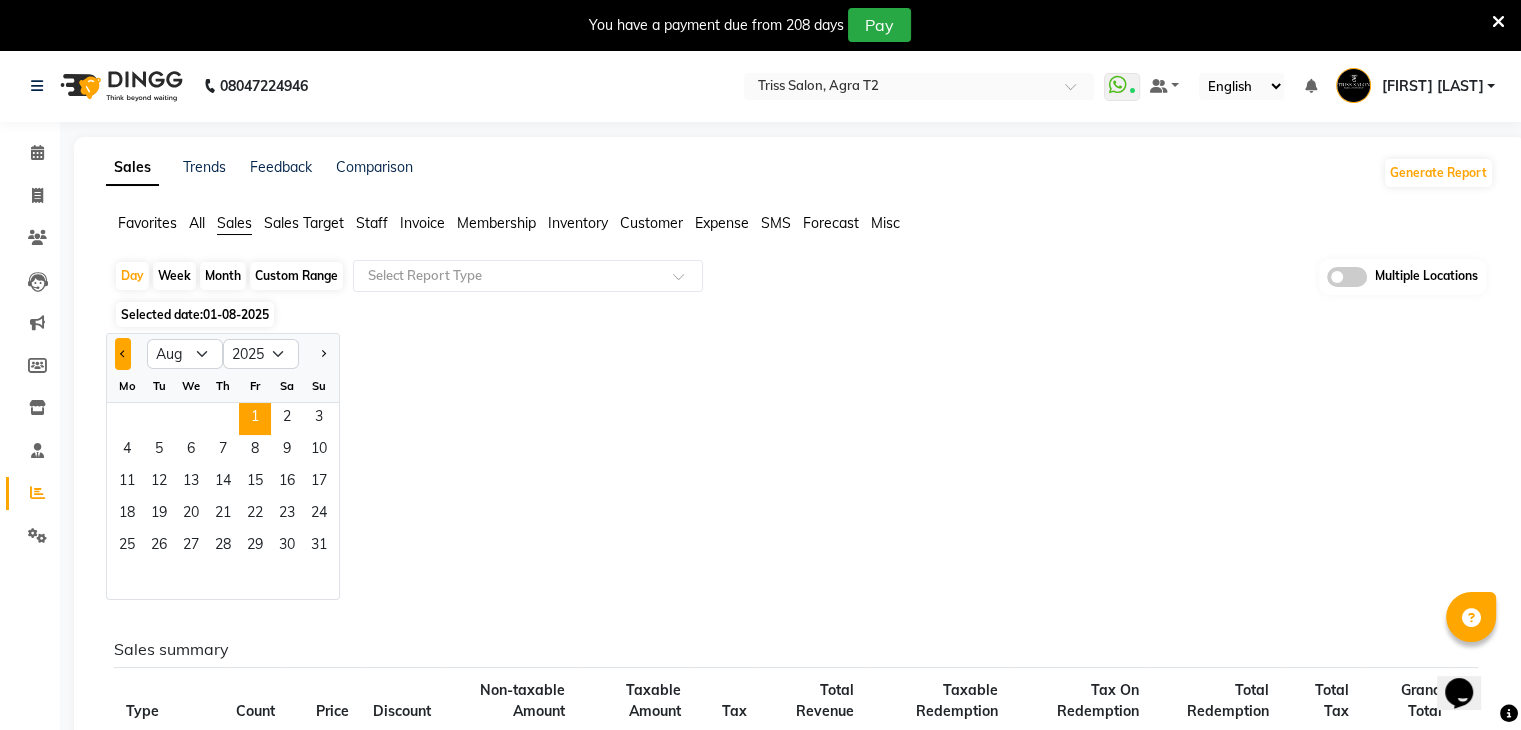 click 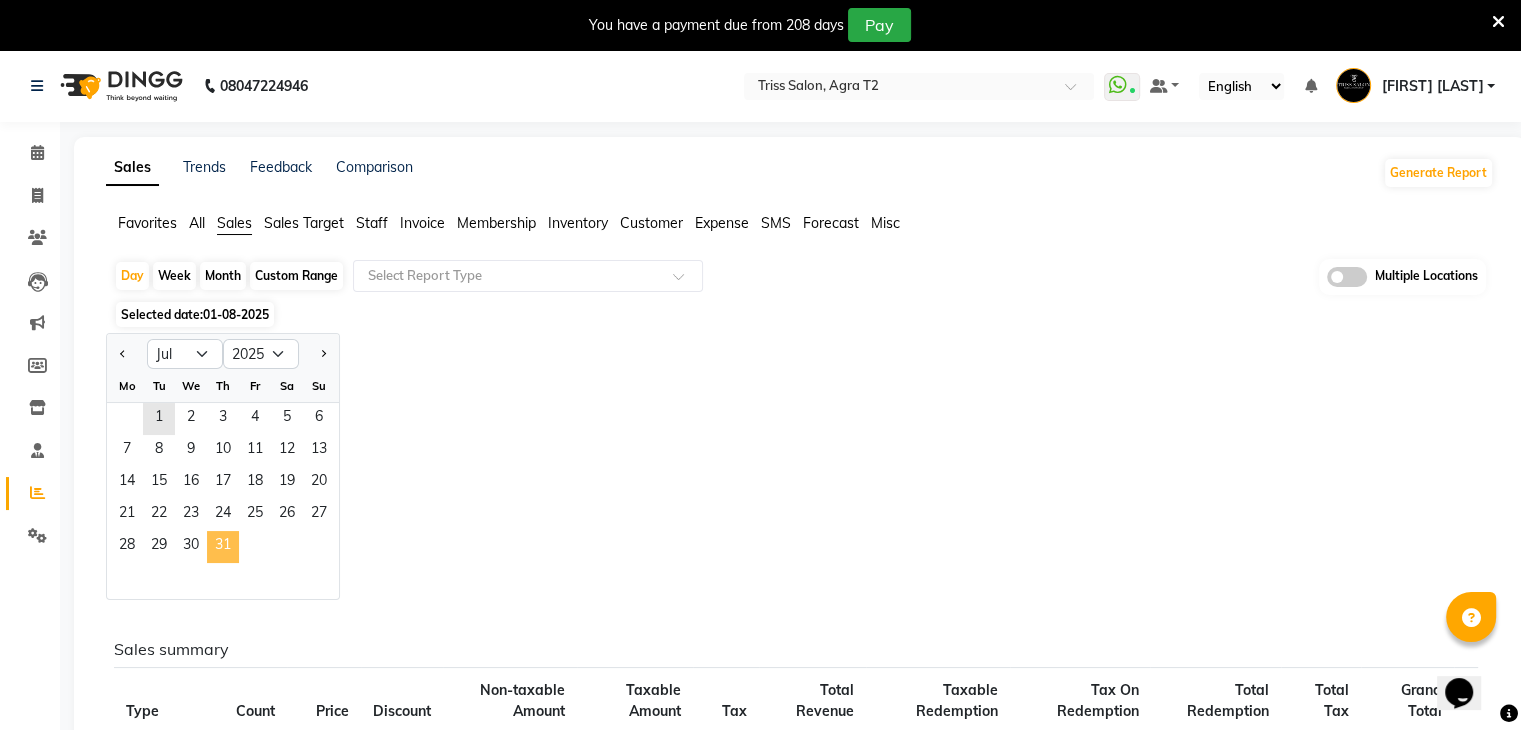 click on "31" 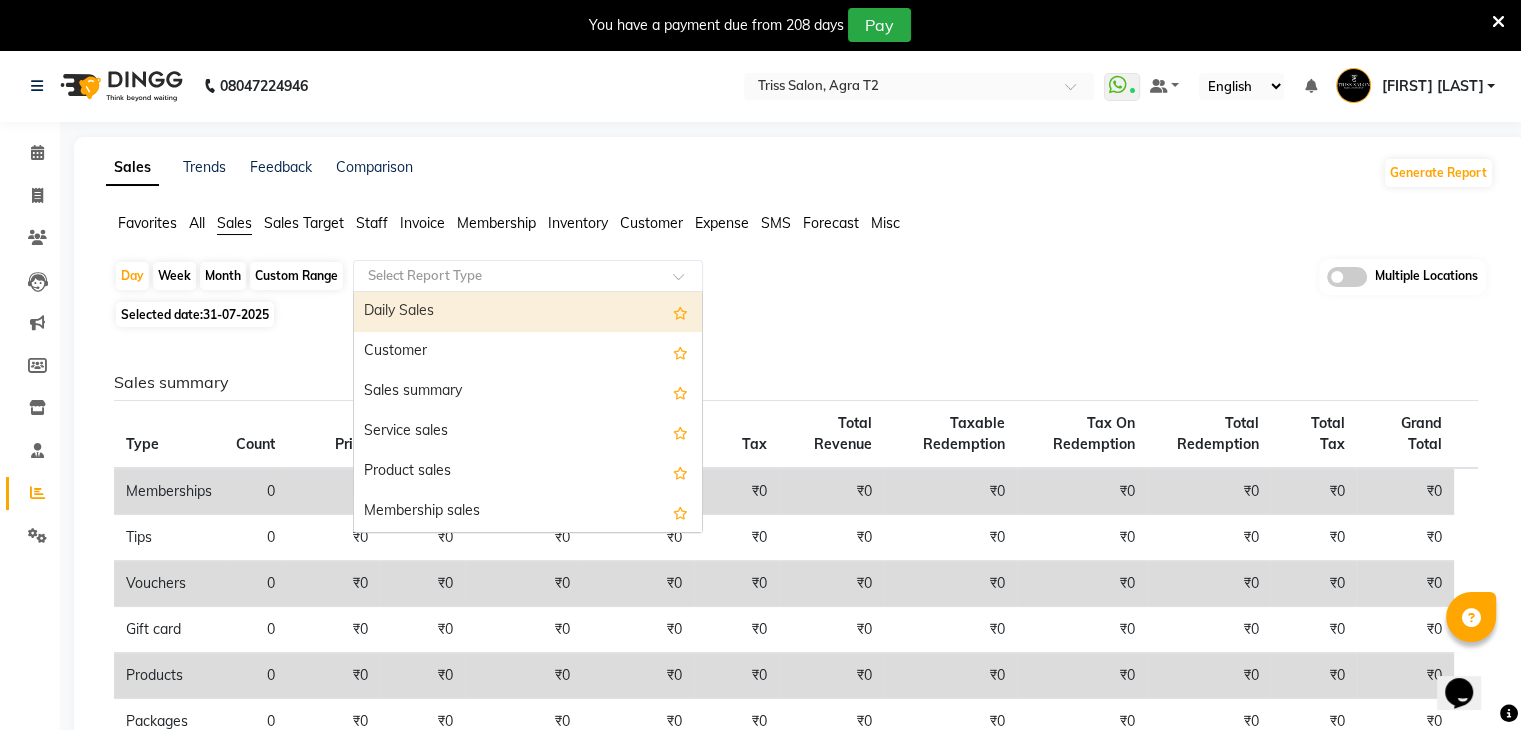click on "Select Report Type" 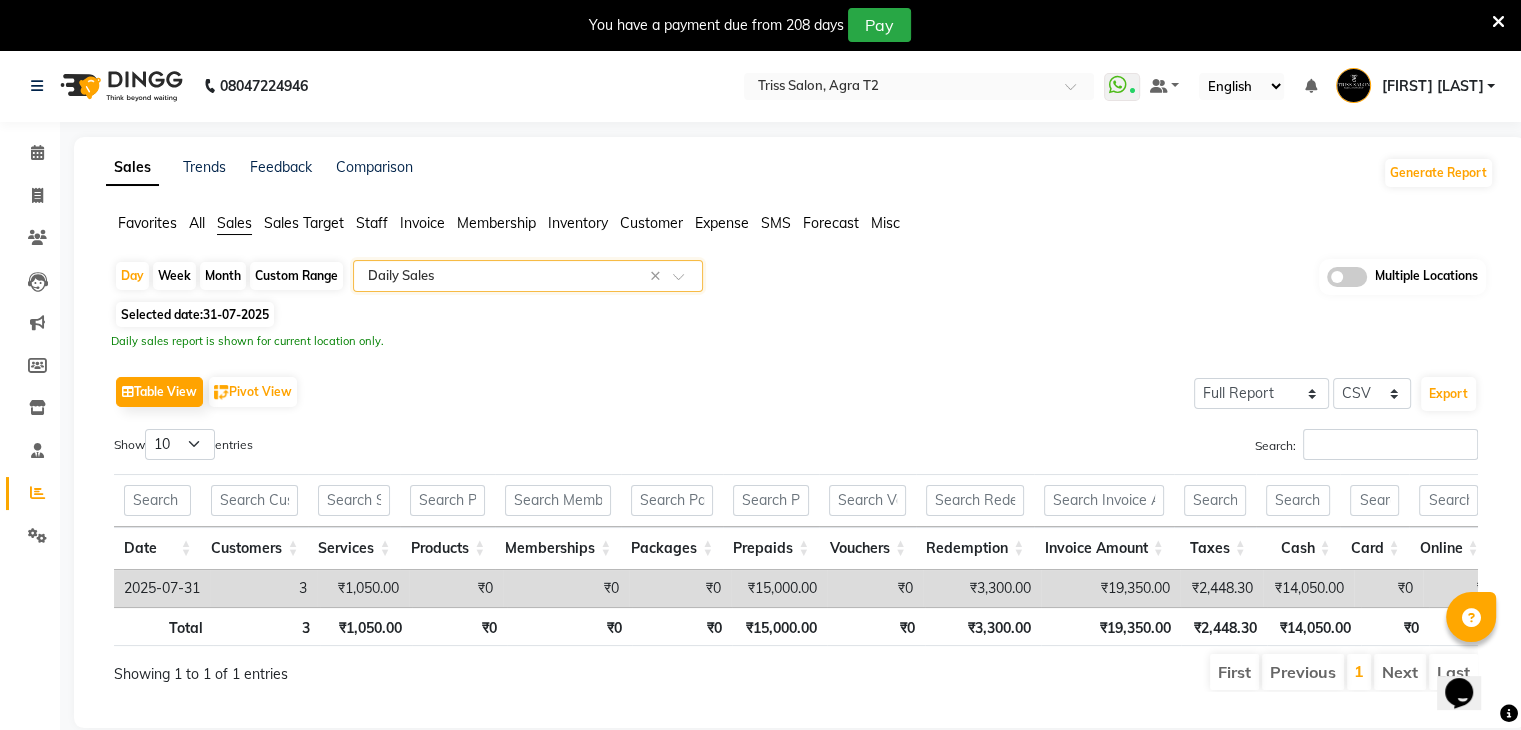 click on "Day   Week   Month   Custom Range  Select Report Type × Daily Sales × Multiple Locations Selected date:  31-07-2025   Daily sales report is shown for current location only.   Table View   Pivot View  Select Full Report Filtered Report Select CSV PDF  Export  Show  10 25 50 100  entries Search: Date Customers Services Products Memberships Packages Prepaids Vouchers Redemption Invoice Amount Taxes Cash Card Online Custom Total Collection Total Sale Ex. Redemption Excess Amount Due Received Actual Due Due As On Today Expense Cash Expense Online Total Sale Ex. Expenses Opening Cash Closing / Petty Cash Added To Wallet Invoice Refund Advance Refund Date Customers Services Products Memberships Packages Prepaids Vouchers Redemption Invoice Amount Taxes Cash Card Online Custom Total Collection Total Sale Ex. Redemption Excess Amount Due Received Actual Due Due As On Today Expense Cash Expense Online Total Sale Ex. Expenses Opening Cash Closing / Petty Cash Added To Wallet Invoice Refund Advance Refund Total 3 3" 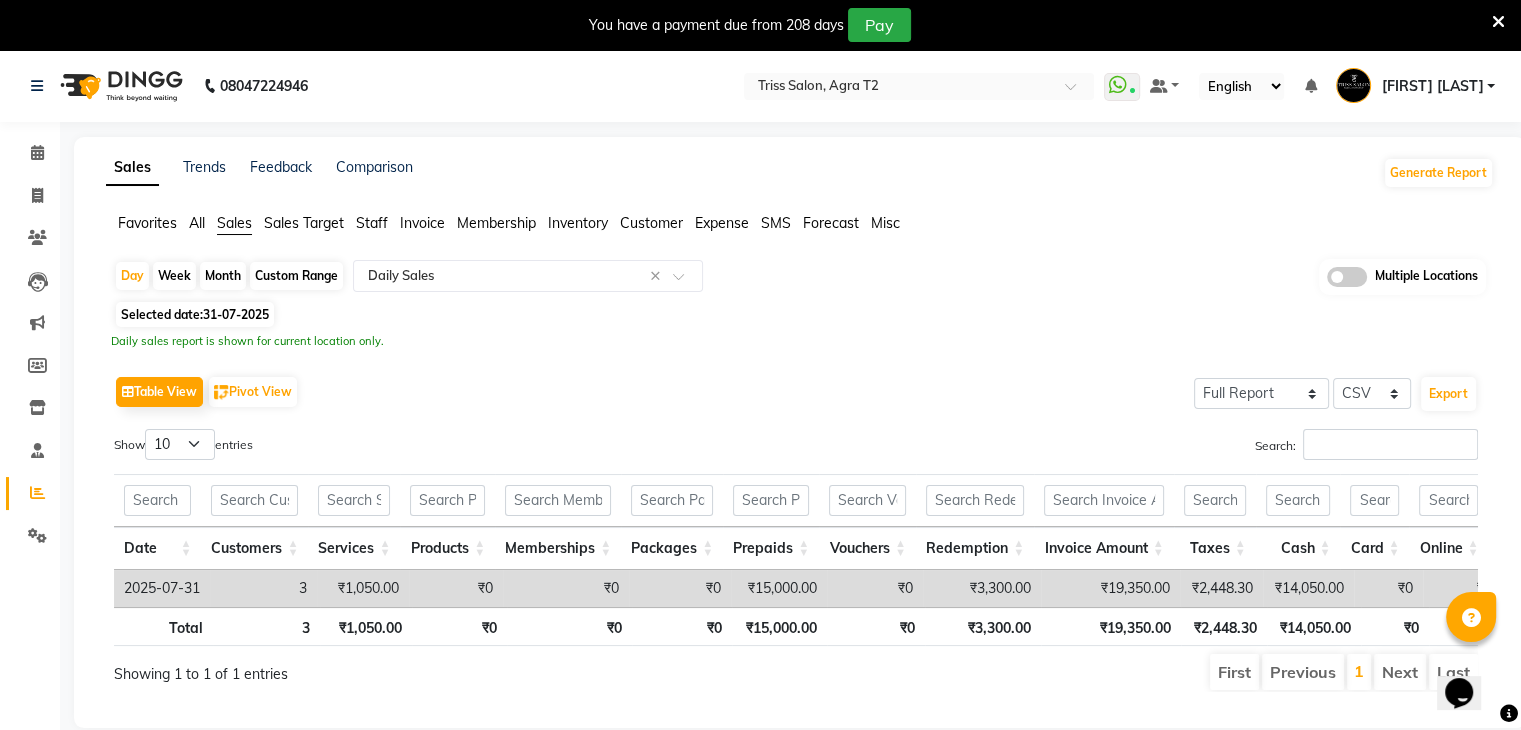scroll, scrollTop: 0, scrollLeft: 44, axis: horizontal 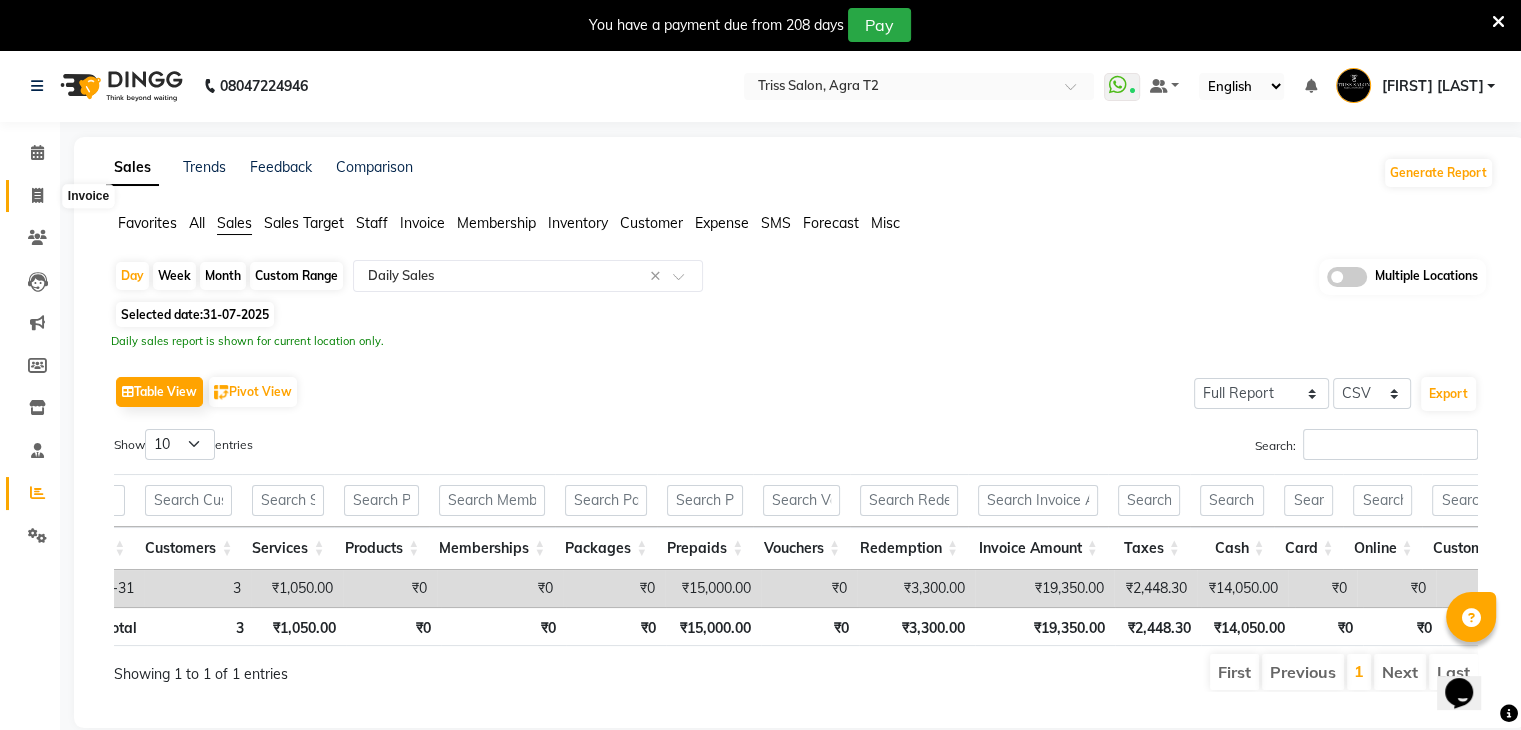click 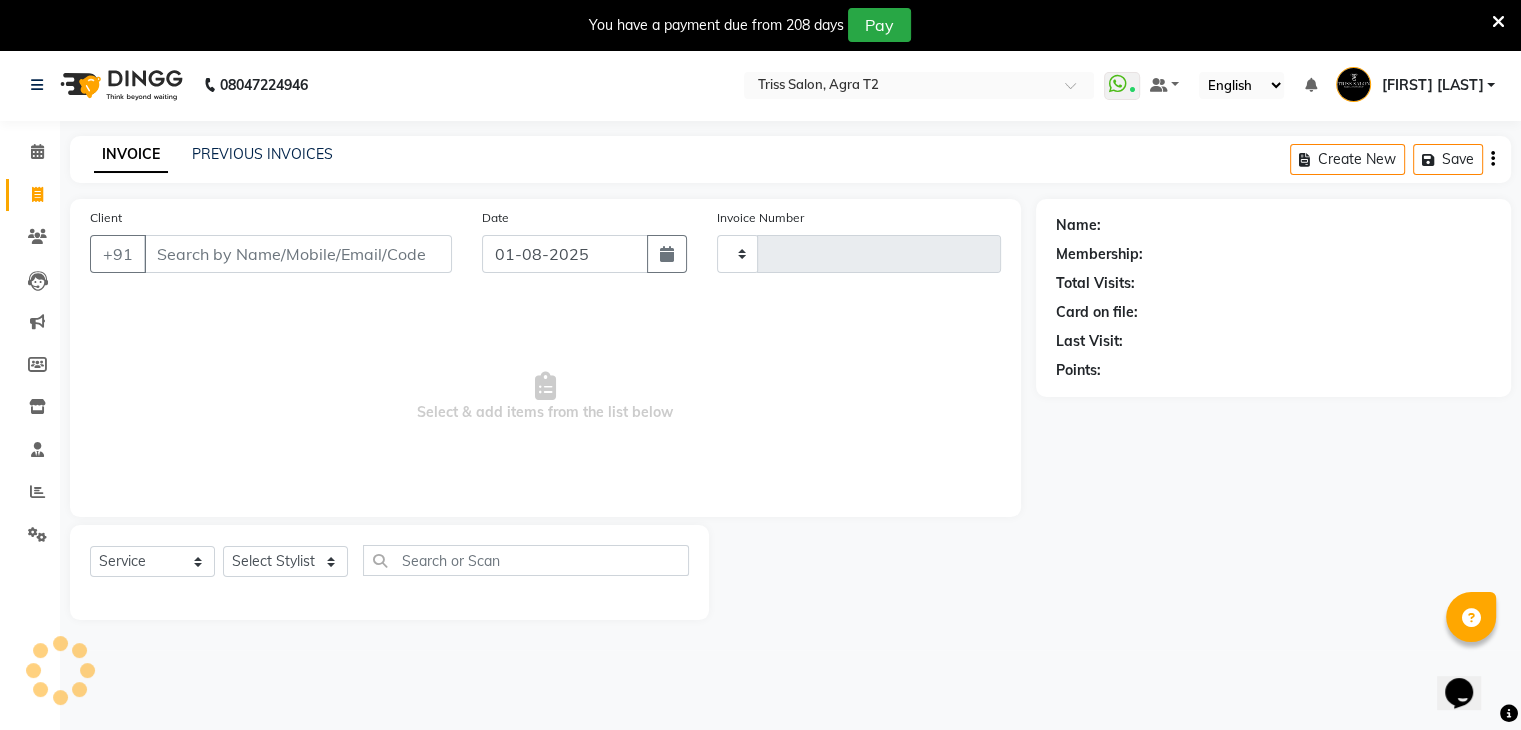 type on "1736" 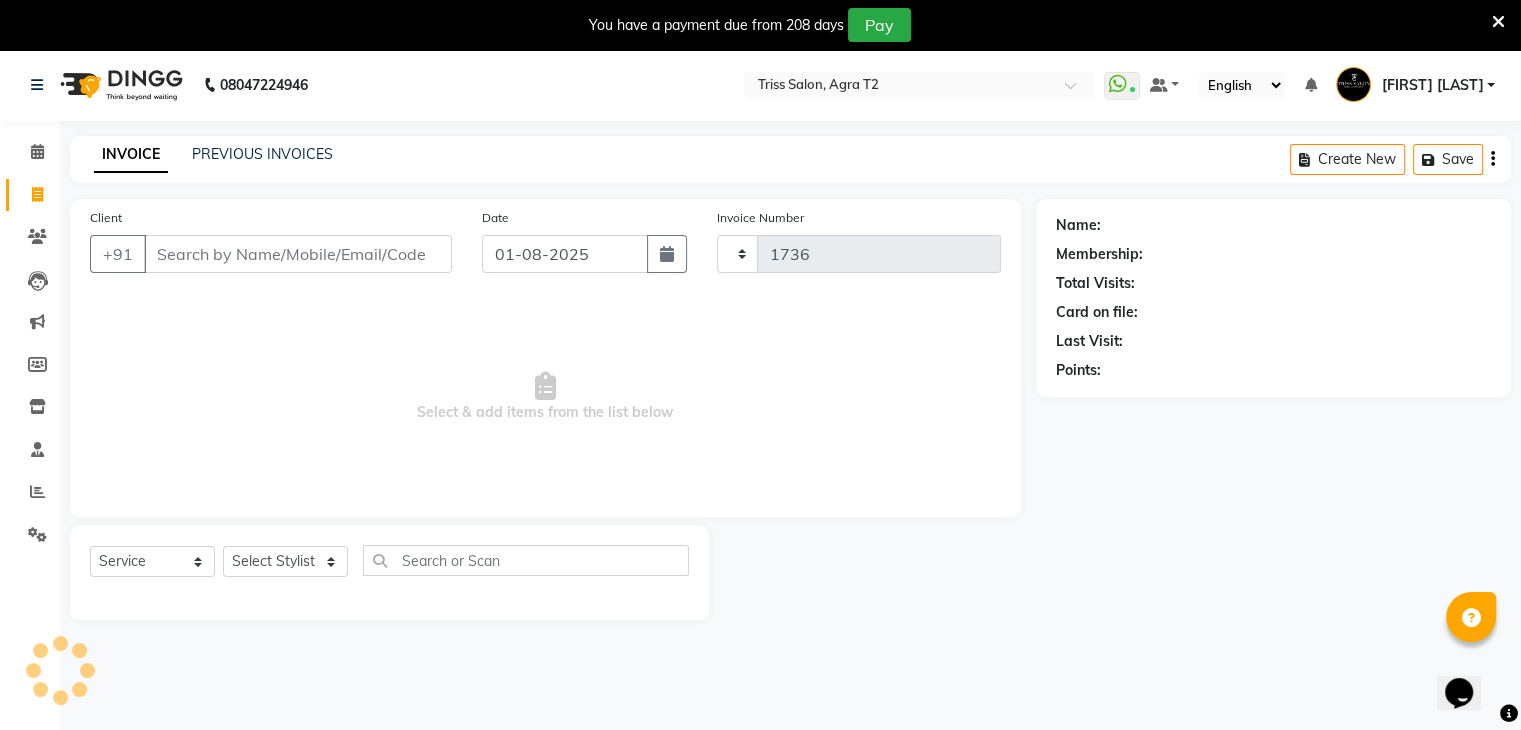 scroll, scrollTop: 6, scrollLeft: 0, axis: vertical 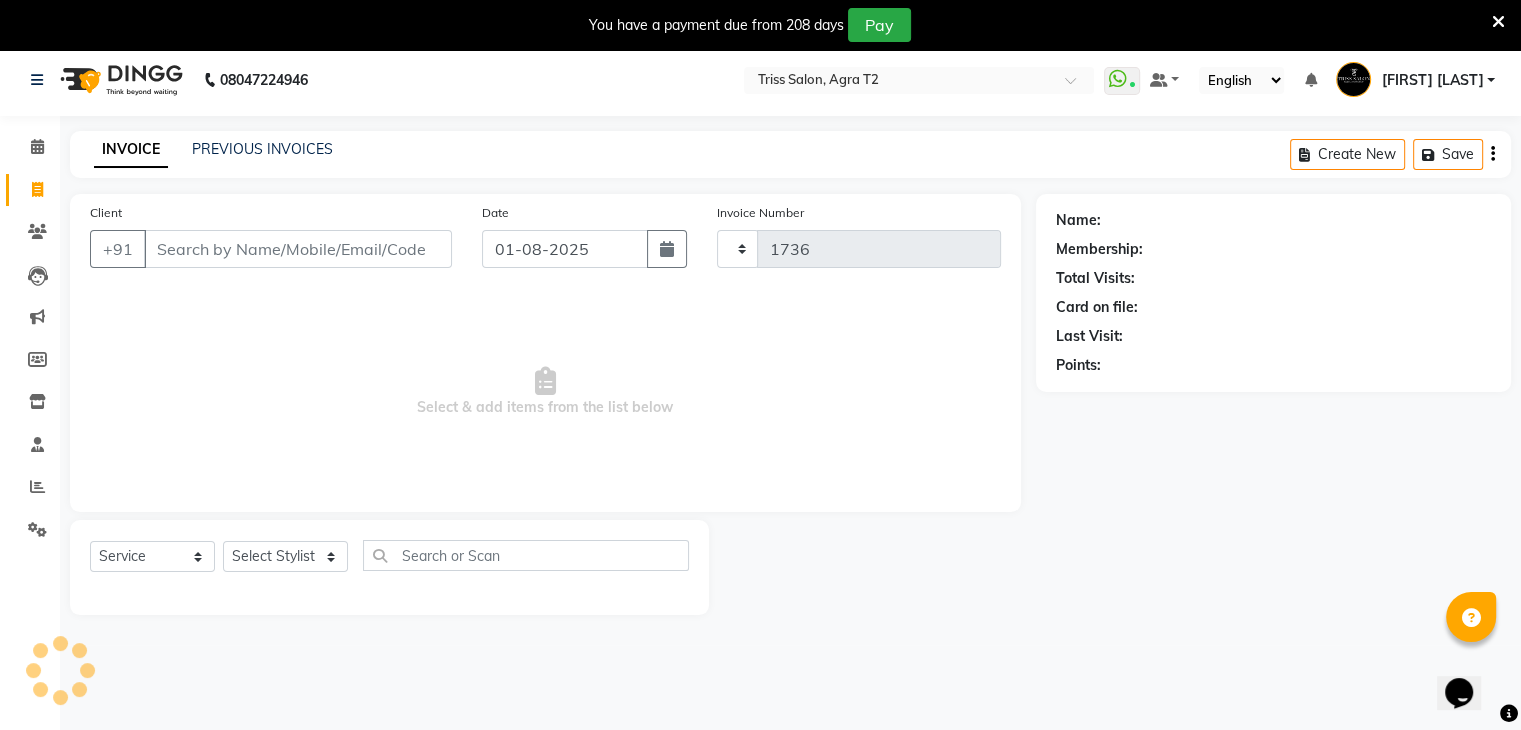 select on "4301" 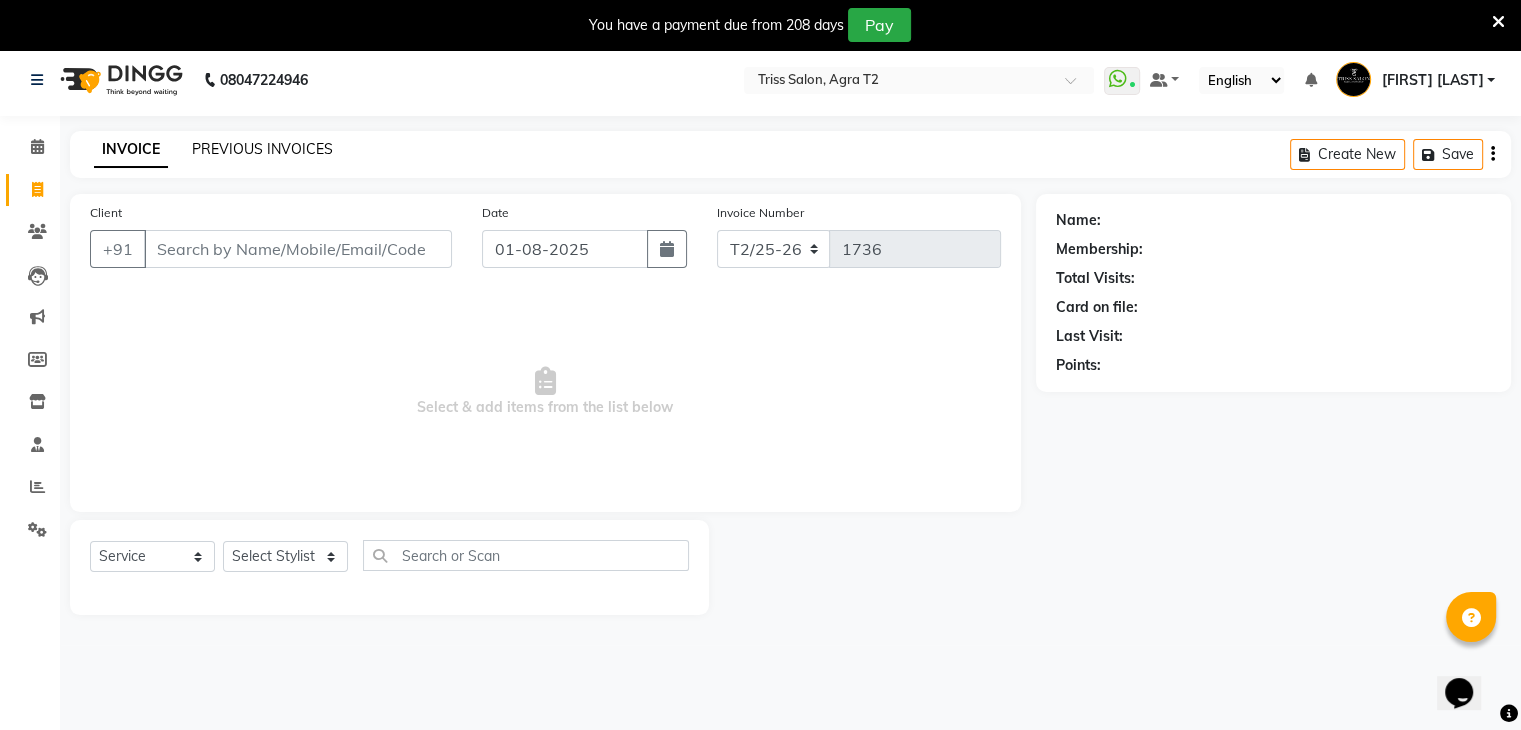 click on "PREVIOUS INVOICES" 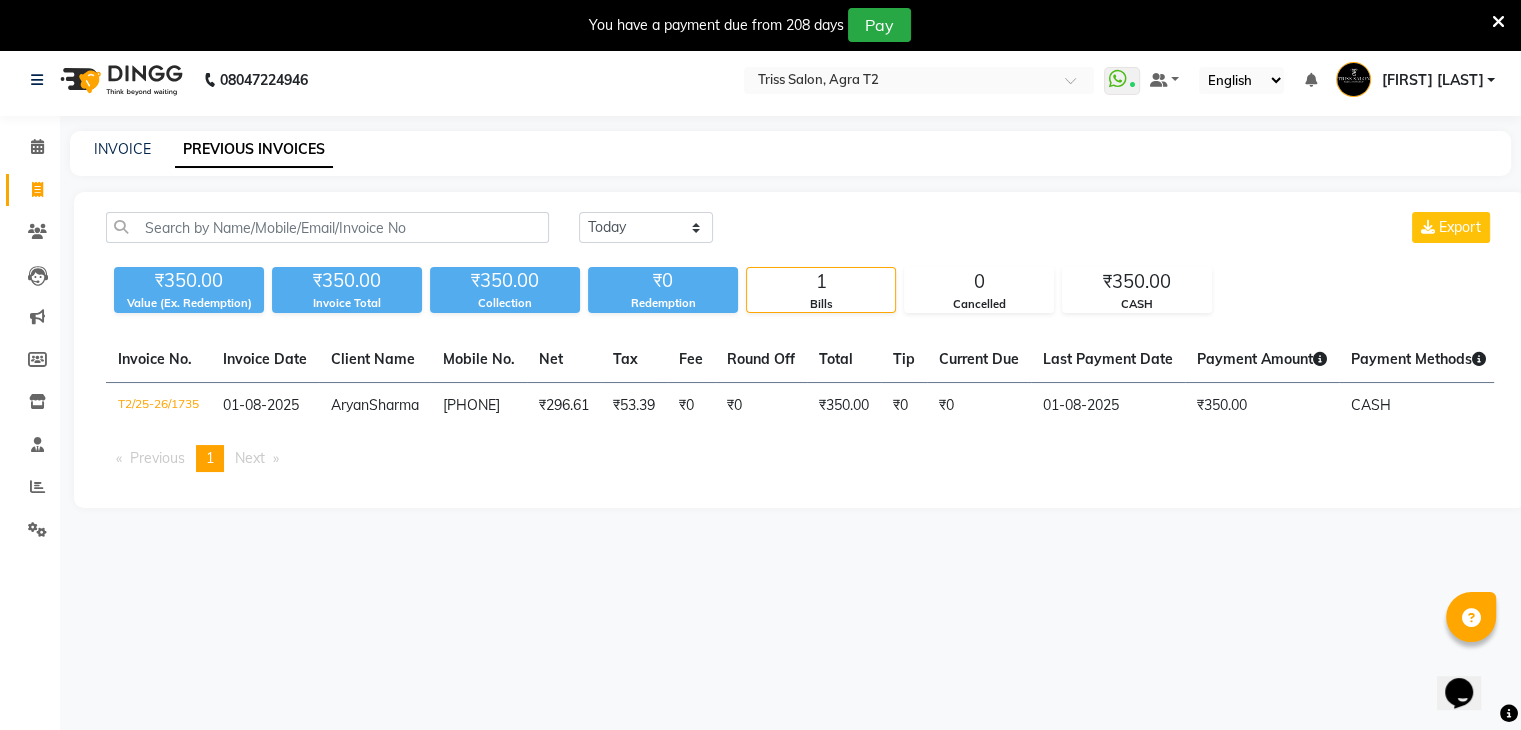click on "PREVIOUS INVOICES" 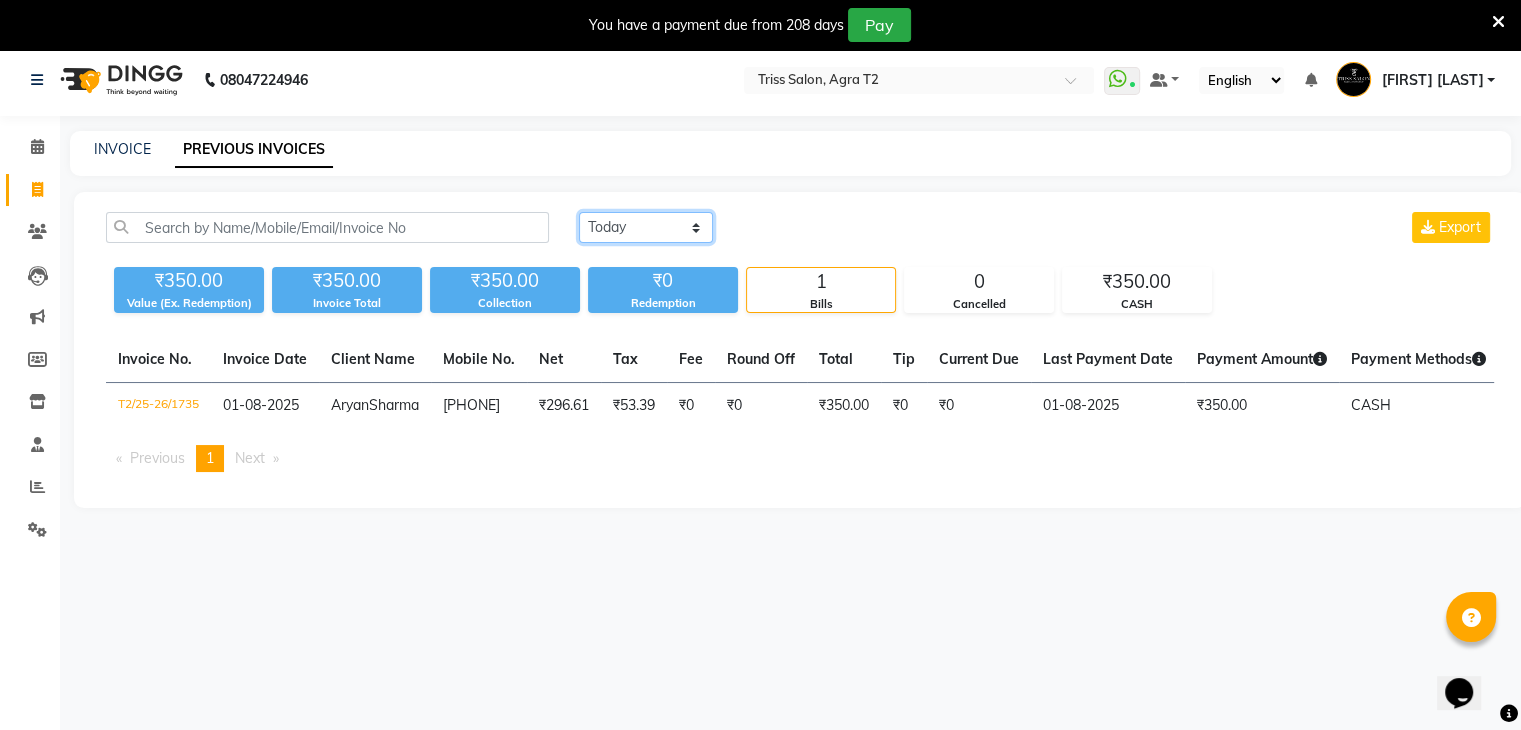 click on "Today Yesterday Custom Range" 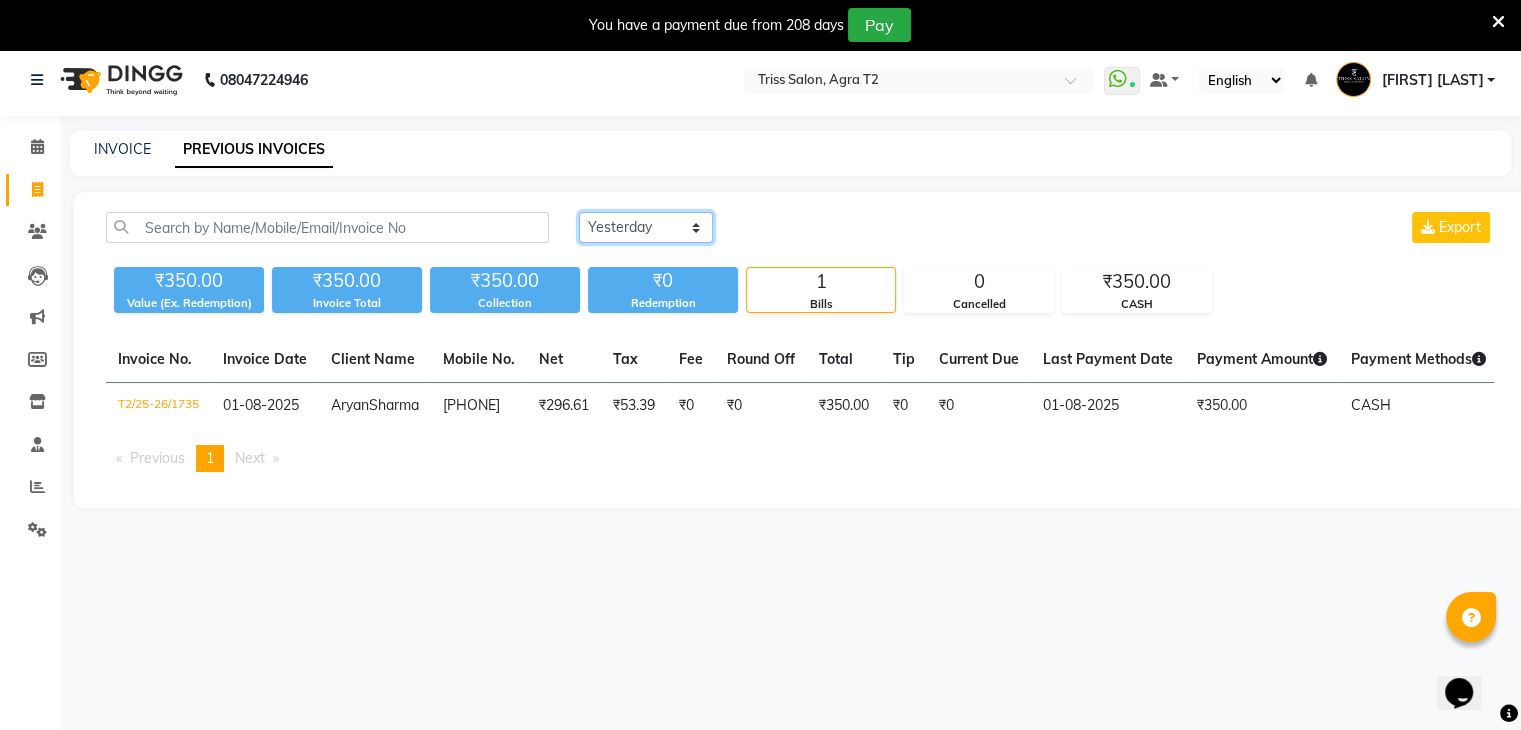 click on "Today Yesterday Custom Range" 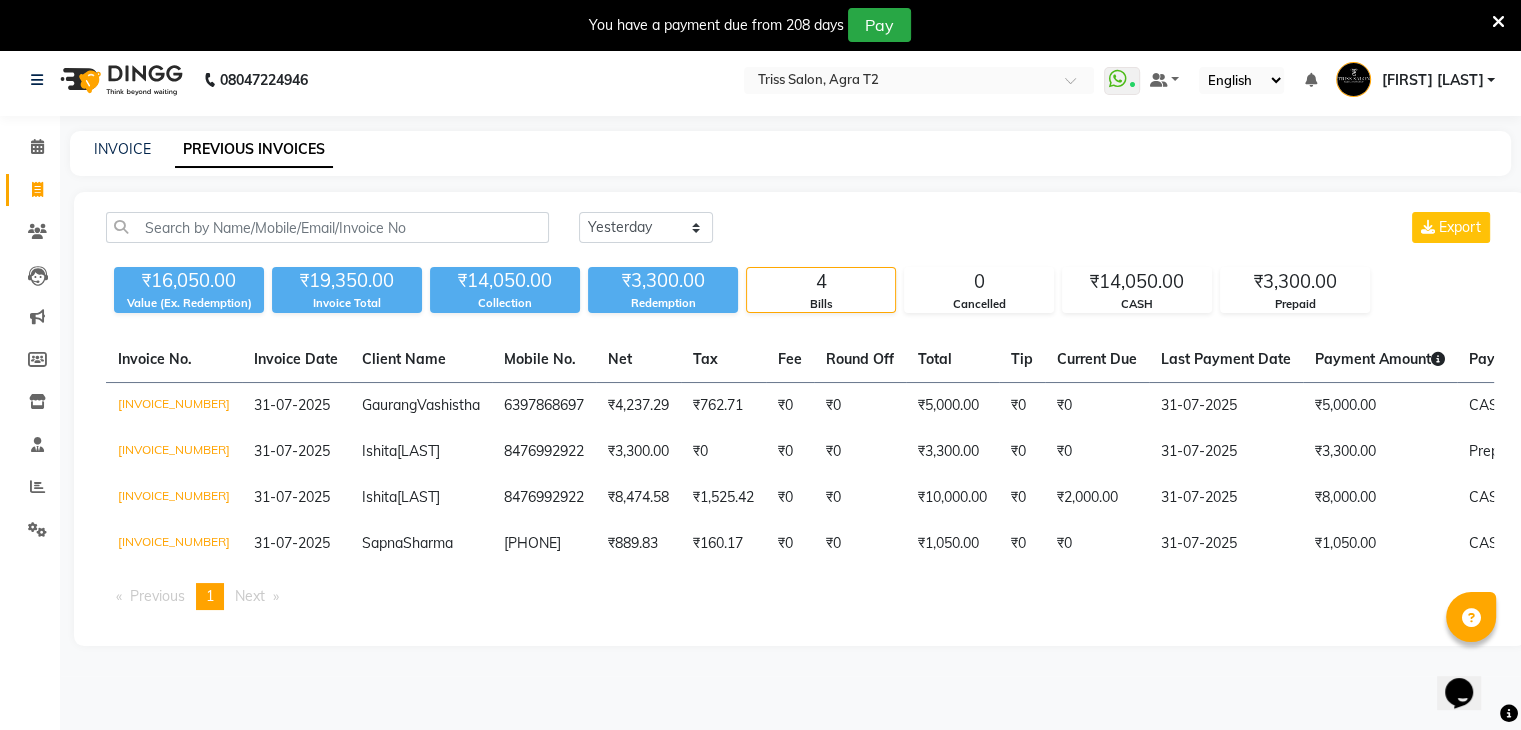 click on "Today Yesterday Custom Range Export ₹16,050.00 Value (Ex. Redemption) ₹19,350.00 Invoice Total  ₹14,050.00 Collection ₹3,300.00 Redemption 4 Bills 0 Cancelled ₹14,050.00 CASH ₹3,300.00 Prepaid  Invoice No.   Invoice Date   Client Name   Mobile No.   Net   Tax   Fee   Round Off   Total   Tip   Current Due   Last Payment Date   Payment Amount   Payment Methods   Cancel Reason   Status   T2/25-26/1734  31-07-2025 Gaurang  Vashistha 6397868697 ₹4,237.29 ₹762.71  ₹0  ₹0 ₹5,000.00 ₹0 ₹0 31-07-2025 ₹5,000.00  CASH - PAID  T2/25-26/1733  31-07-2025 Ishita  Malpani 8476992922 ₹3,300.00 ₹0  ₹0  ₹0 ₹3,300.00 ₹0 ₹0 31-07-2025 ₹3,300.00  Prepaid - PAID  T2/25-26/1732  31-07-2025 Ishita  Malpani 8476992922 ₹8,474.58 ₹1,525.42  ₹0  ₹0 ₹10,000.00 ₹0 ₹2,000.00 31-07-2025 ₹8,000.00  CASH - PARTIAL PAID  T2/25-26/1731  31-07-2025 Sapna  Sharma 9837059788 ₹889.83 ₹160.17  ₹0  ₹0 ₹1,050.00 ₹0 ₹0 31-07-2025 ₹1,050.00  CASH - PAID  Previous  page  1 / 1  1" 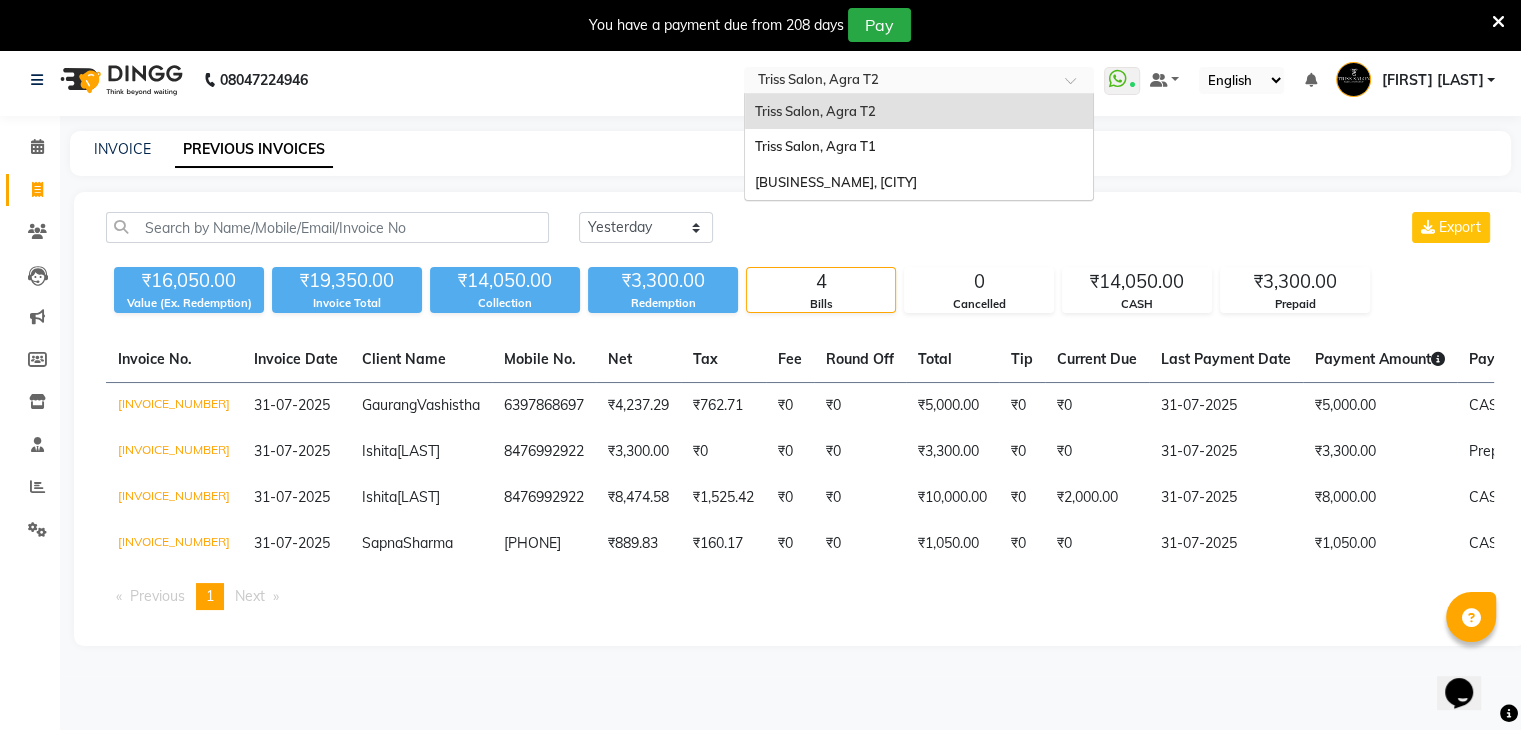 click at bounding box center [899, 82] 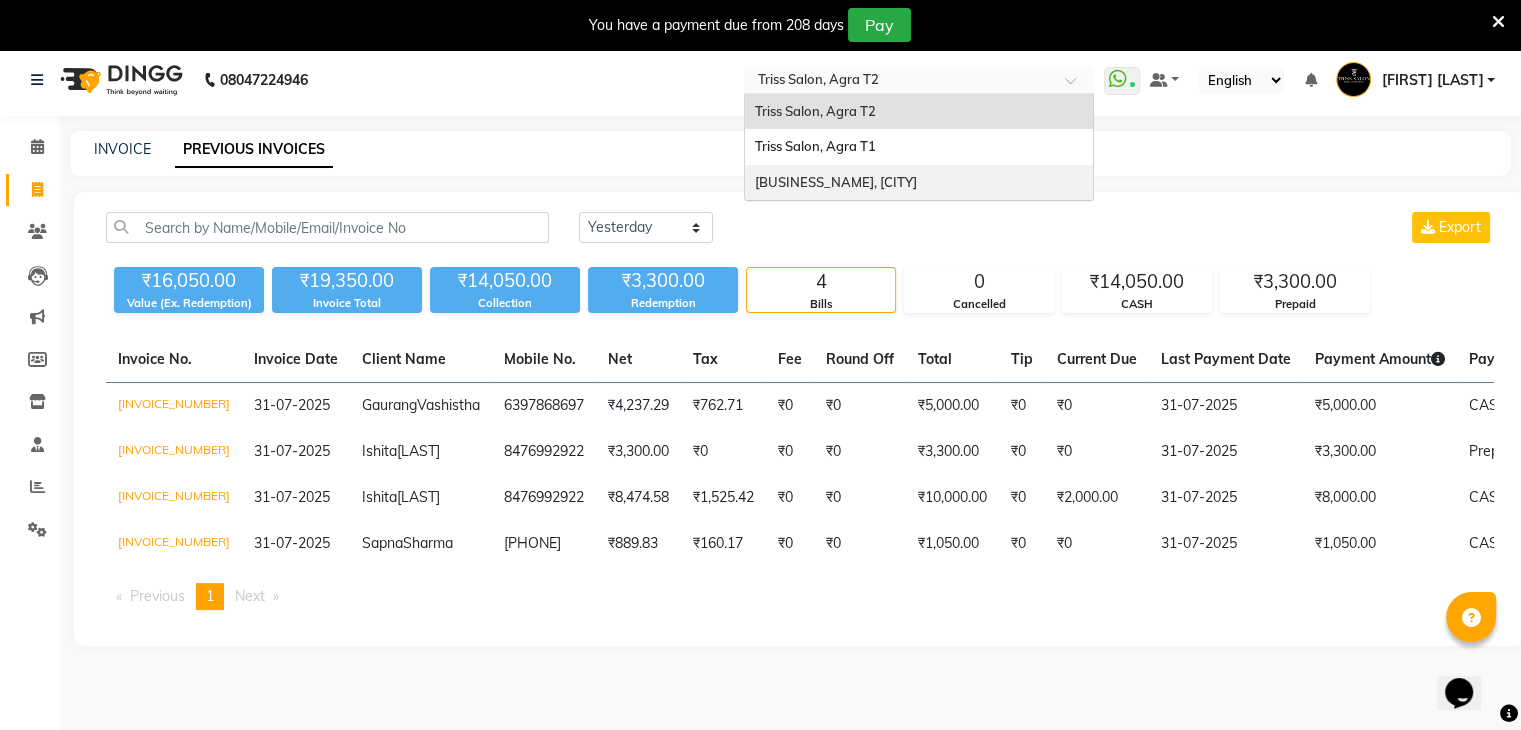 click on "[SALON_NAME], [CITY]" at bounding box center (919, 183) 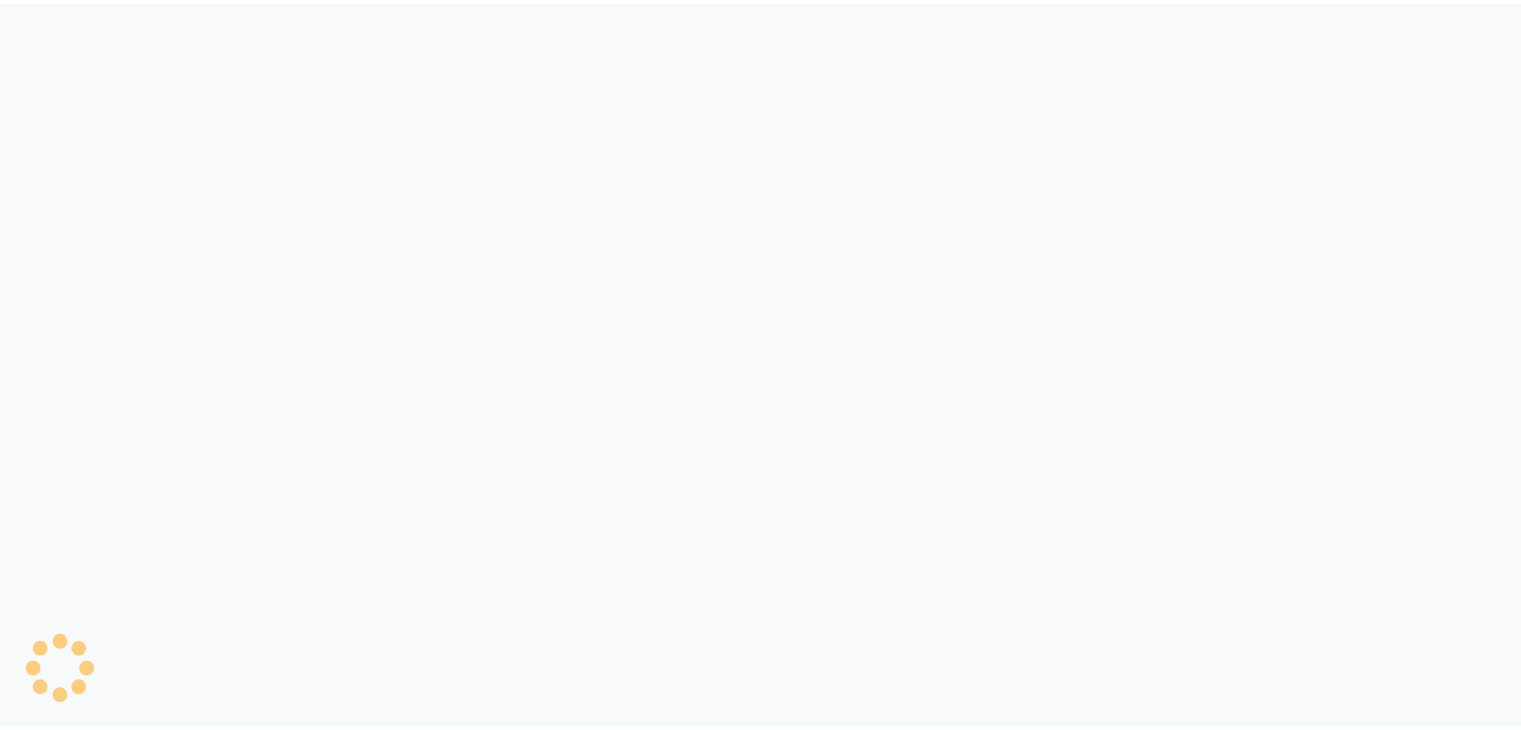 scroll, scrollTop: 0, scrollLeft: 0, axis: both 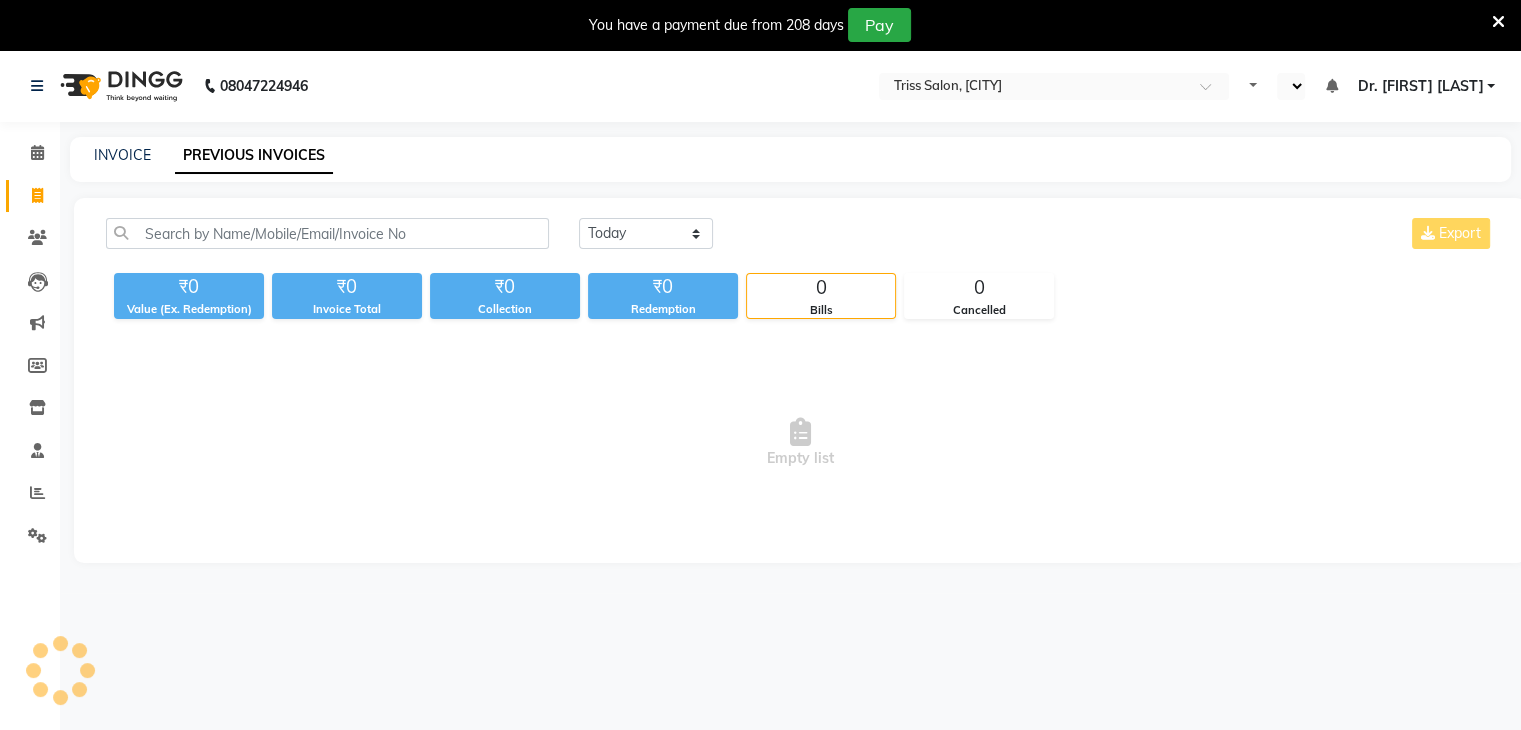 select on "en" 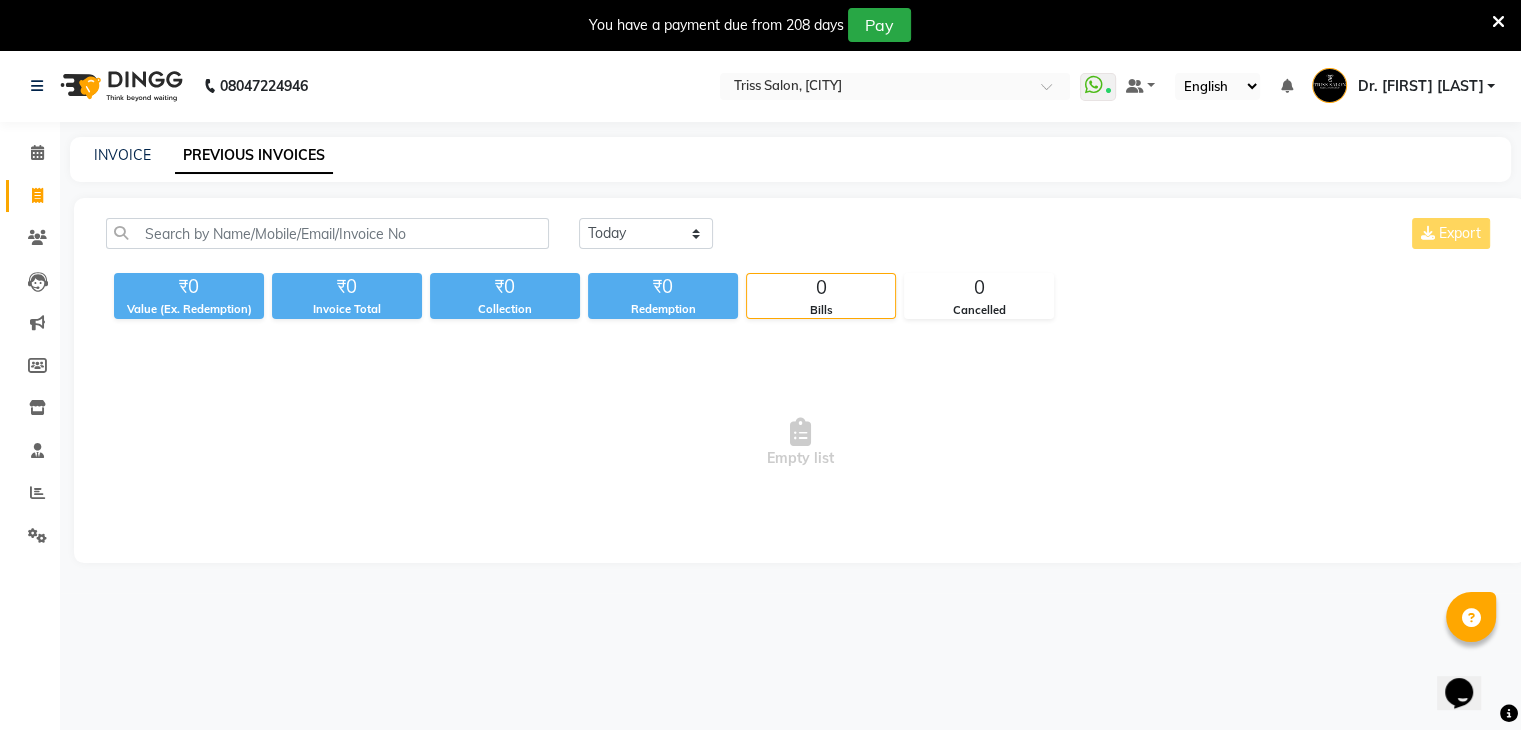 scroll, scrollTop: 0, scrollLeft: 0, axis: both 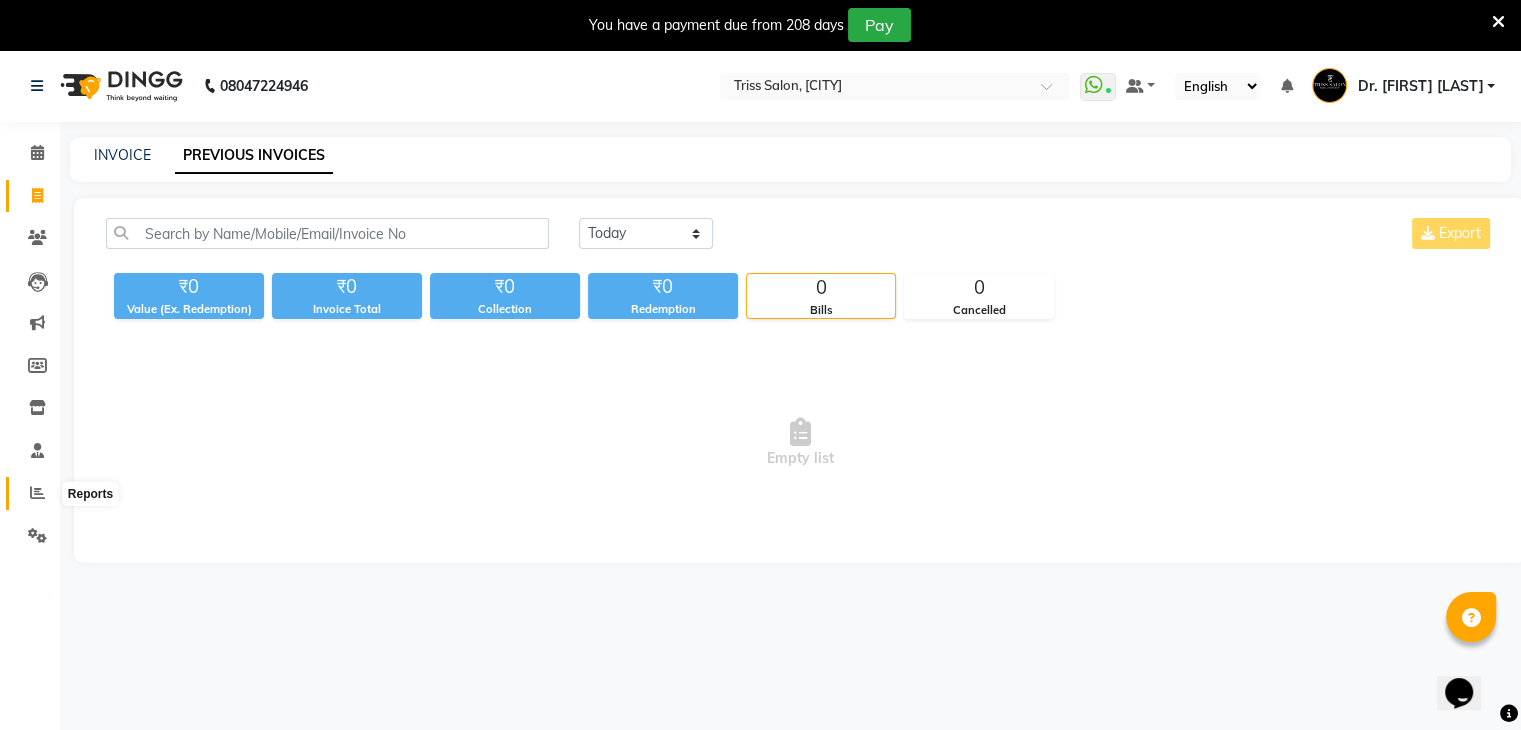 click 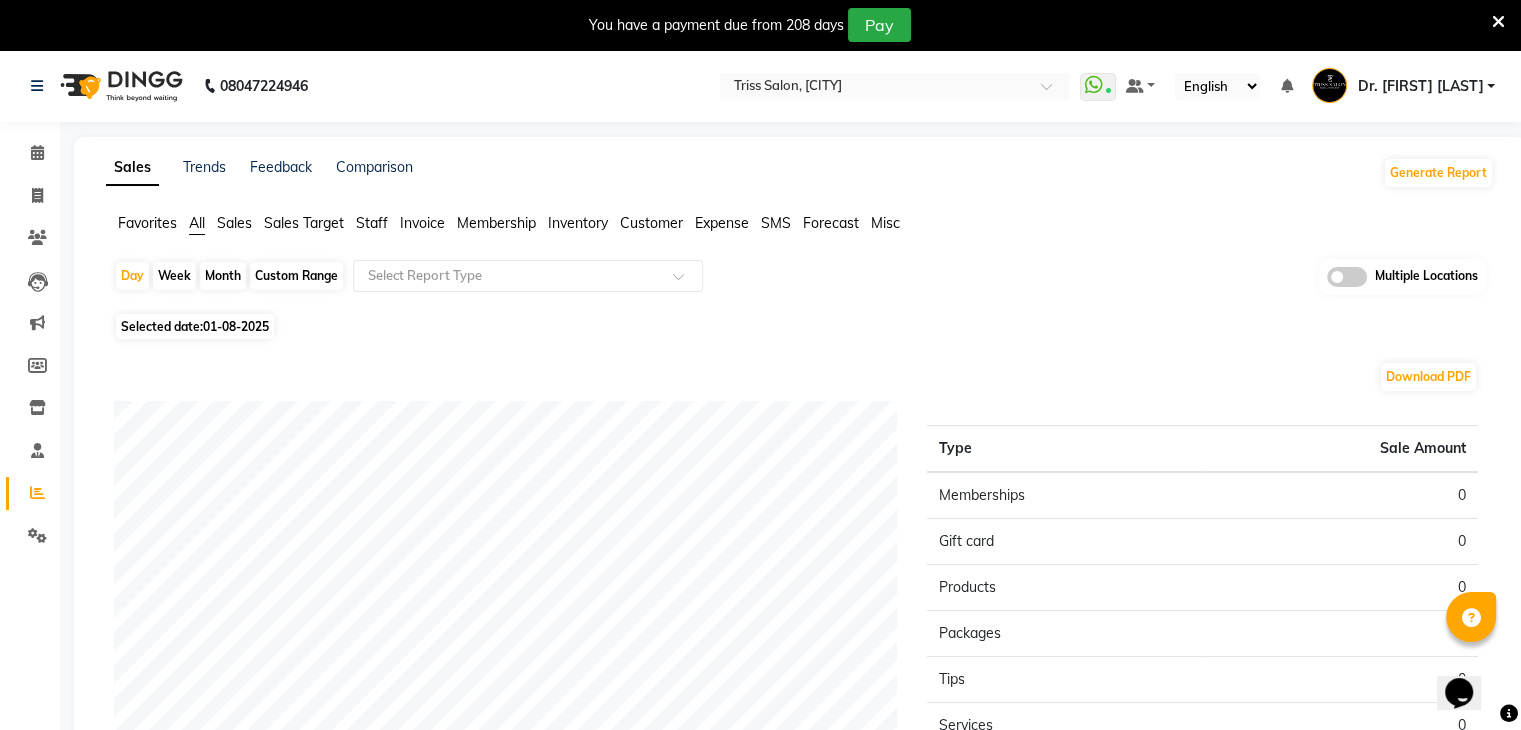 click on "Sales" 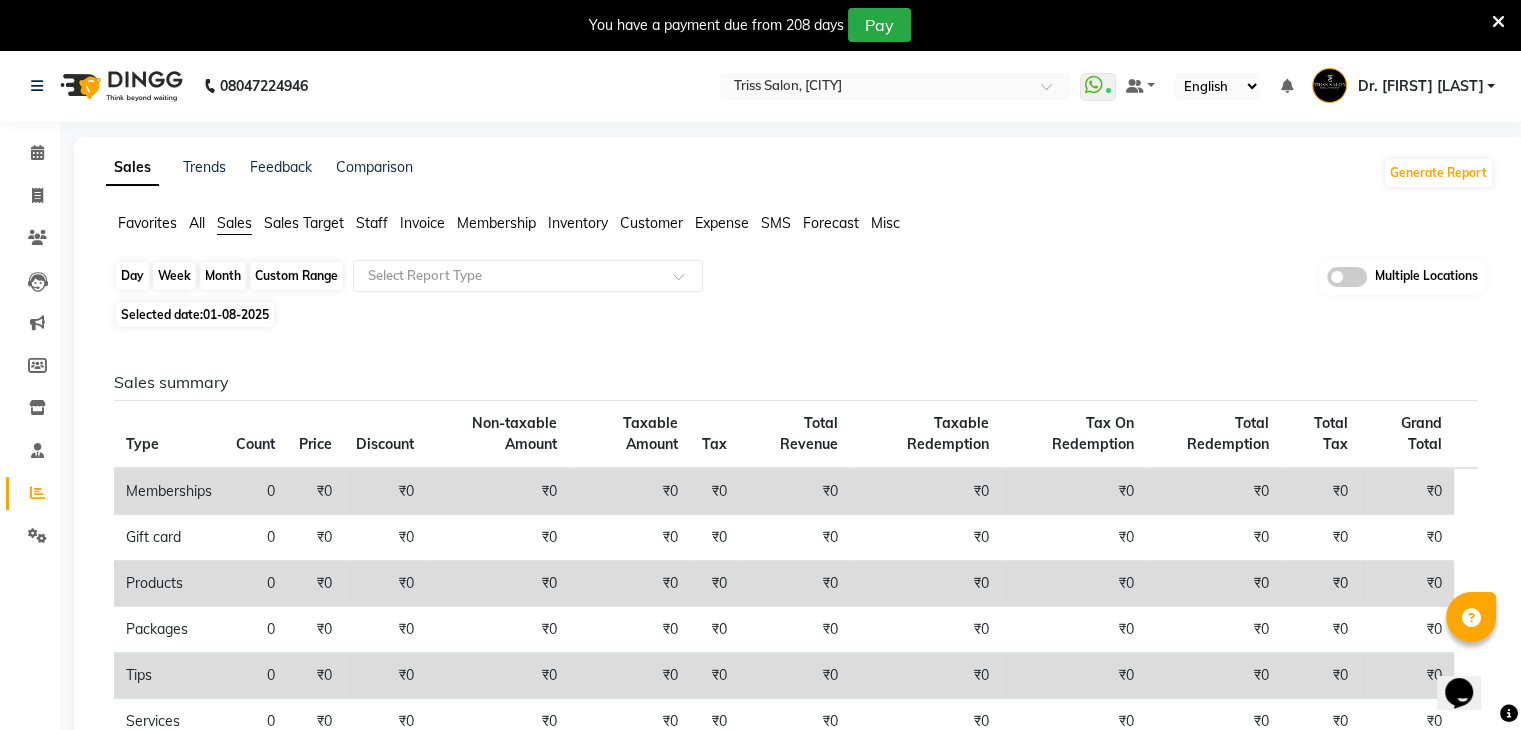 click on "Day" 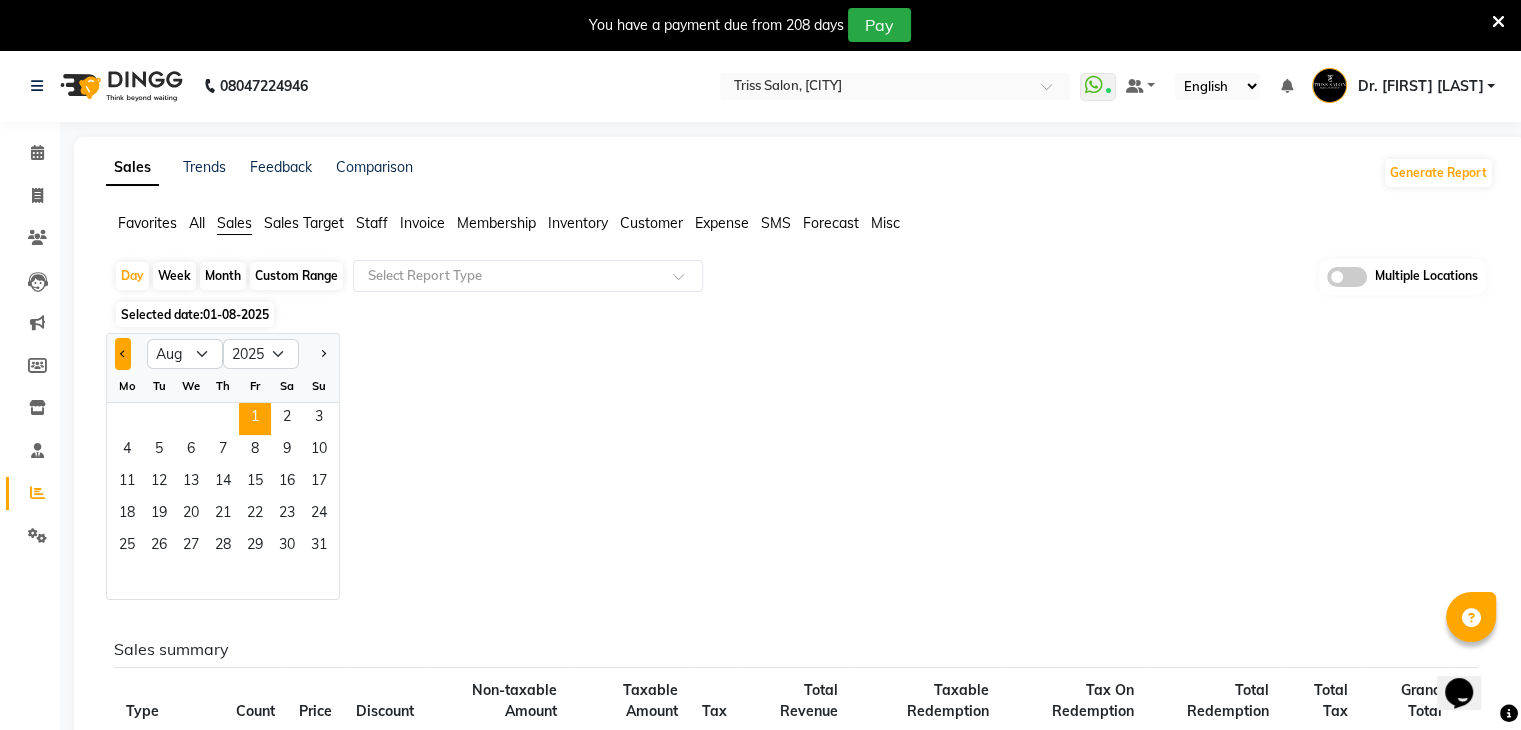 click 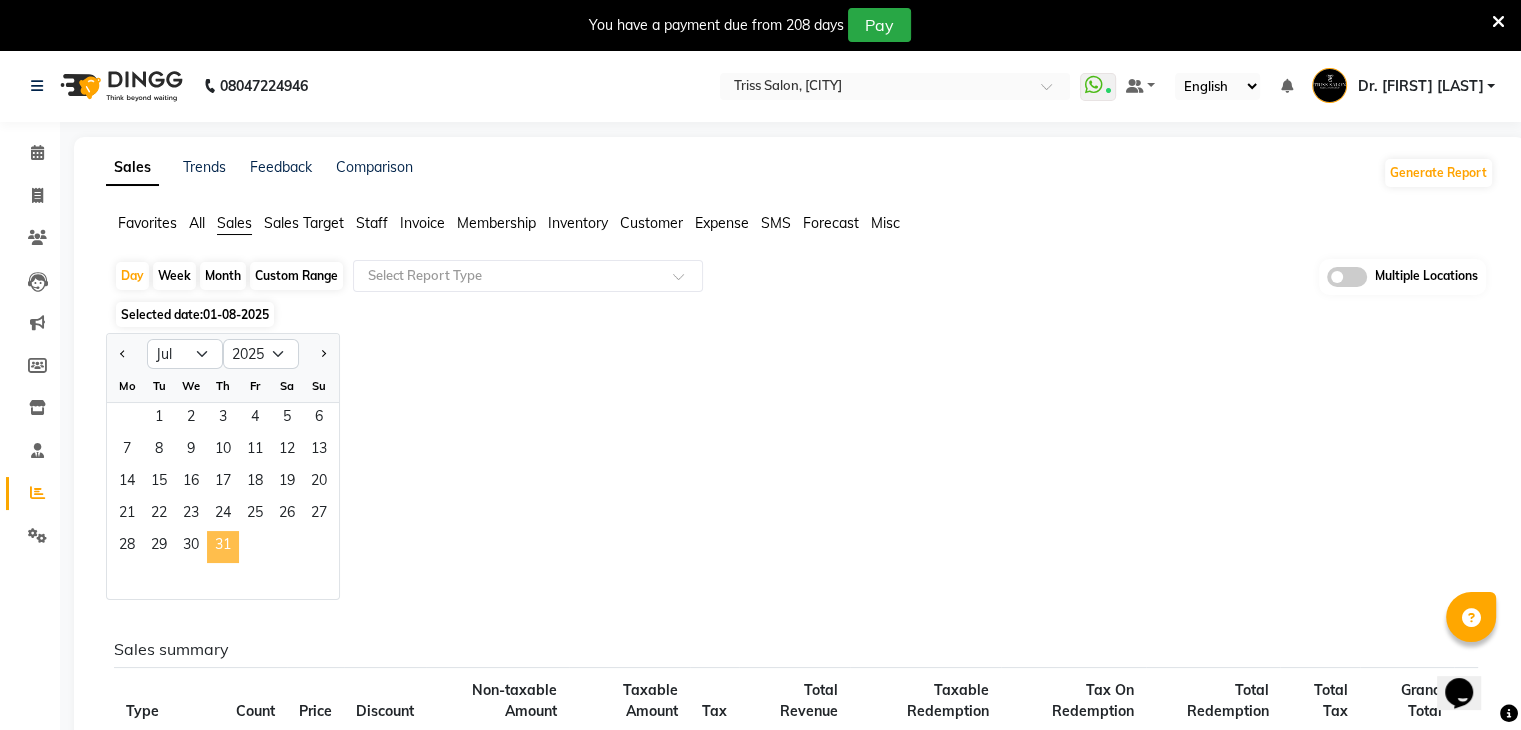 click on "31" 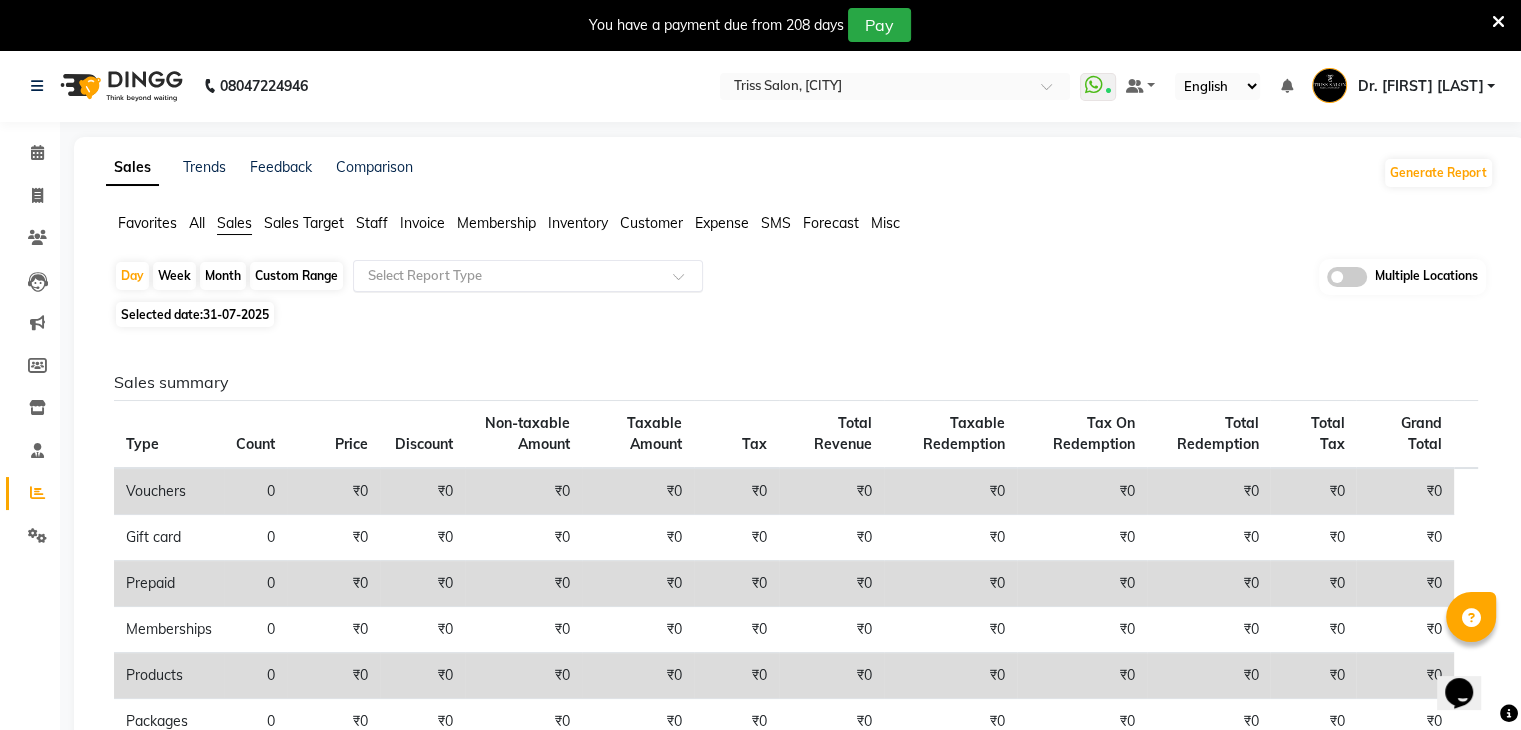 click on "Select Report Type" 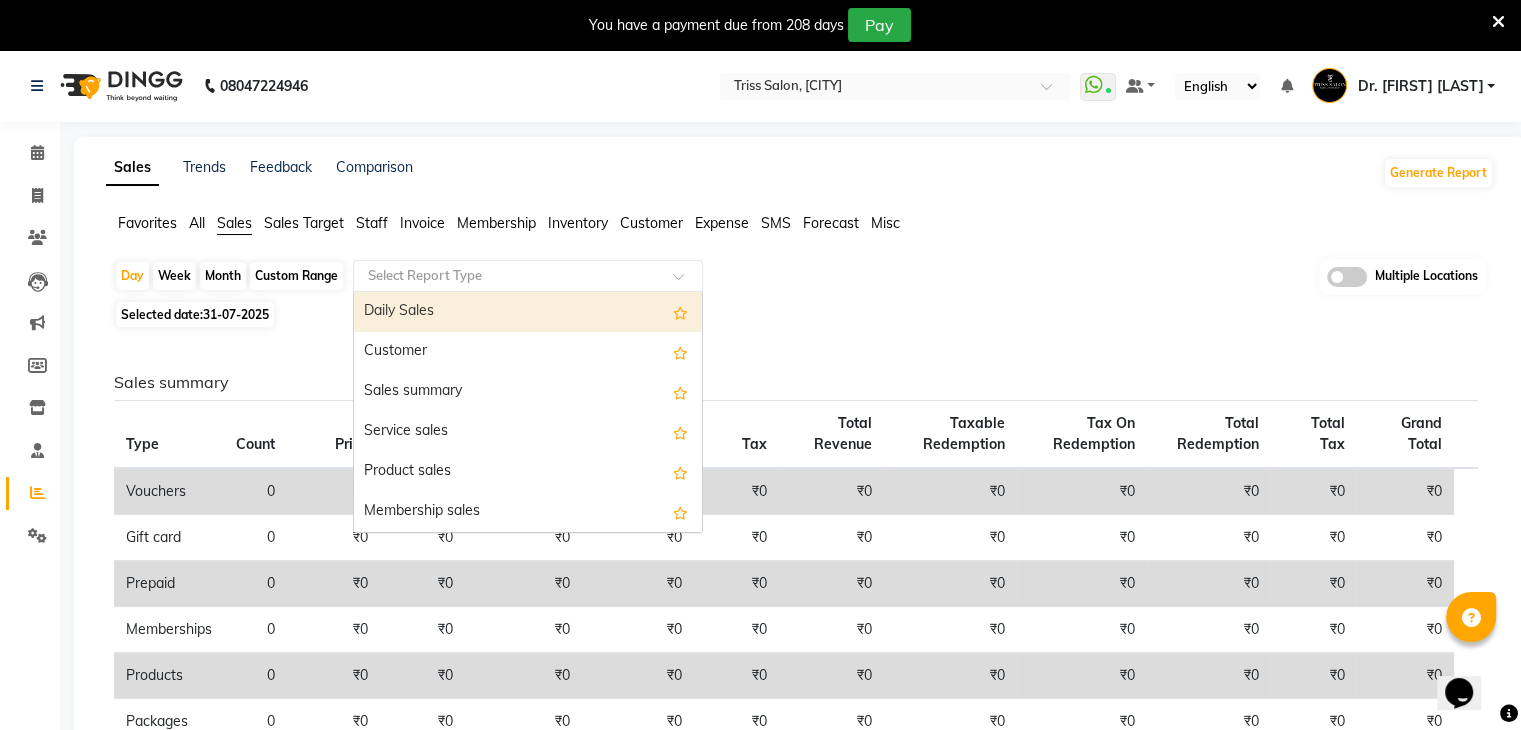 click on "Daily Sales" at bounding box center (528, 312) 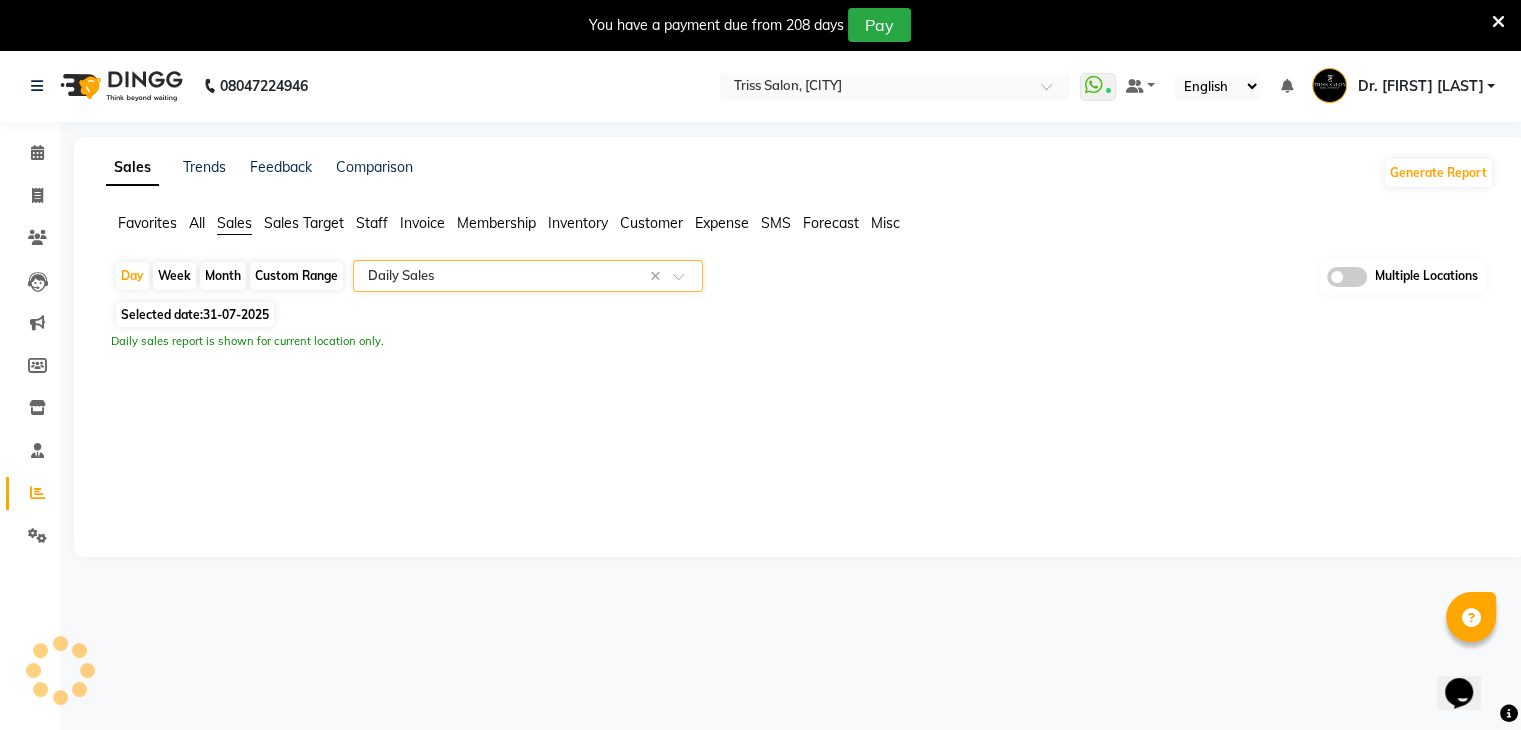 select on "full_report" 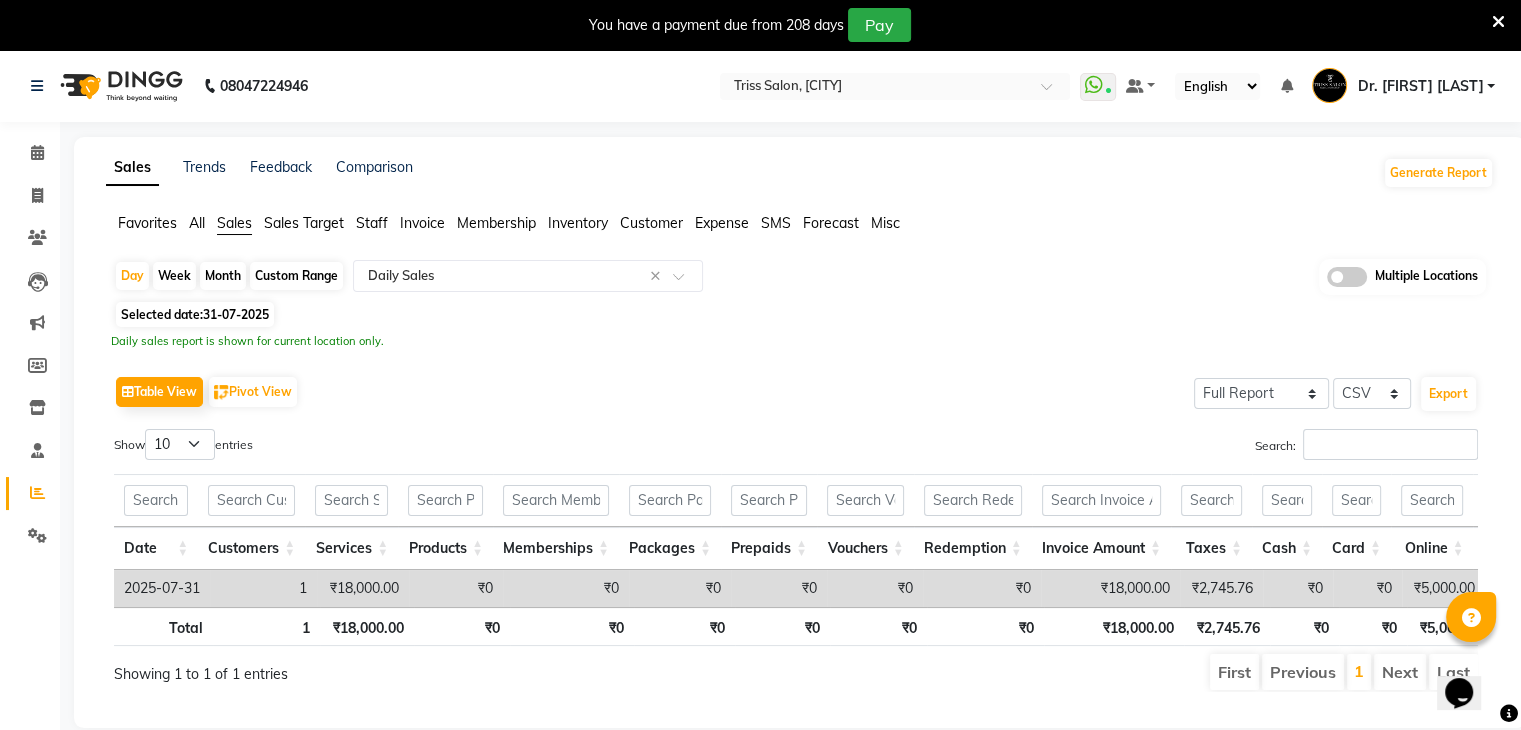 click on "Day   Week   Month   Custom Range  Select Report Type × Daily Sales × Multiple Locations Selected date:  31-07-2025   Daily sales report is shown for current location only.   Table View   Pivot View  Select Full Report Filtered Report Select CSV PDF  Export  Show  10 25 50 100  entries Search: Date Customers Services Products Memberships Packages Prepaids Vouchers Redemption Invoice Amount Taxes Cash Card Online Custom Total Collection Total Sale Ex. Redemption Excess Amount Due Received Actual Due Due As On Today Expense Cash Expense Online Total Sale Ex. Expenses Opening Cash Closing / Petty Cash Added To Wallet Invoice Refund Advance Refund Date Customers Services Products Memberships Packages Prepaids Vouchers Redemption Invoice Amount Taxes Cash Card Online Custom Total Collection Total Sale Ex. Redemption Excess Amount Due Received Actual Due Due As On Today Expense Cash Expense Online Total Sale Ex. Expenses Opening Cash Closing / Petty Cash Added To Wallet Invoice Refund Advance Refund Total 1 1" 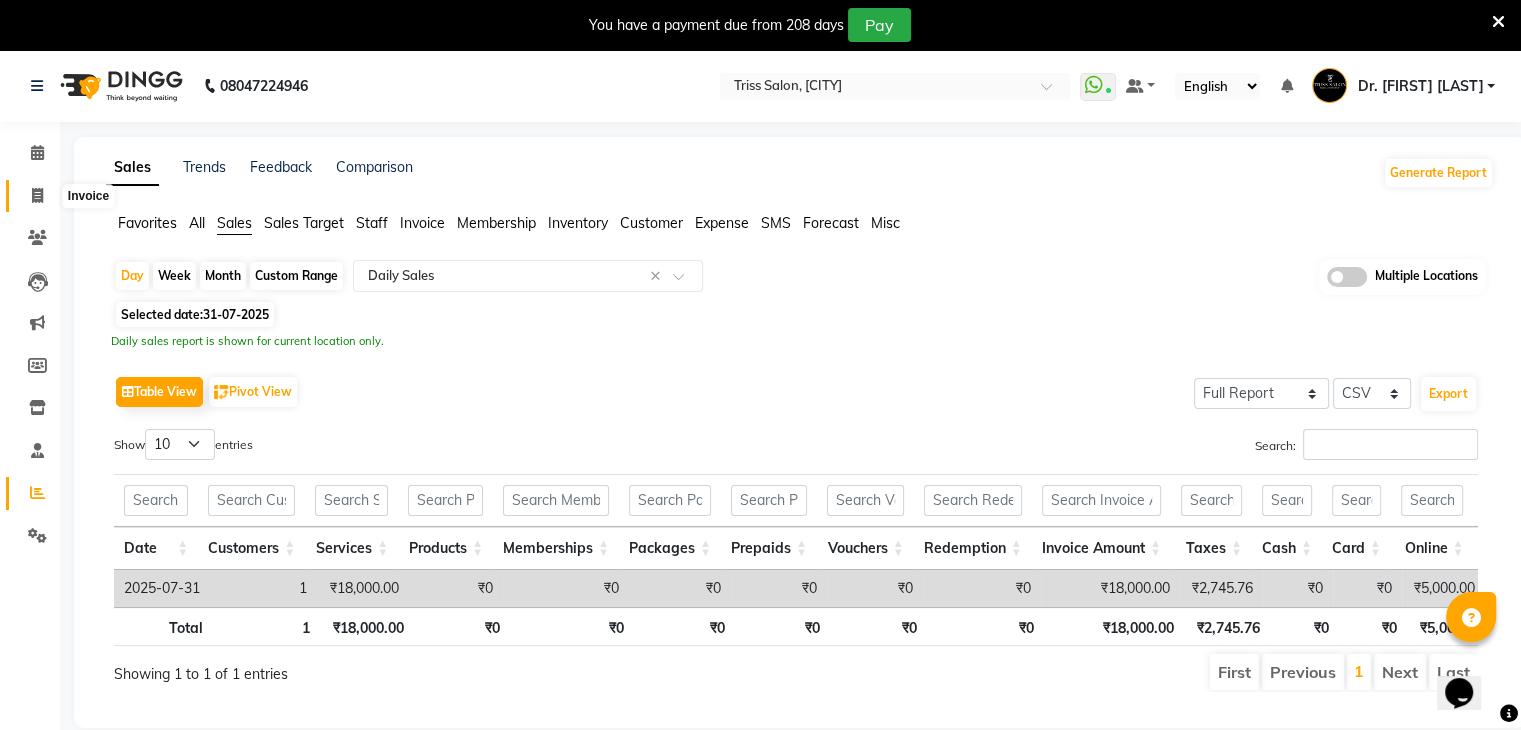 click 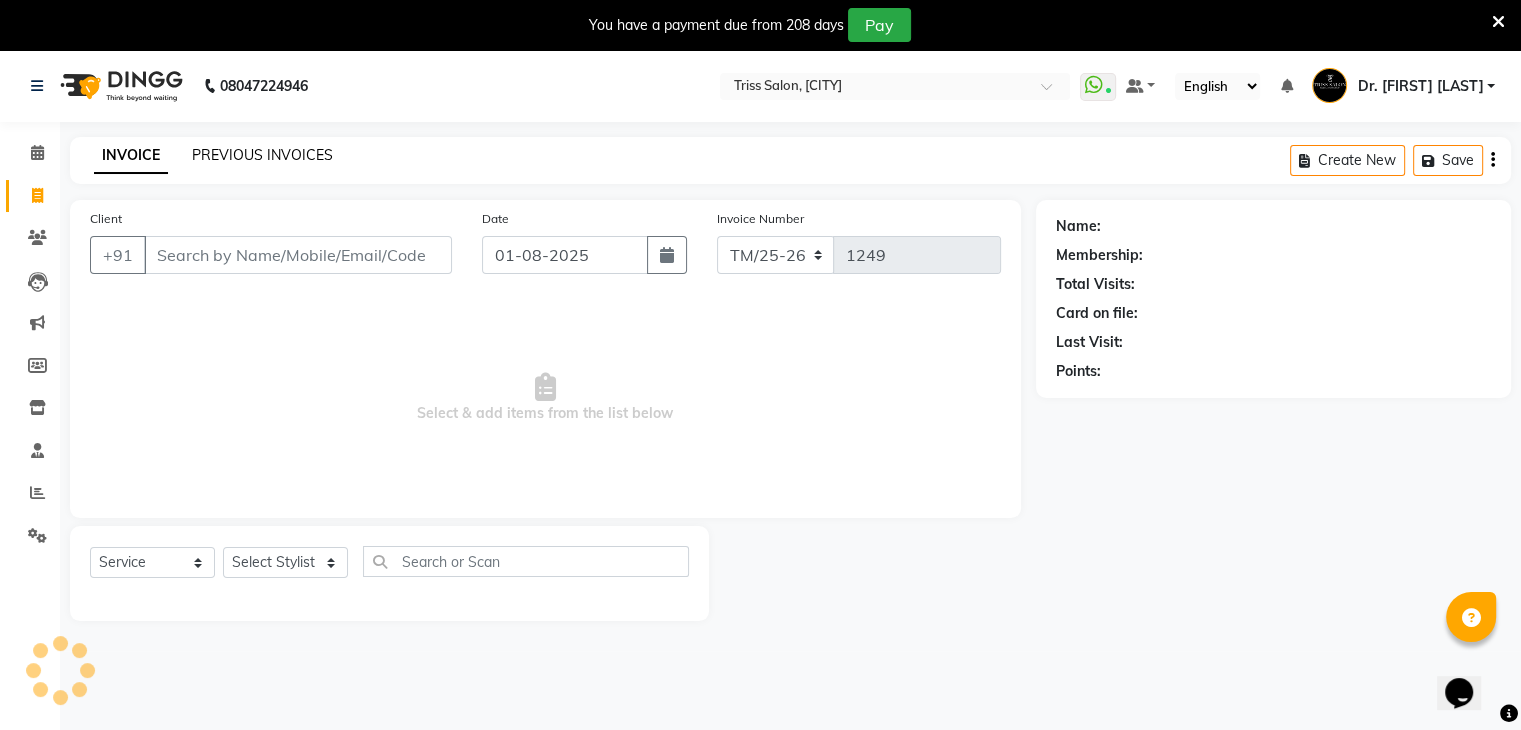 scroll, scrollTop: 6, scrollLeft: 0, axis: vertical 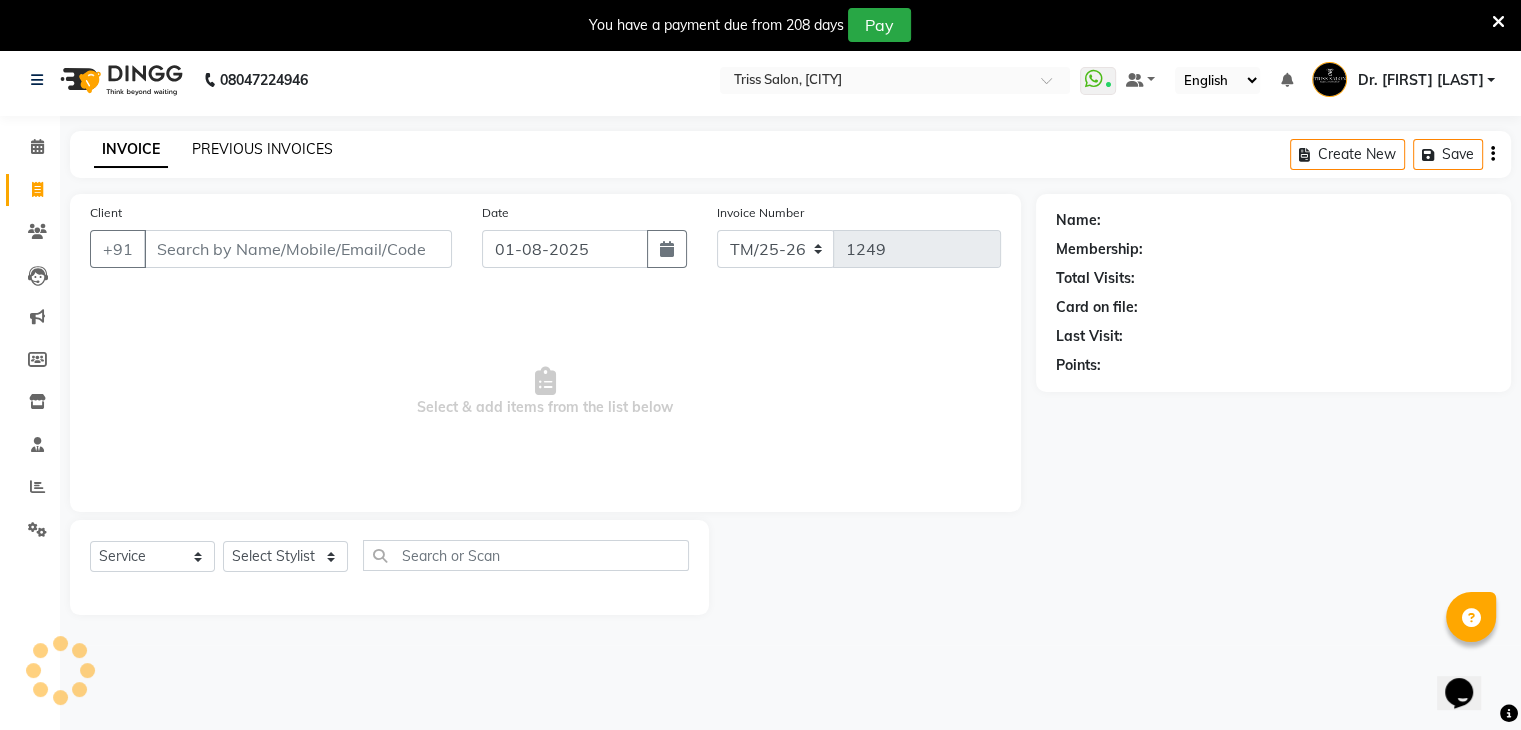 click on "PREVIOUS INVOICES" 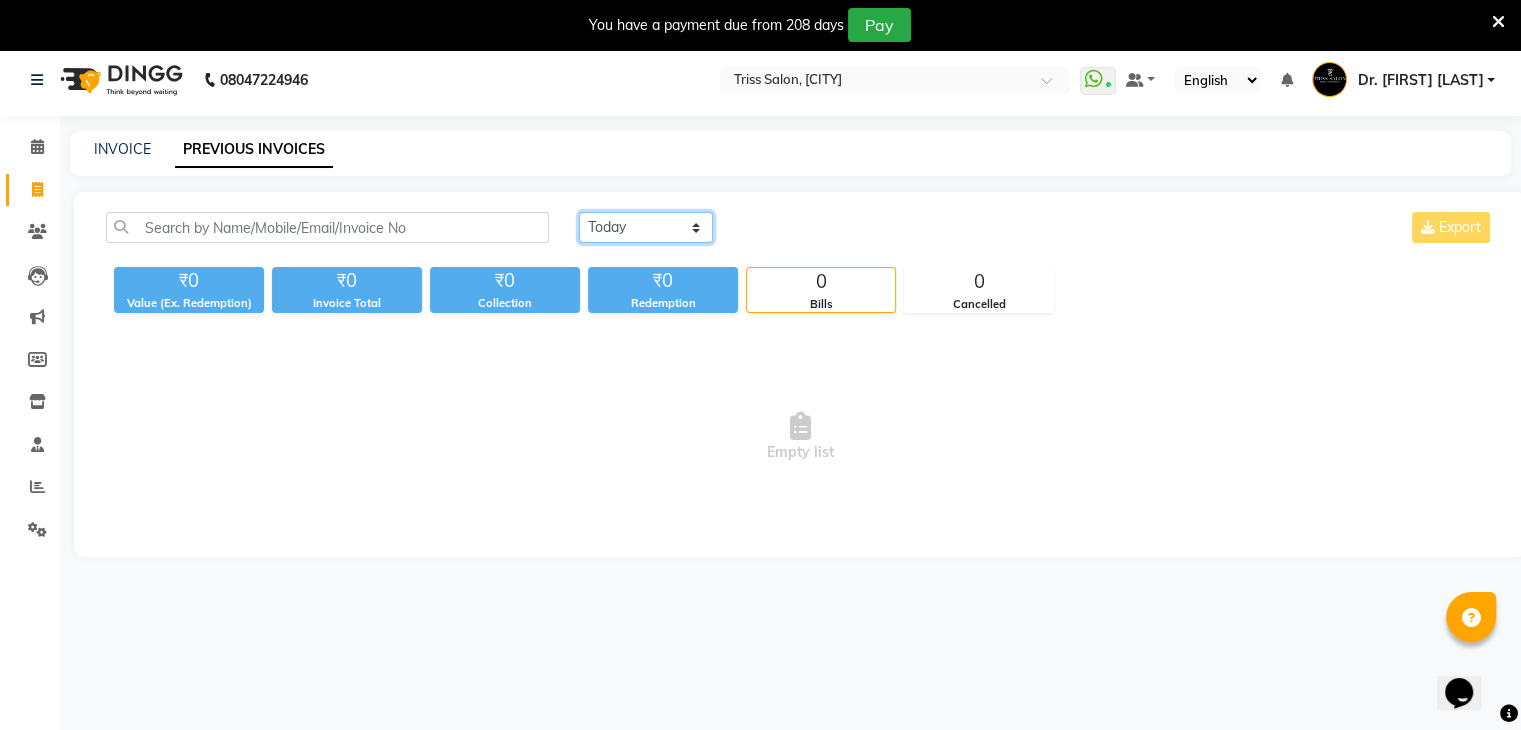 click on "Today Yesterday Custom Range" 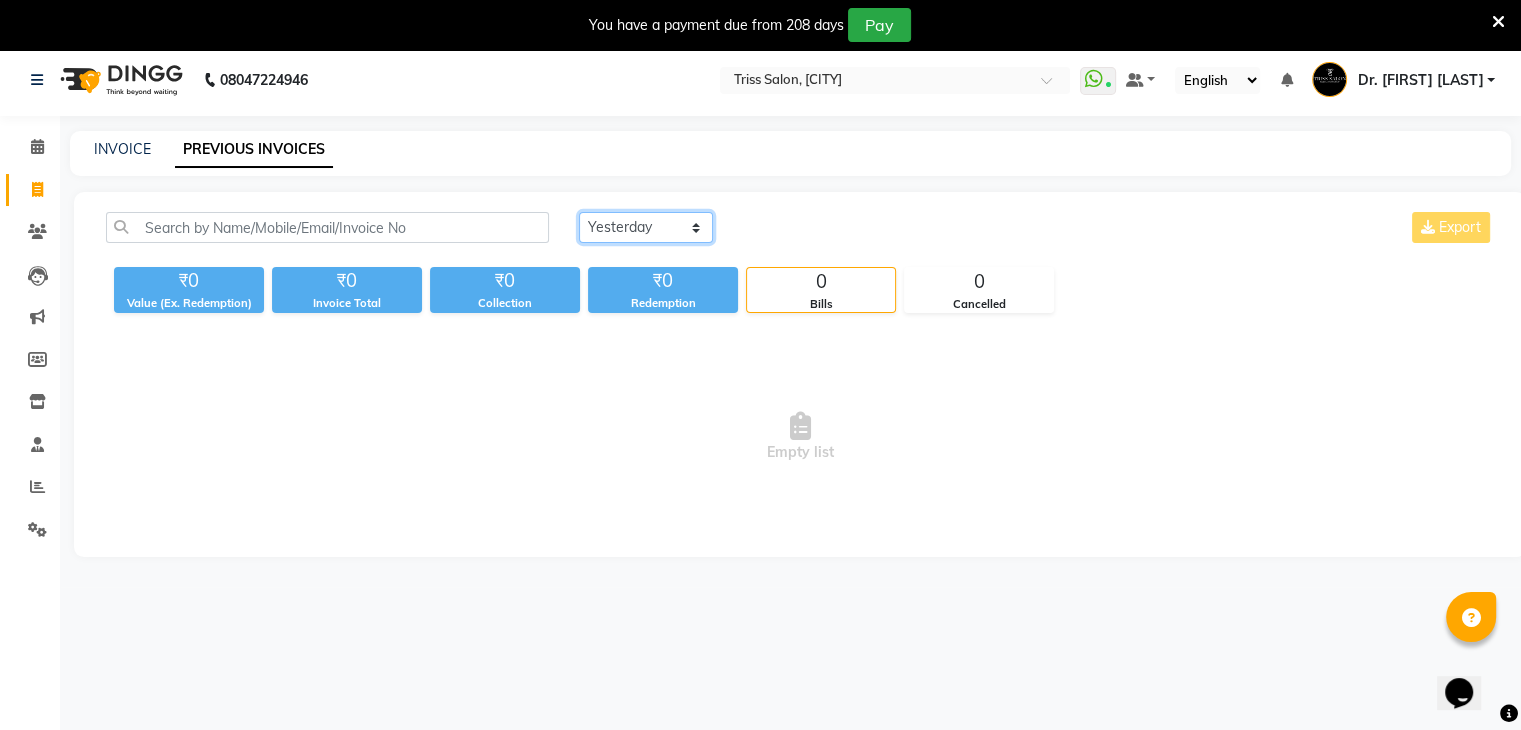 click on "Today Yesterday Custom Range" 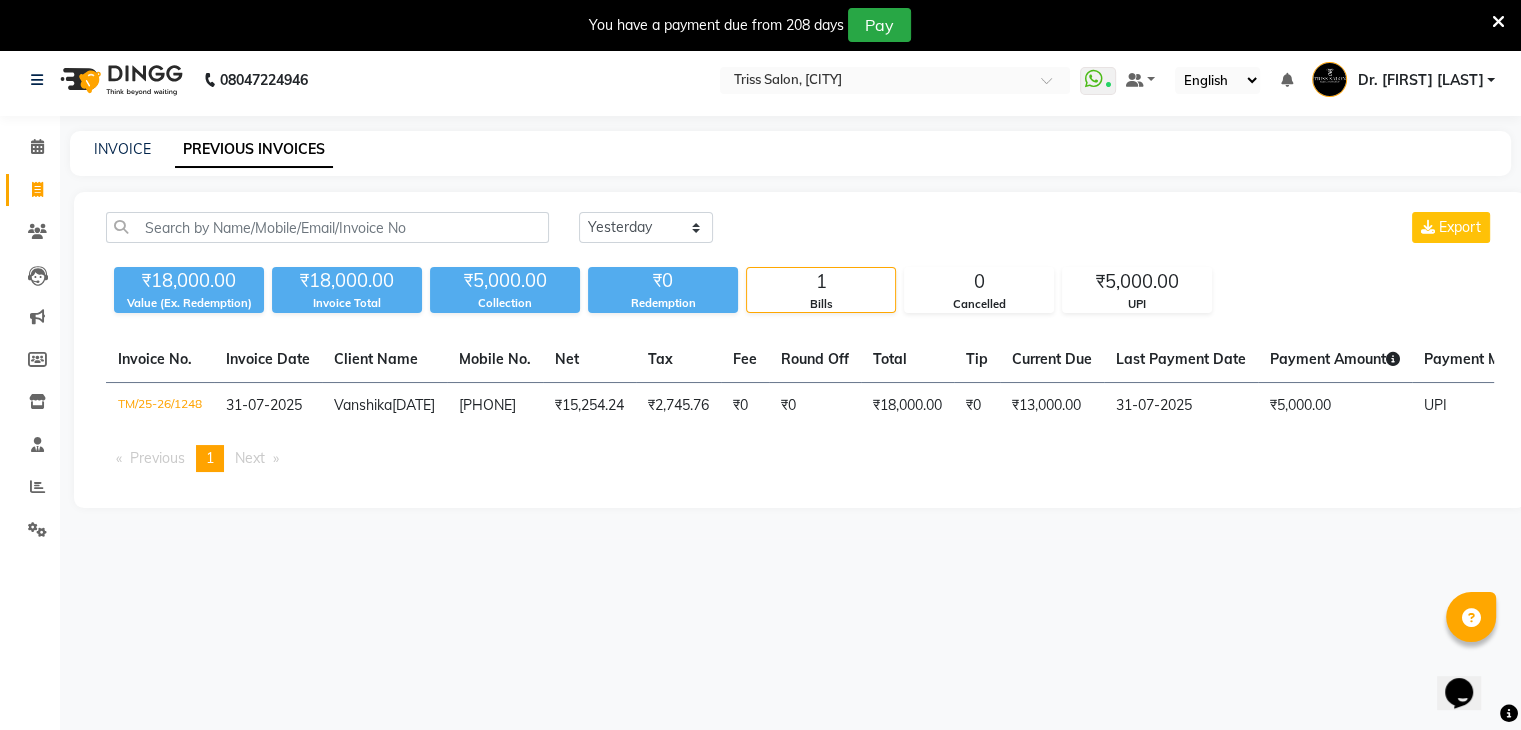 click on "Today Yesterday Custom Range Export" 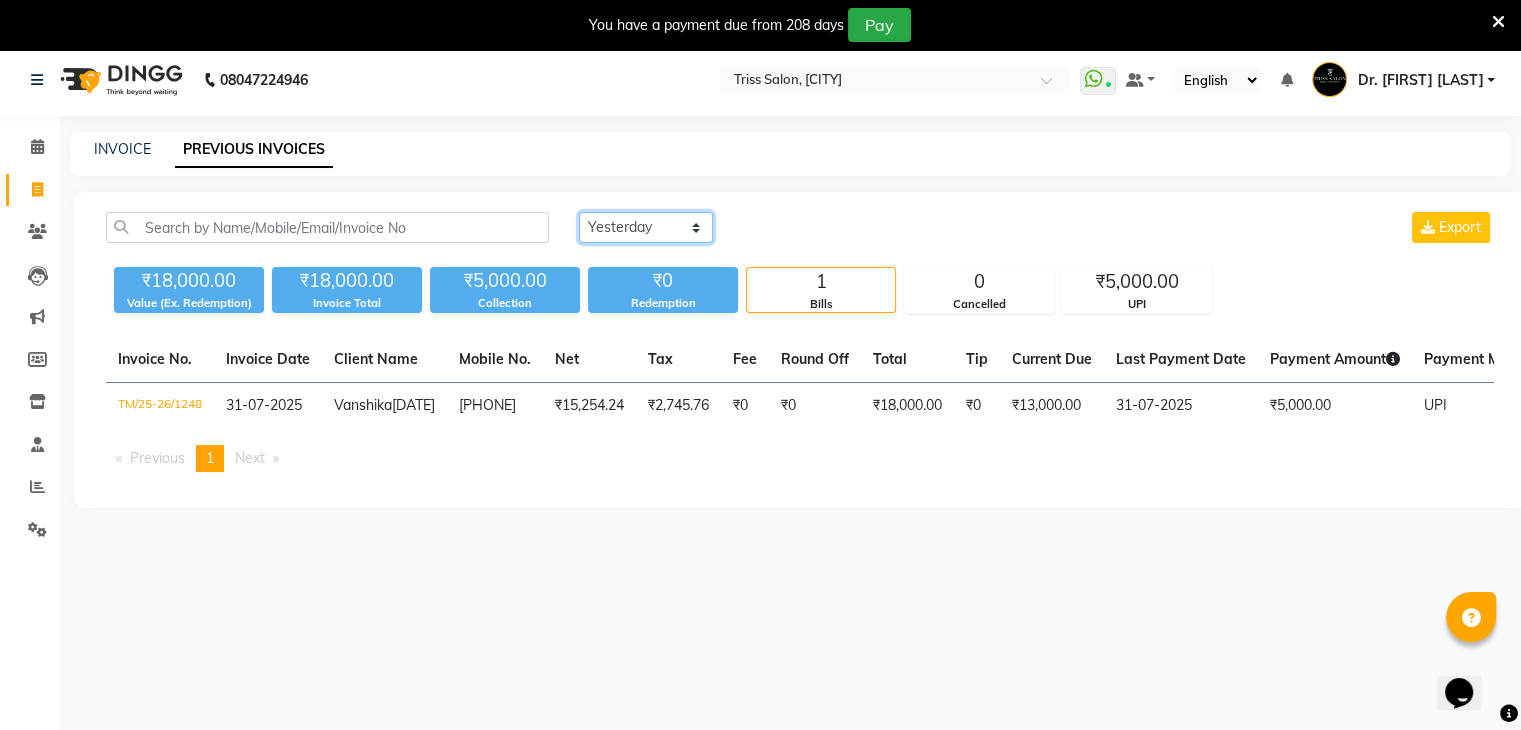 drag, startPoint x: 687, startPoint y: 235, endPoint x: 646, endPoint y: 292, distance: 70.21396 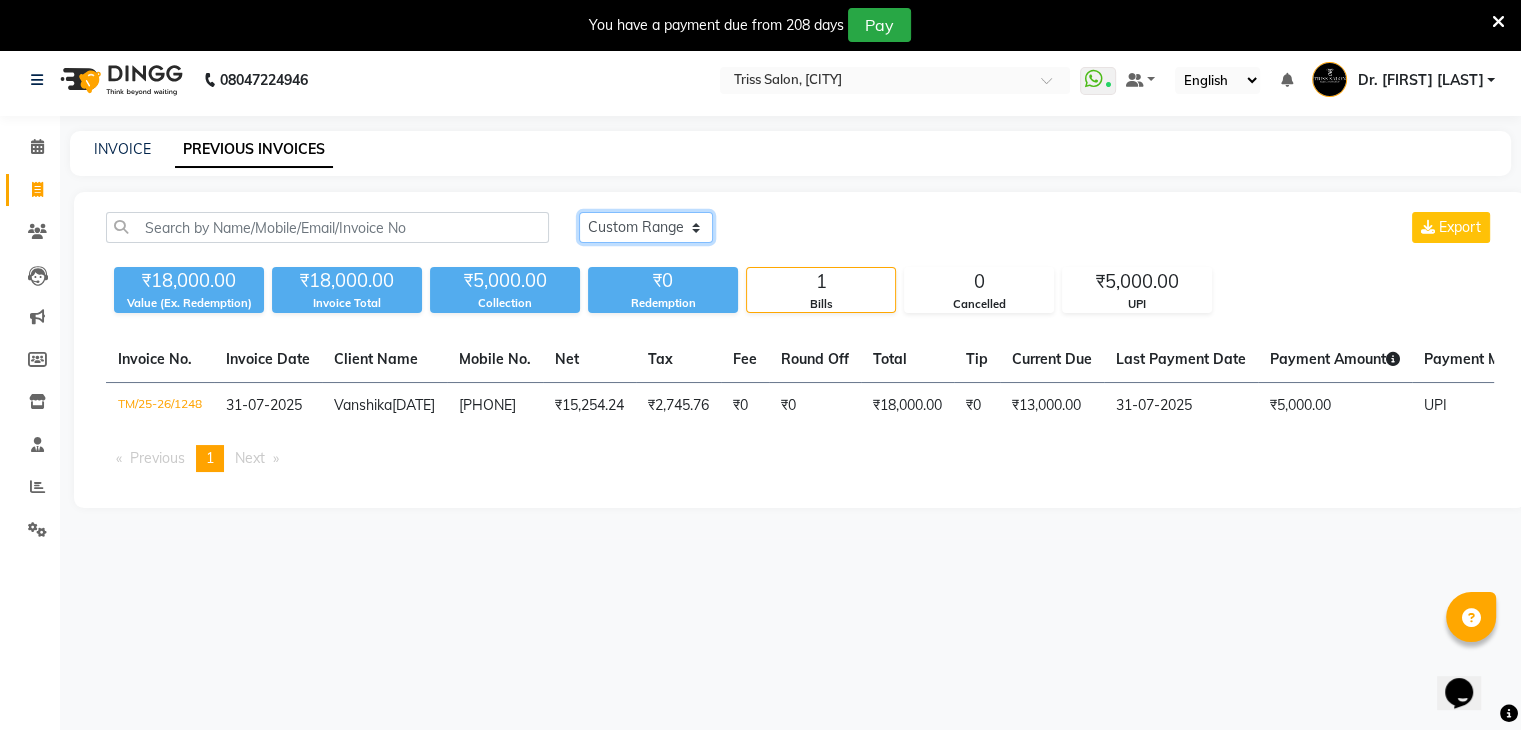 click on "Today Yesterday Custom Range" 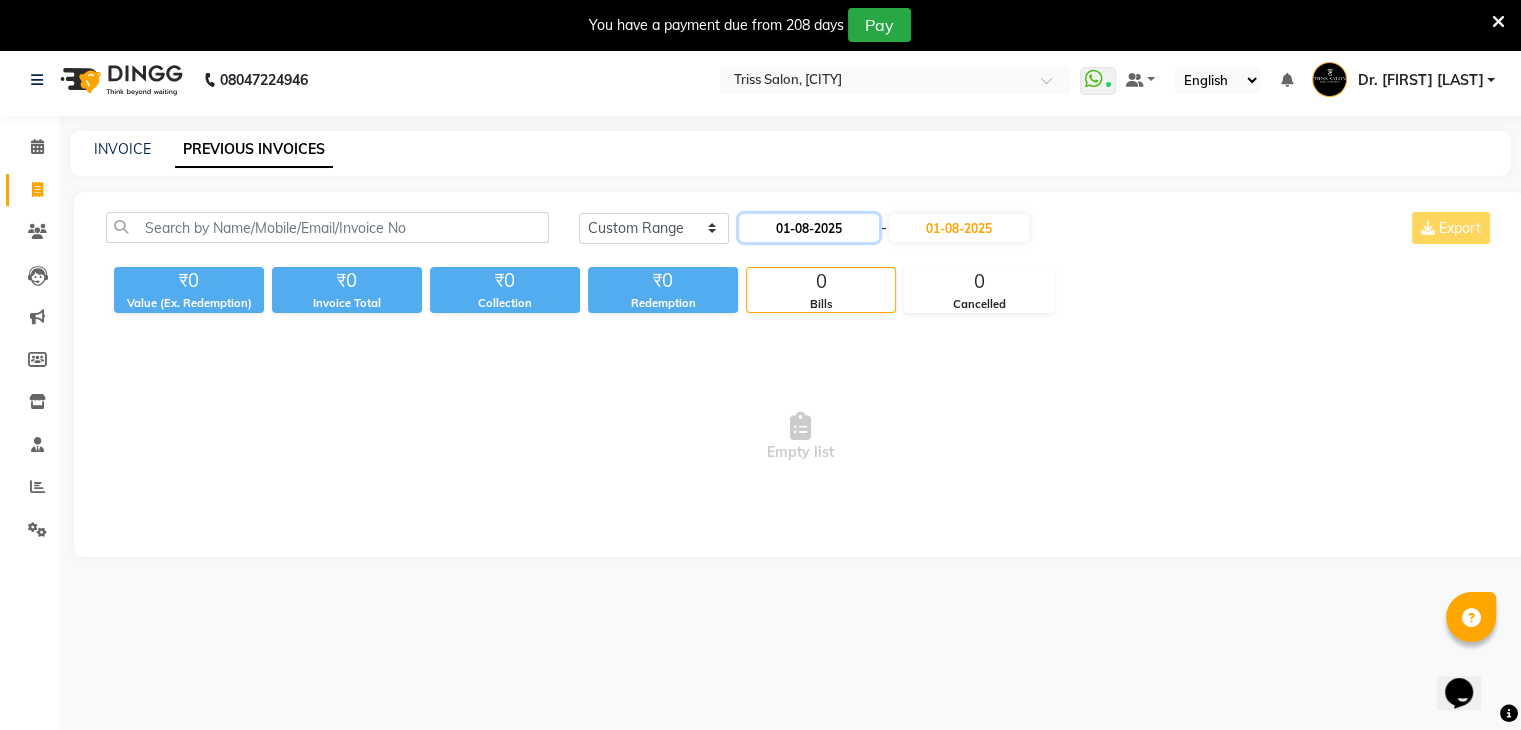 click on "01-08-2025" 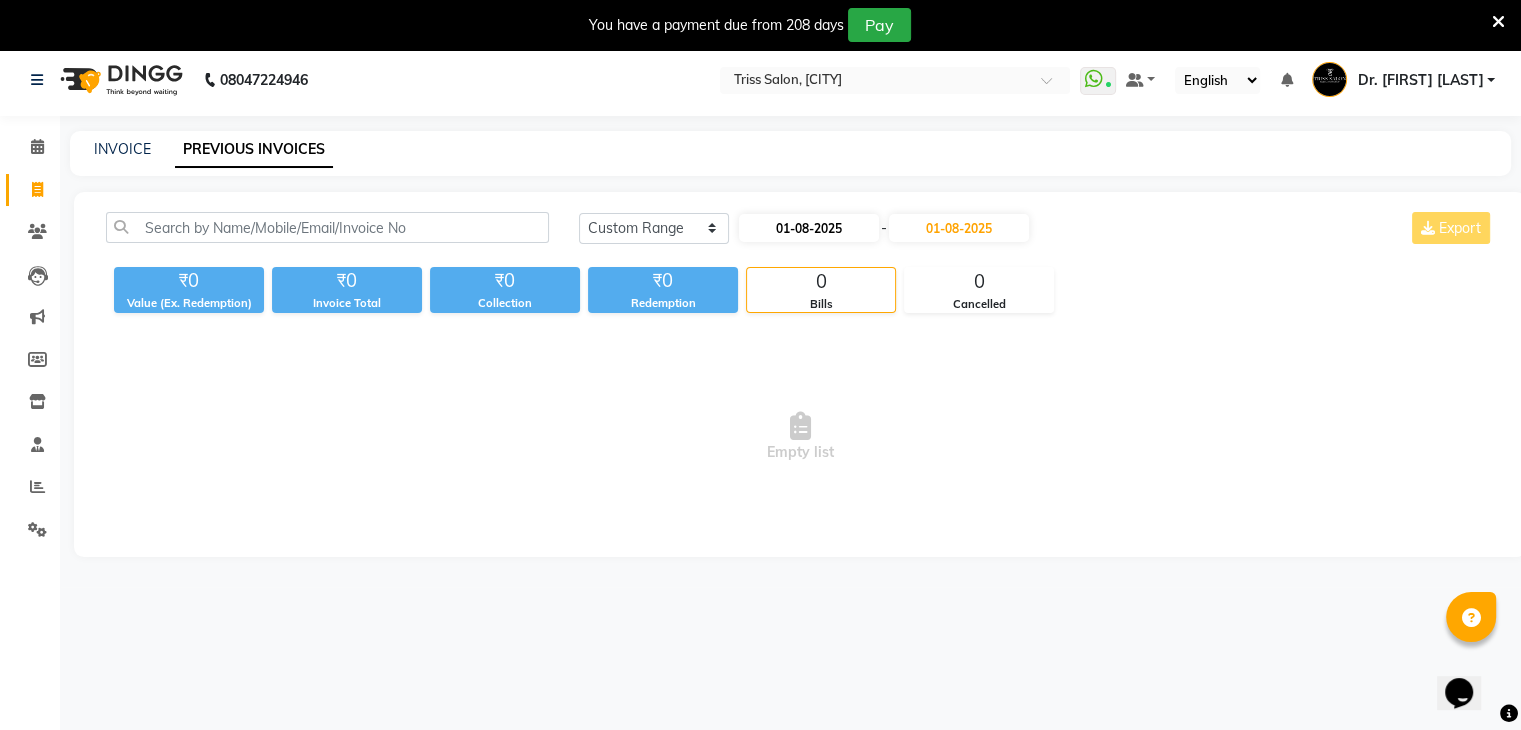 select on "8" 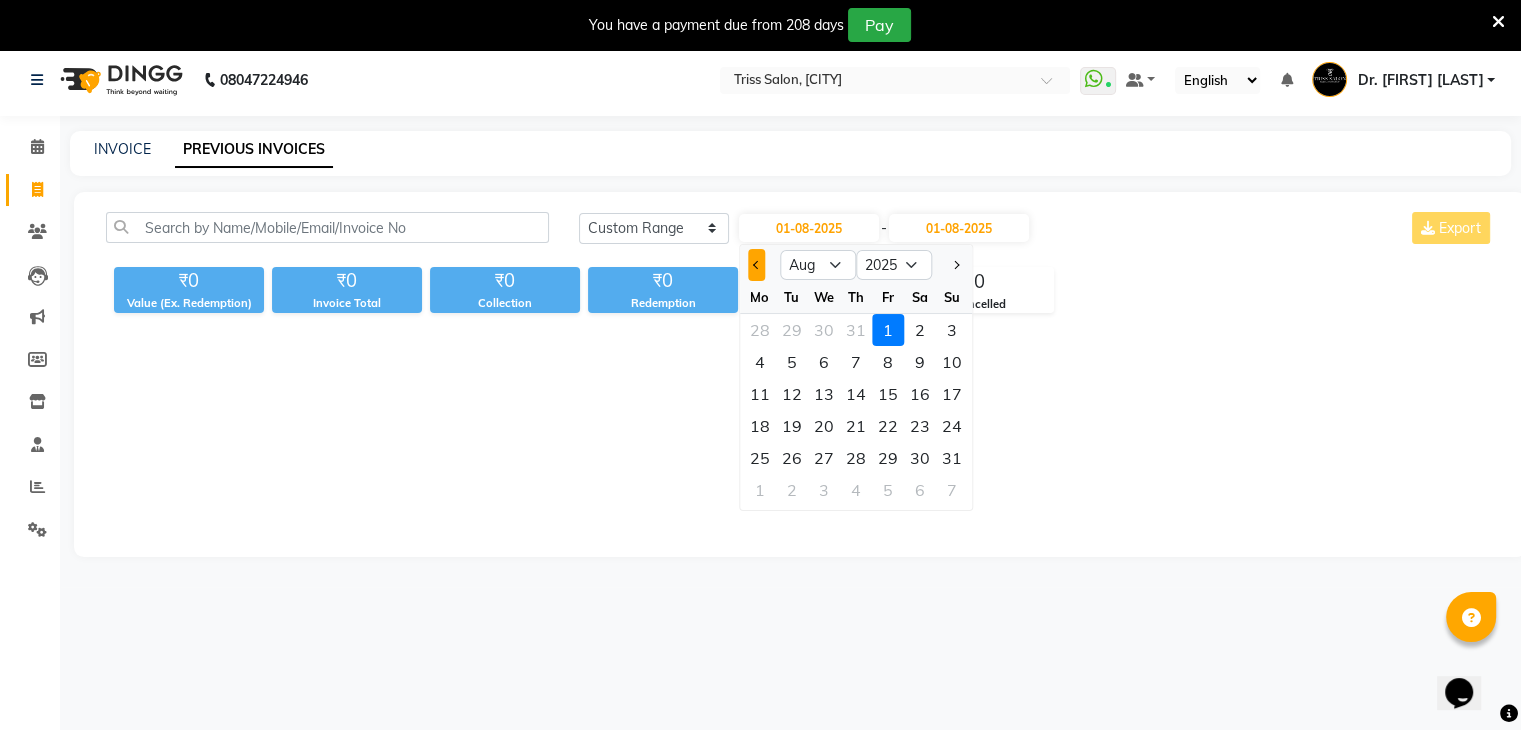 click 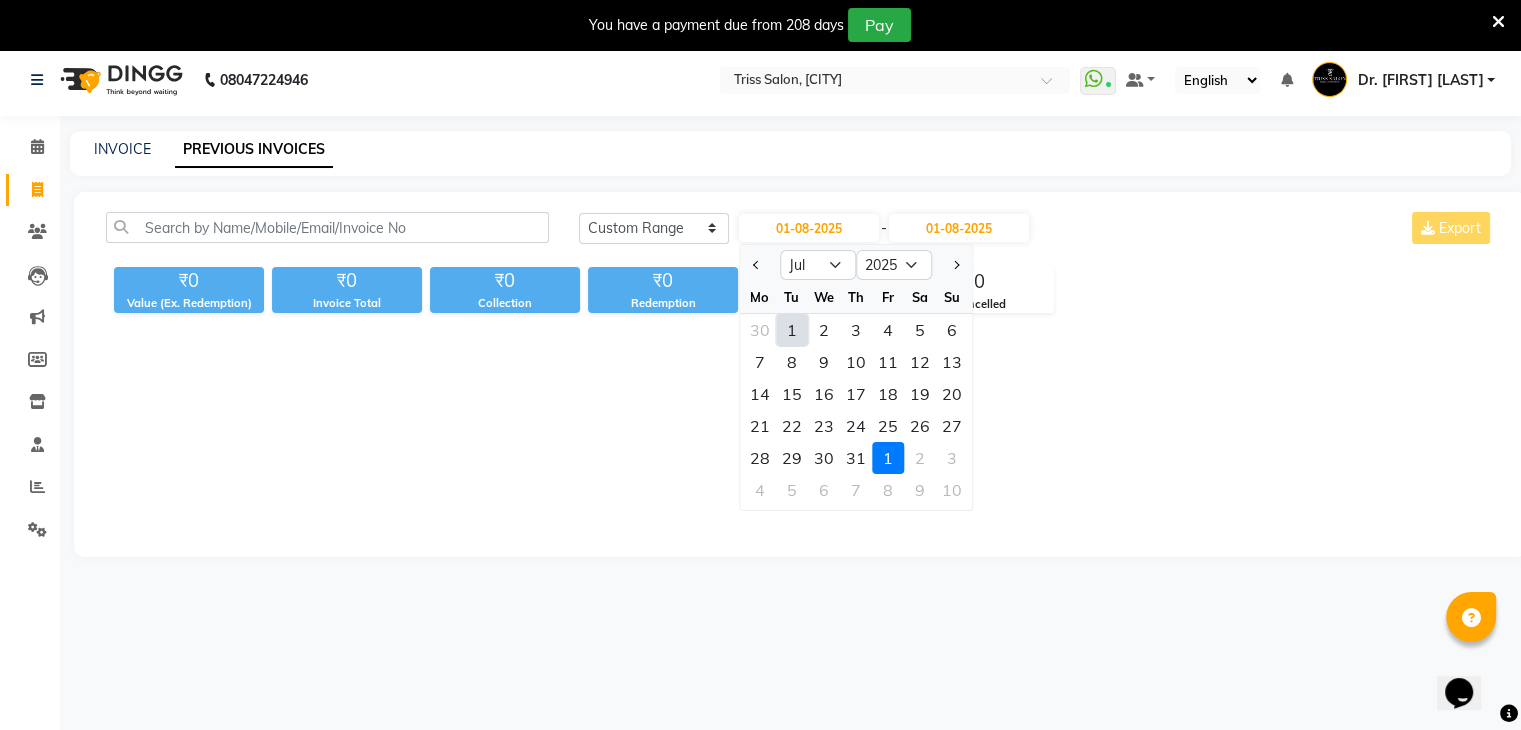 click on "1" 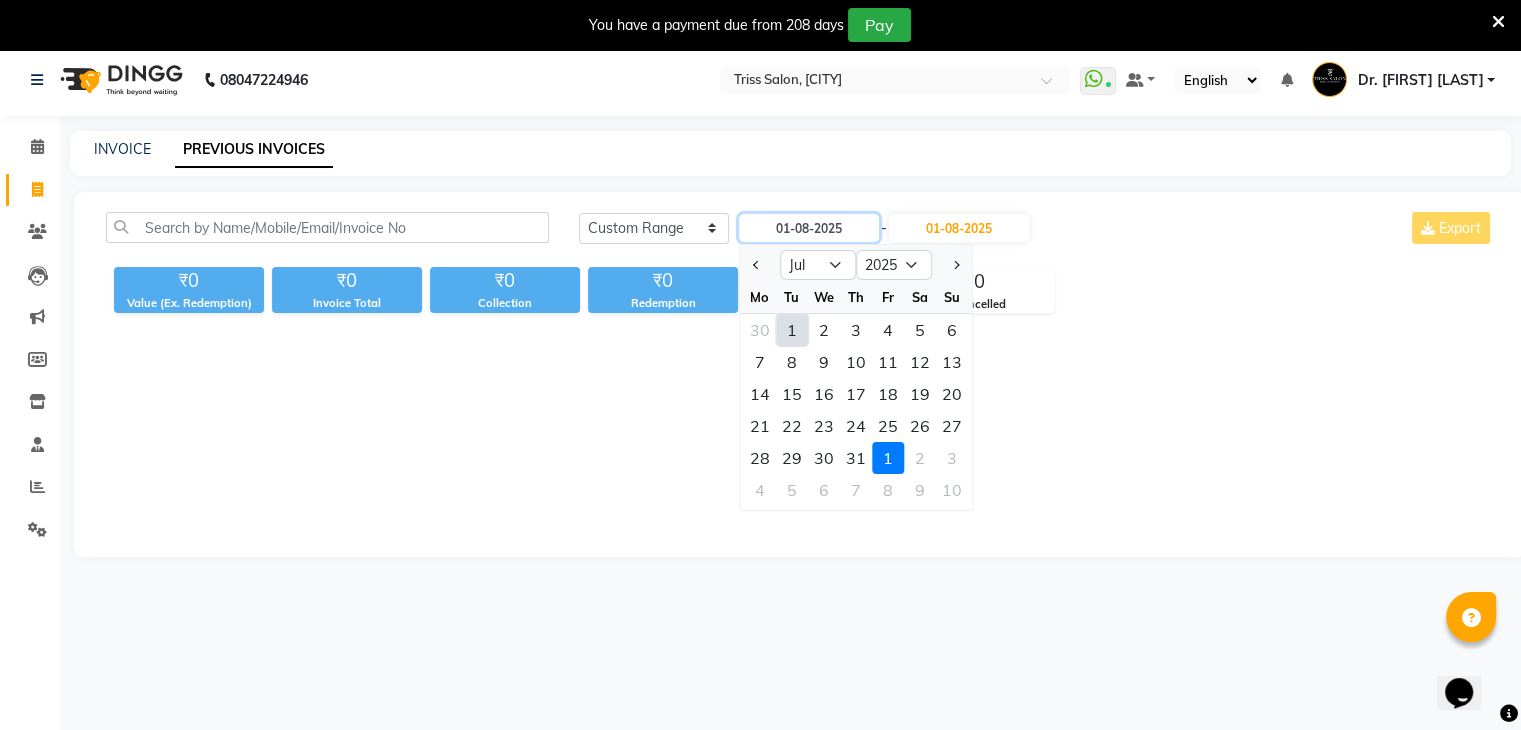 type on "01-07-2025" 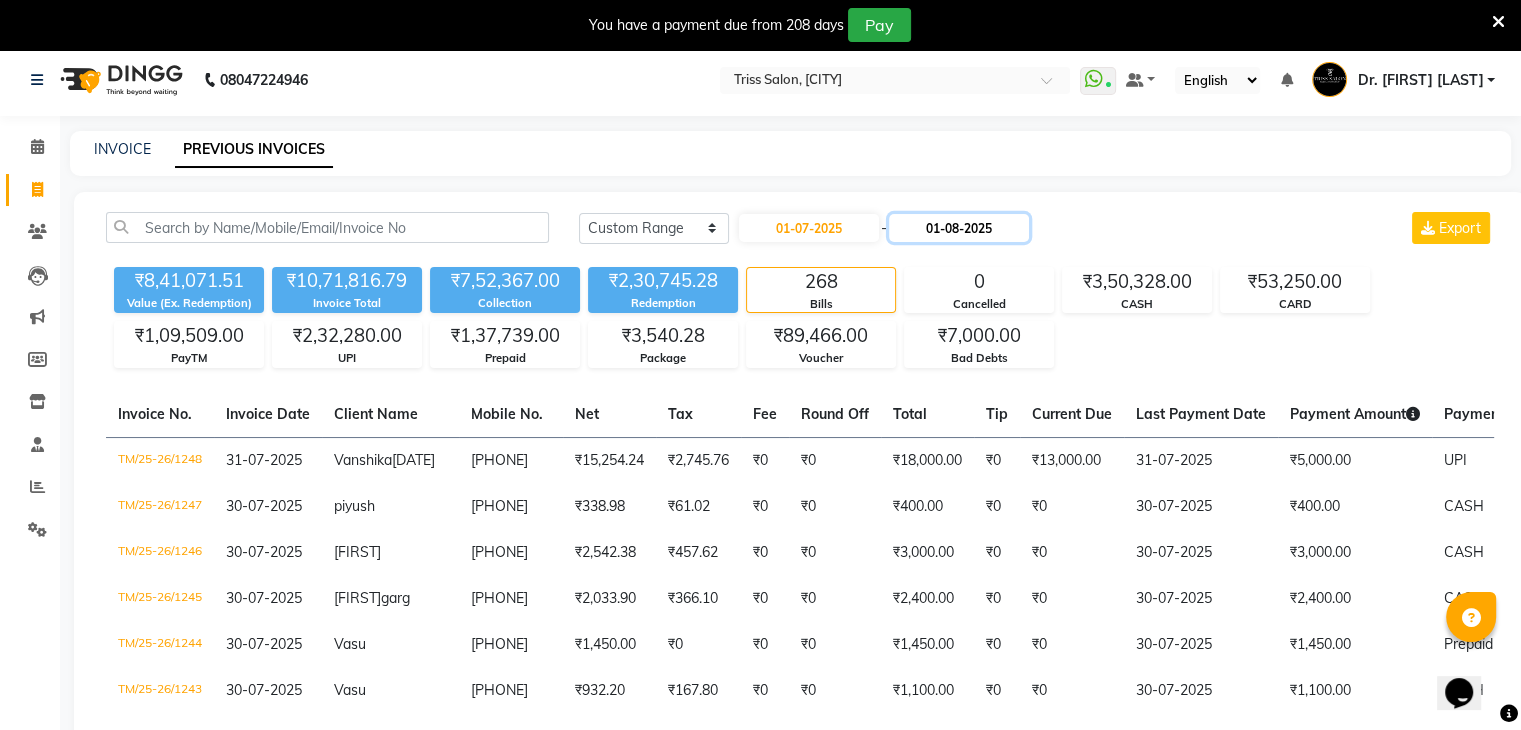 click on "01-08-2025" 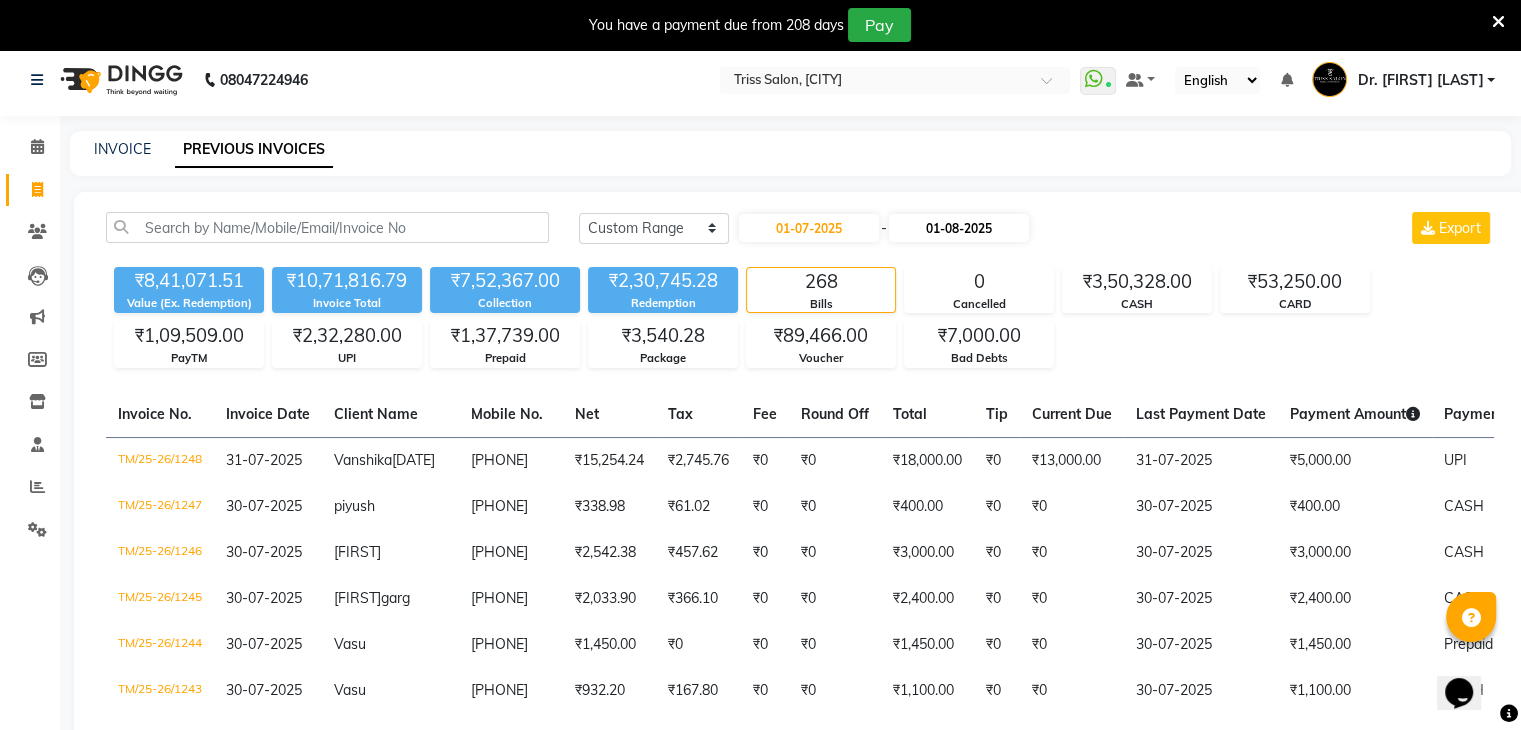 select on "8" 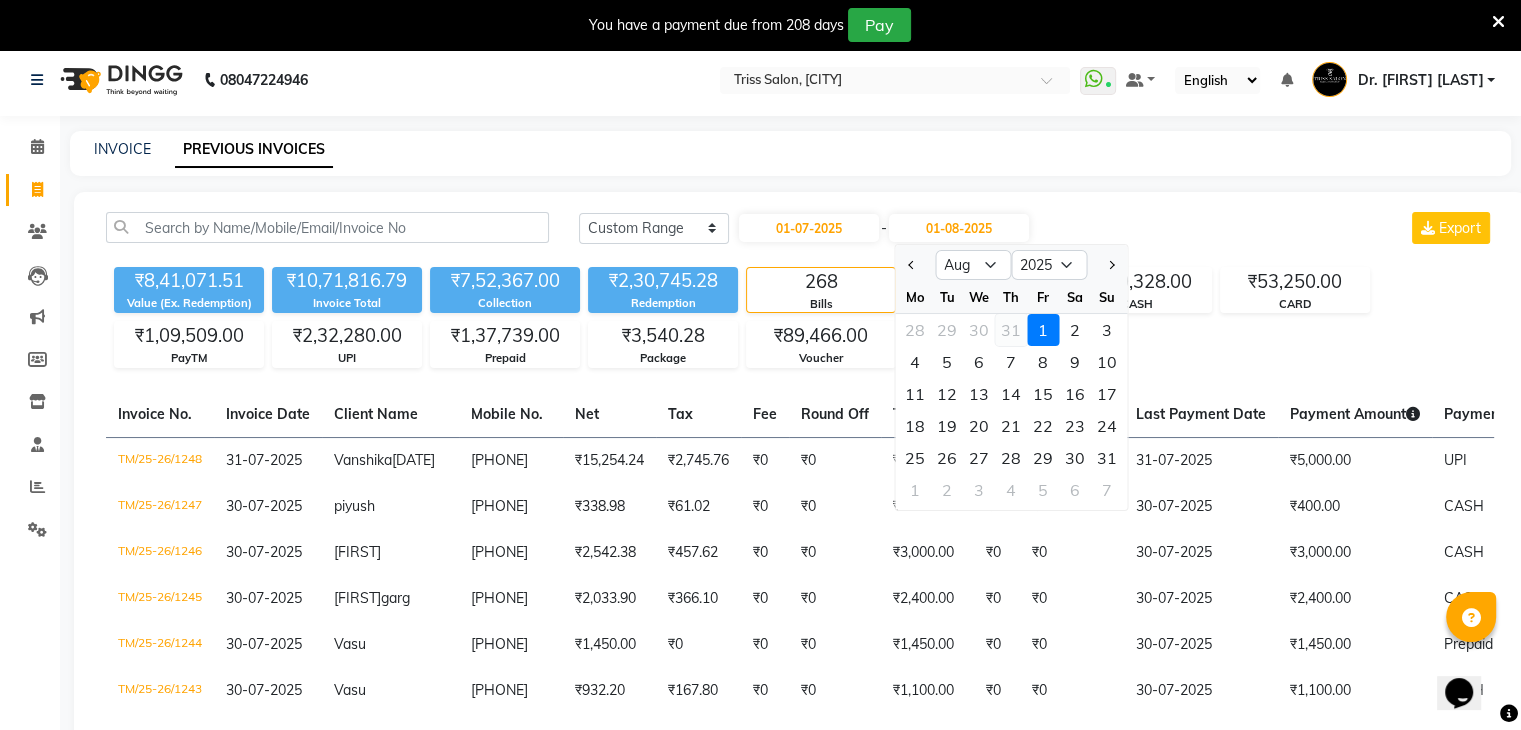 click on "31" 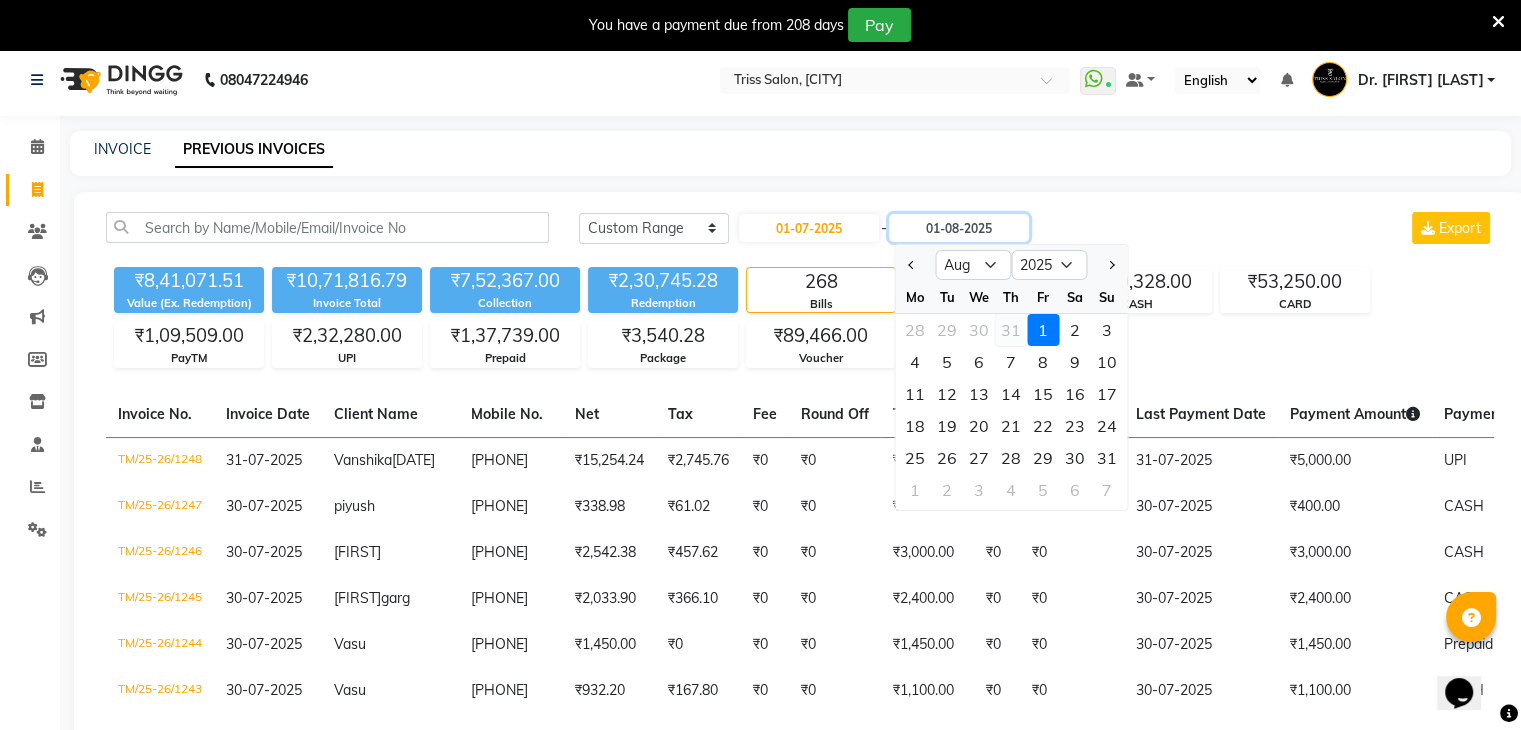 type on "31-07-2025" 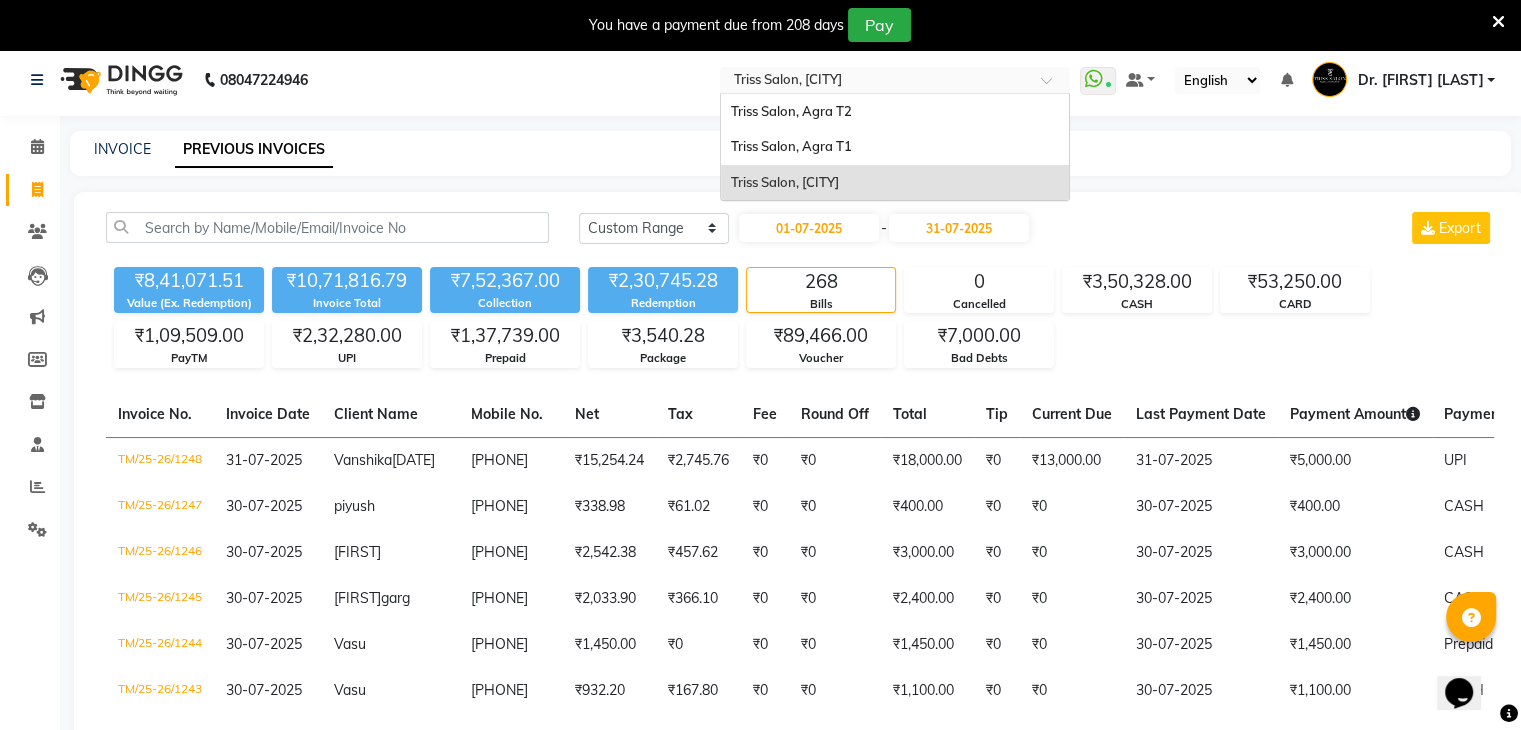 click at bounding box center [875, 82] 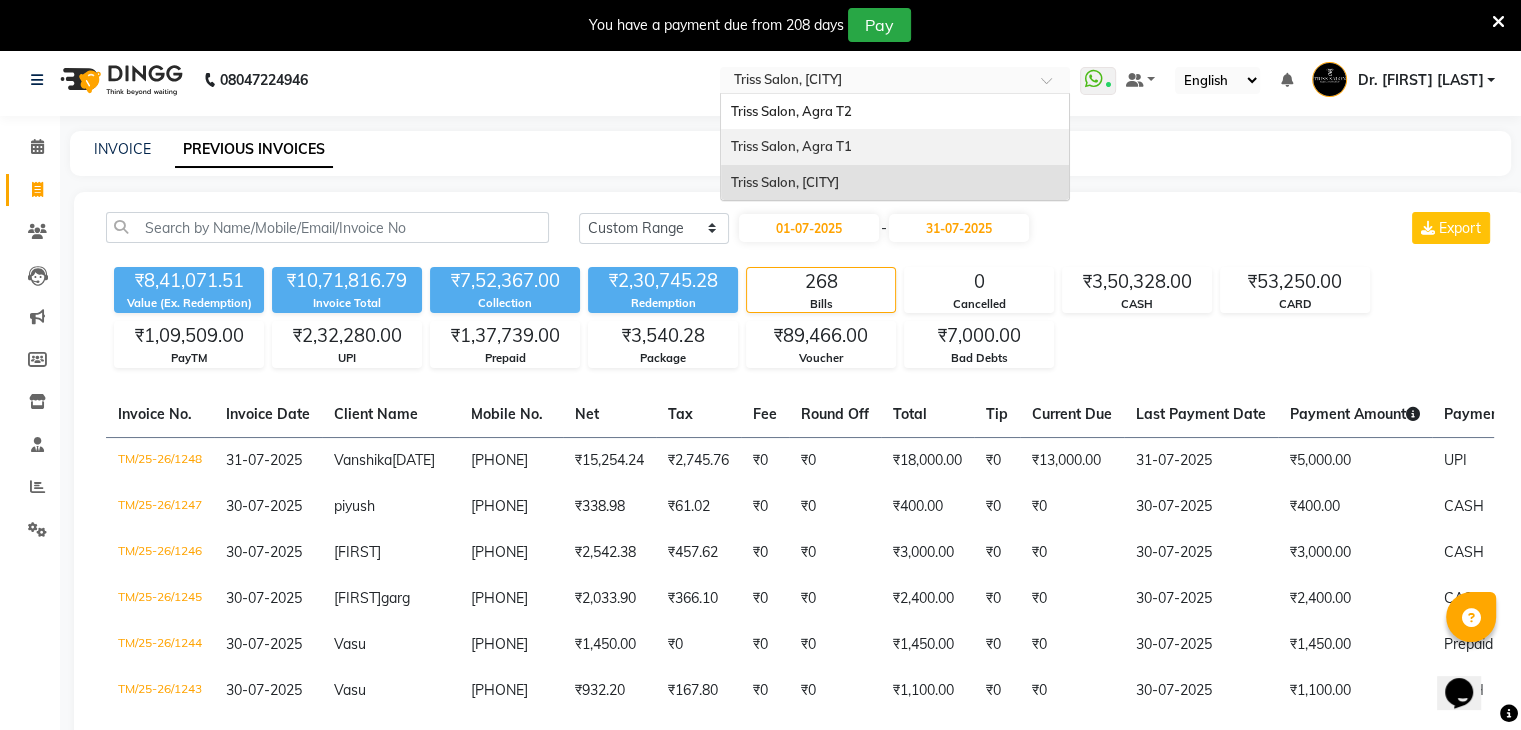 click on "Triss Salon, Agra T1" at bounding box center [895, 147] 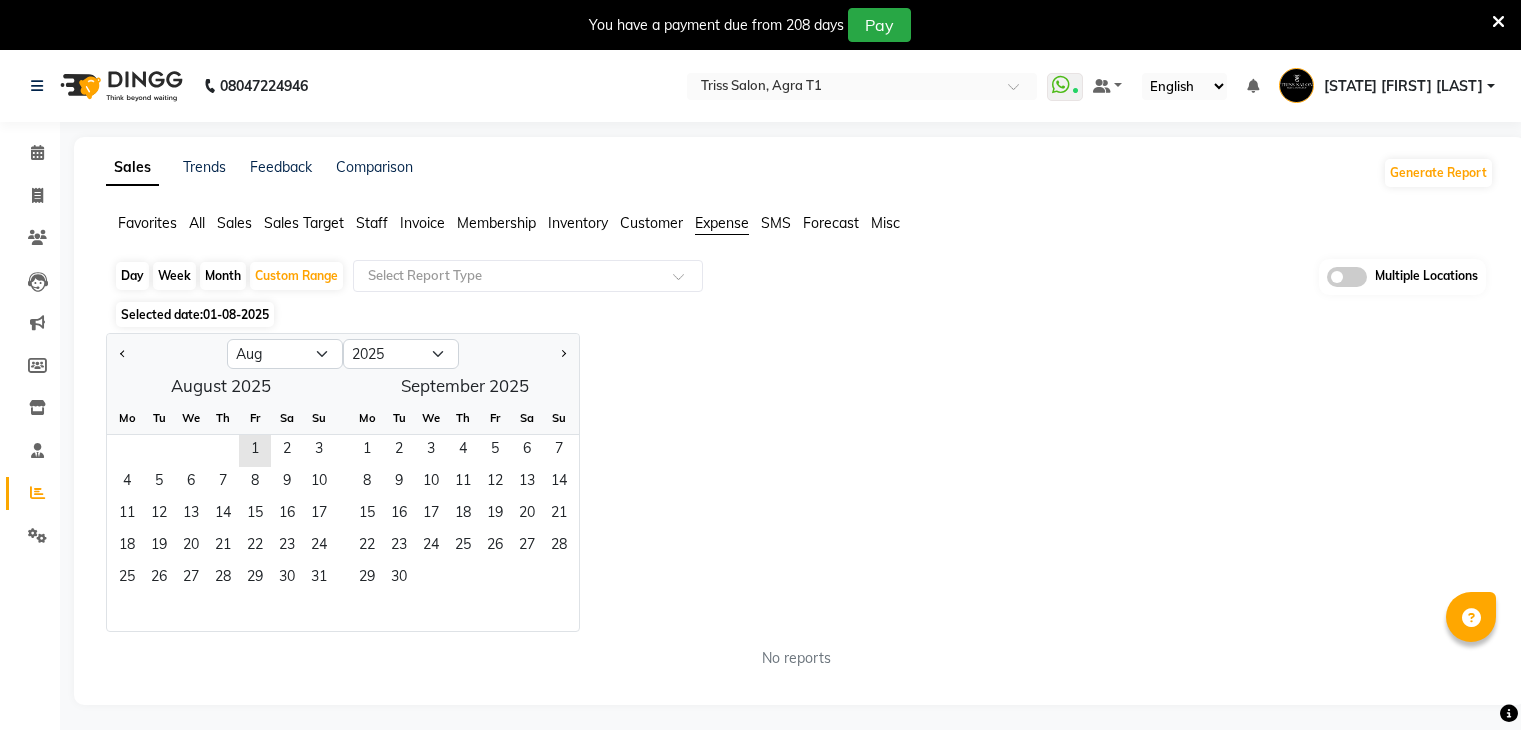 select on "8" 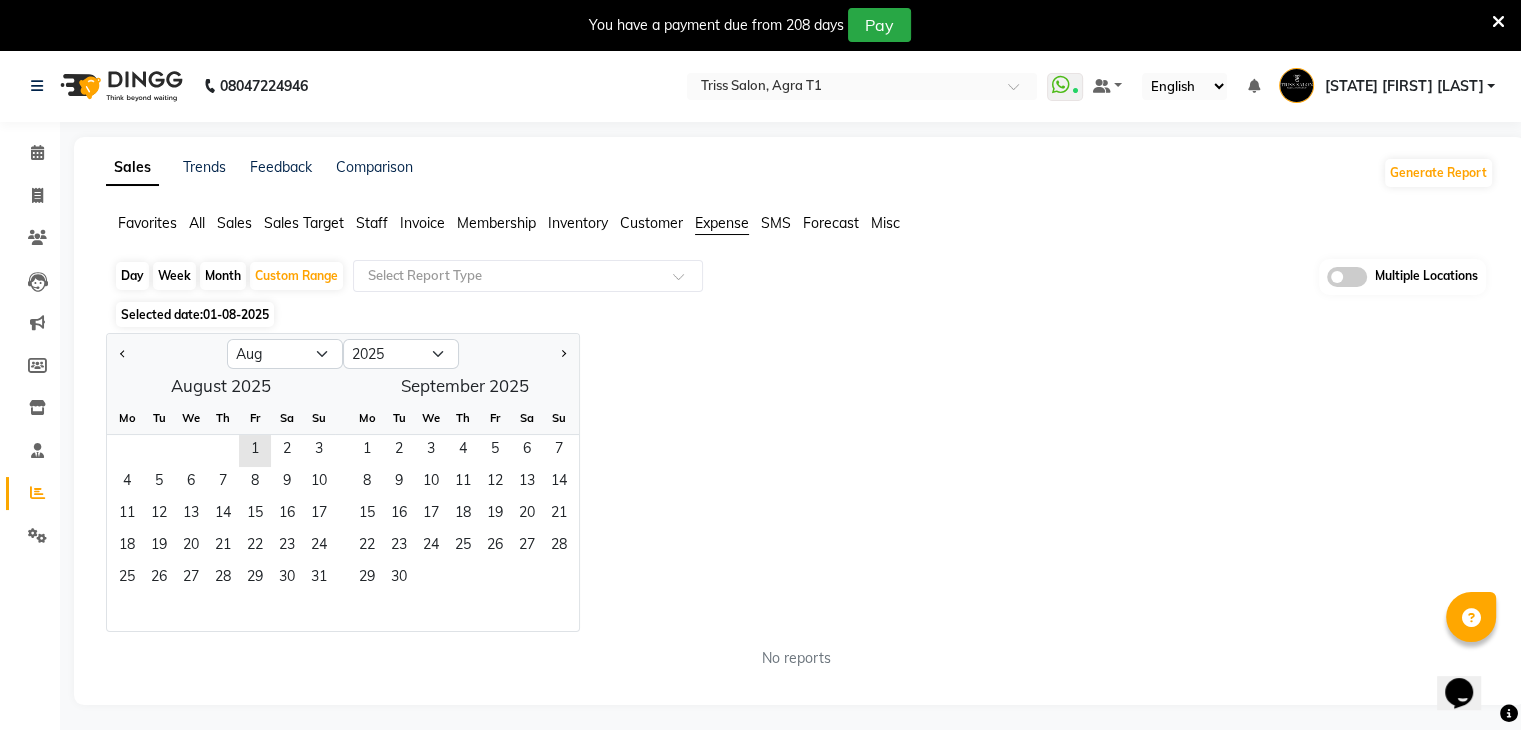 scroll, scrollTop: 0, scrollLeft: 0, axis: both 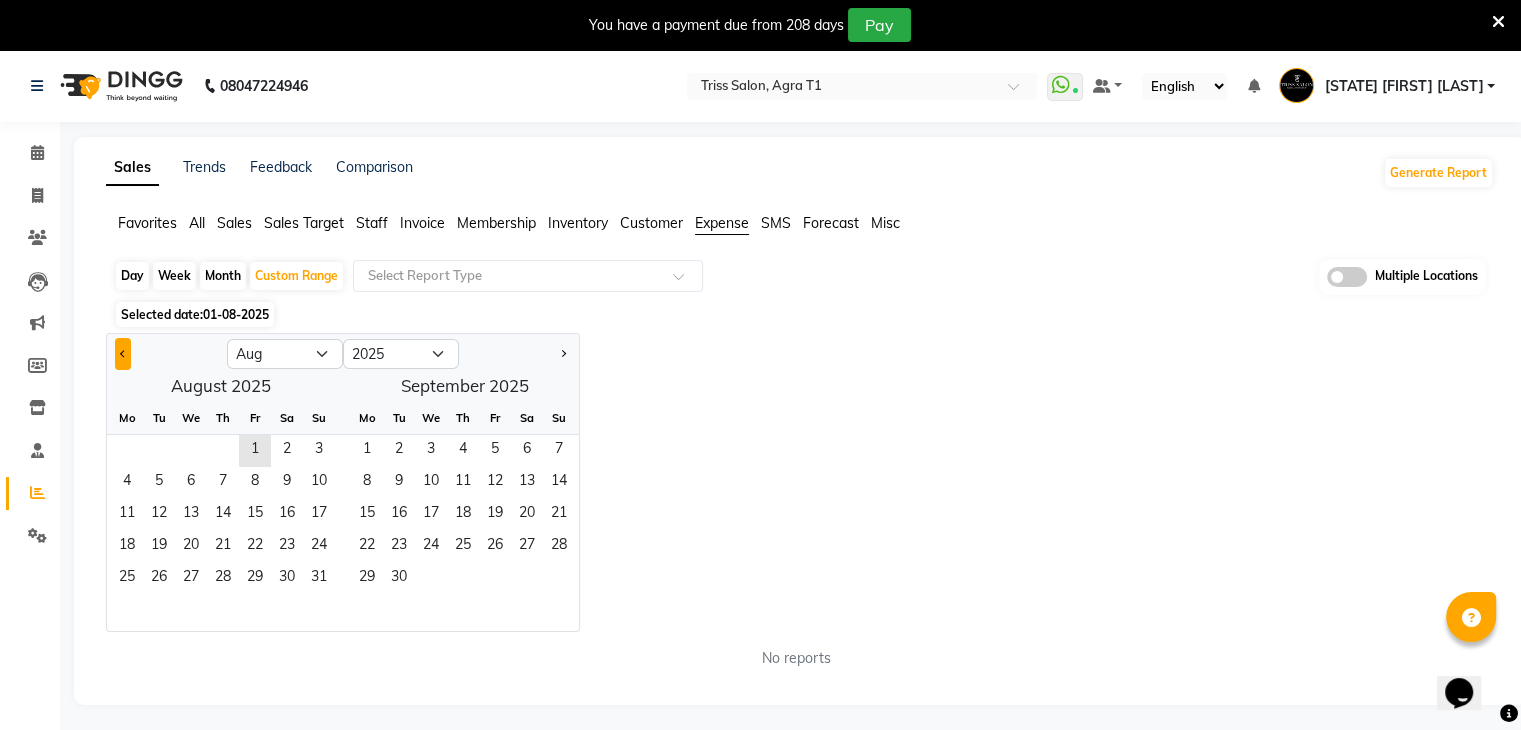 click 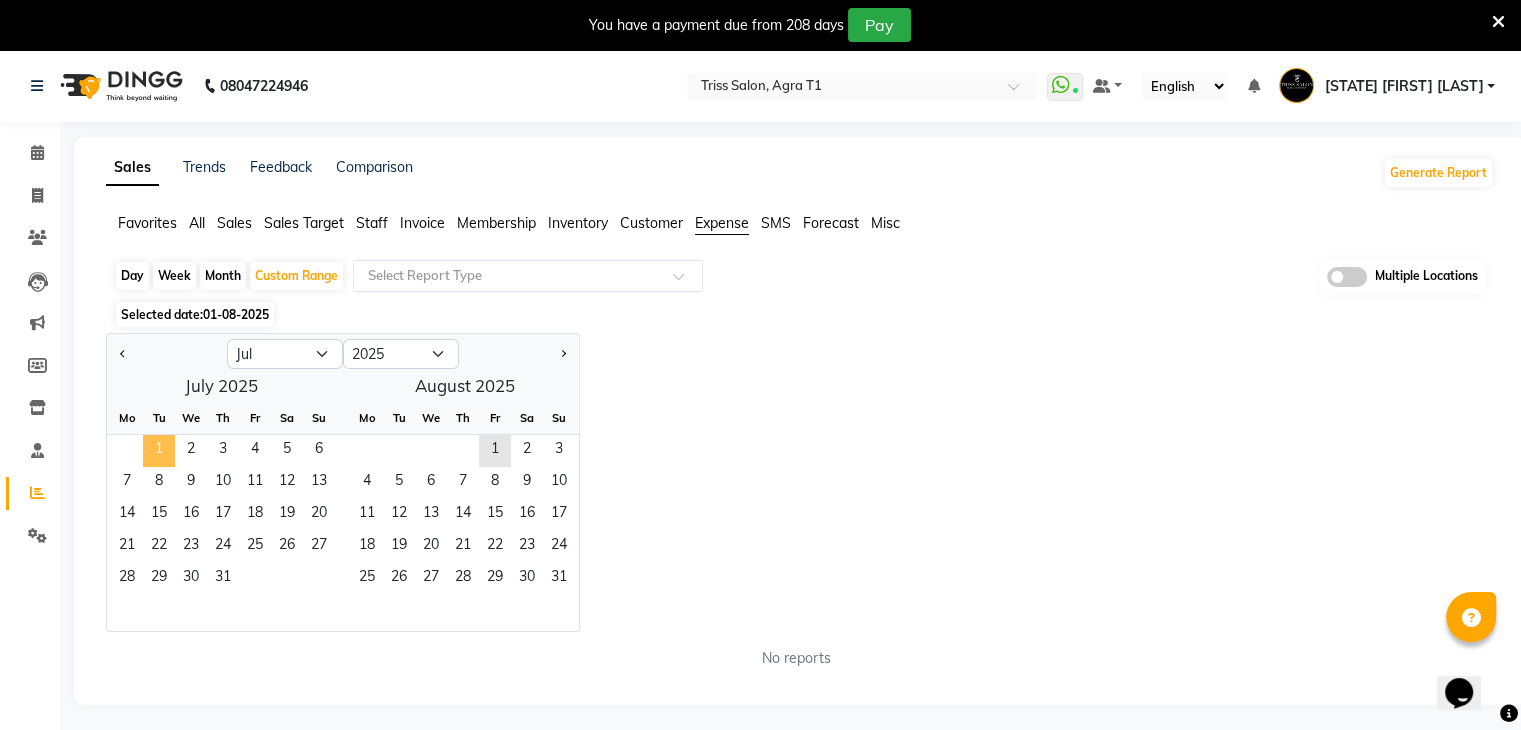click on "1" 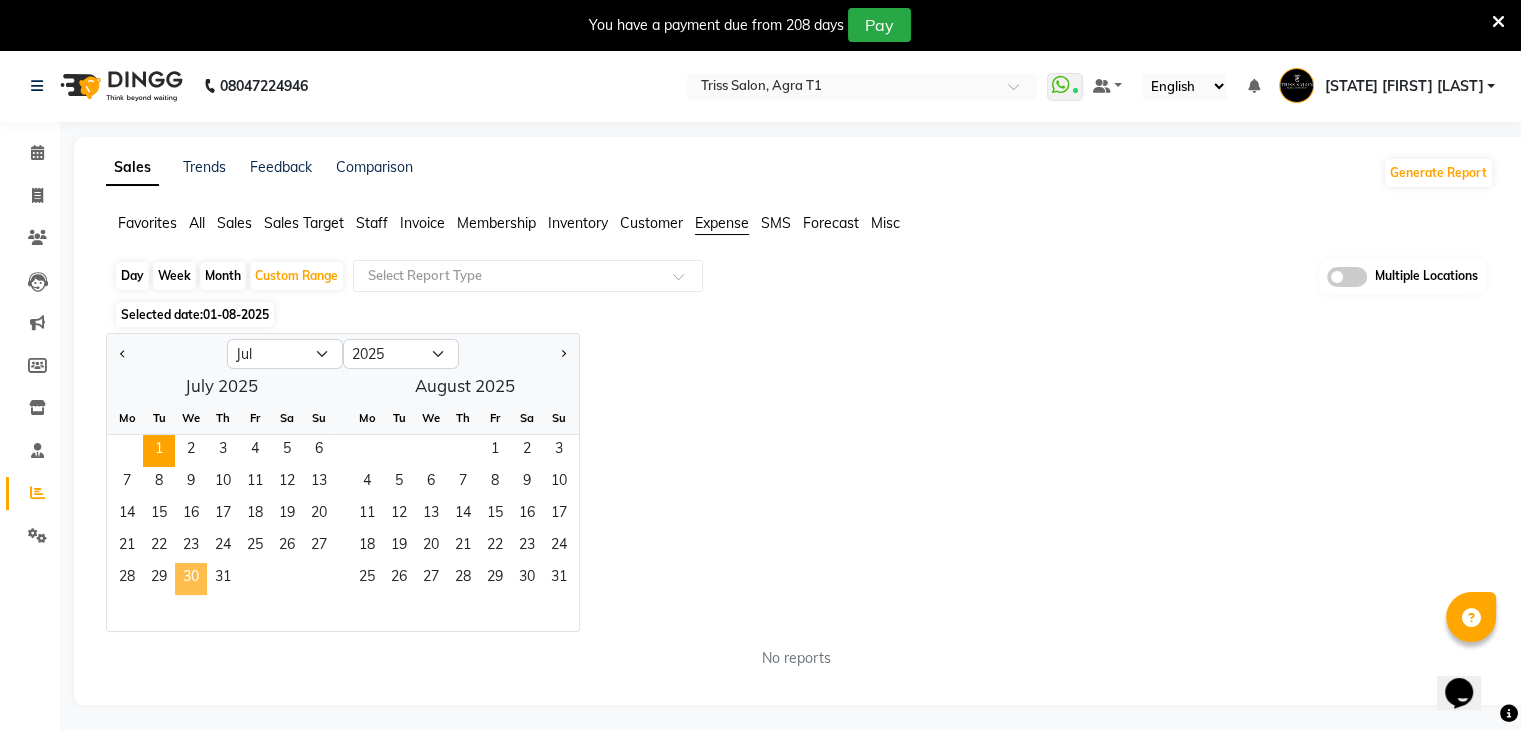 click on "30" 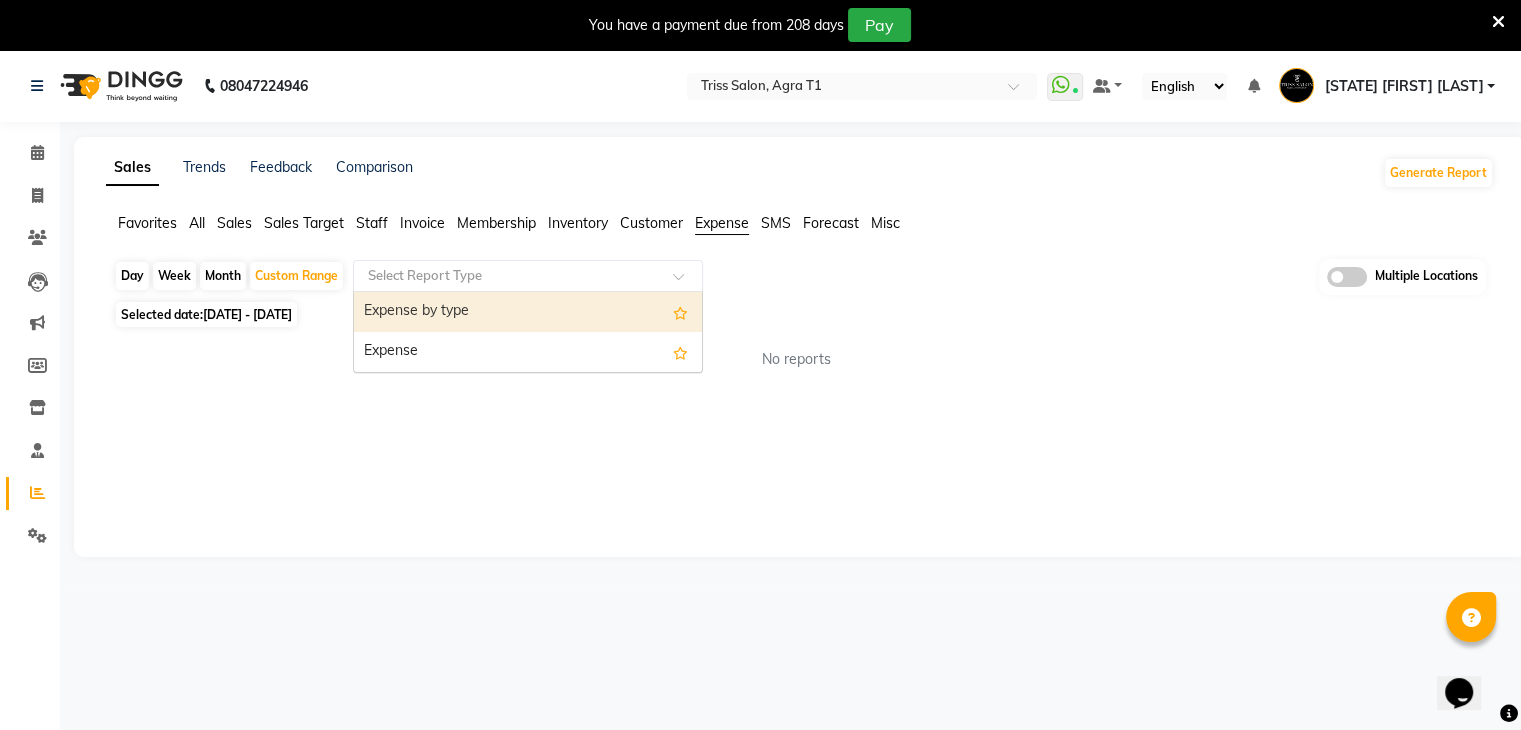 click 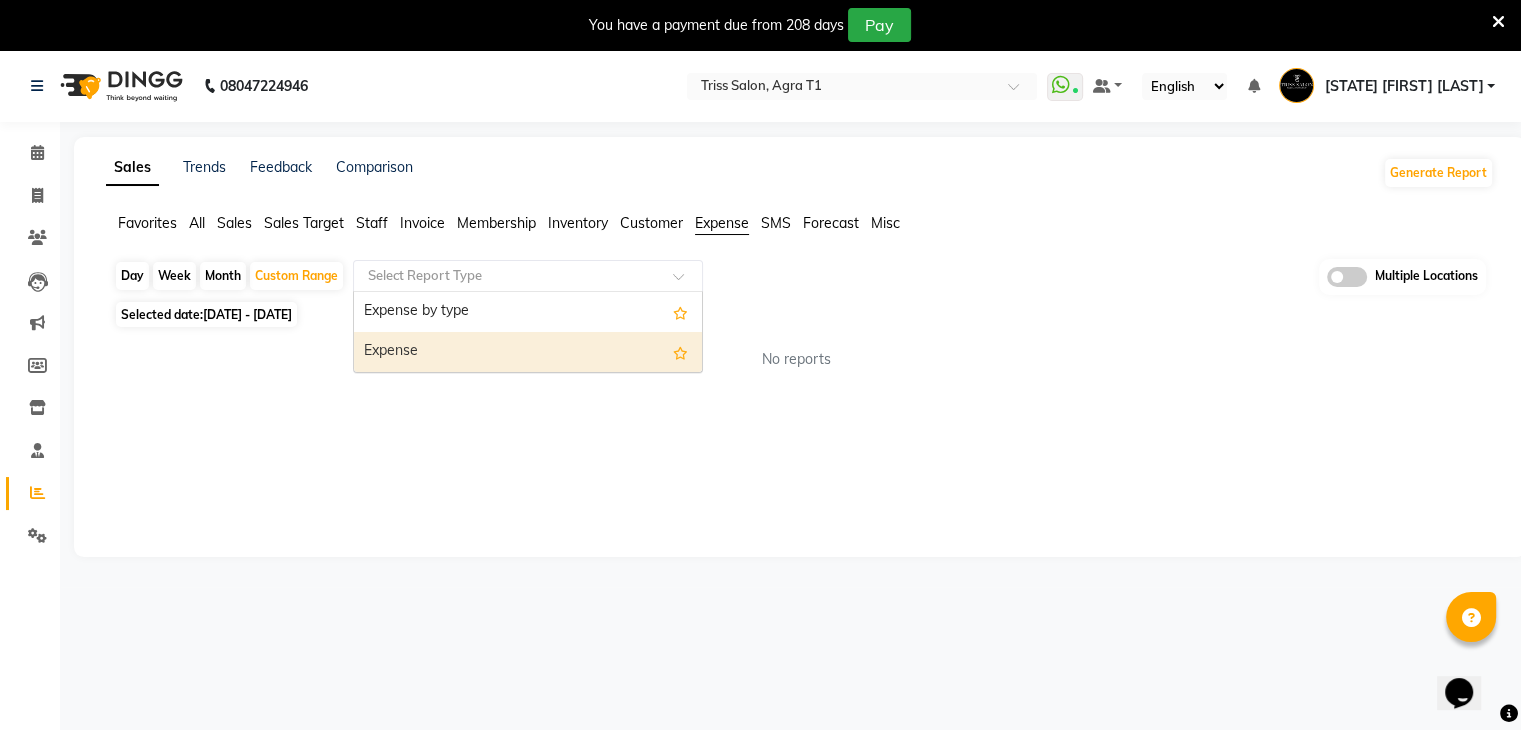 click on "Expense" at bounding box center (528, 352) 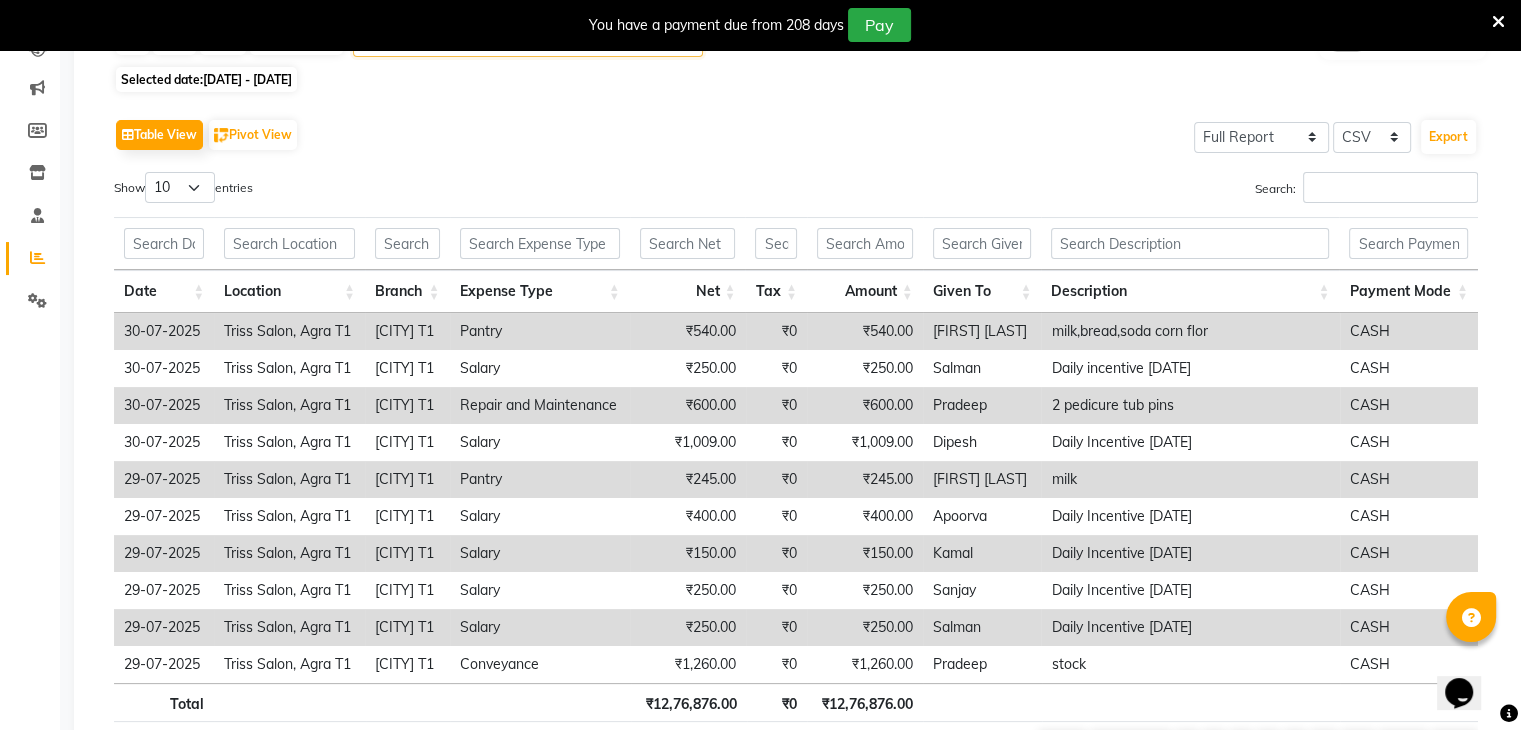 scroll, scrollTop: 300, scrollLeft: 0, axis: vertical 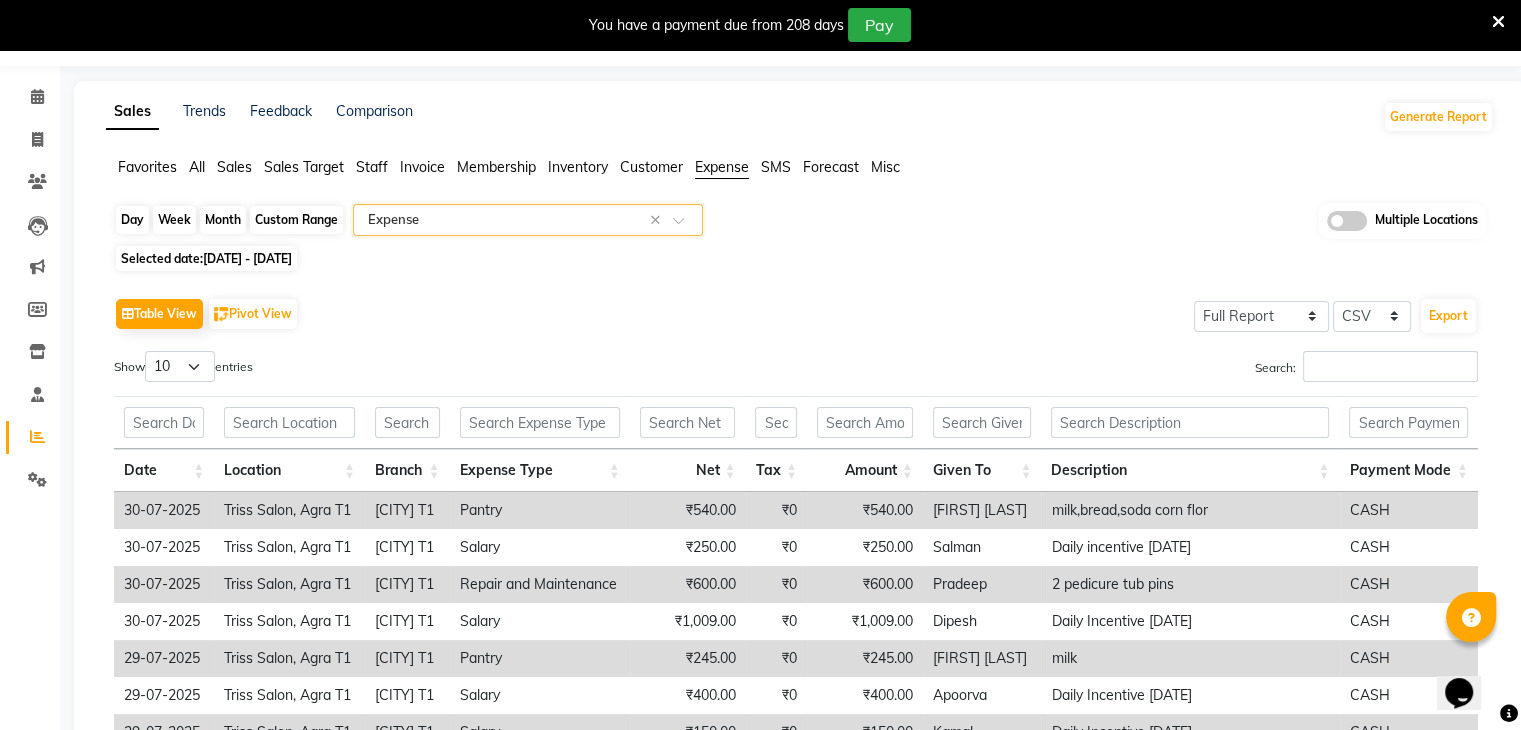 click on "Custom Range" 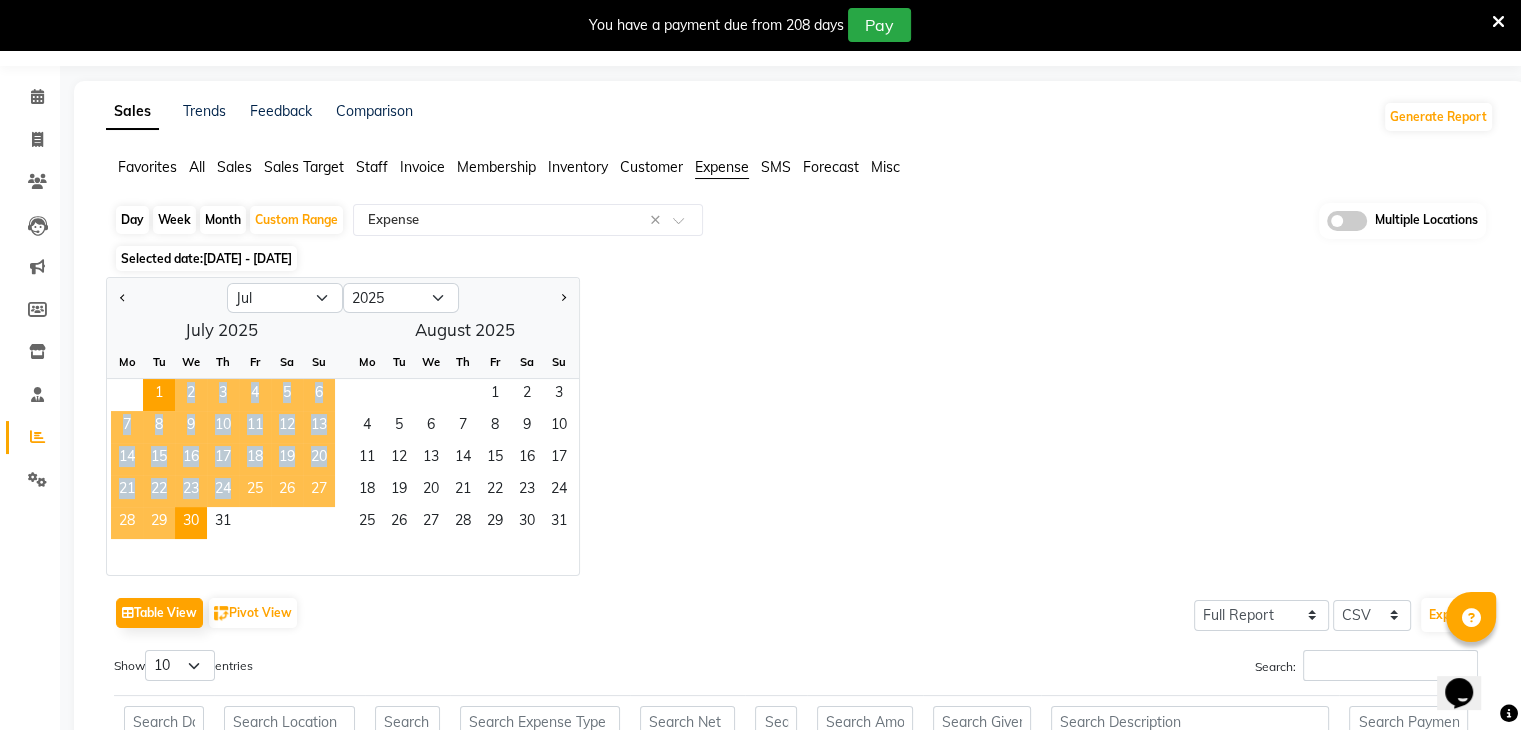 drag, startPoint x: 158, startPoint y: 387, endPoint x: 221, endPoint y: 489, distance: 119.88744 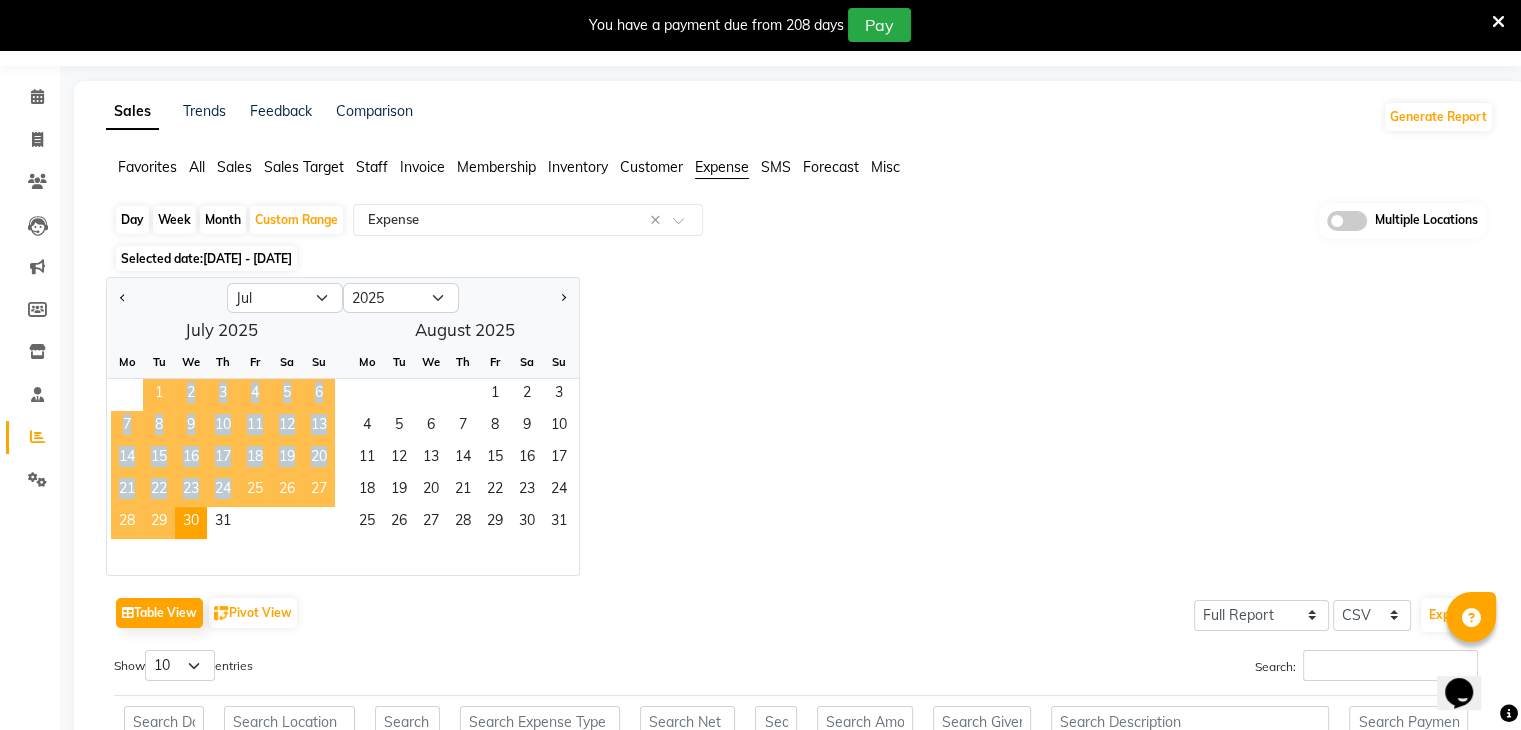 click on "1" 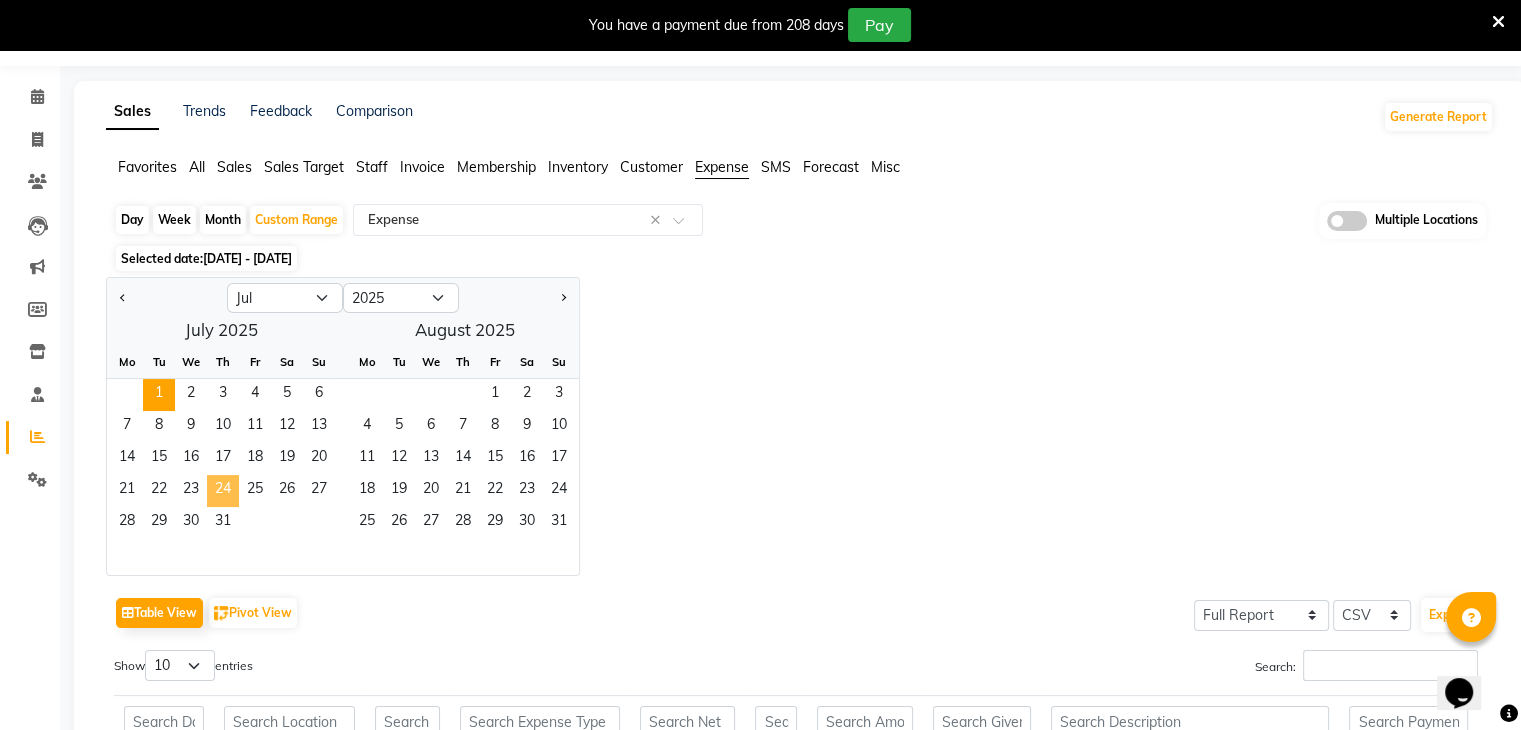 click on "24" 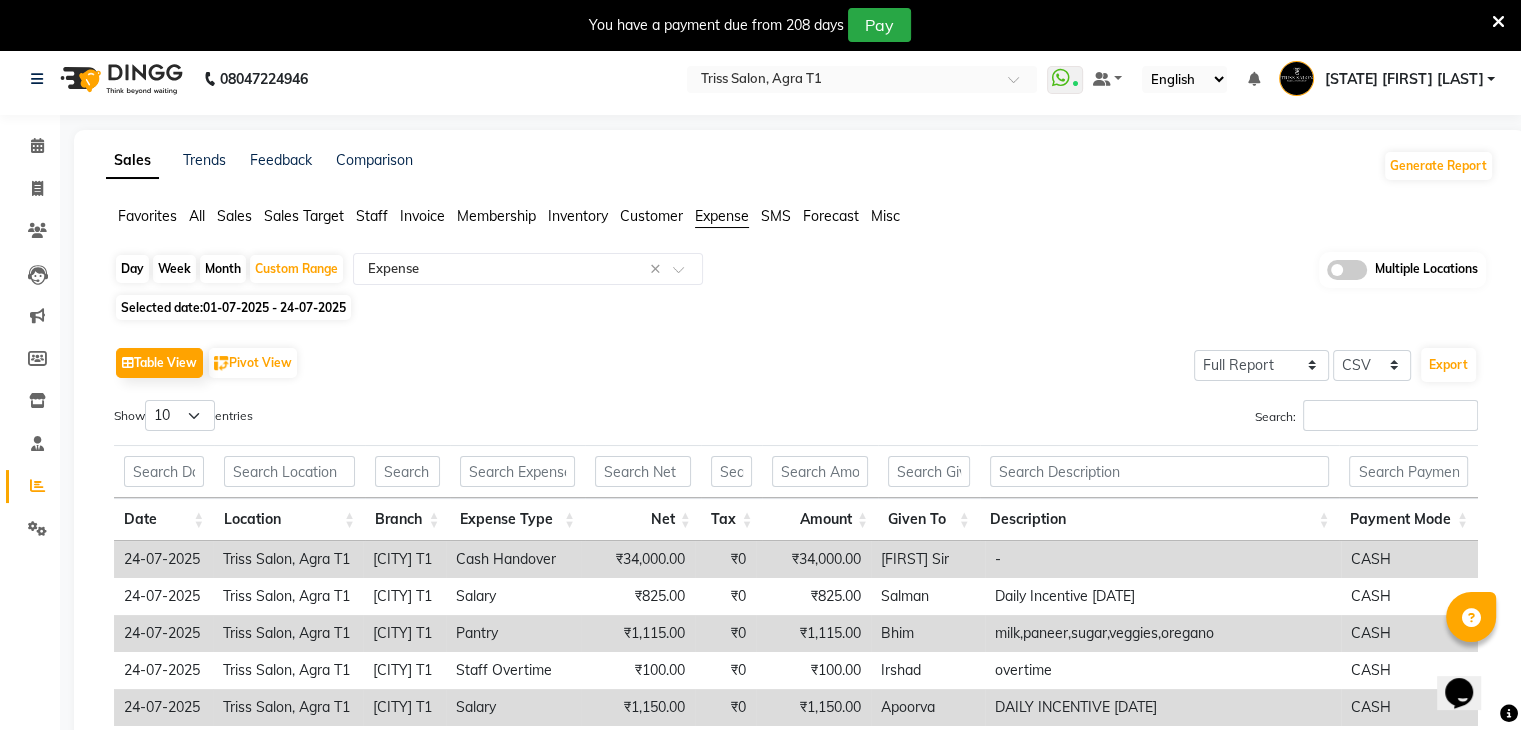 scroll, scrollTop: 0, scrollLeft: 0, axis: both 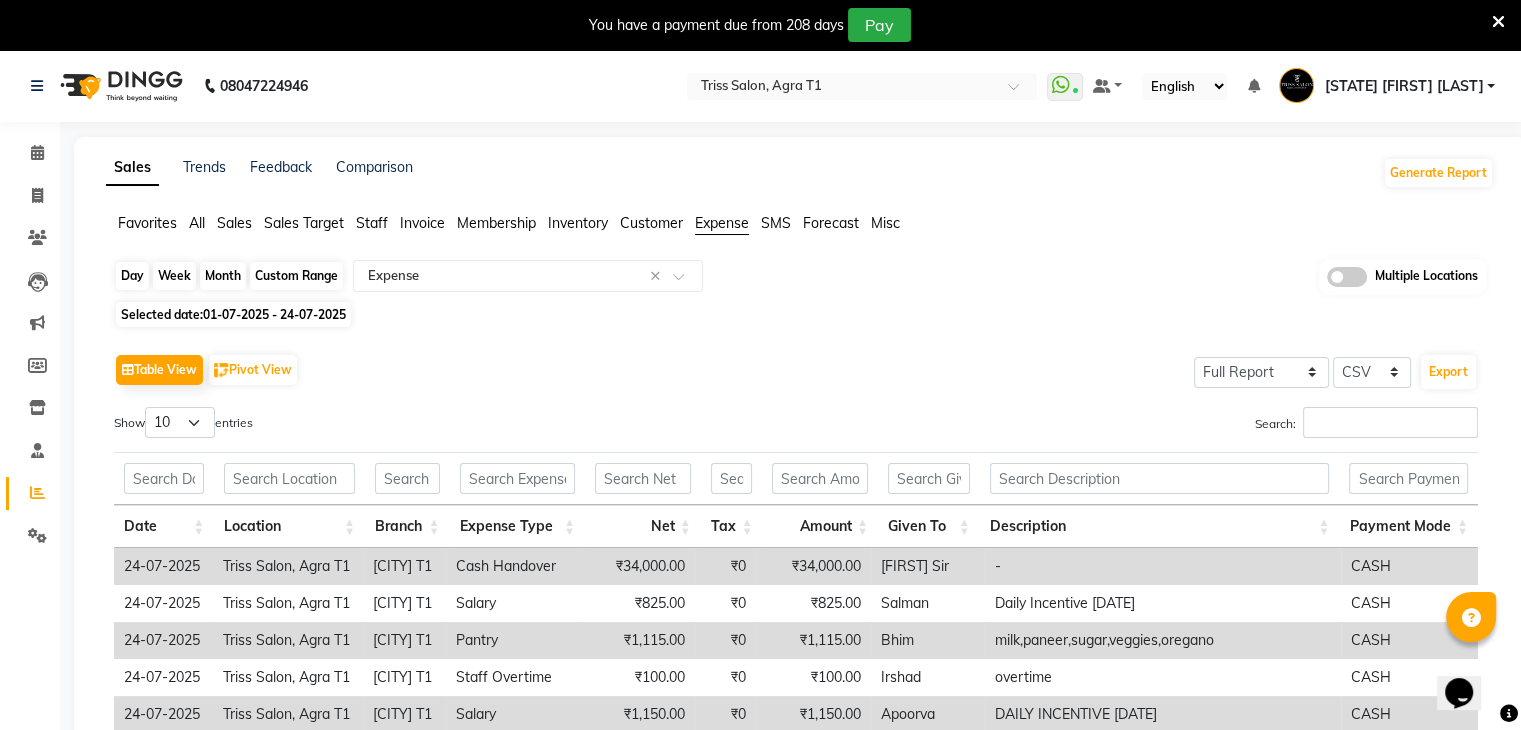 click on "Custom Range" 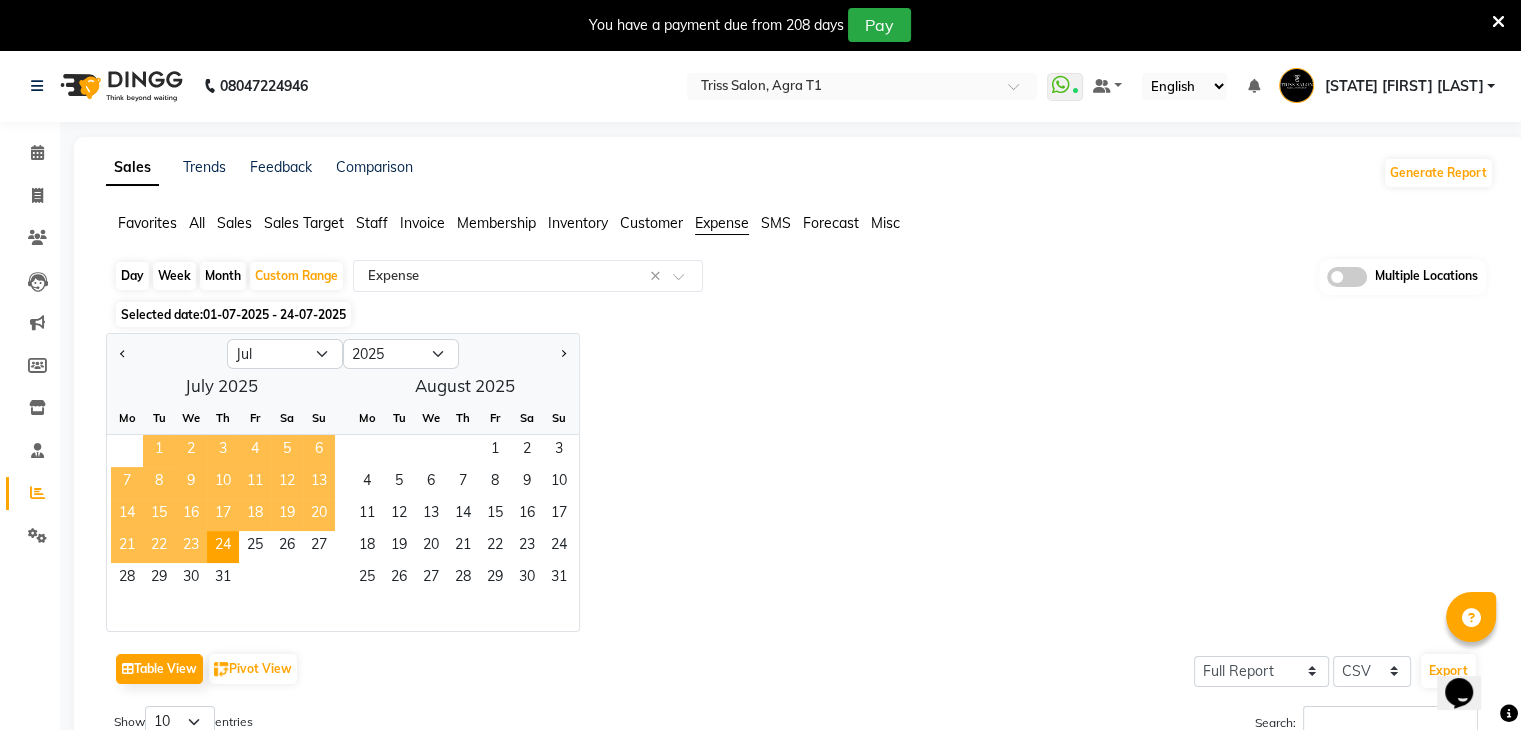click on "1" 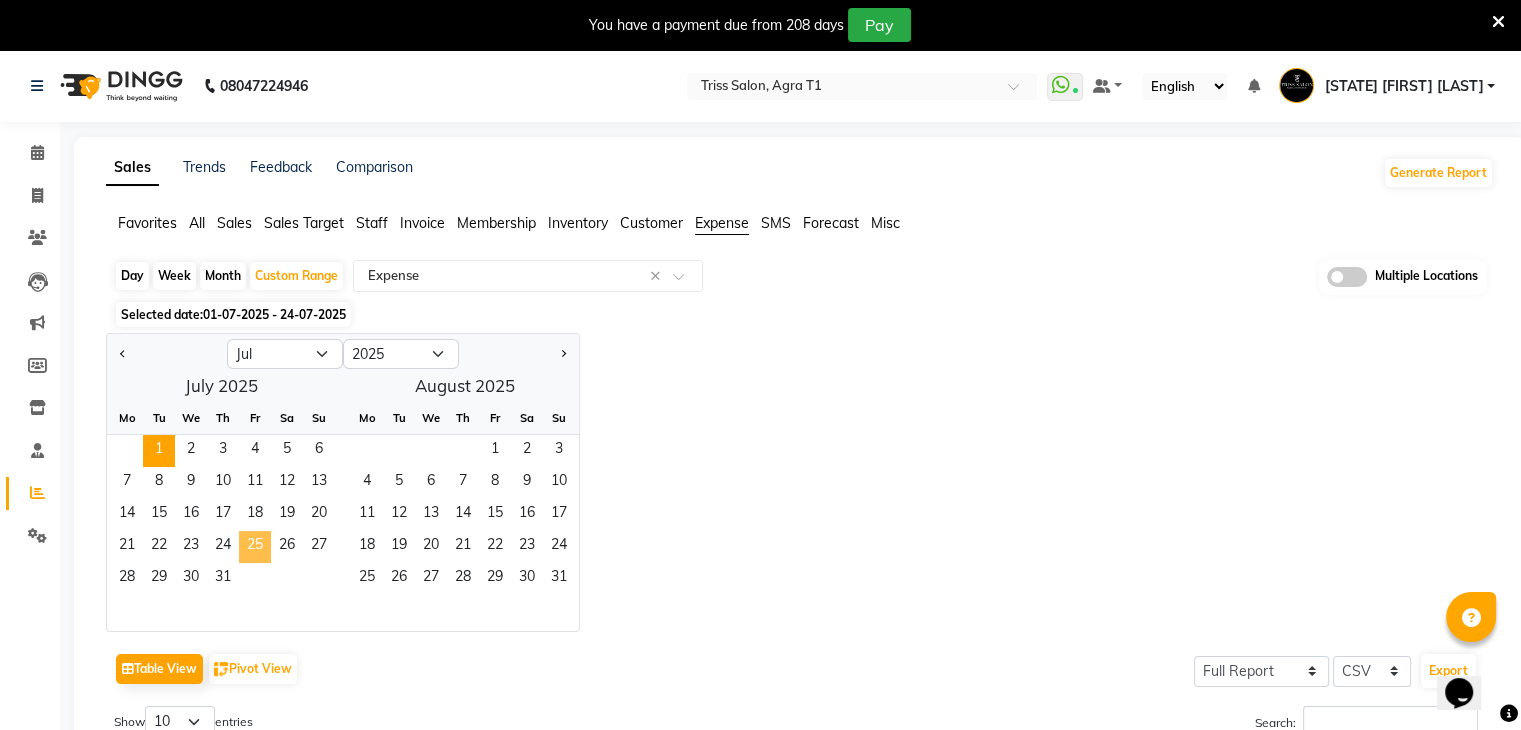 click on "25" 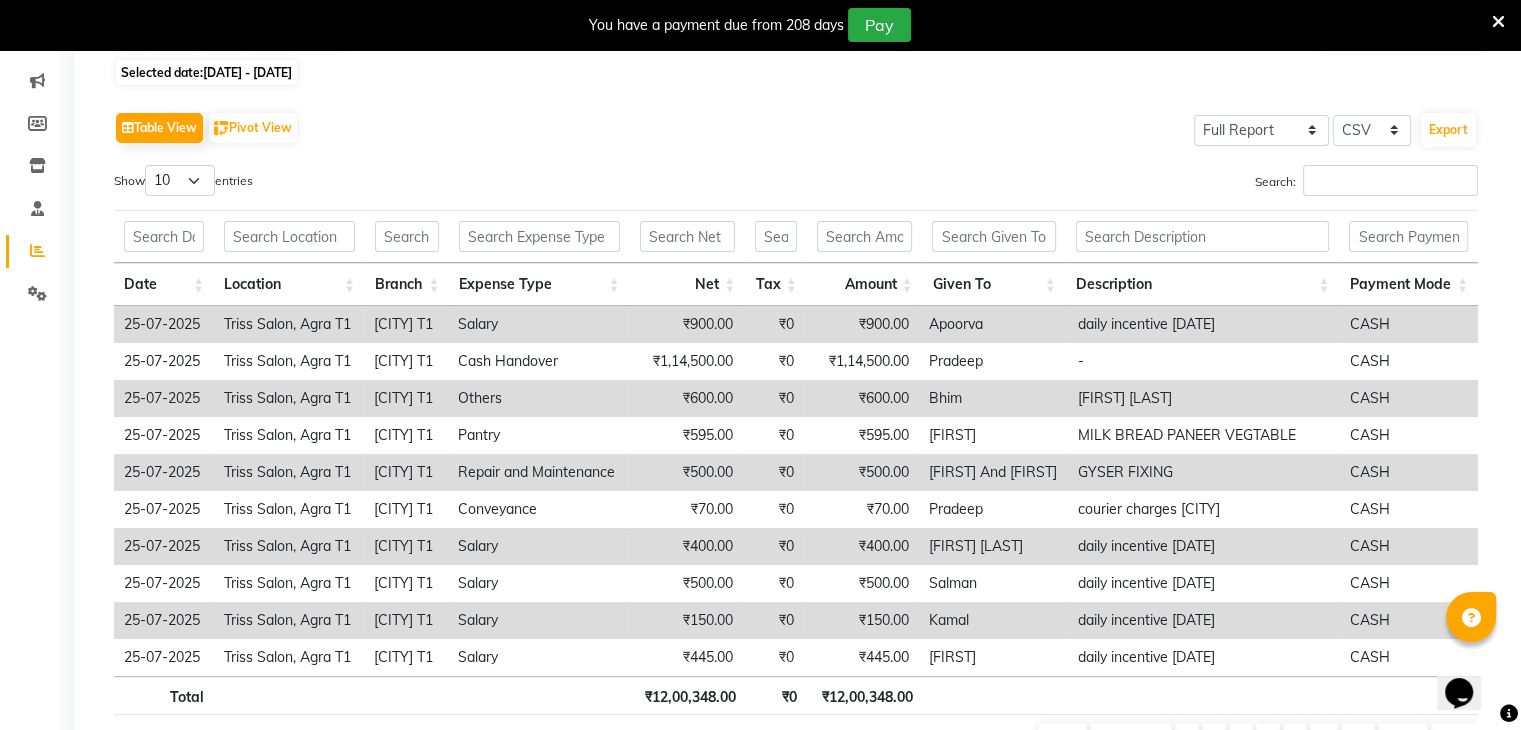 scroll, scrollTop: 240, scrollLeft: 0, axis: vertical 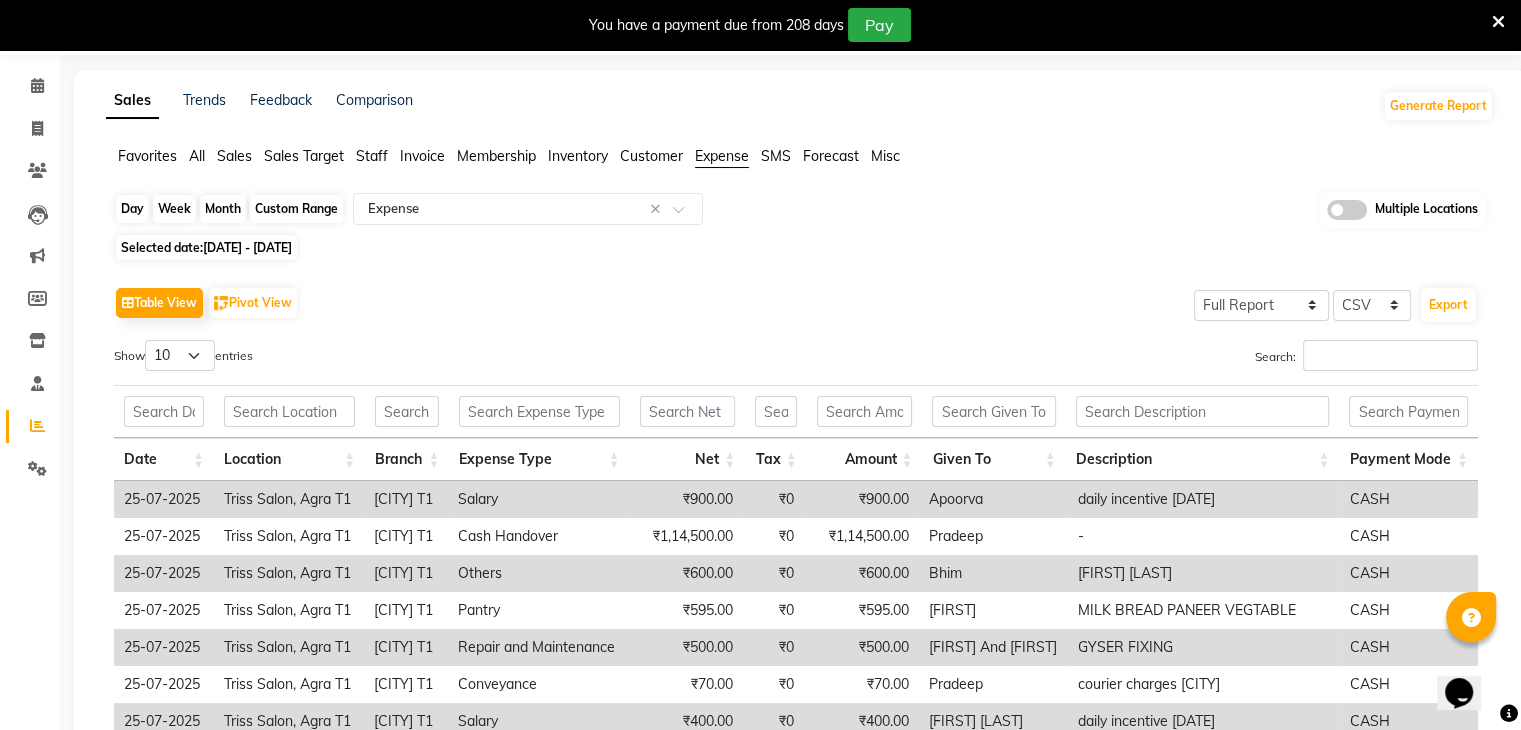 click on "Custom Range" 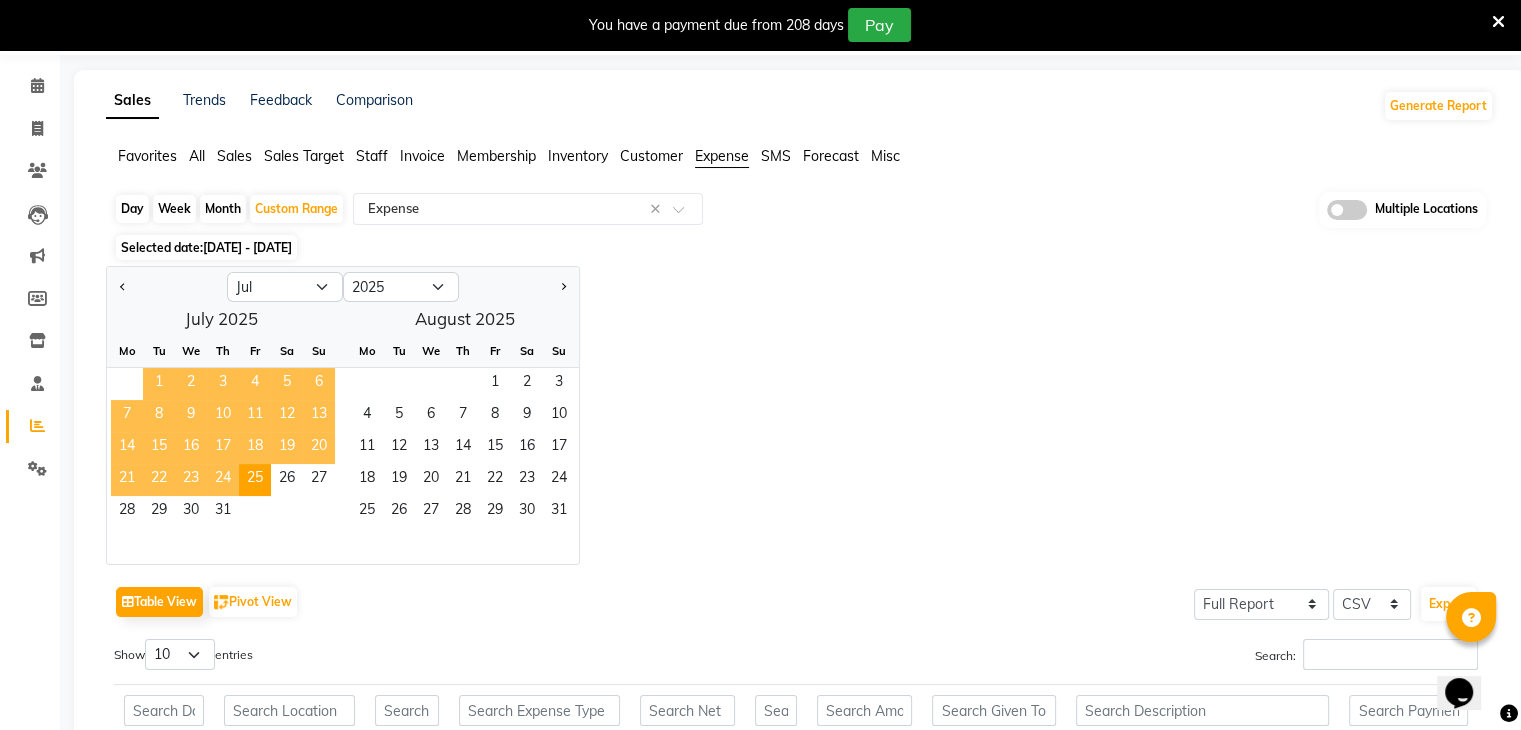 click on "1" 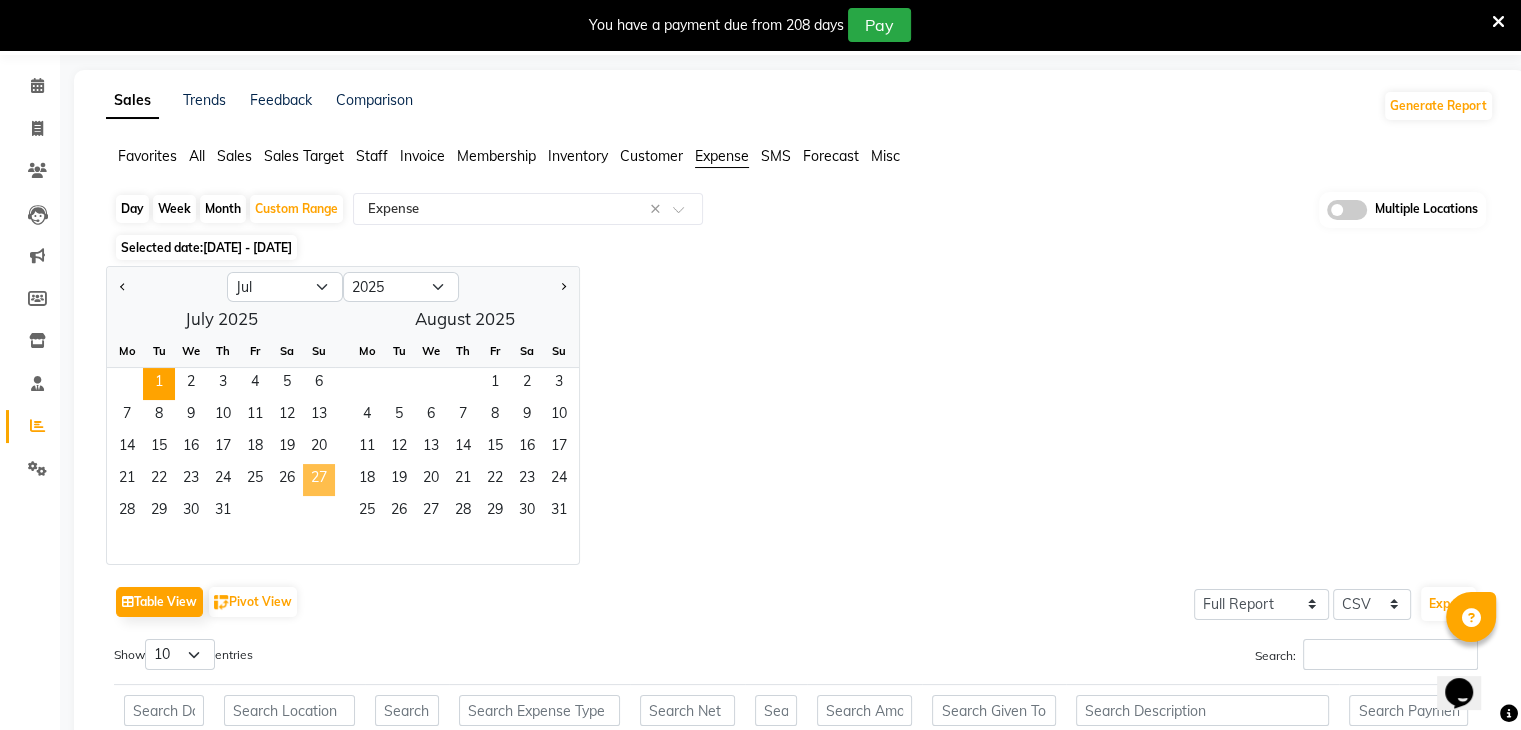 click on "27" 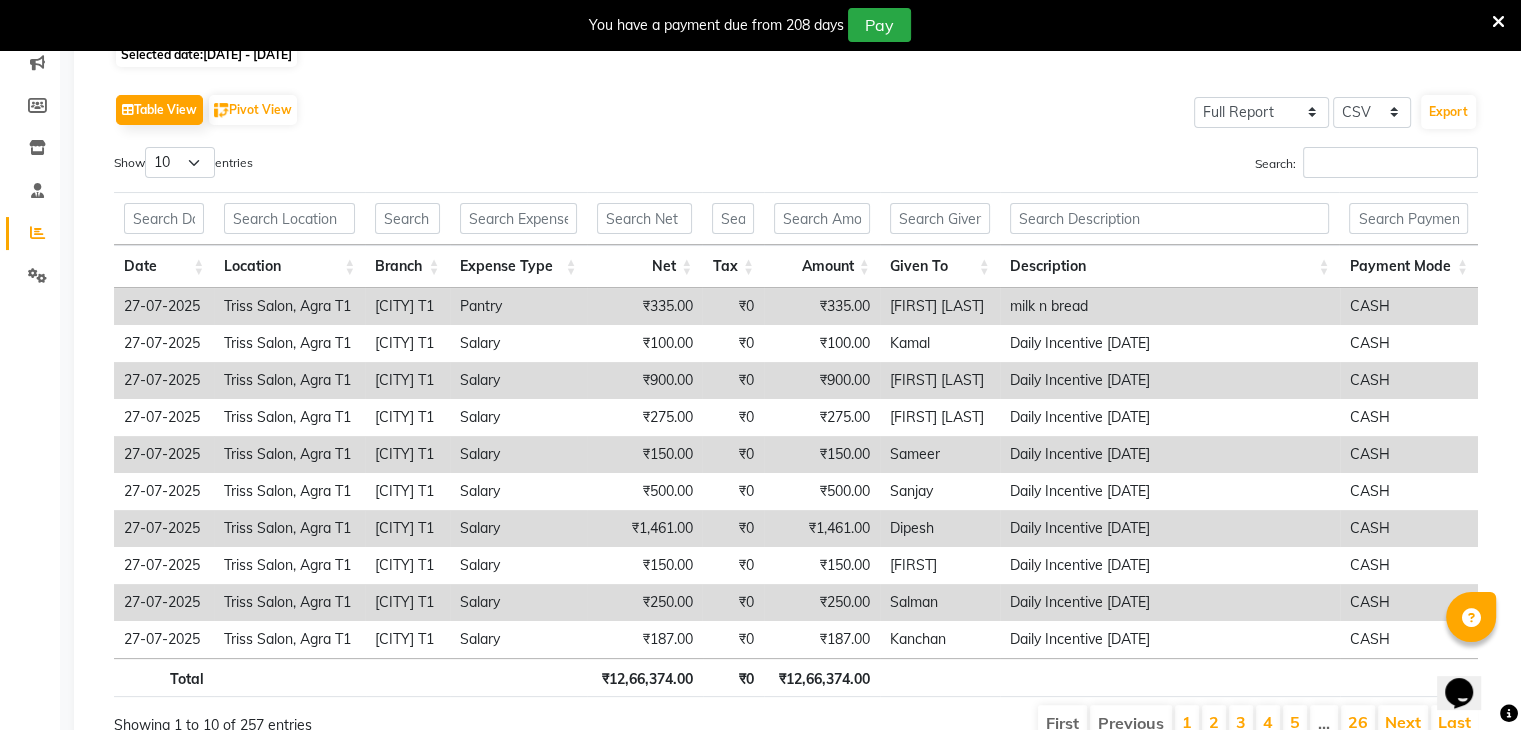 scroll, scrollTop: 352, scrollLeft: 0, axis: vertical 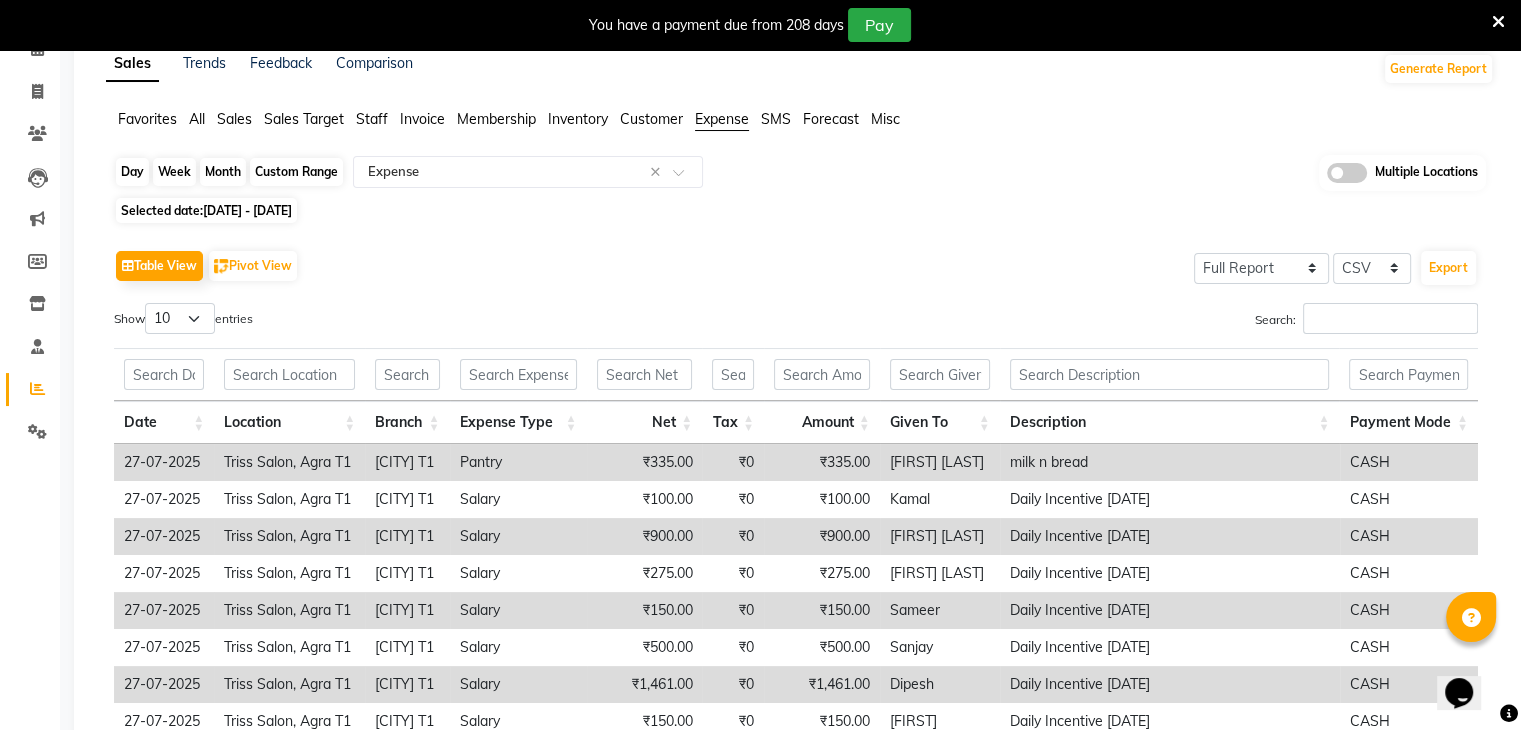 click on "Custom Range" 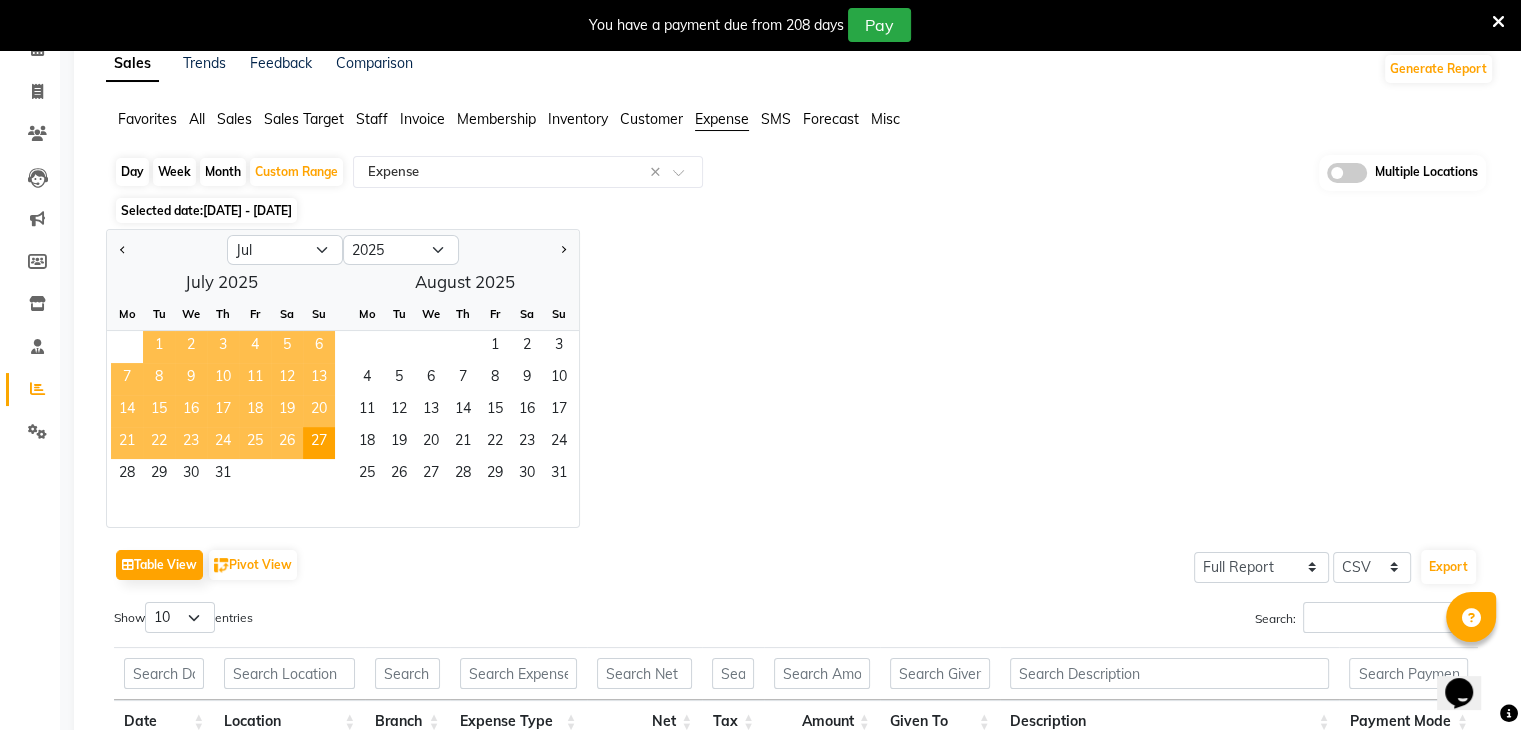 click on "1" 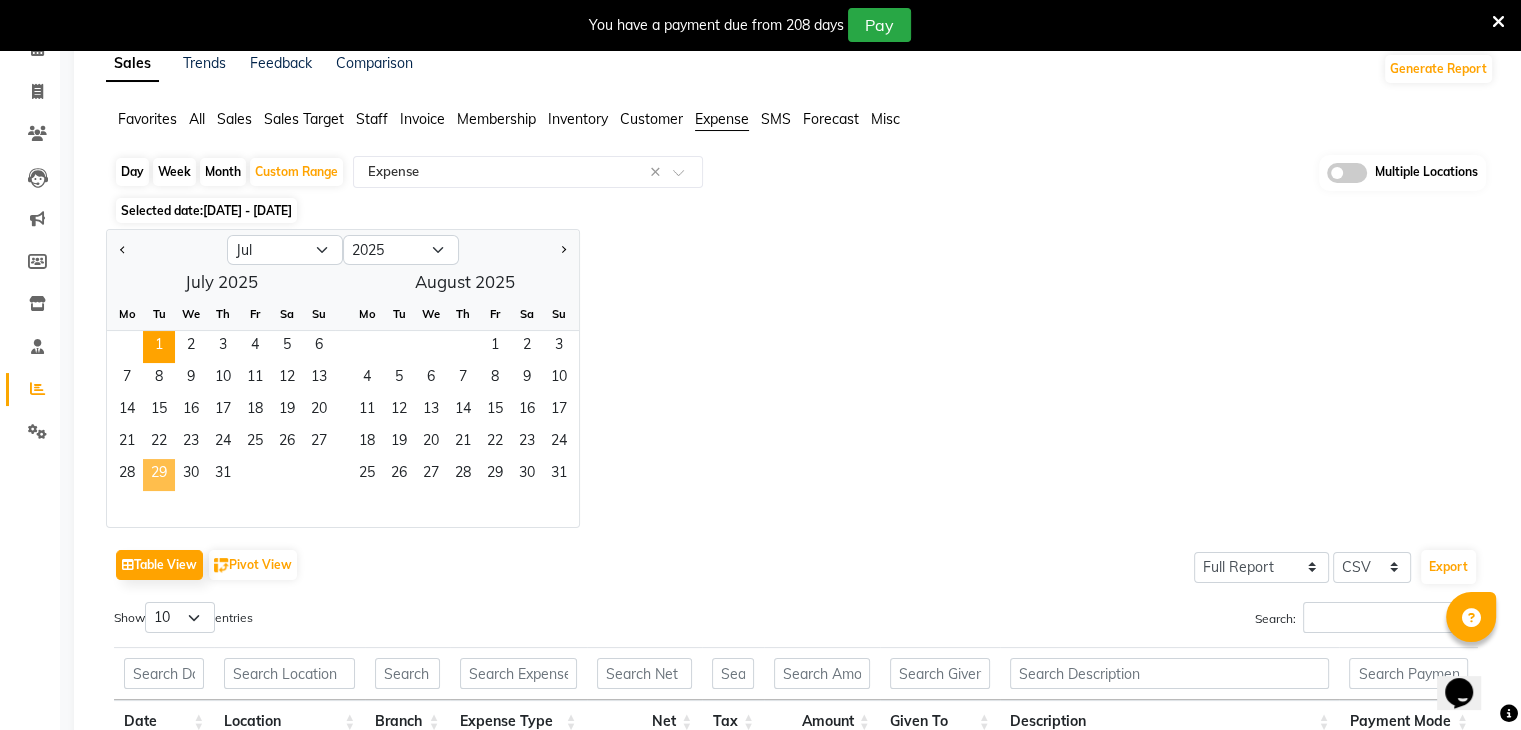 click on "29" 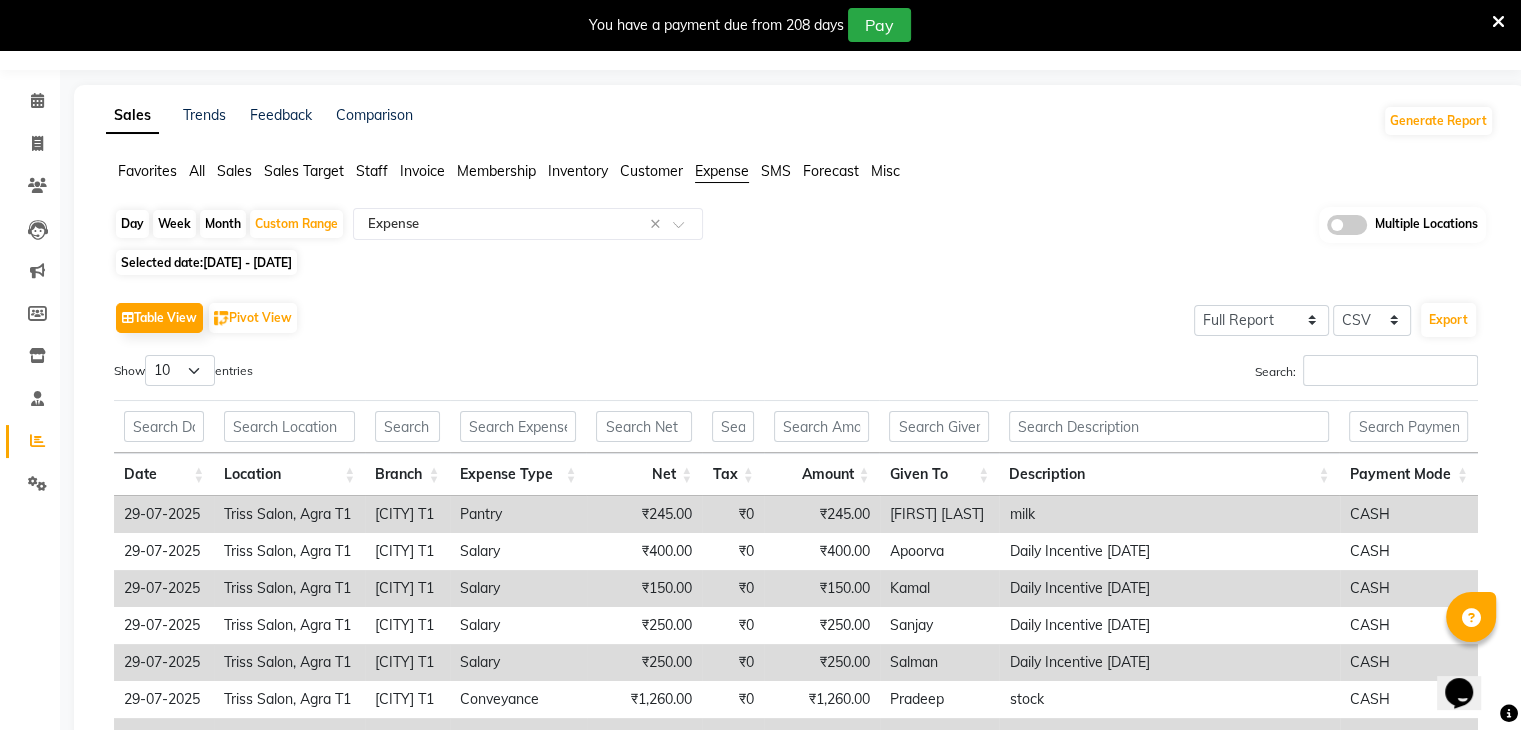 scroll, scrollTop: 45, scrollLeft: 0, axis: vertical 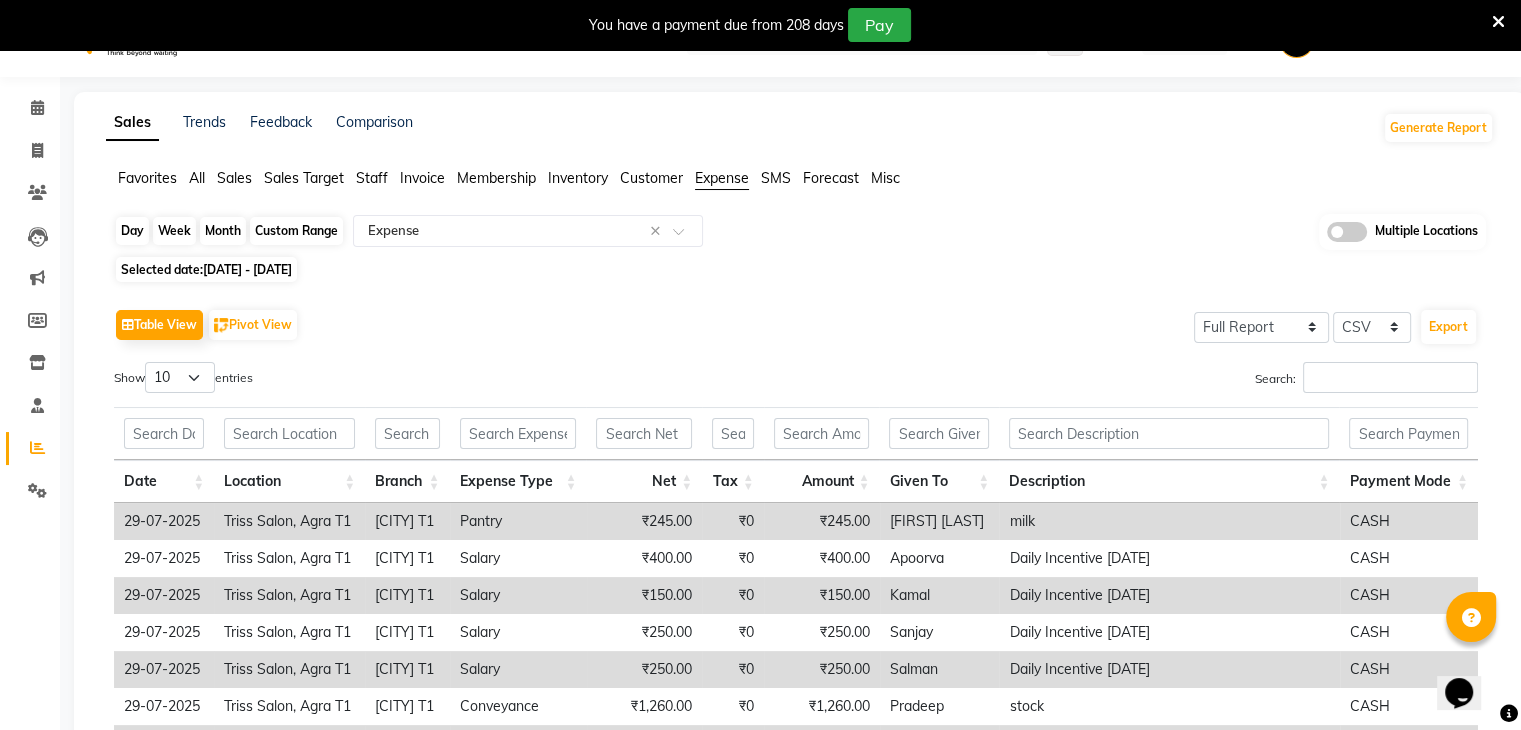 click on "Custom Range" 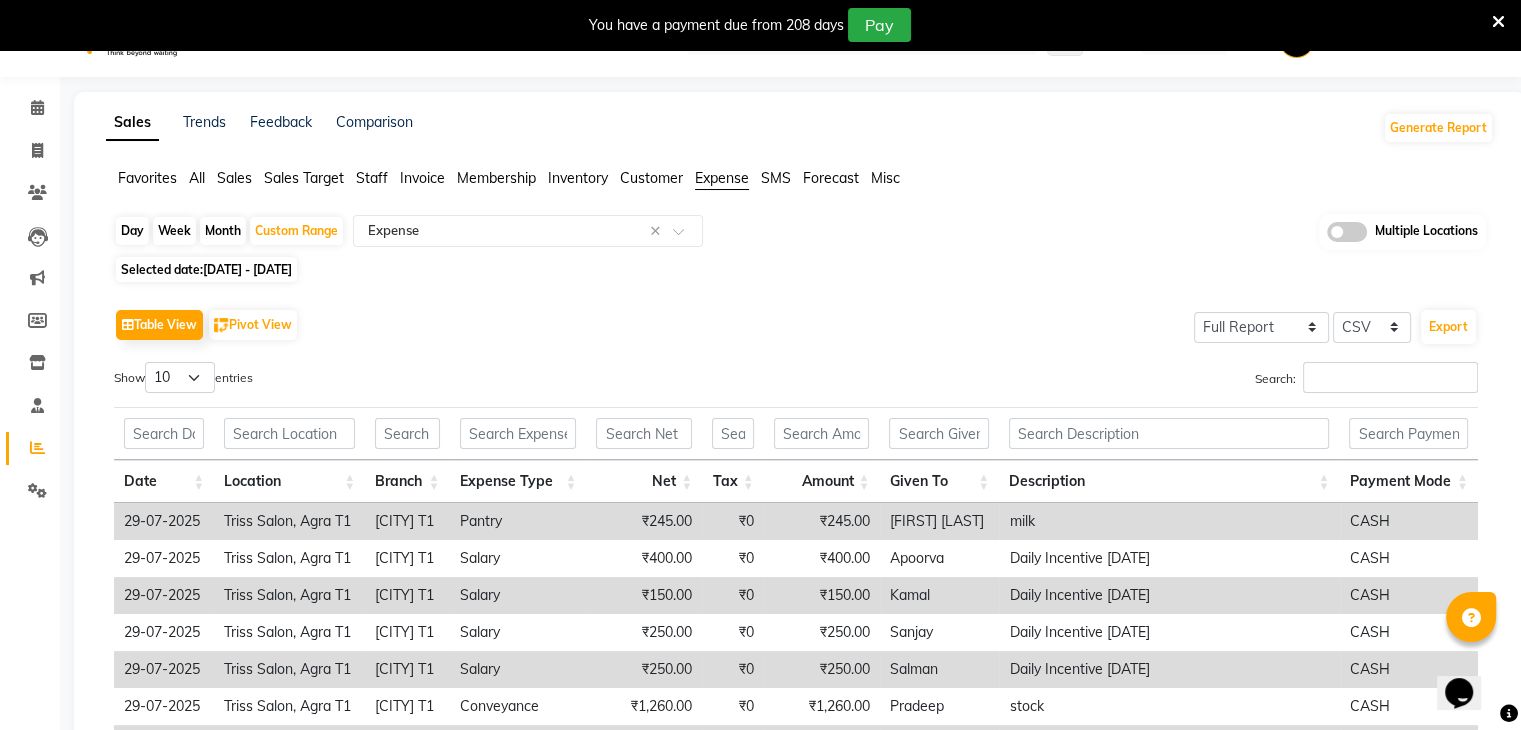 select on "7" 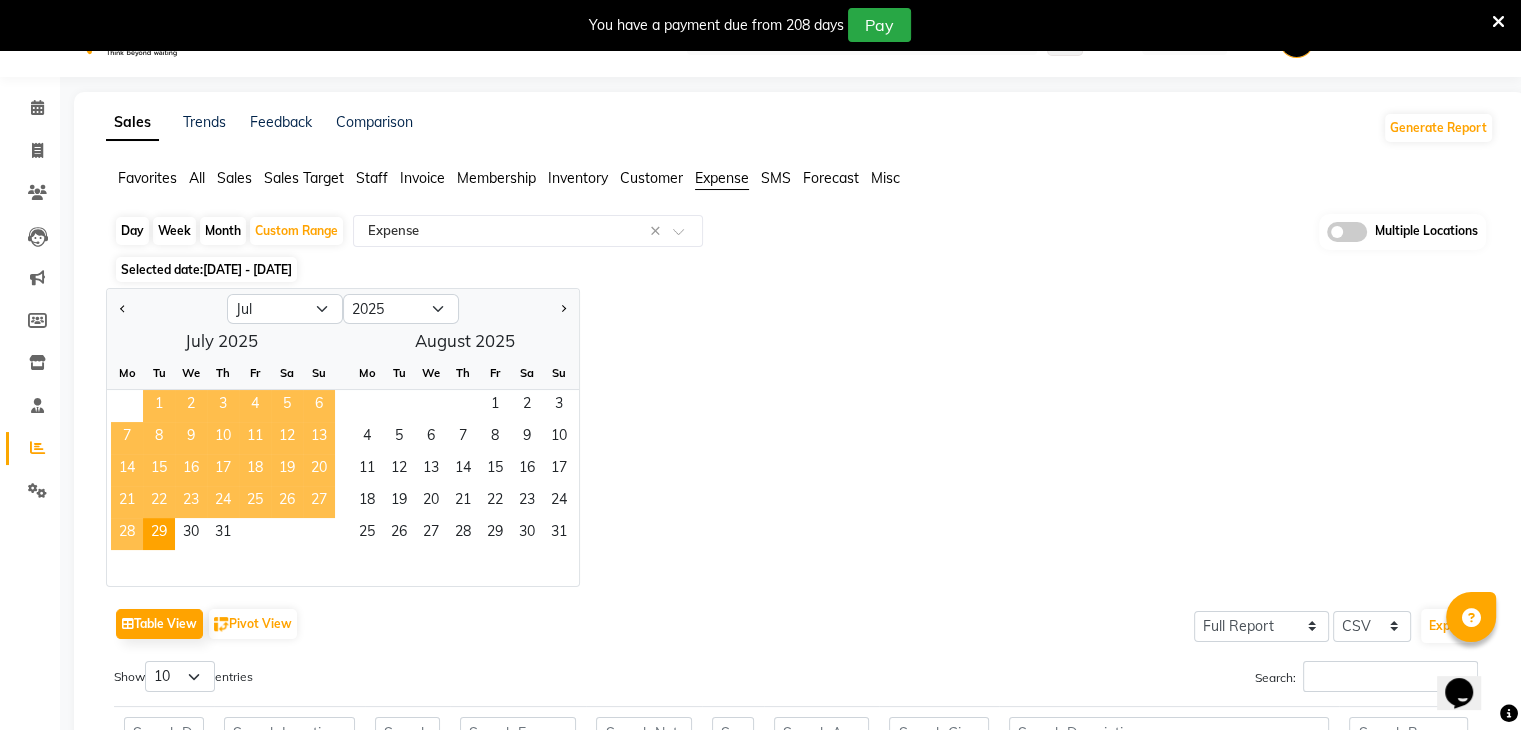 click on "1" 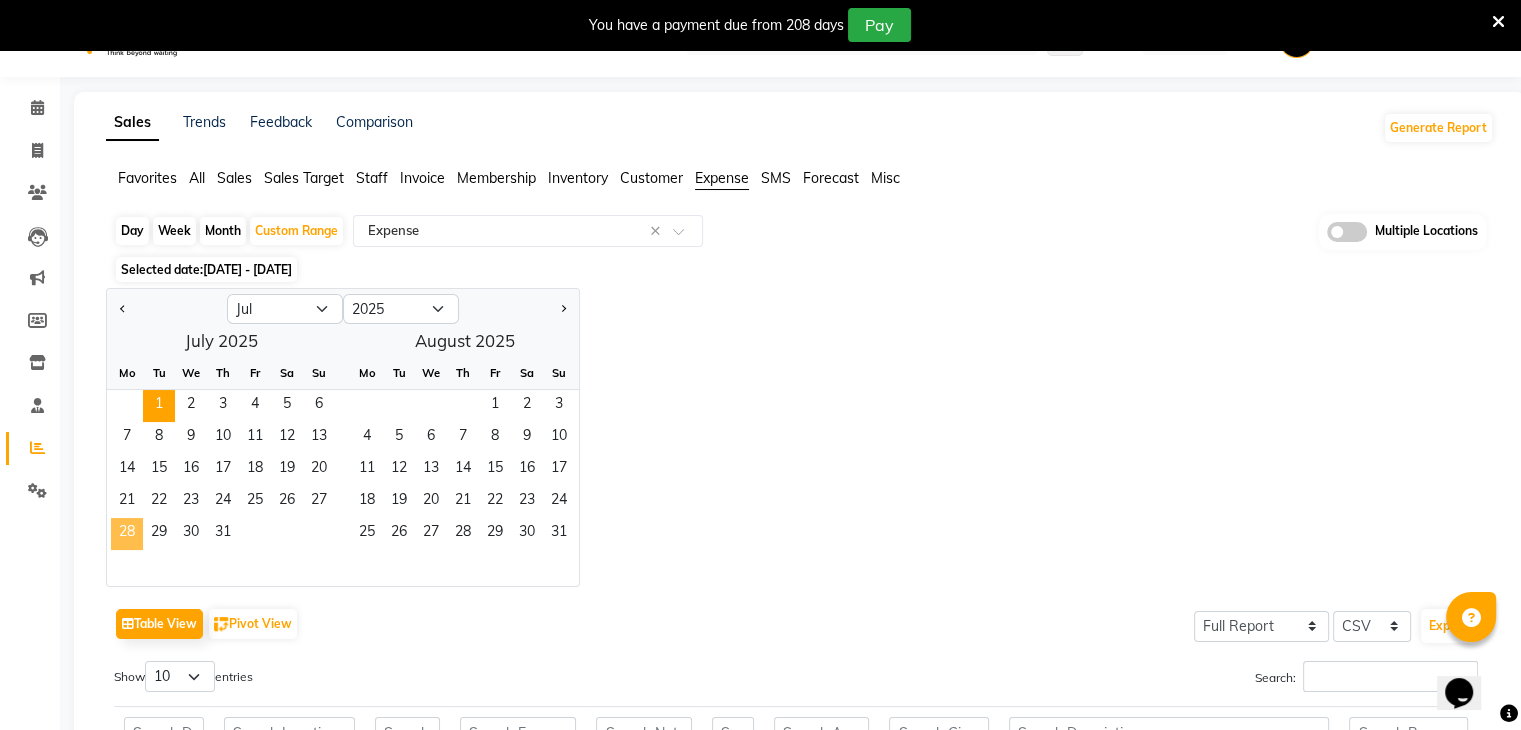click on "28" 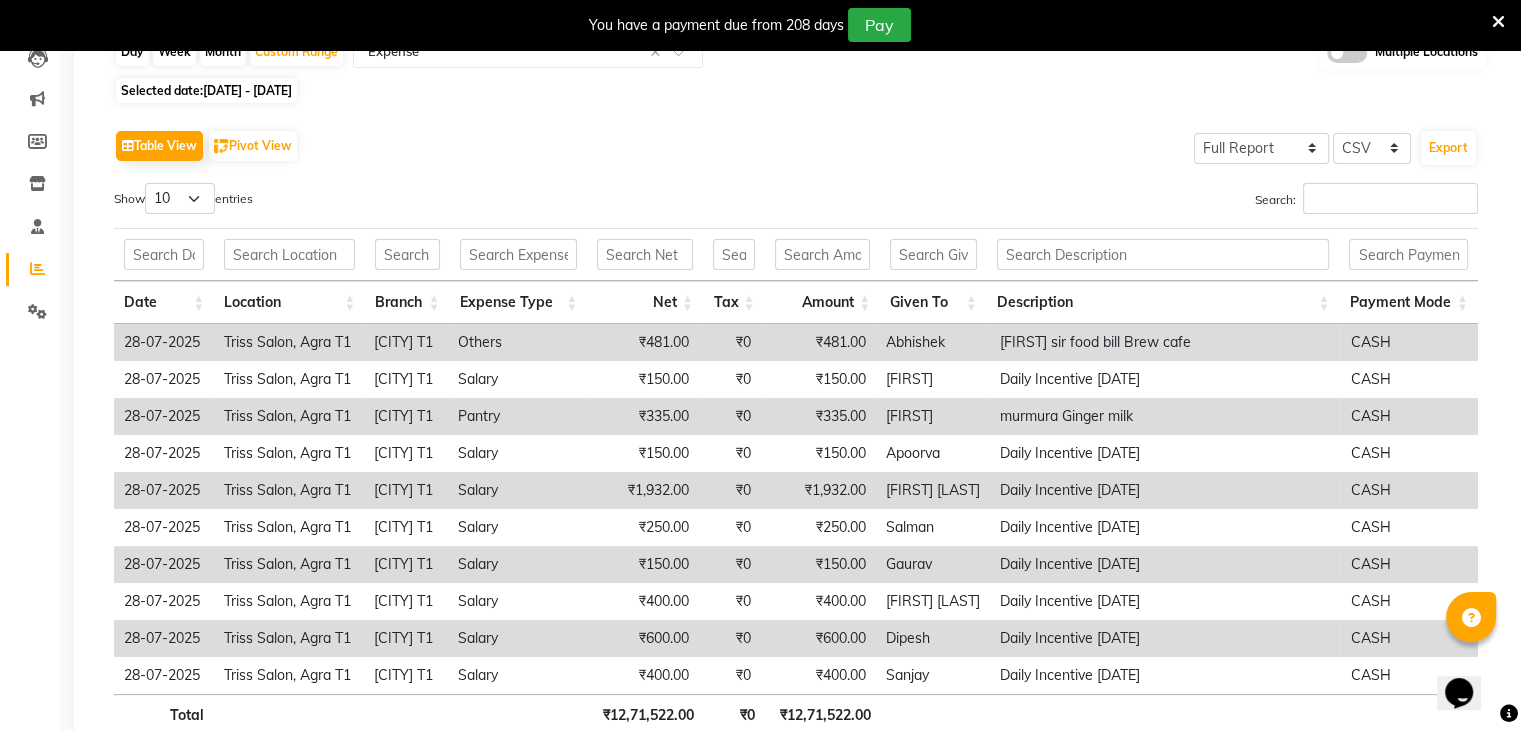 scroll, scrollTop: 77, scrollLeft: 0, axis: vertical 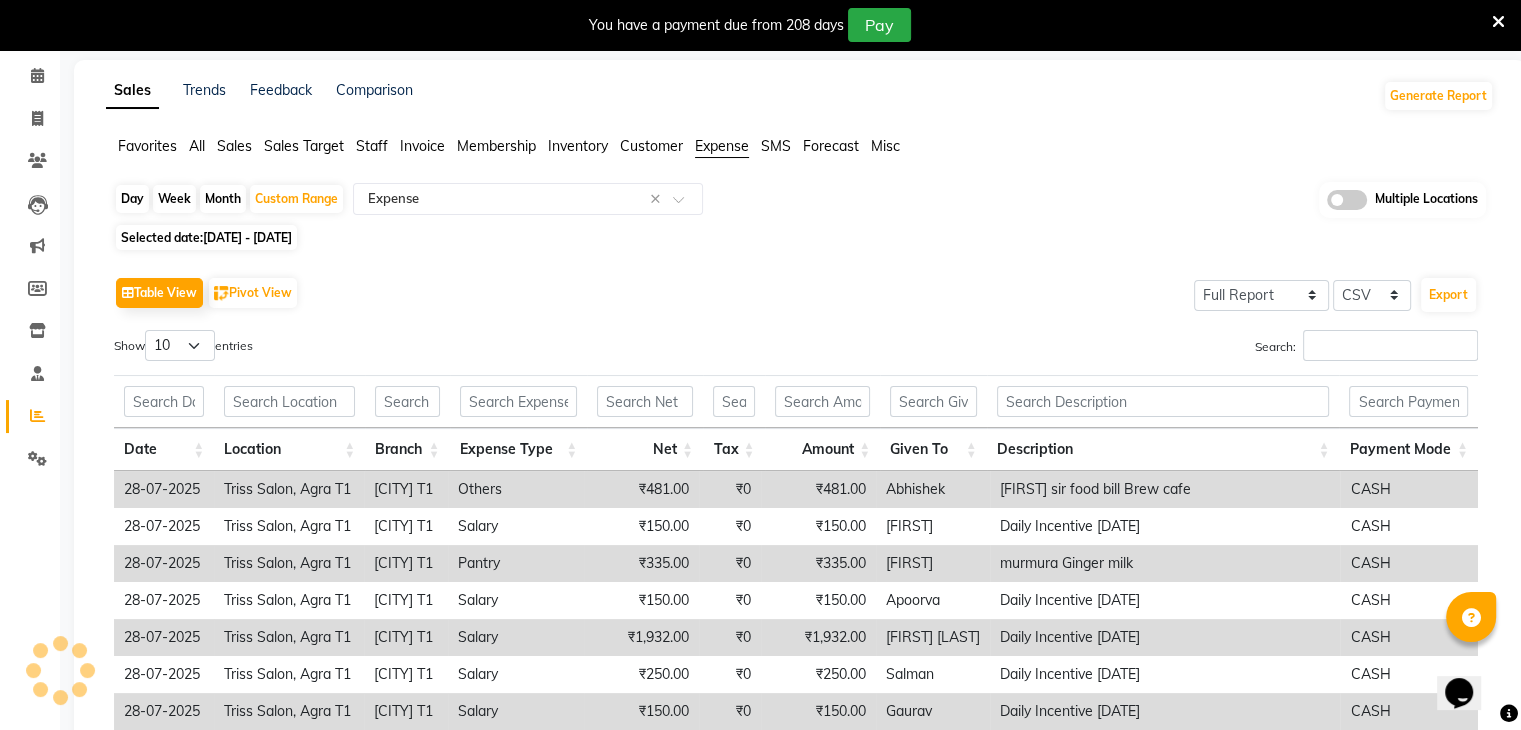 click on "Day" 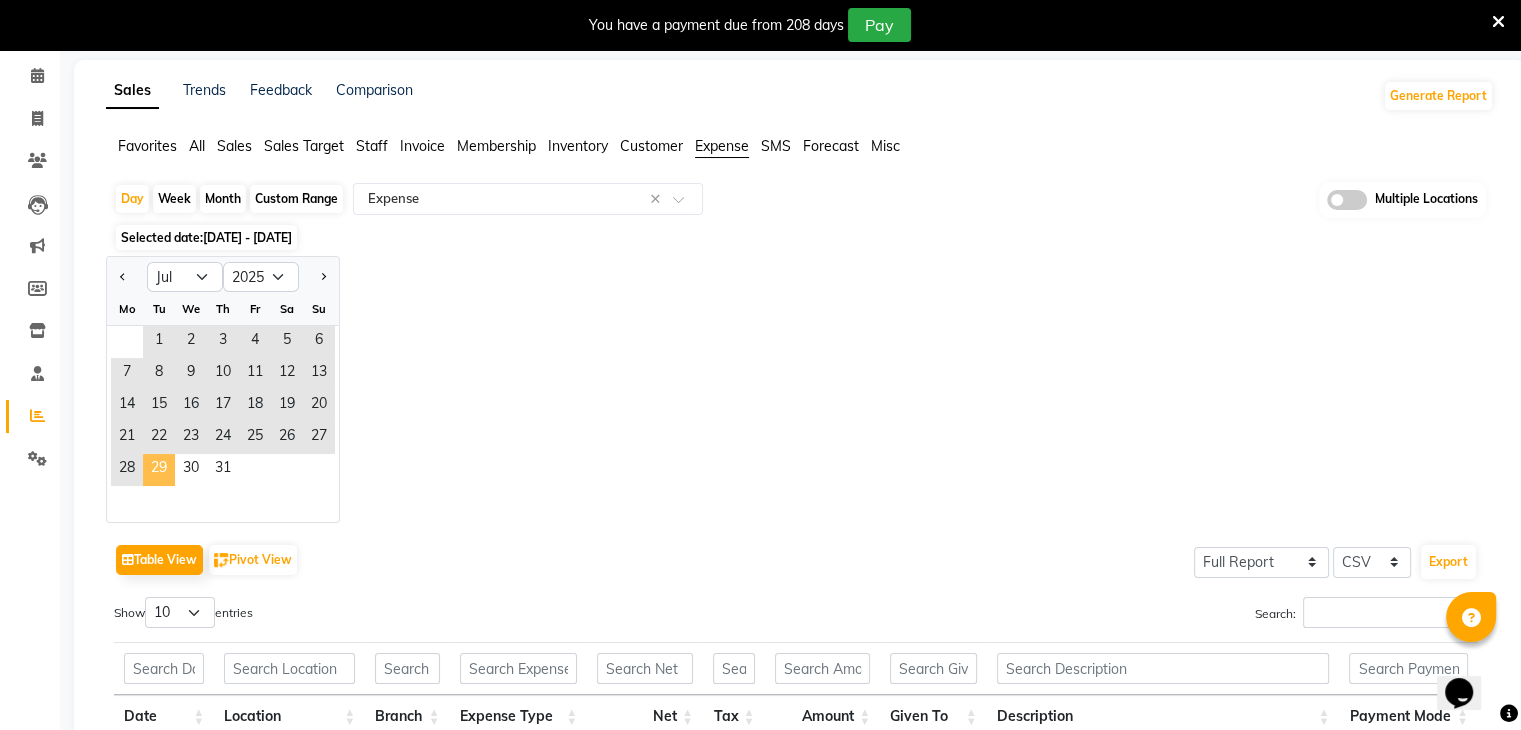 click on "29" 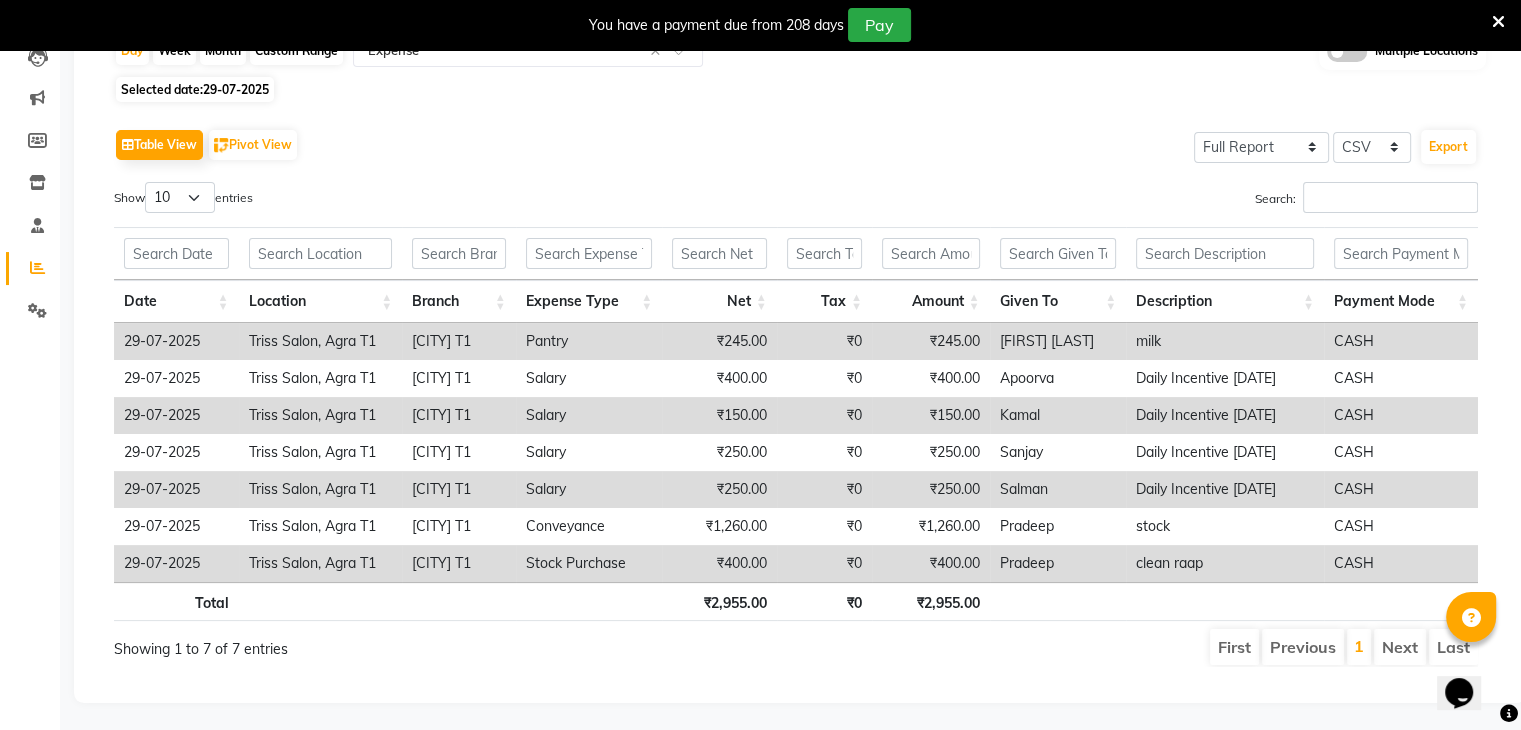 scroll, scrollTop: 237, scrollLeft: 0, axis: vertical 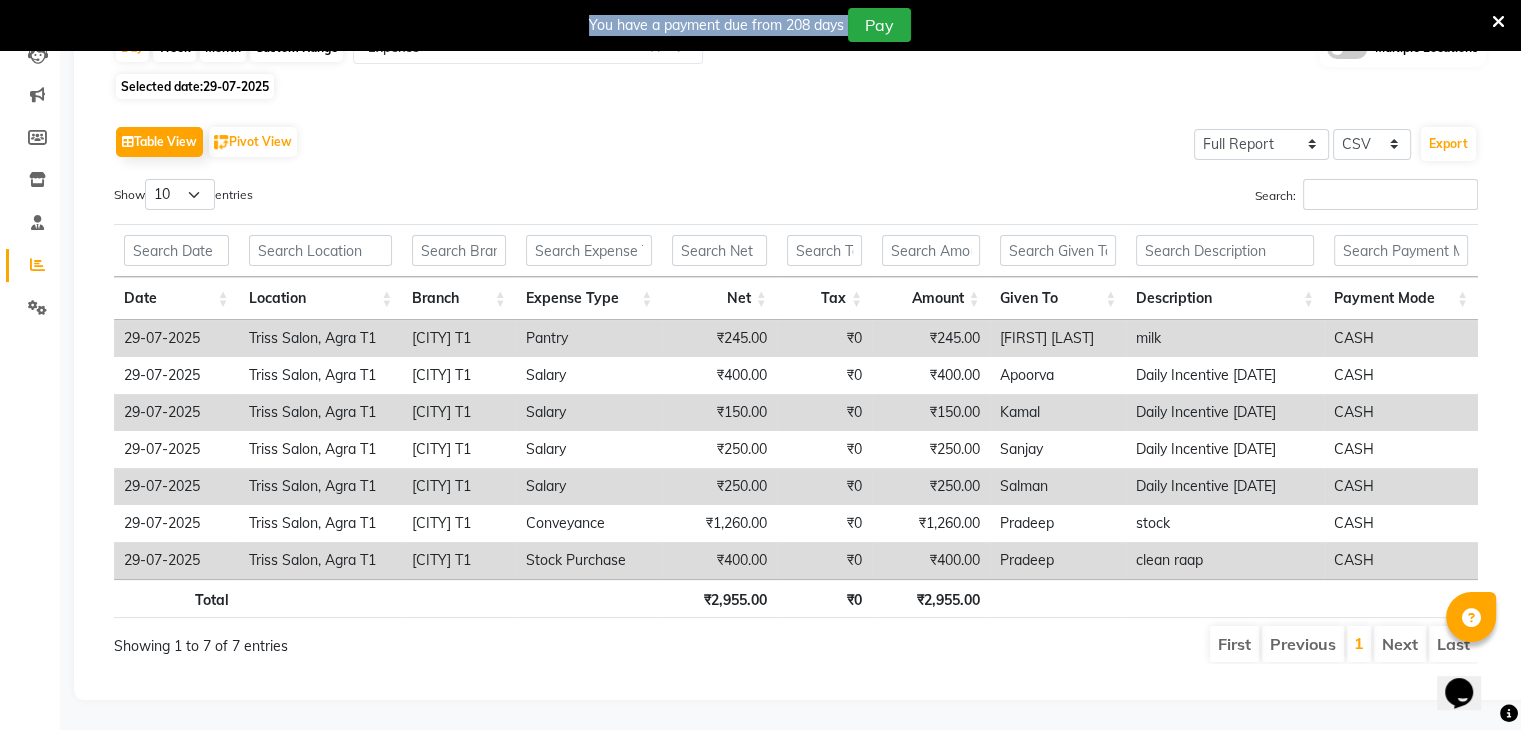 drag, startPoint x: 1492, startPoint y: 611, endPoint x: 1535, endPoint y: 673, distance: 75.45197 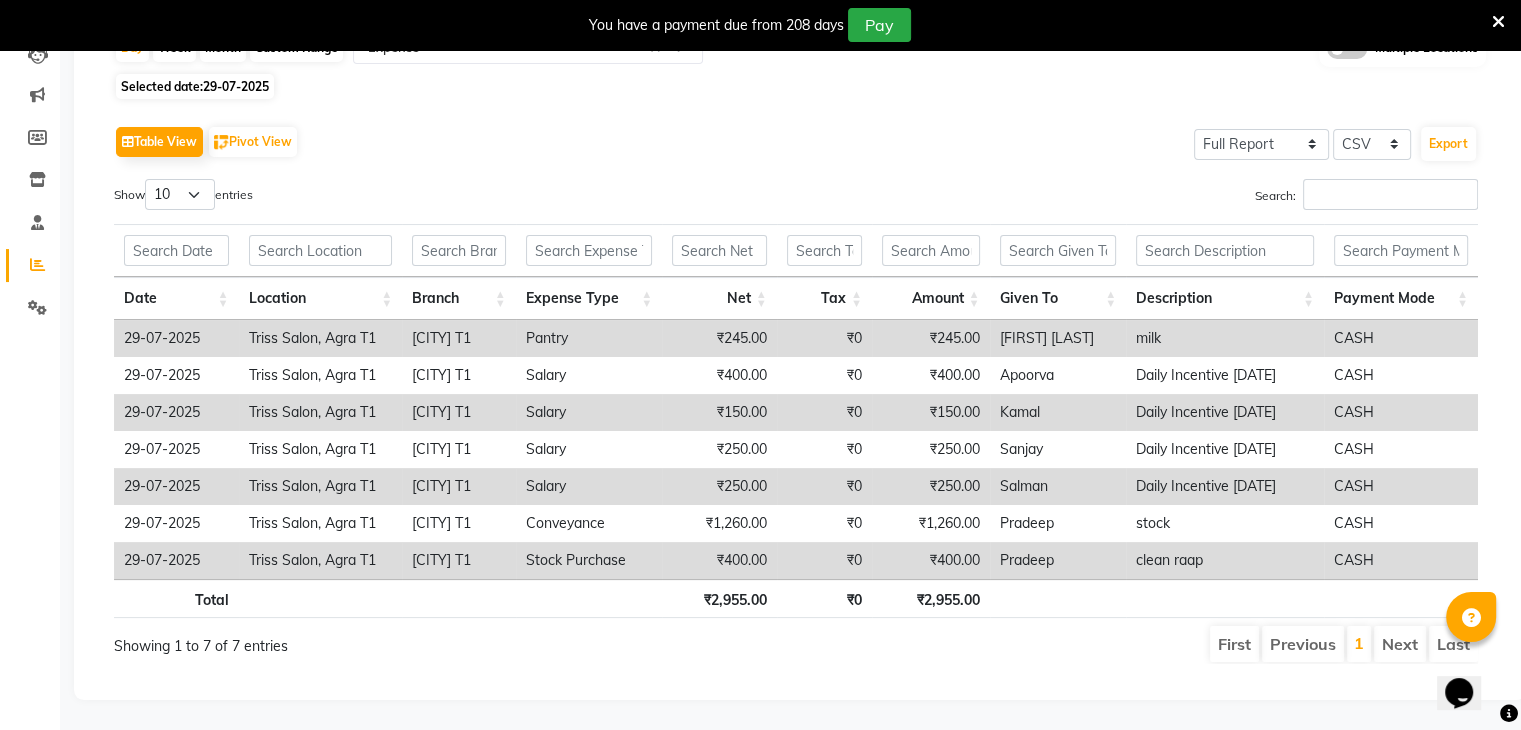 click on "Table View   Pivot View  Select Full Report Filtered Report Select CSV PDF  Export  Show  10 25 50 100  entries Search: Date Location Branch Expense Type Net Tax Amount Given To Description Payment Mode Date Location Branch Expense Type Net Tax Amount Given To Description Payment Mode Total ₹2,955.00 ₹0 ₹2,955.00 29-07-2025 Triss Salon, Agra T1 Agra T1 Pantry ₹245.00 ₹0 ₹245.00 Bheem Bhaiya milk CASH 29-07-2025 Triss Salon, Agra T1 Agra T1 Salary ₹400.00 ₹0 ₹400.00 Apoorva Daily Incentive 28/07/2025 CASH 29-07-2025 Triss Salon, Agra T1 Agra T1 Salary ₹150.00 ₹0 ₹150.00 Kamal Daily Incentive 28/07/2025 CASH 29-07-2025 Triss Salon, Agra T1 Agra T1 Salary ₹250.00 ₹0 ₹250.00 Sanjay Daily Incentive 28/07/2025 CASH 29-07-2025 Triss Salon, Agra T1 Agra T1 Salary ₹250.00 ₹0 ₹250.00 Salman Daily Incentive 28/07/2025 CASH 29-07-2025 Triss Salon, Agra T1 Agra T1 Conveyance ₹1,260.00 ₹0 ₹1,260.00 Pradeep stock CASH 29-07-2025 Triss Salon, Agra T1 Agra T1 Stock Purchase ₹0 1" 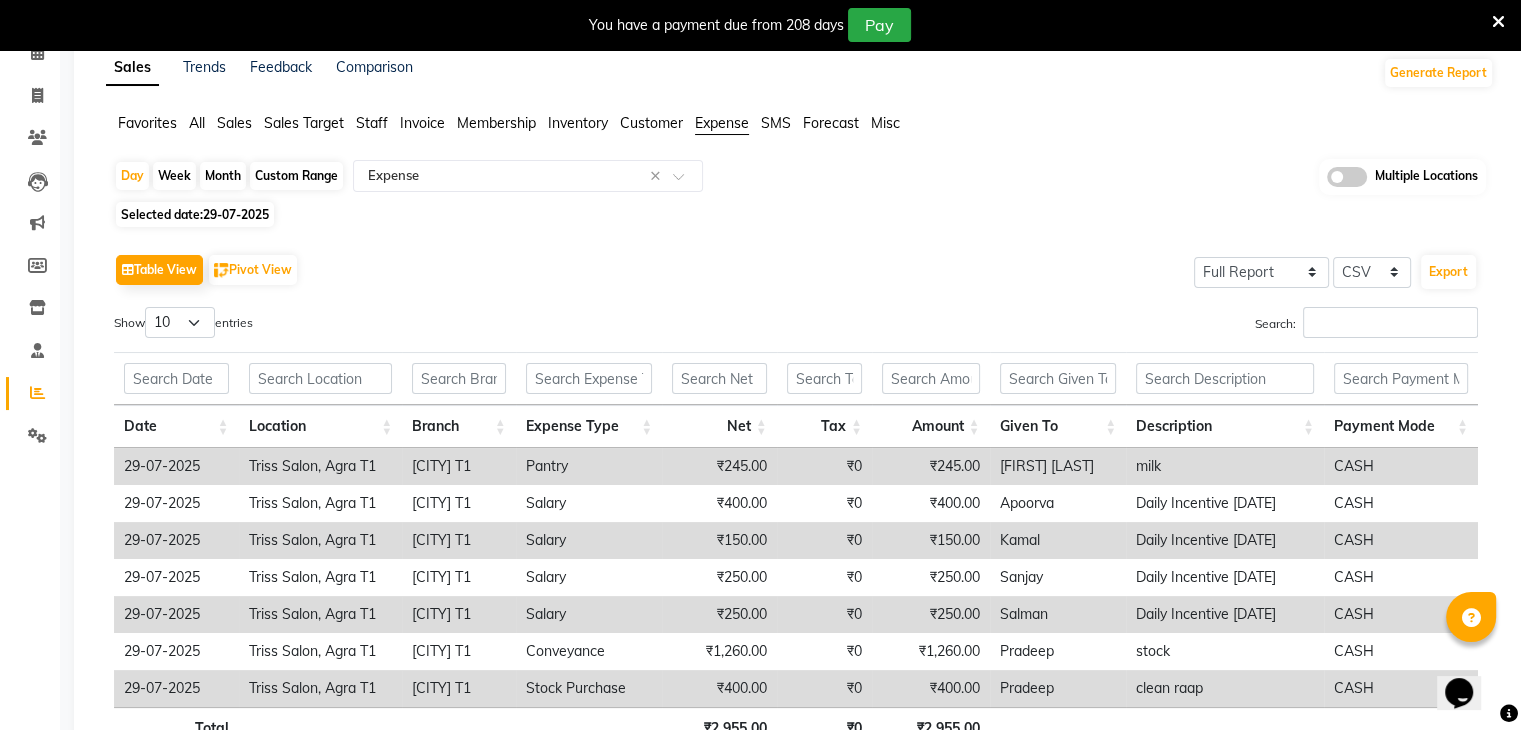 scroll, scrollTop: 86, scrollLeft: 0, axis: vertical 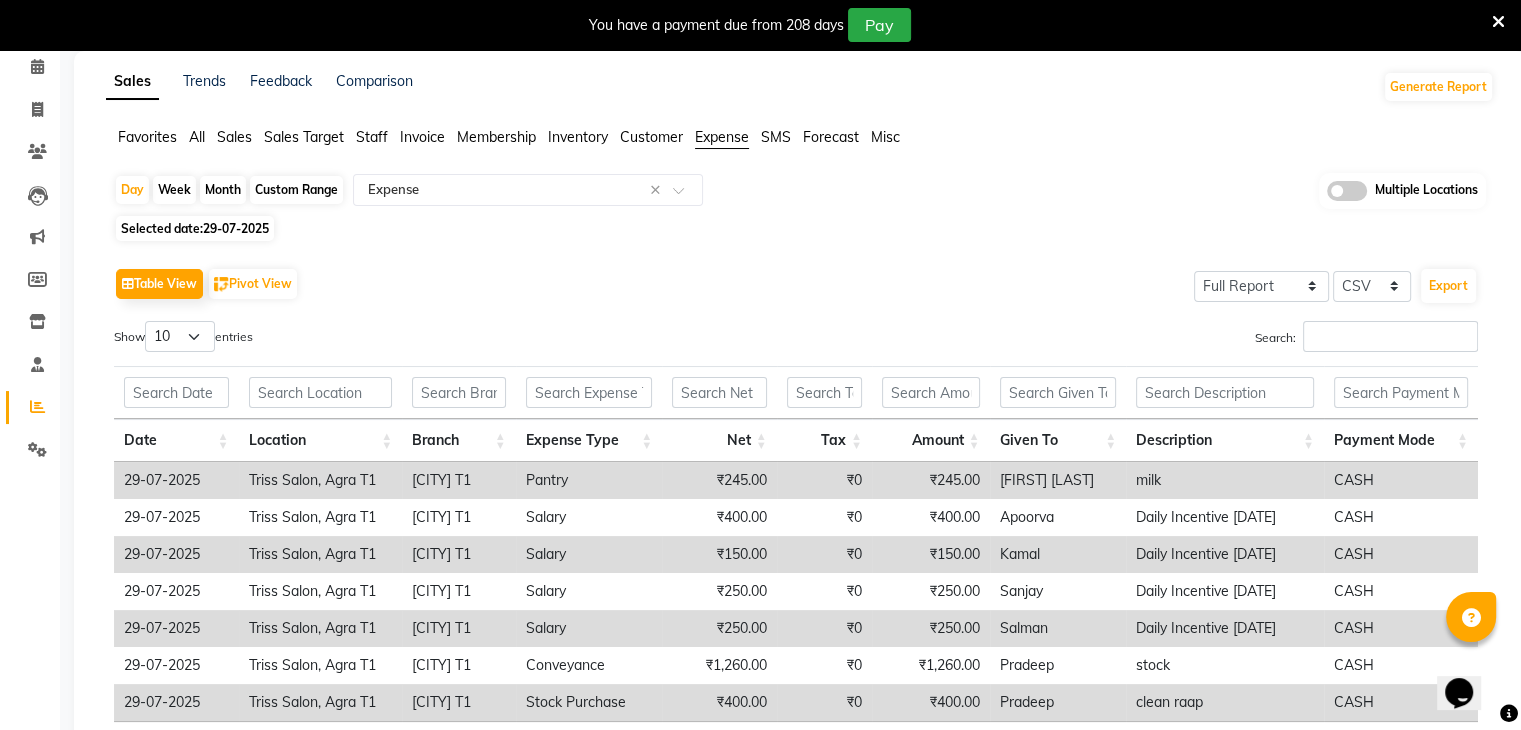 click on "Custom Range" 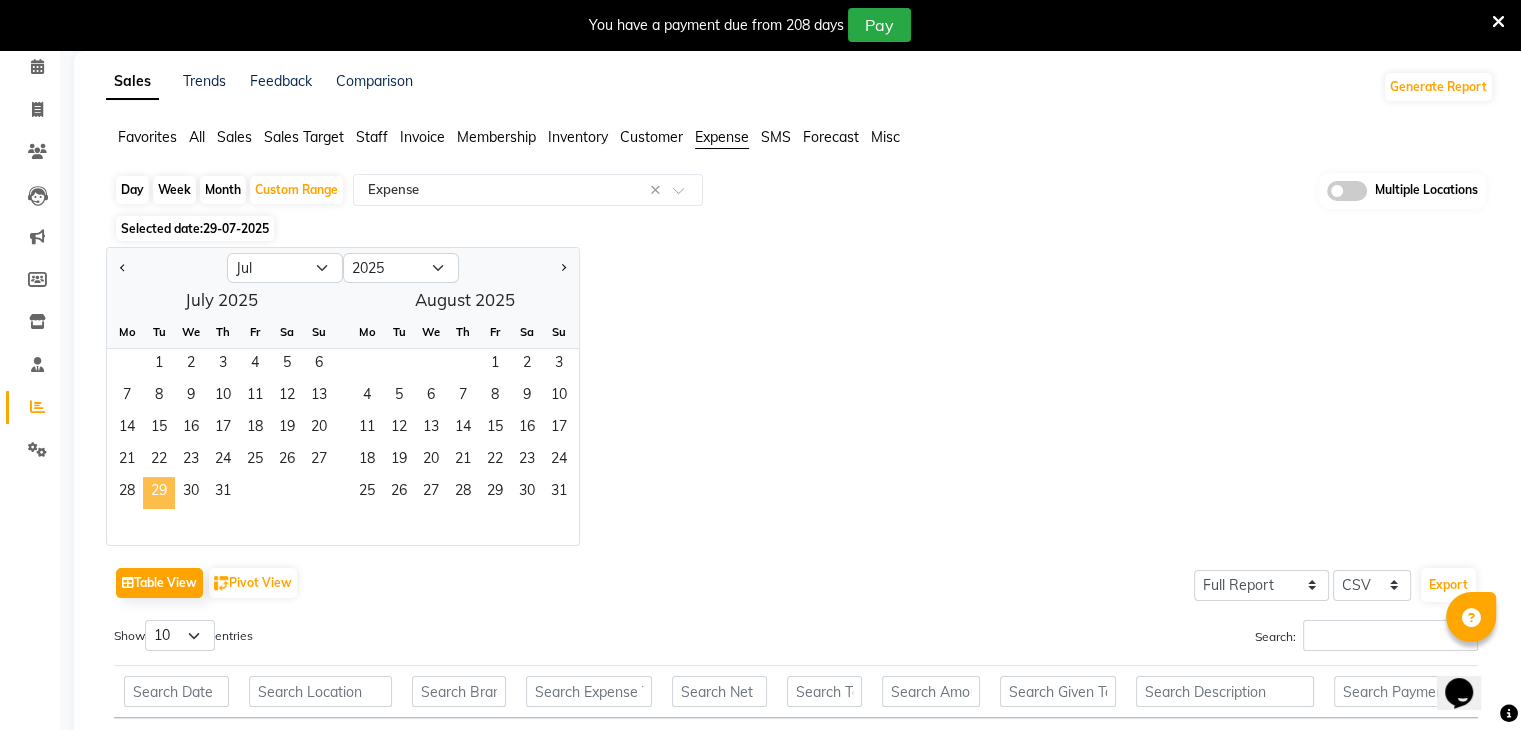 click on "29" 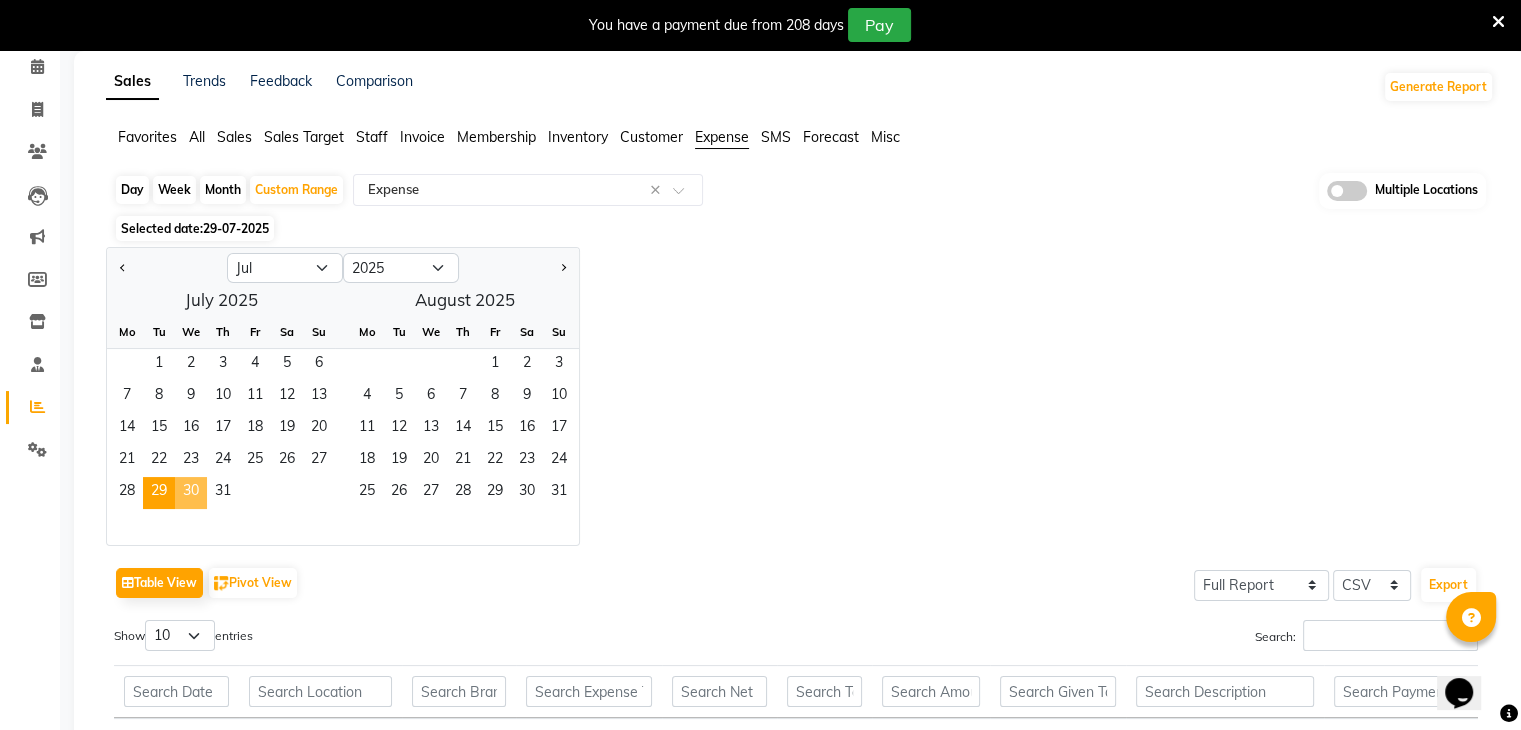 click on "30" 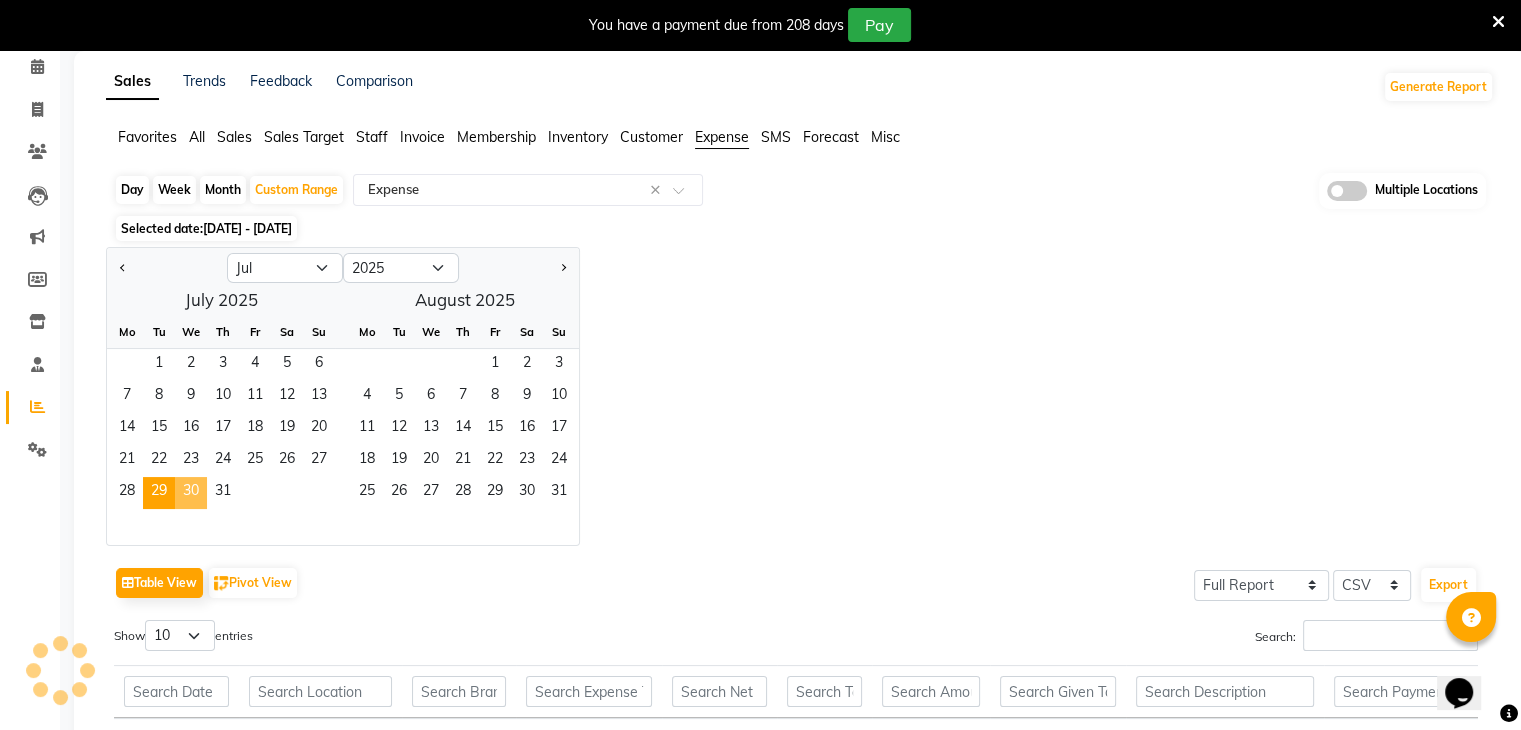 scroll, scrollTop: 86, scrollLeft: 0, axis: vertical 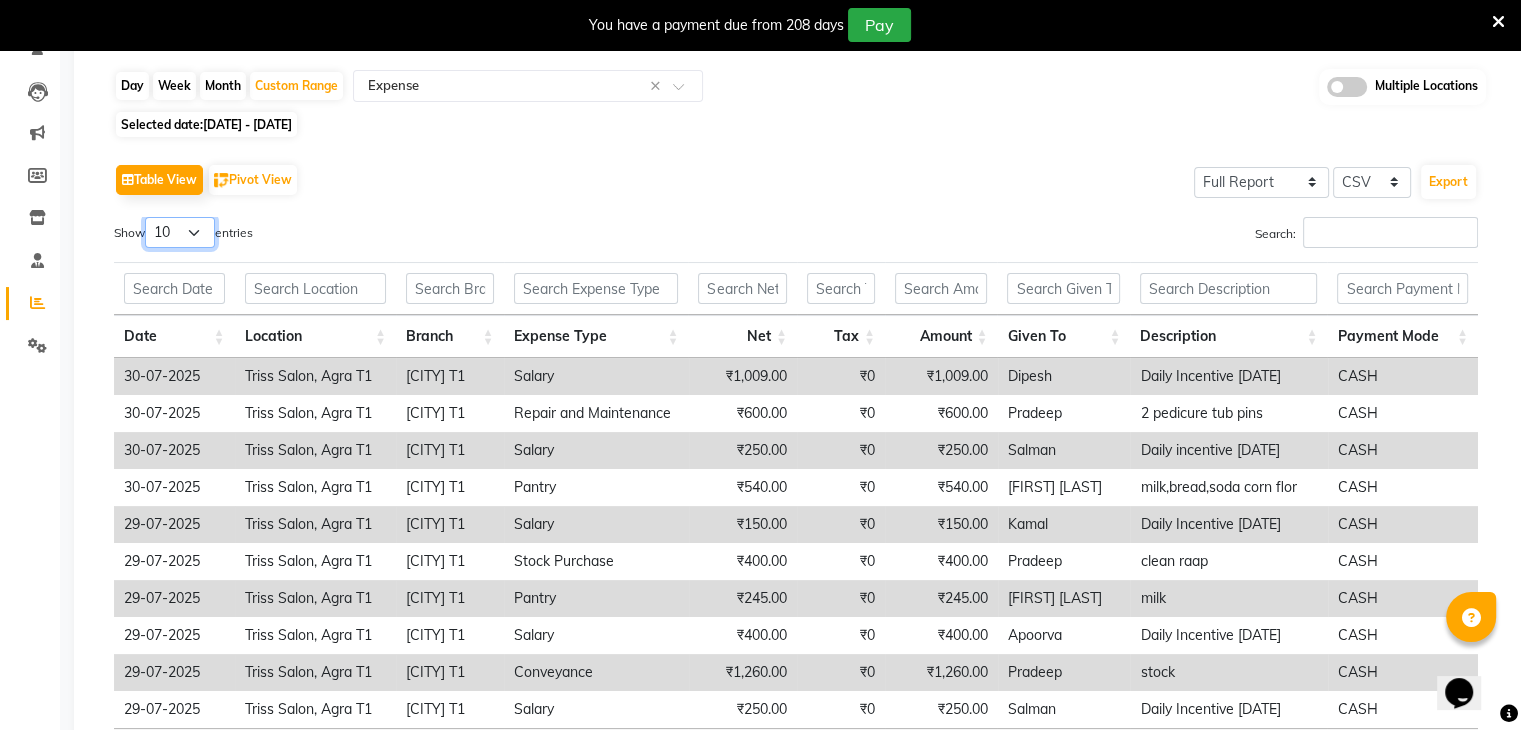 click on "10 25 50 100" at bounding box center (180, 232) 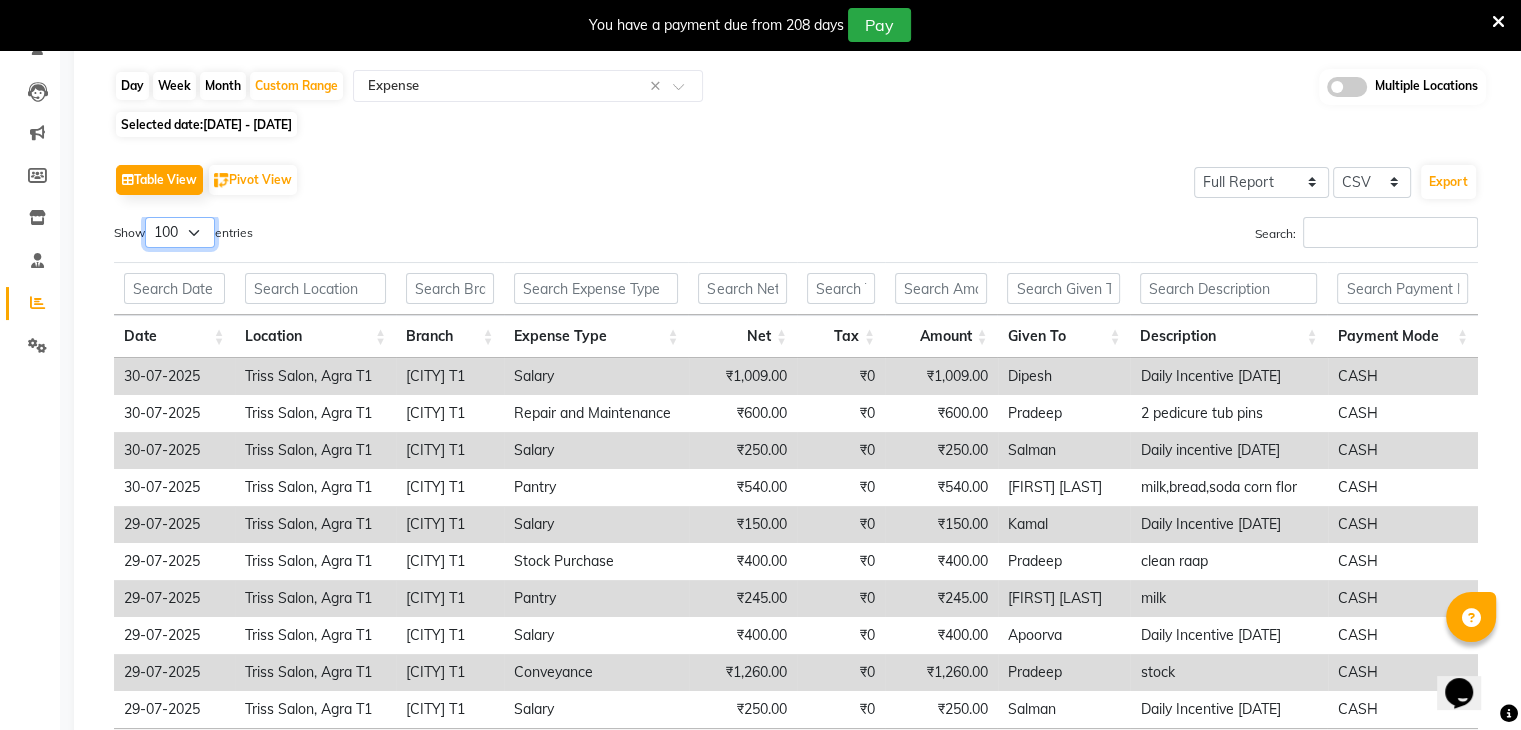 click on "10 25 50 100" at bounding box center (180, 232) 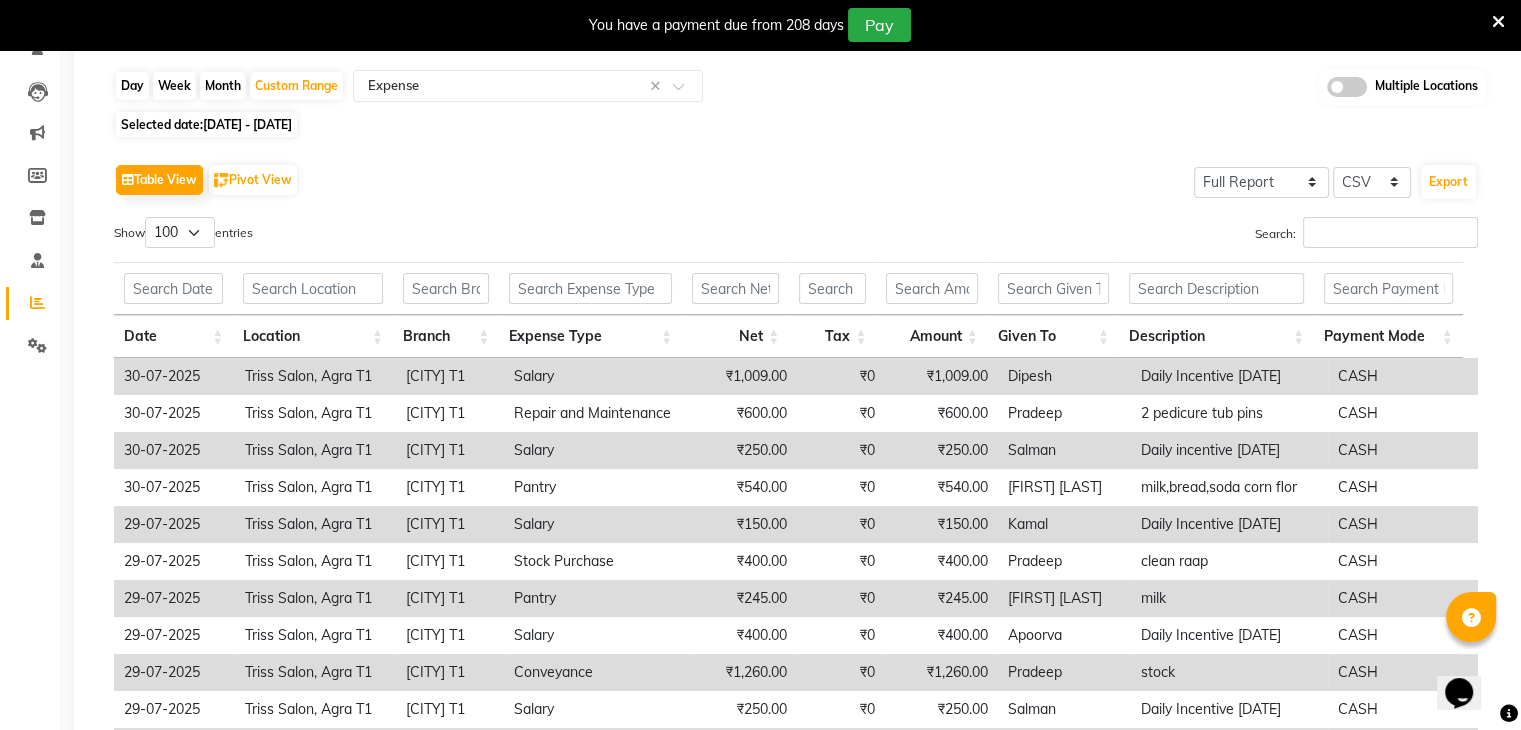 click on "Table View   Pivot View  Select Full Report Filtered Report Select CSV PDF  Export" 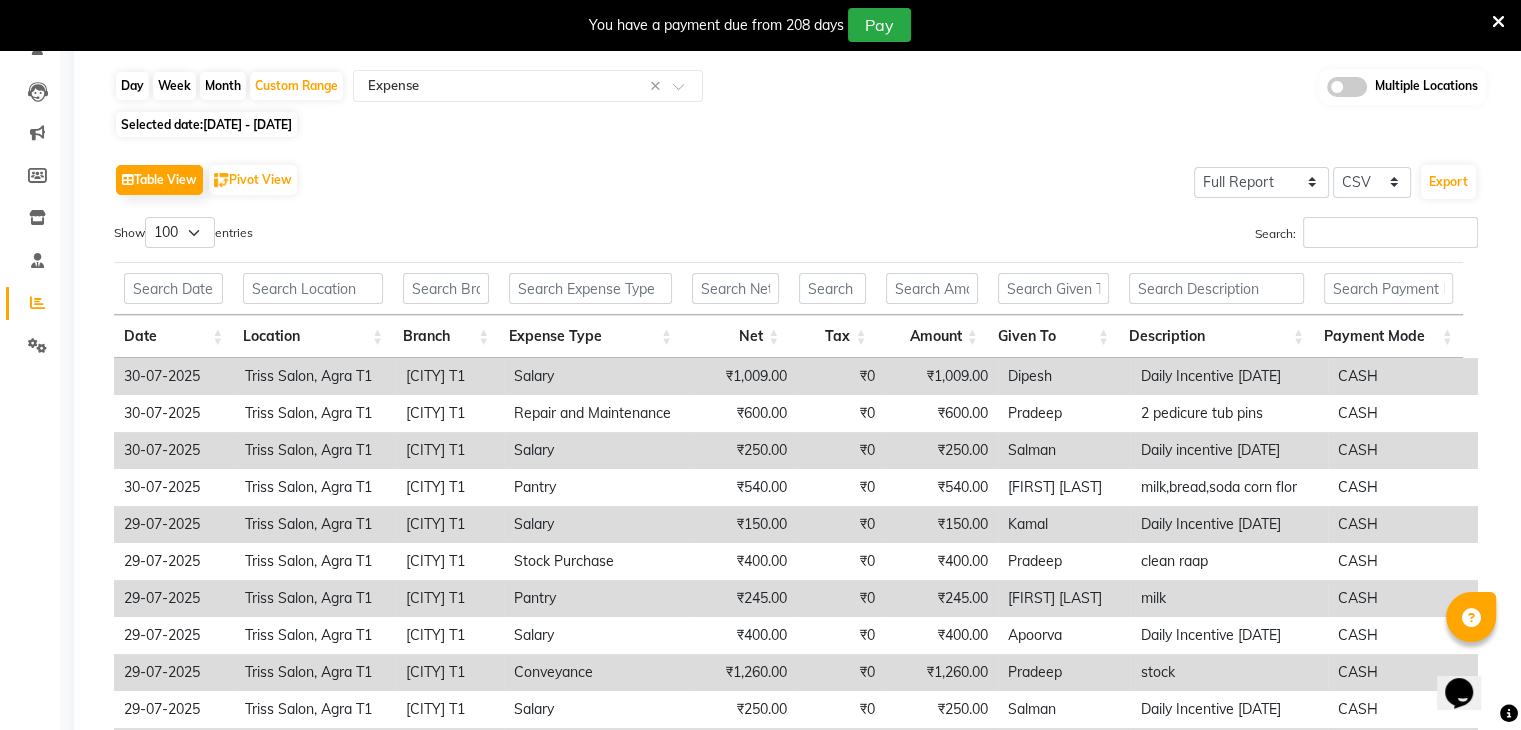 scroll, scrollTop: 382, scrollLeft: 0, axis: vertical 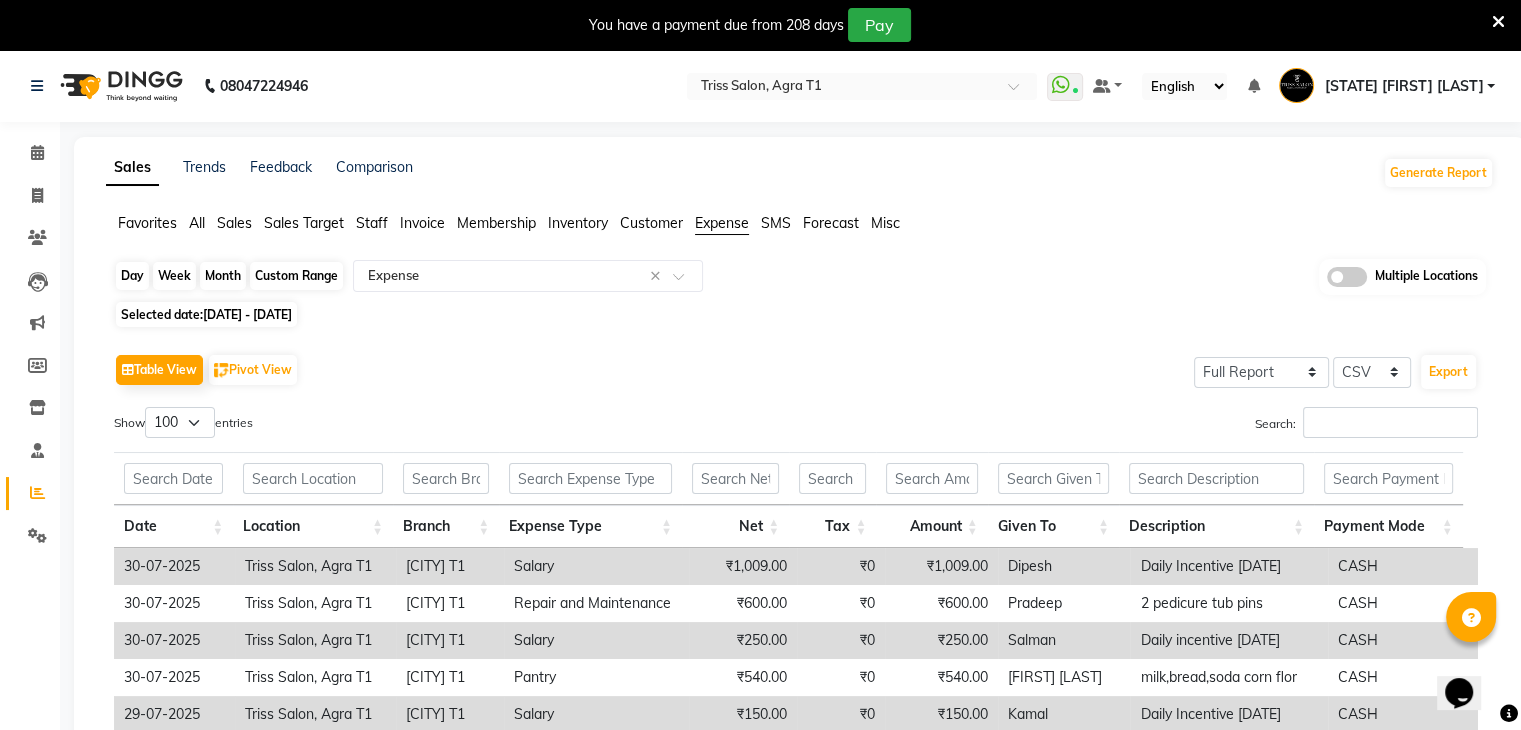 click on "Custom Range" 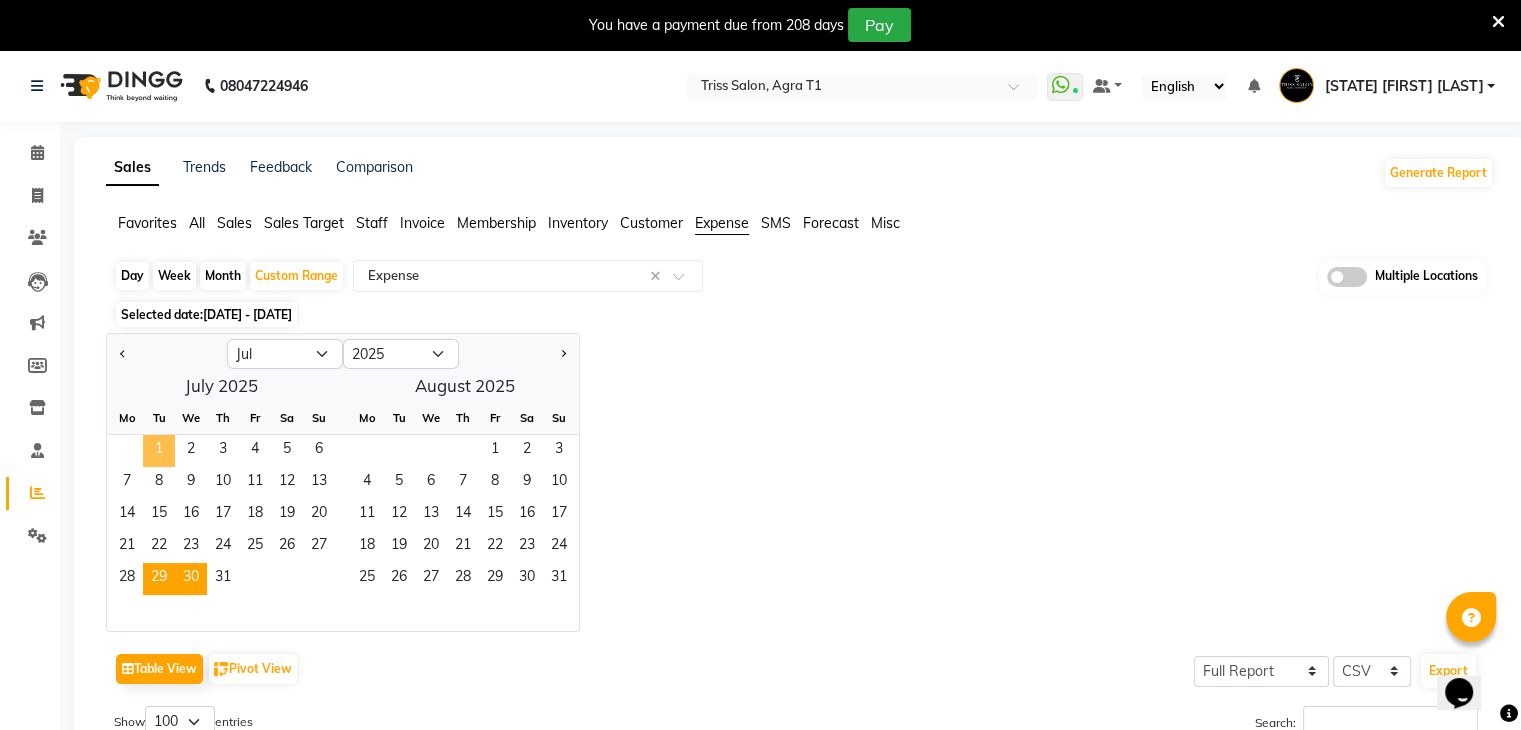 click on "1" 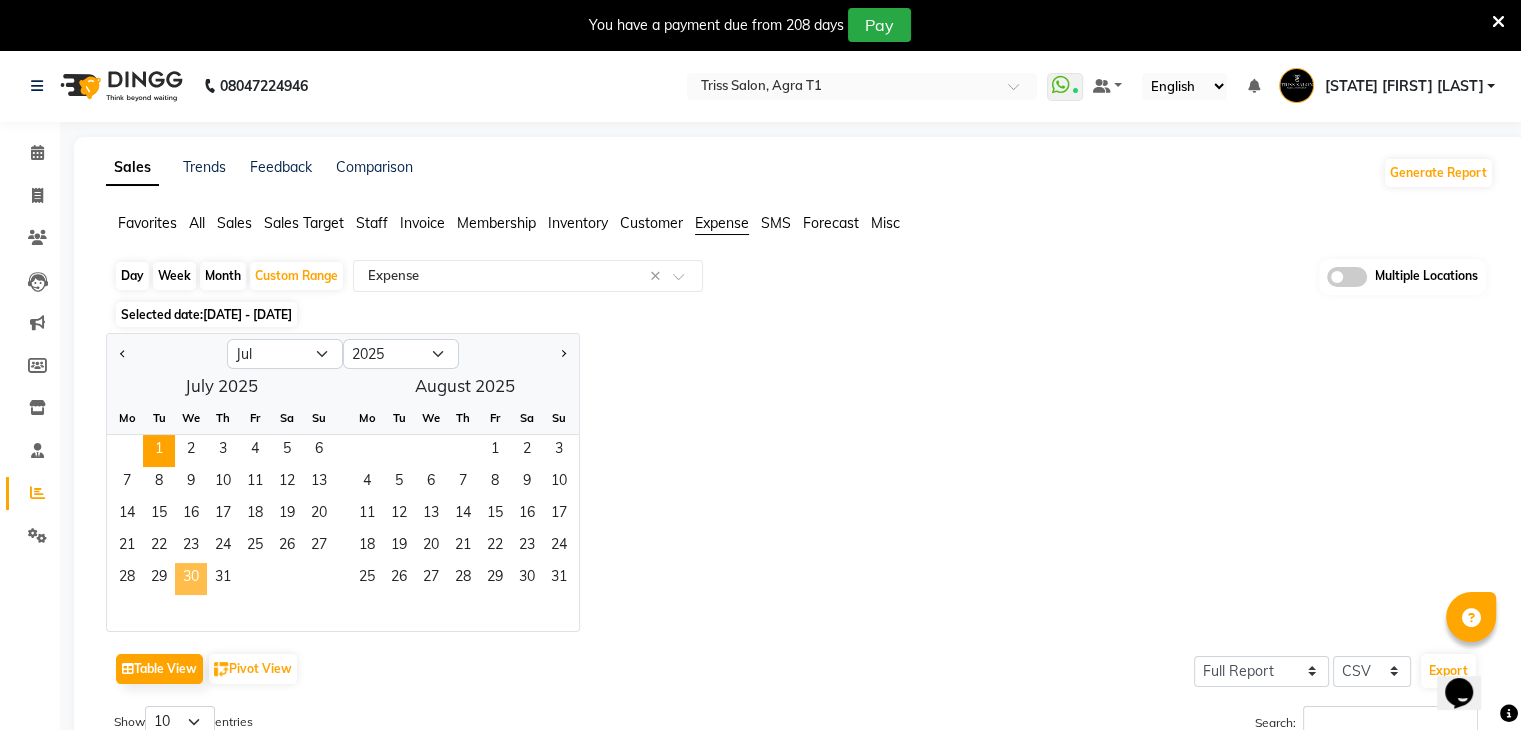 click on "30" 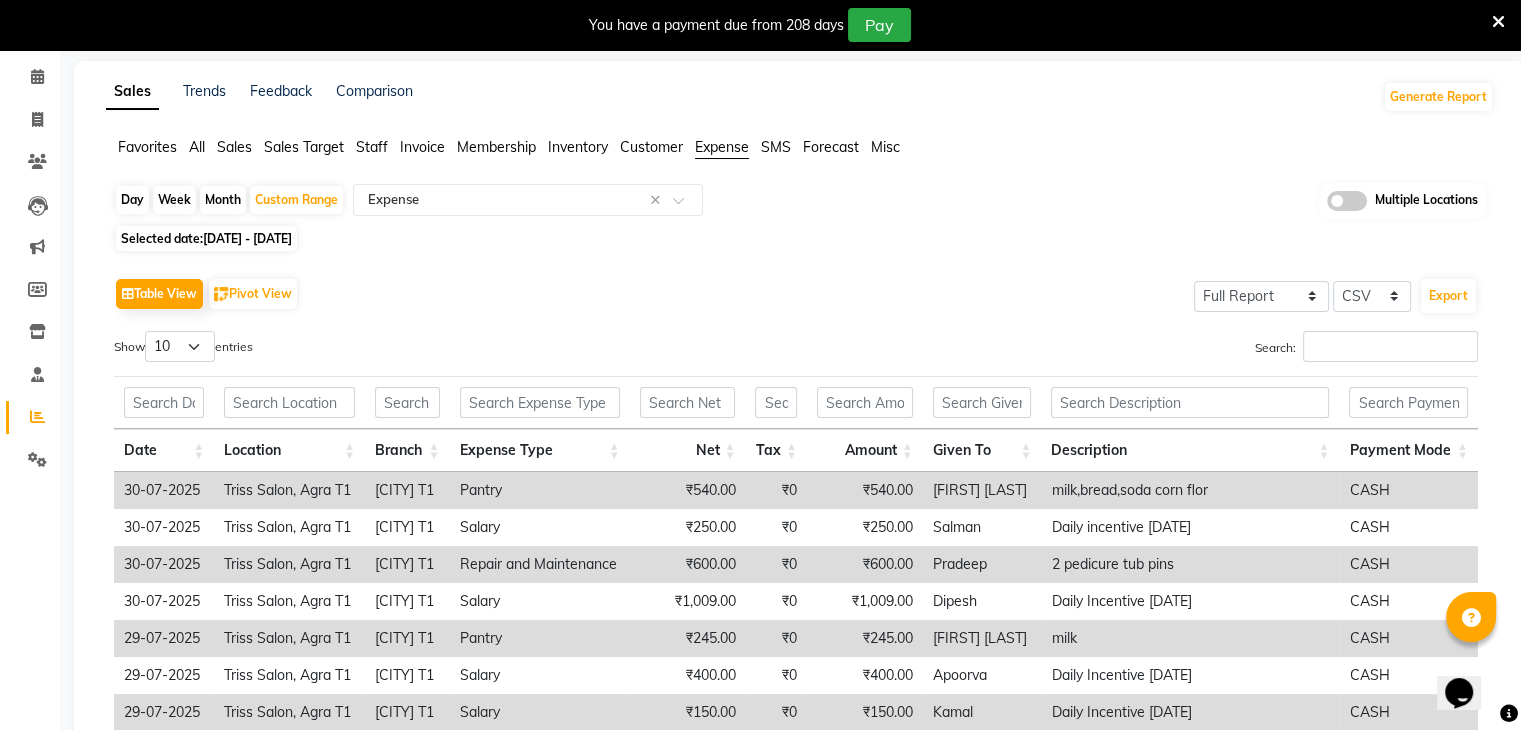 scroll, scrollTop: 0, scrollLeft: 0, axis: both 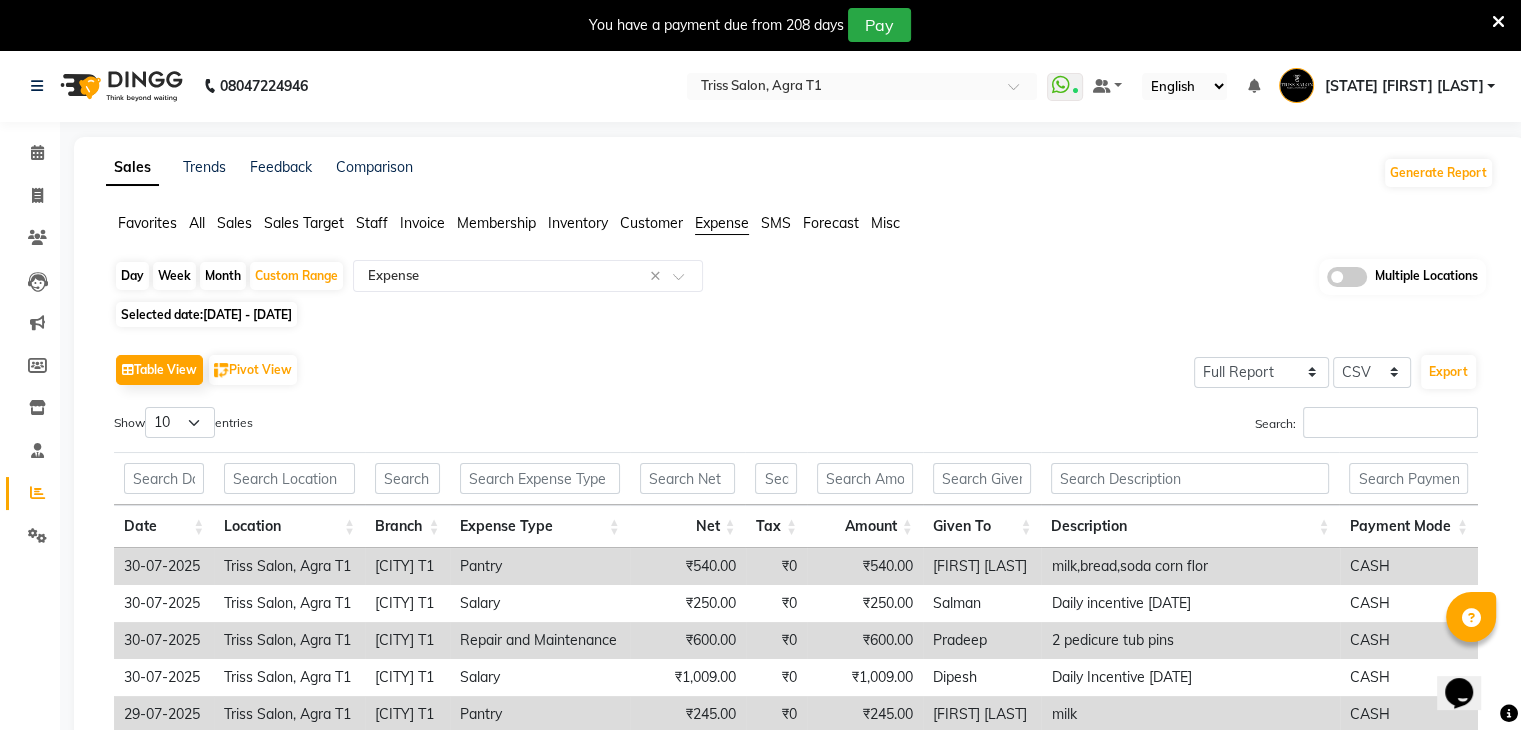 click on "Day" 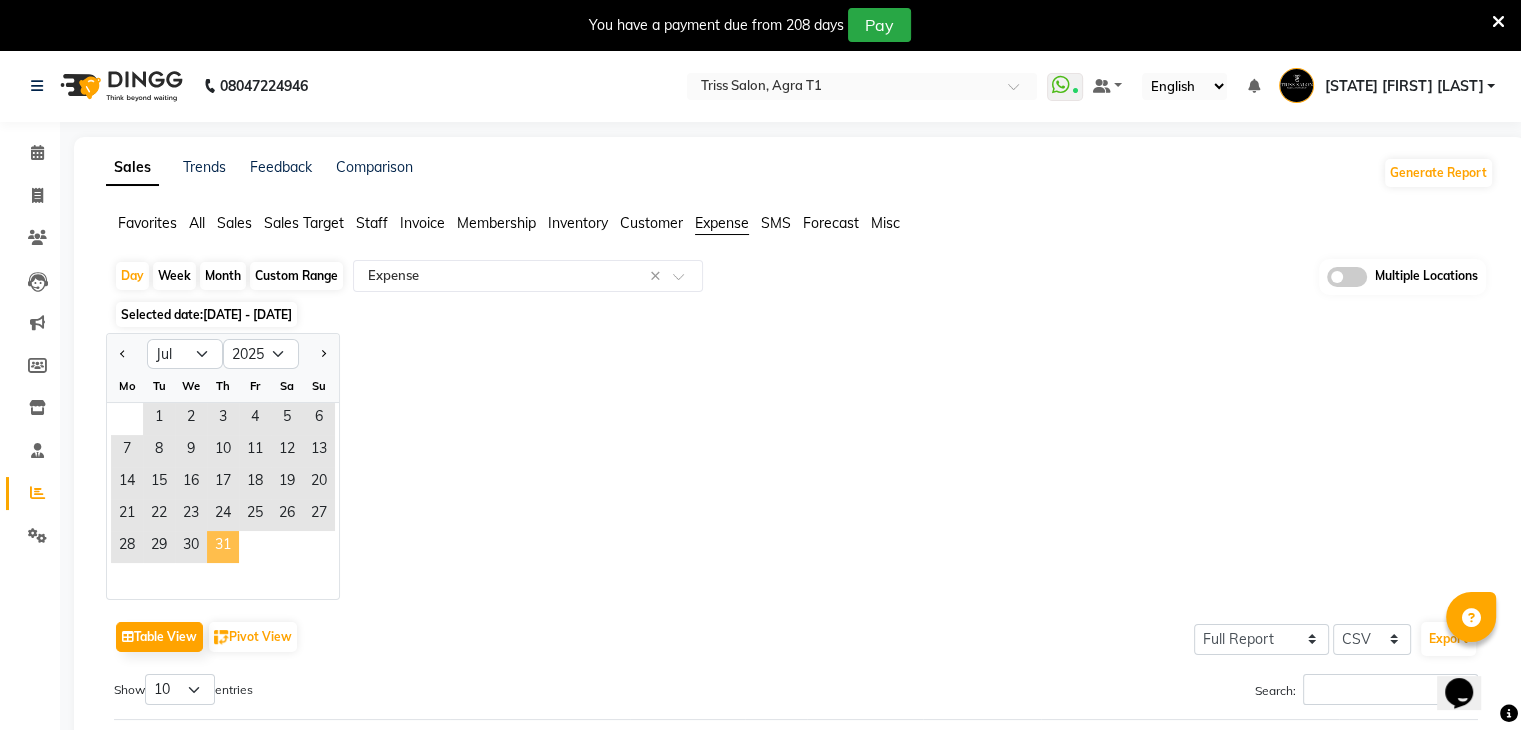 click on "31" 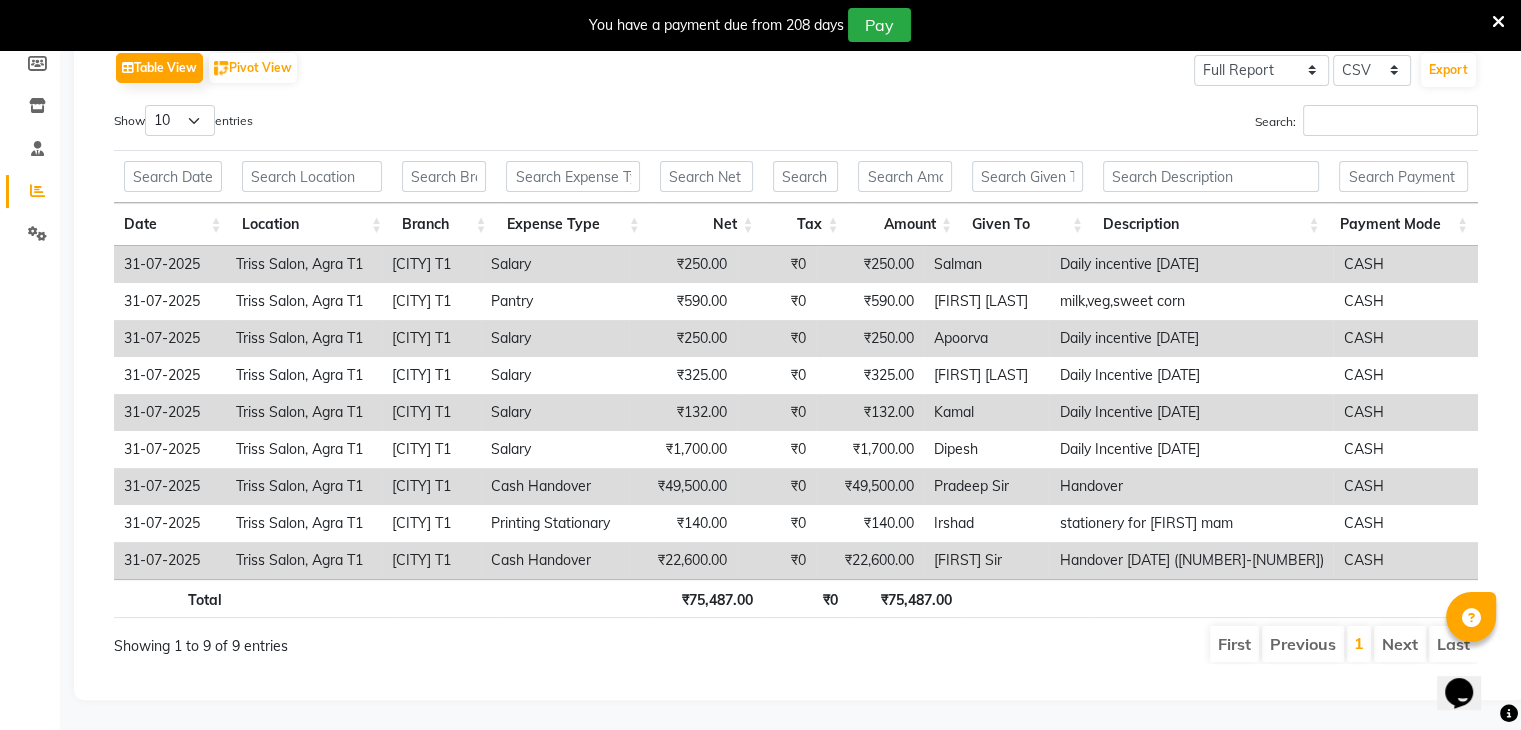 scroll, scrollTop: 315, scrollLeft: 0, axis: vertical 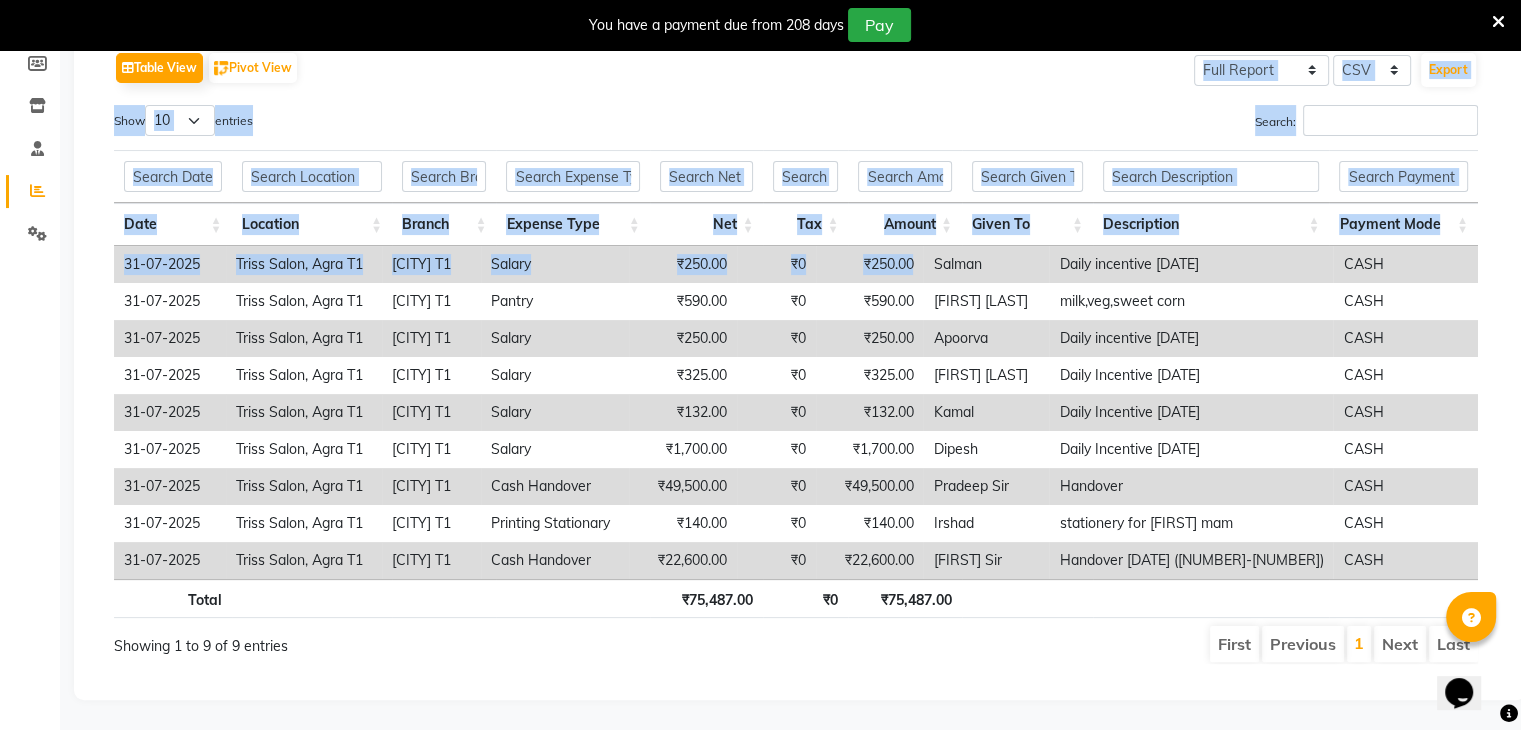drag, startPoint x: 954, startPoint y: 244, endPoint x: 0, endPoint y: 532, distance: 996.524 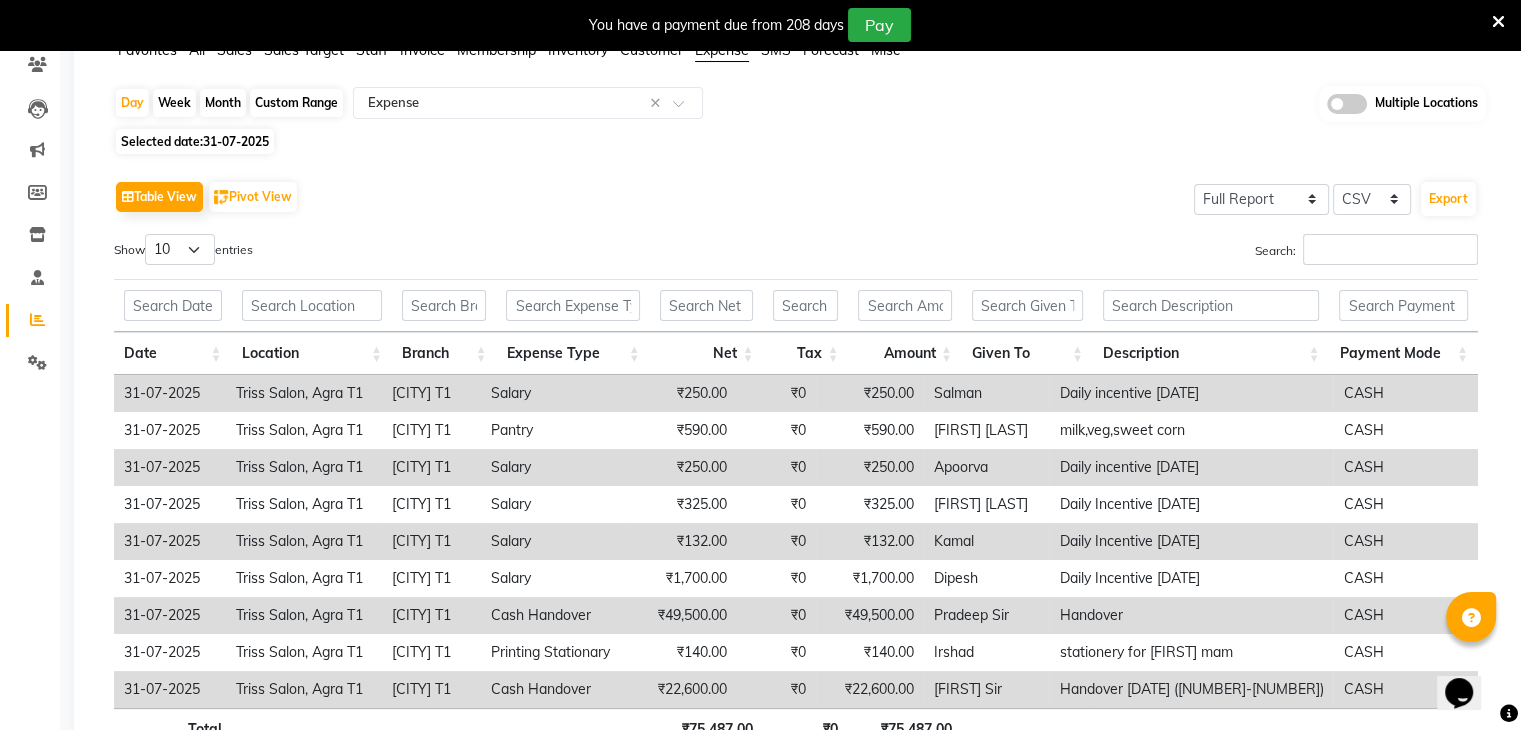 scroll, scrollTop: 172, scrollLeft: 0, axis: vertical 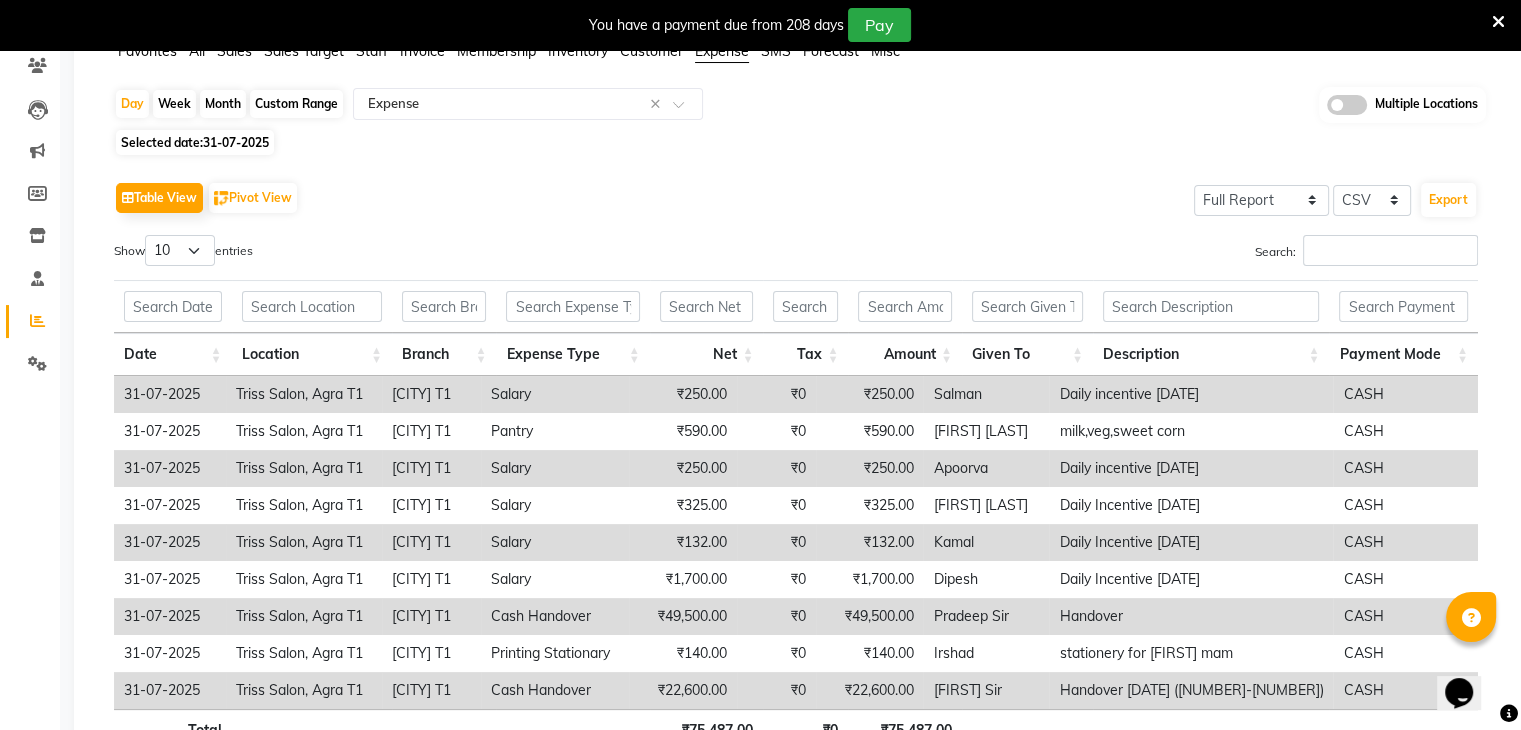 click on "Custom Range" 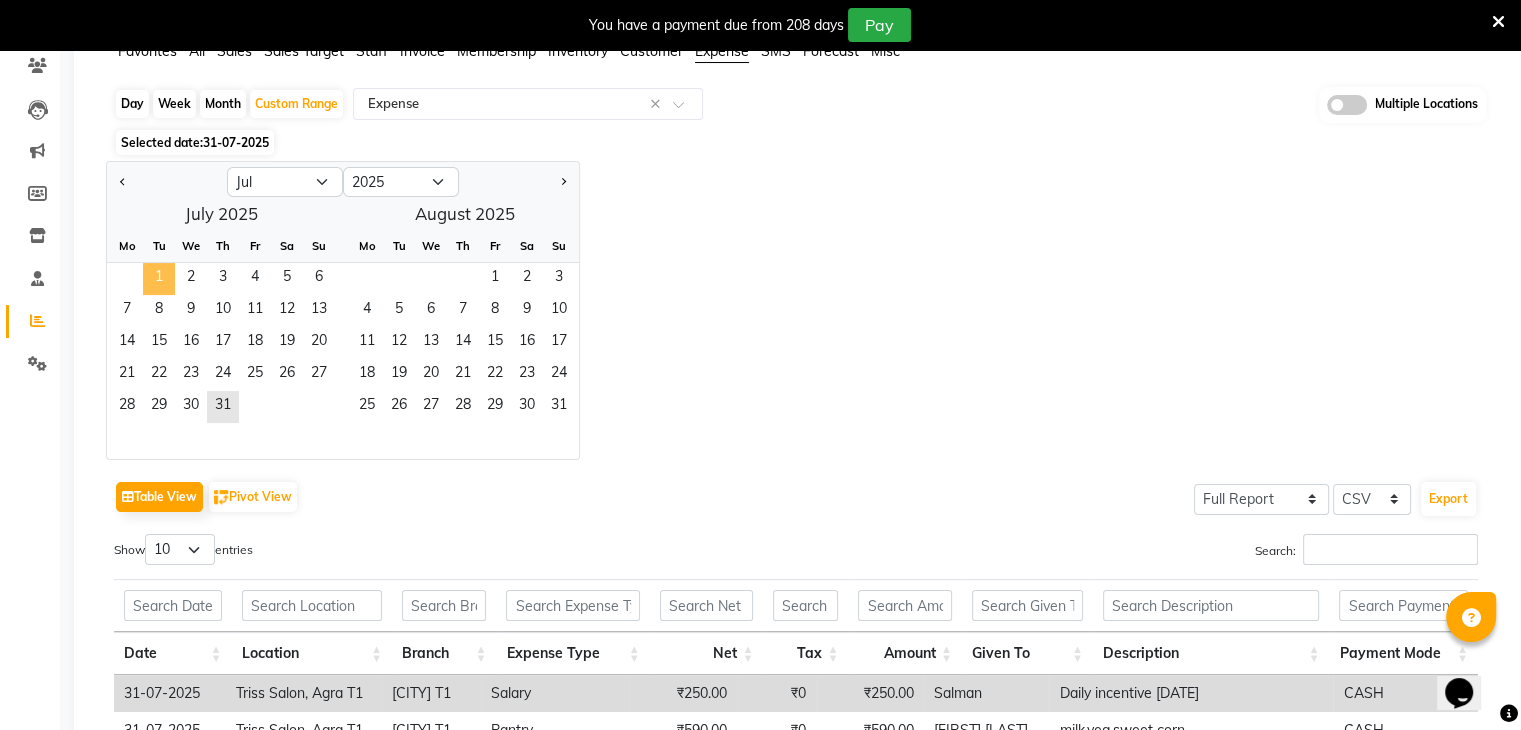click on "1" 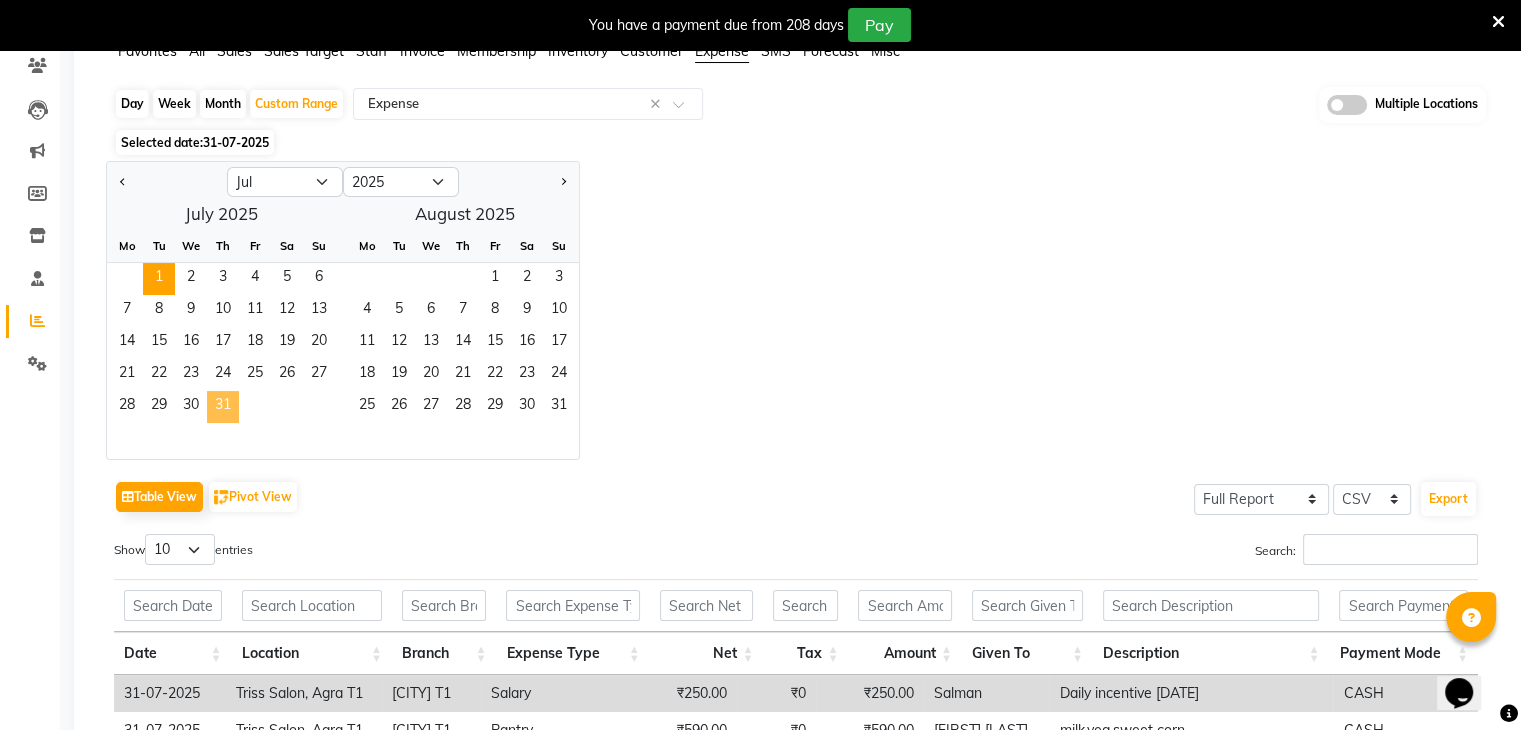 click on "31" 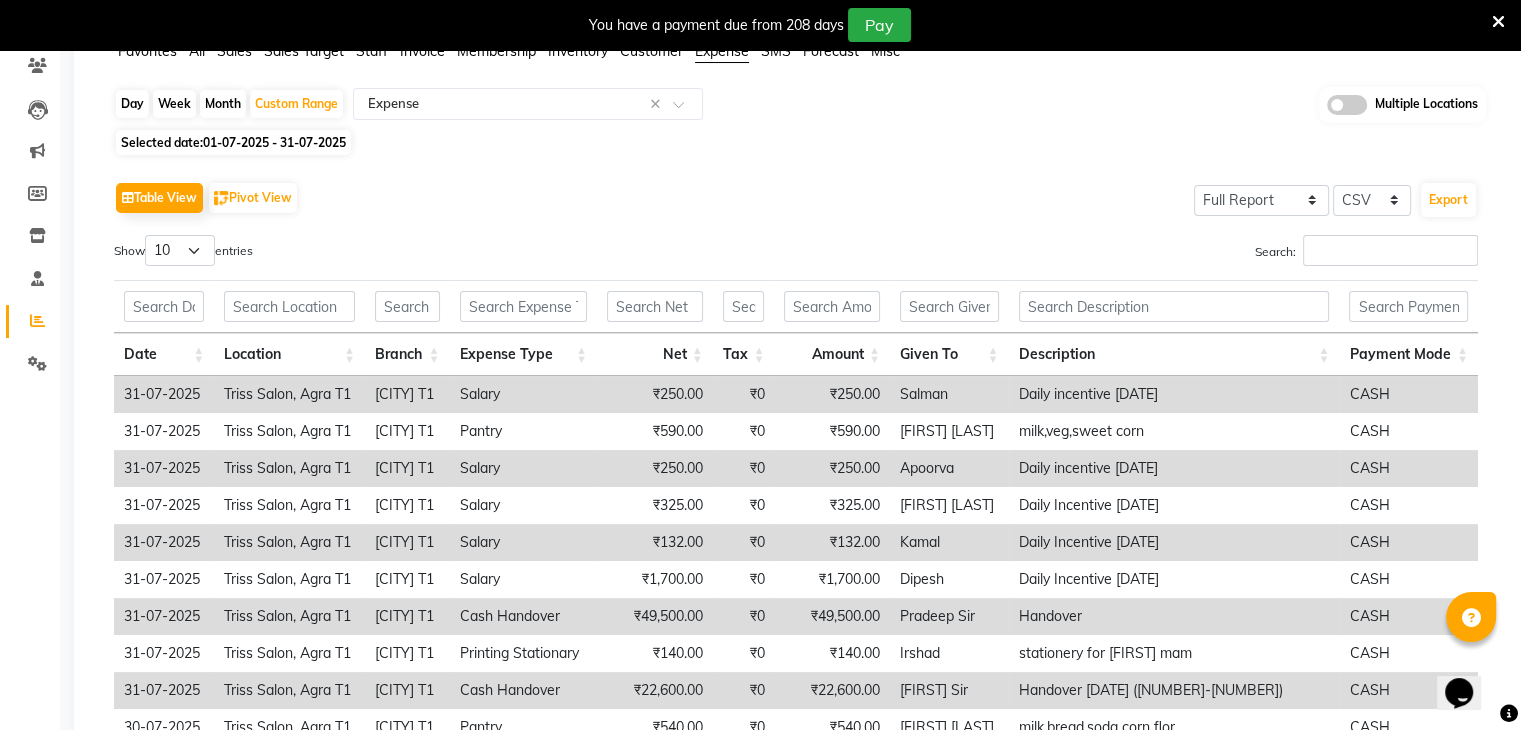 scroll, scrollTop: 352, scrollLeft: 0, axis: vertical 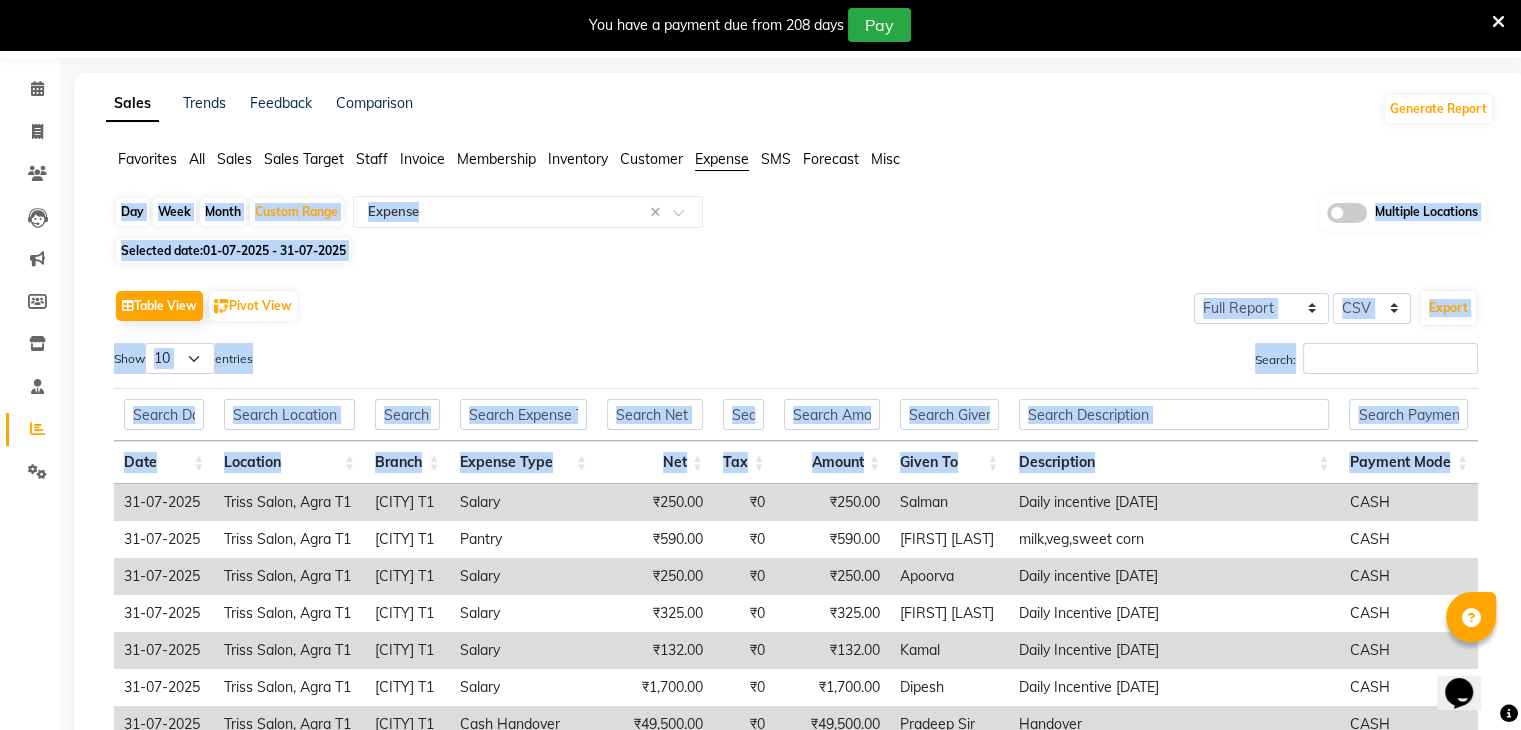 drag, startPoint x: 1509, startPoint y: 160, endPoint x: 1534, endPoint y: 575, distance: 415.75232 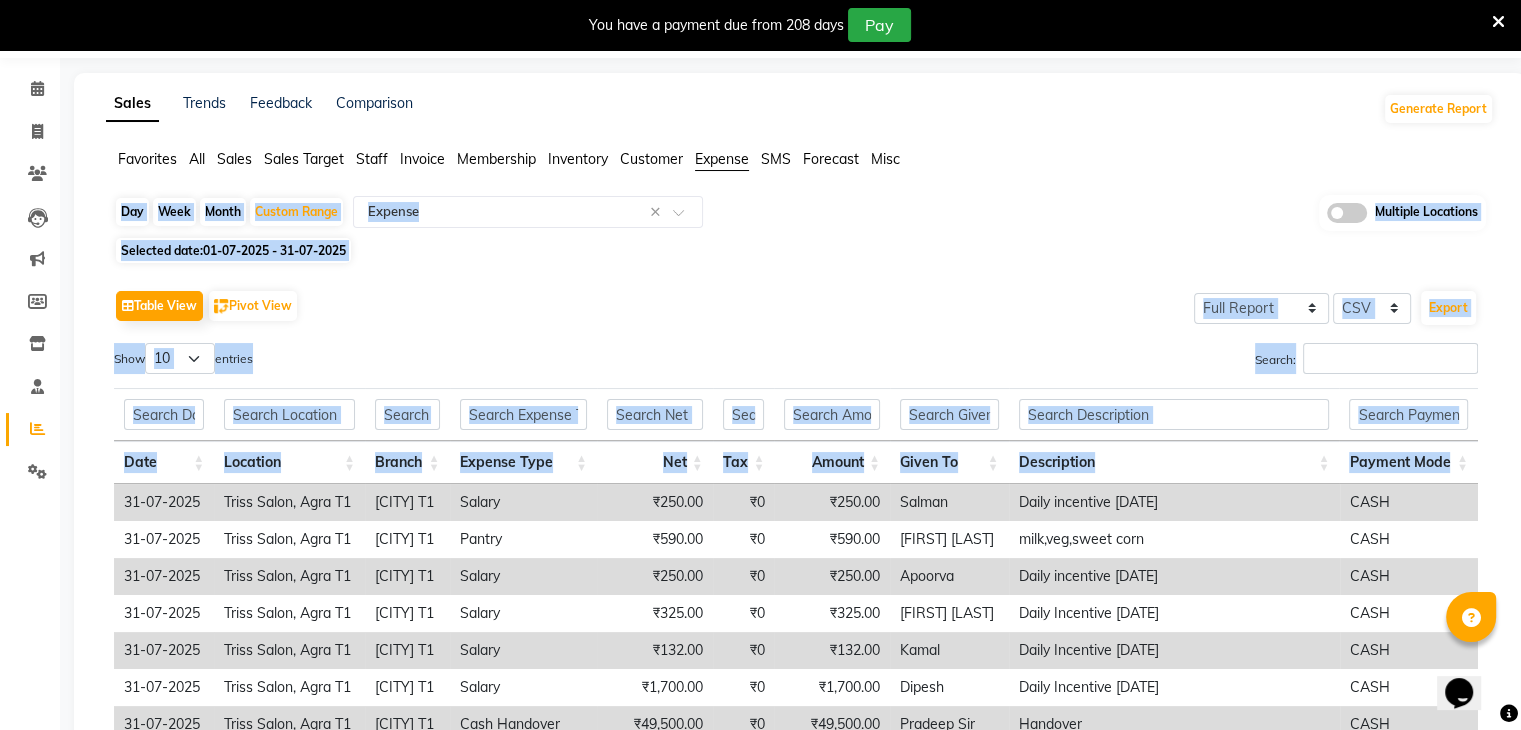 click on "Favorites All Sales Sales Target Staff Invoice Membership Inventory Customer Expense SMS Forecast Misc  Day   Week   Month   Custom Range  Select Report Type × Expense × Multiple Locations Selected date:  01-07-2025 - 31-07-2025   Table View   Pivot View  Select Full Report Filtered Report Select CSV PDF  Export  Show  10 25 50 100  entries Search: Date Location Branch Expense Type Net Tax Amount Given To Description Payment Mode Date Location Branch Expense Type Net Tax Amount Given To Description Payment Mode Total ₹13,52,363.00 ₹0 ₹13,52,363.00 31-07-2025 Triss Salon, Agra T1 Agra T1 Salary ₹250.00 ₹0 ₹250.00 Salman Daily incentive 30/07/2025 CASH 31-07-2025 Triss Salon, Agra T1 Agra T1 Pantry ₹590.00 ₹0 ₹590.00 Bheem Bhaiya milk,veg,sweet corn CASH 31-07-2025 Triss Salon, Agra T1 Agra T1 Salary ₹250.00 ₹0 ₹250.00 Apoorva Daily incentive 30/07/2025 CASH 31-07-2025 Triss Salon, Agra T1 Agra T1 Salary ₹325.00 ₹0 ₹325.00 Samir Alam Daily Incentive 30/07/2025 CASH 31-07-2025 1" 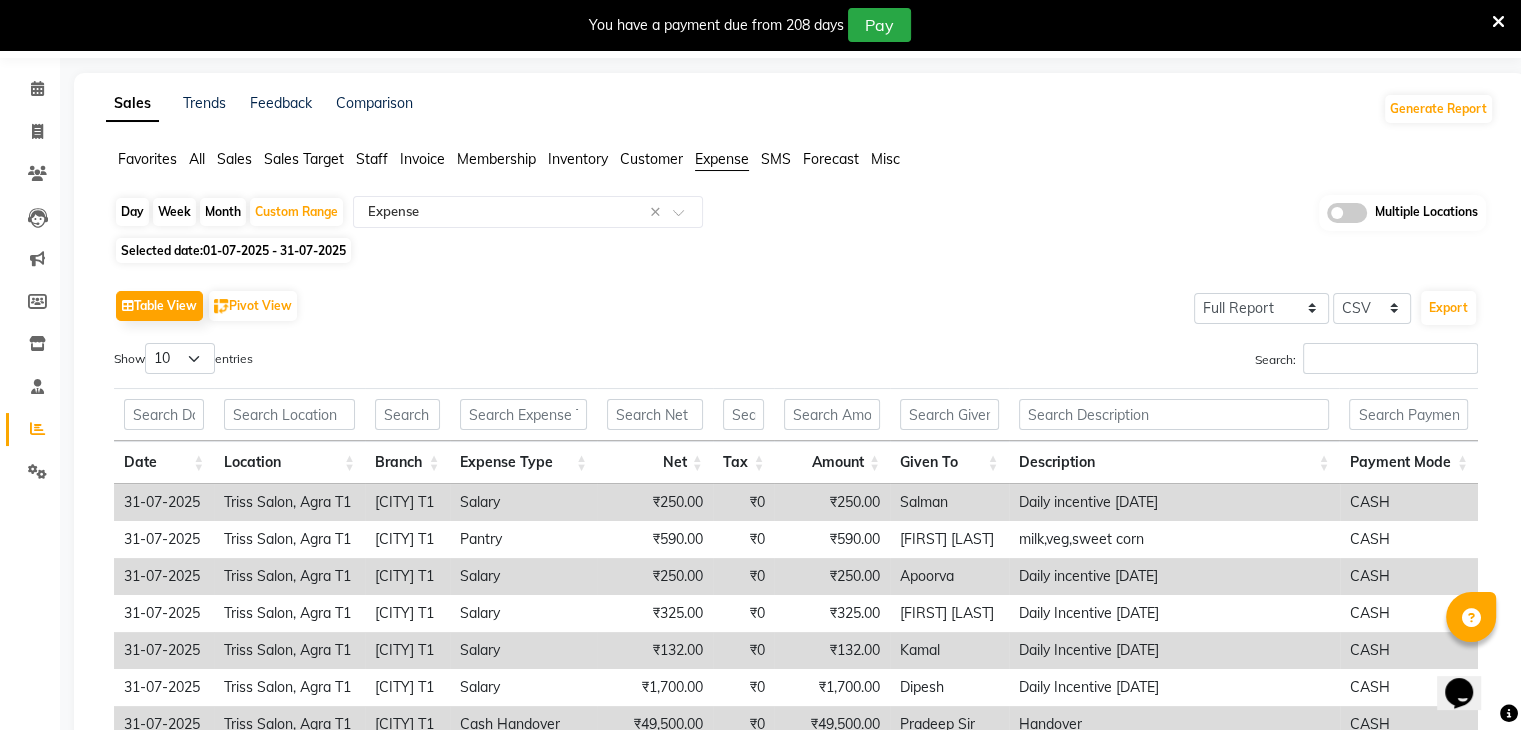scroll, scrollTop: 352, scrollLeft: 0, axis: vertical 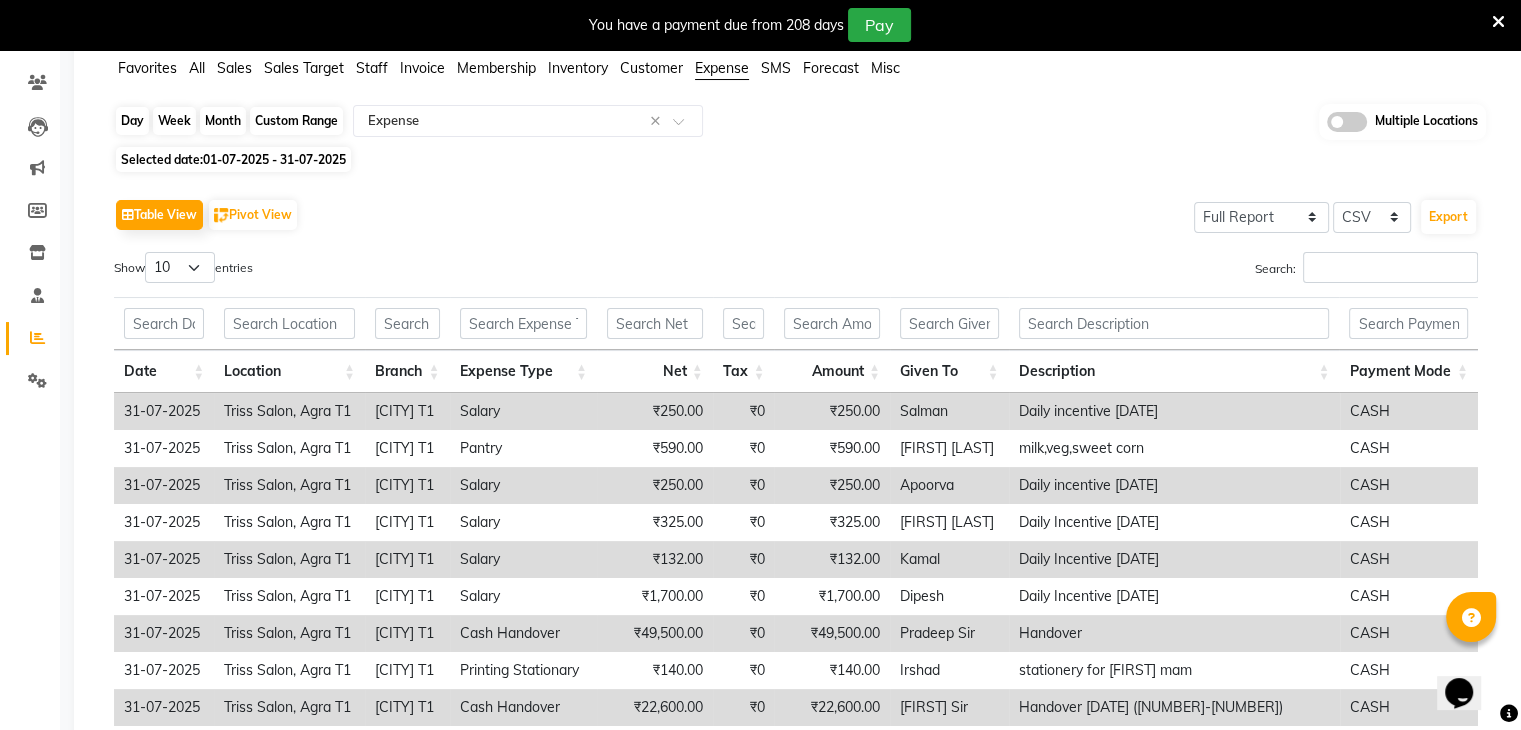 click on "Custom Range" 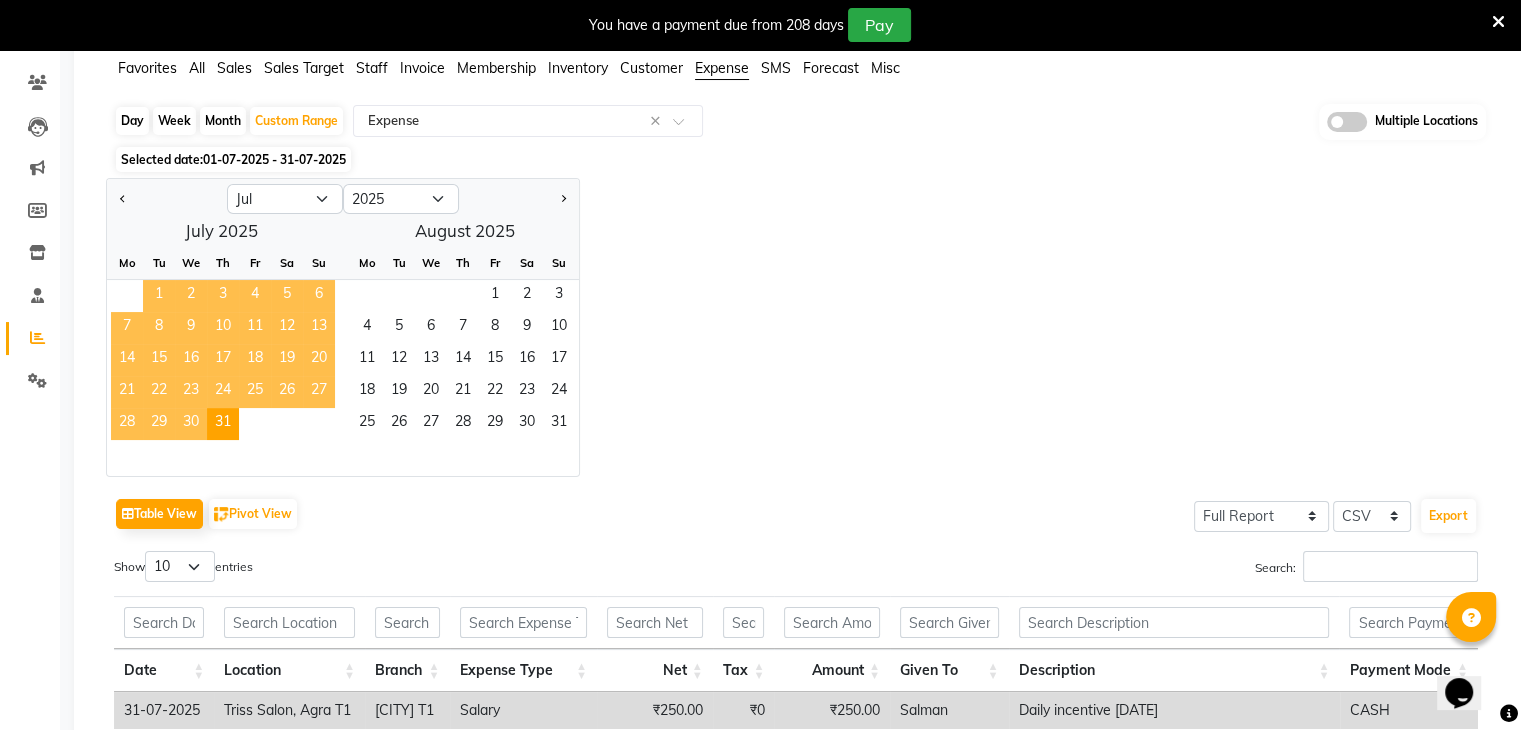 click on "1" 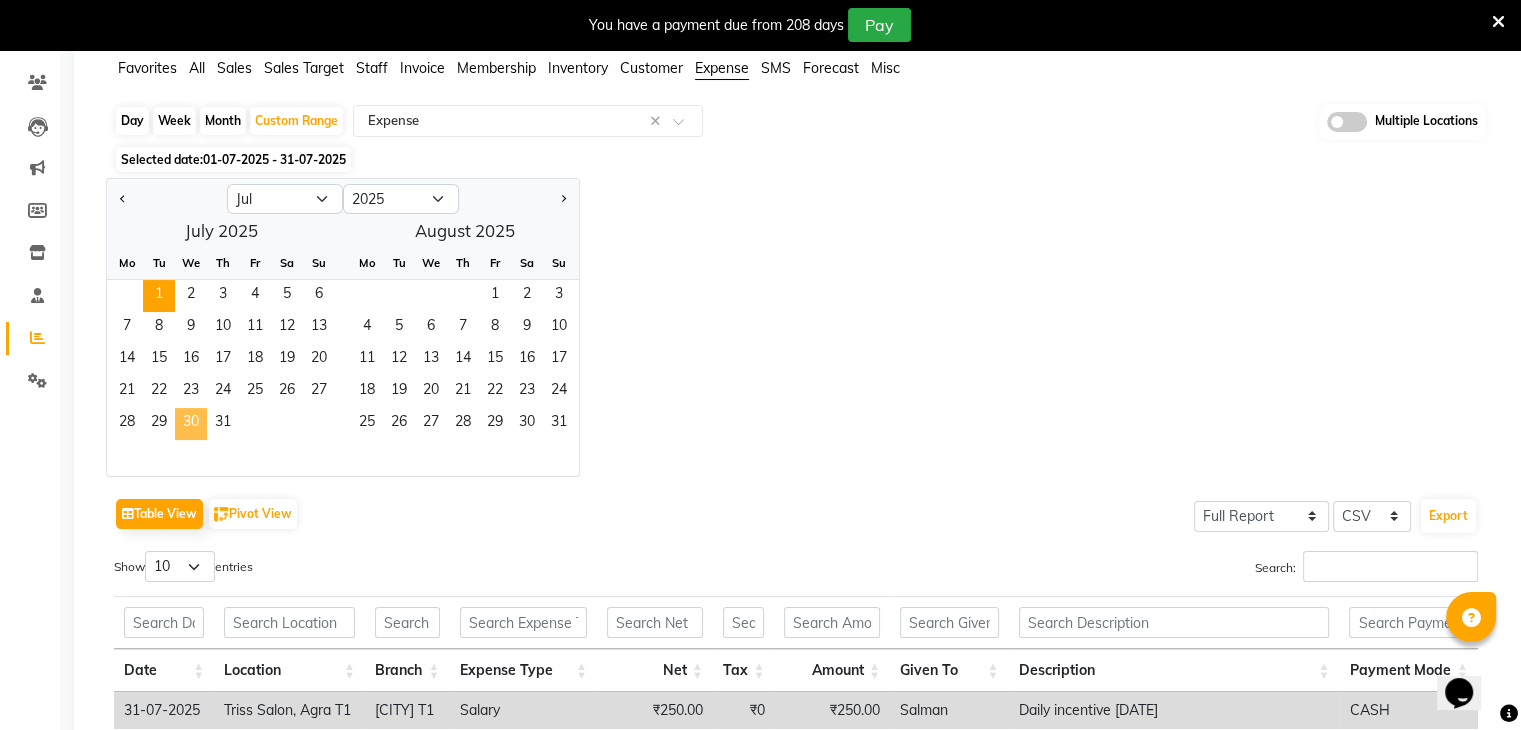 click on "30" 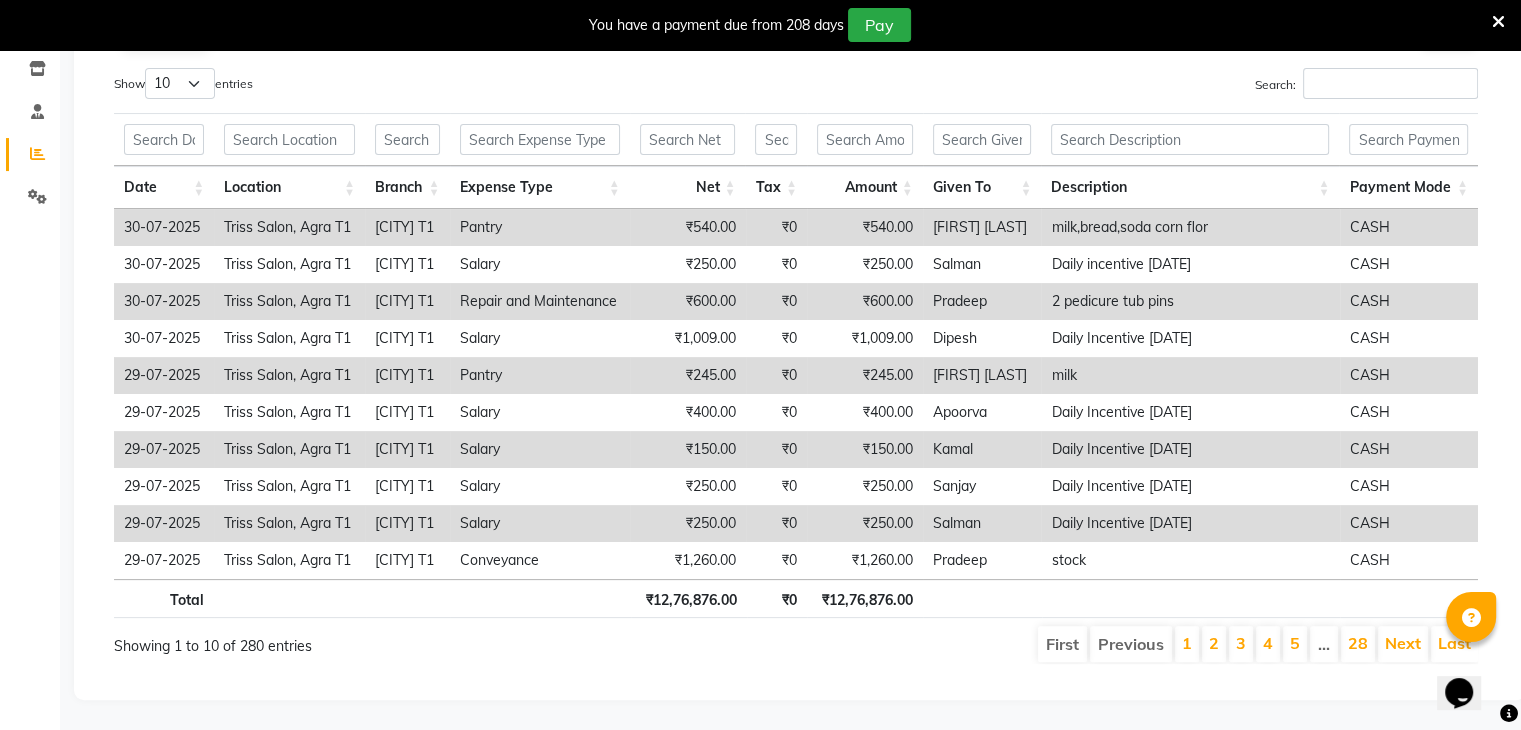 scroll, scrollTop: 0, scrollLeft: 0, axis: both 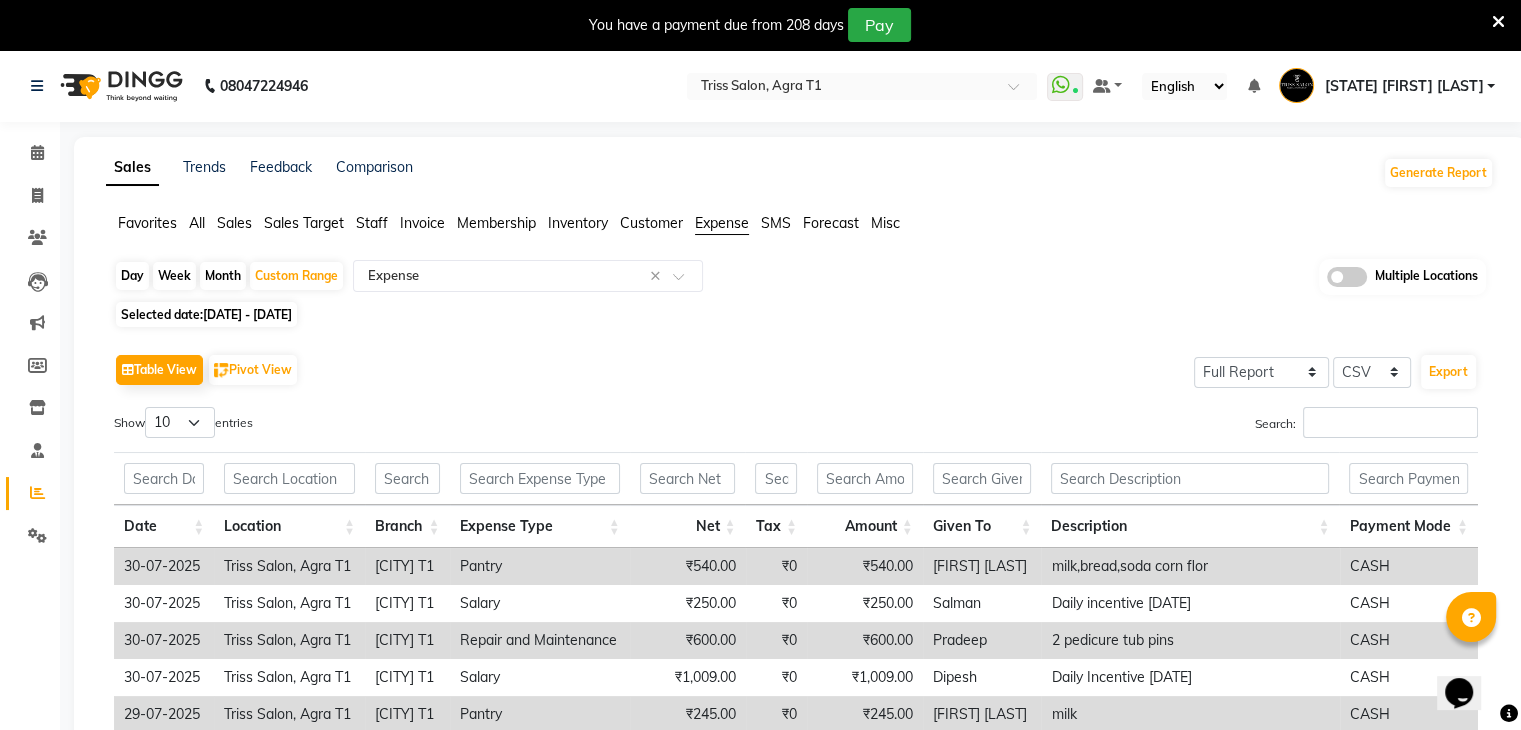 click on "Day" 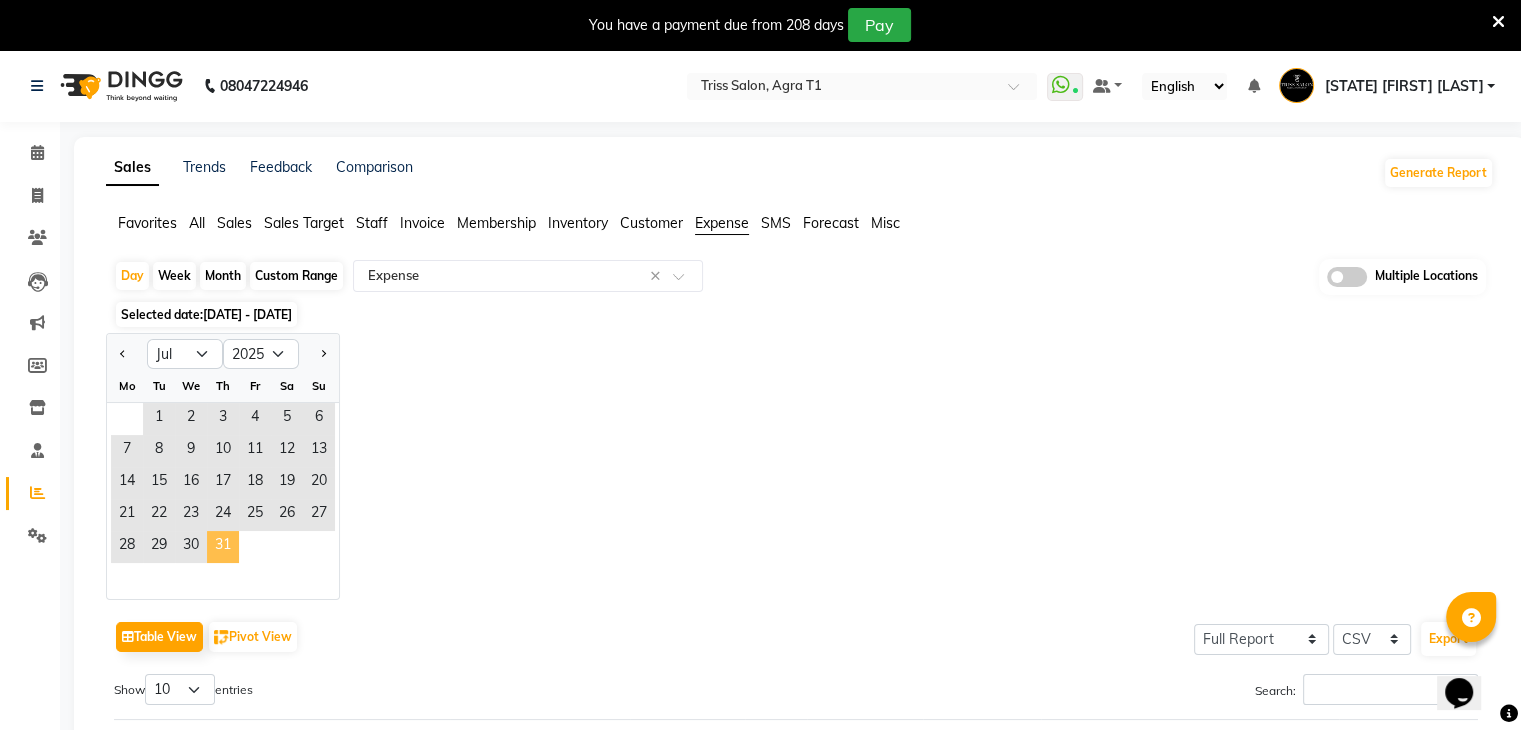 click on "31" 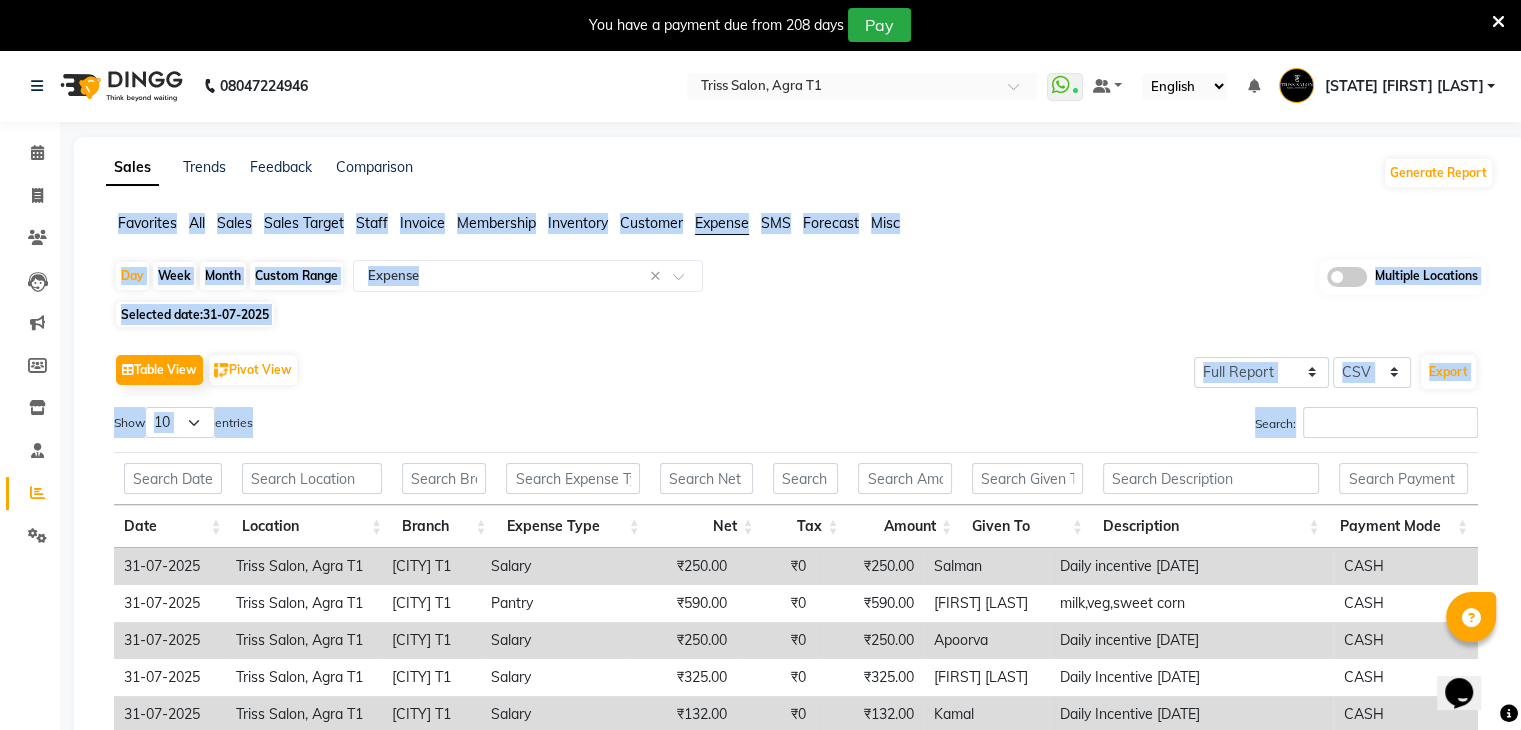drag, startPoint x: 1520, startPoint y: 192, endPoint x: 1535, endPoint y: 459, distance: 267.42102 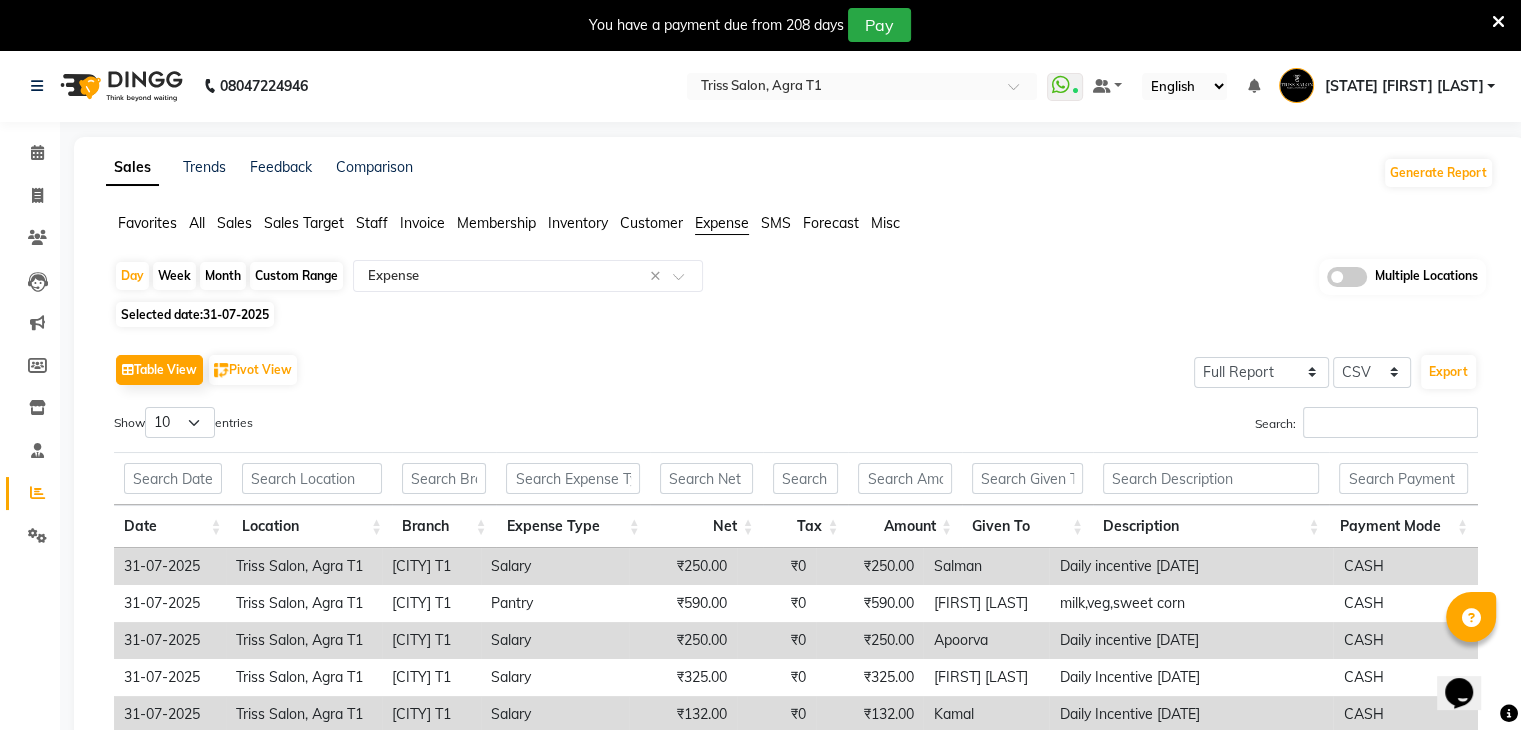 scroll, scrollTop: 315, scrollLeft: 0, axis: vertical 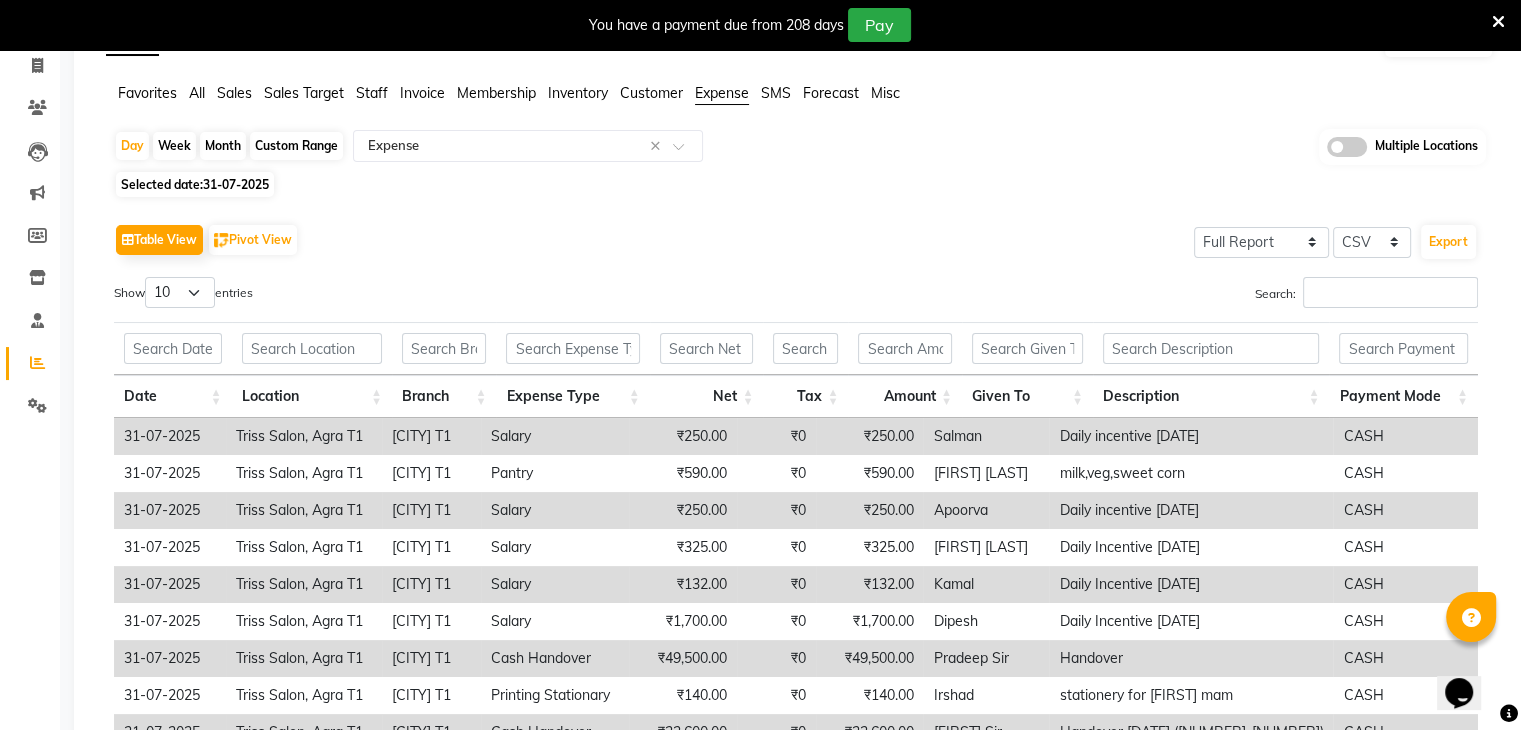 click on "Custom Range" 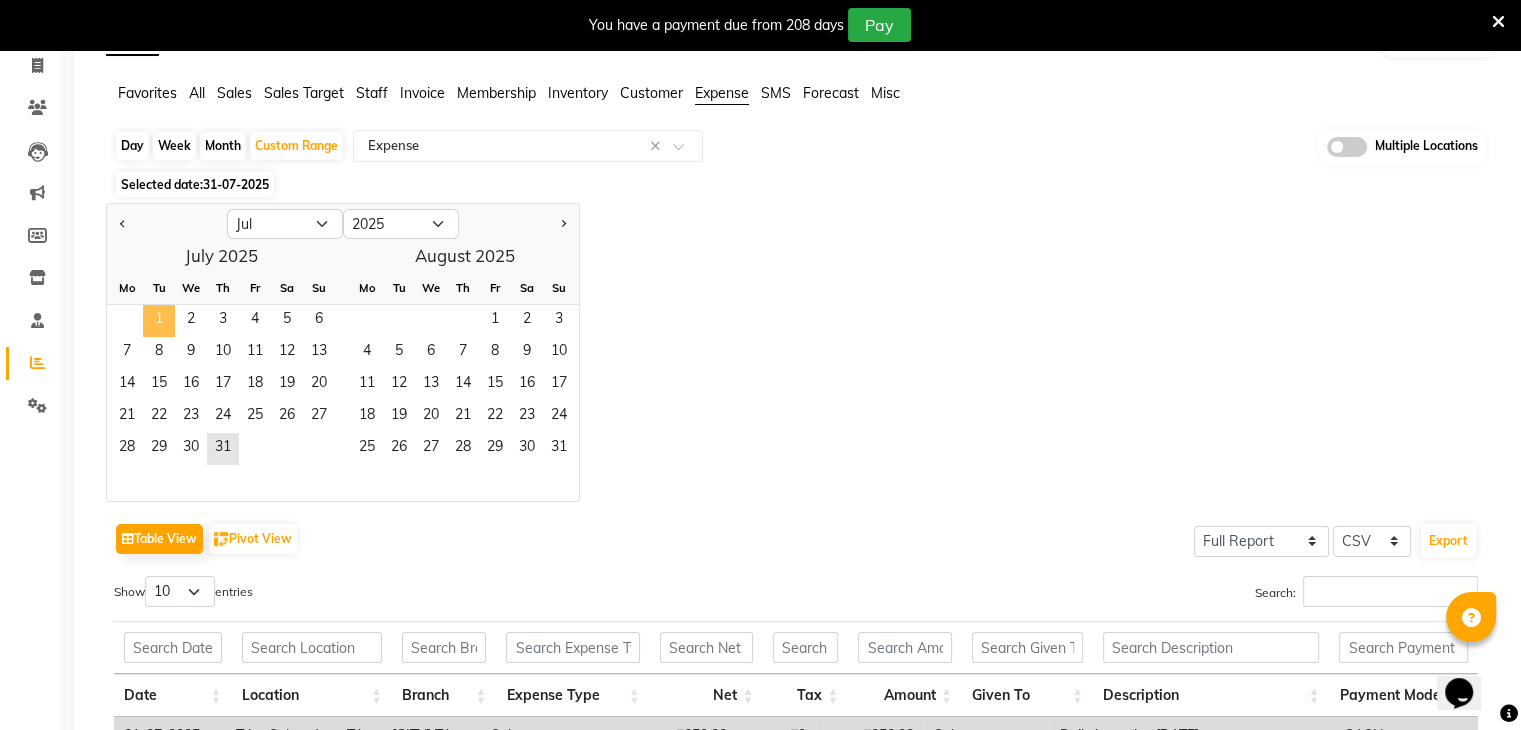 click on "1" 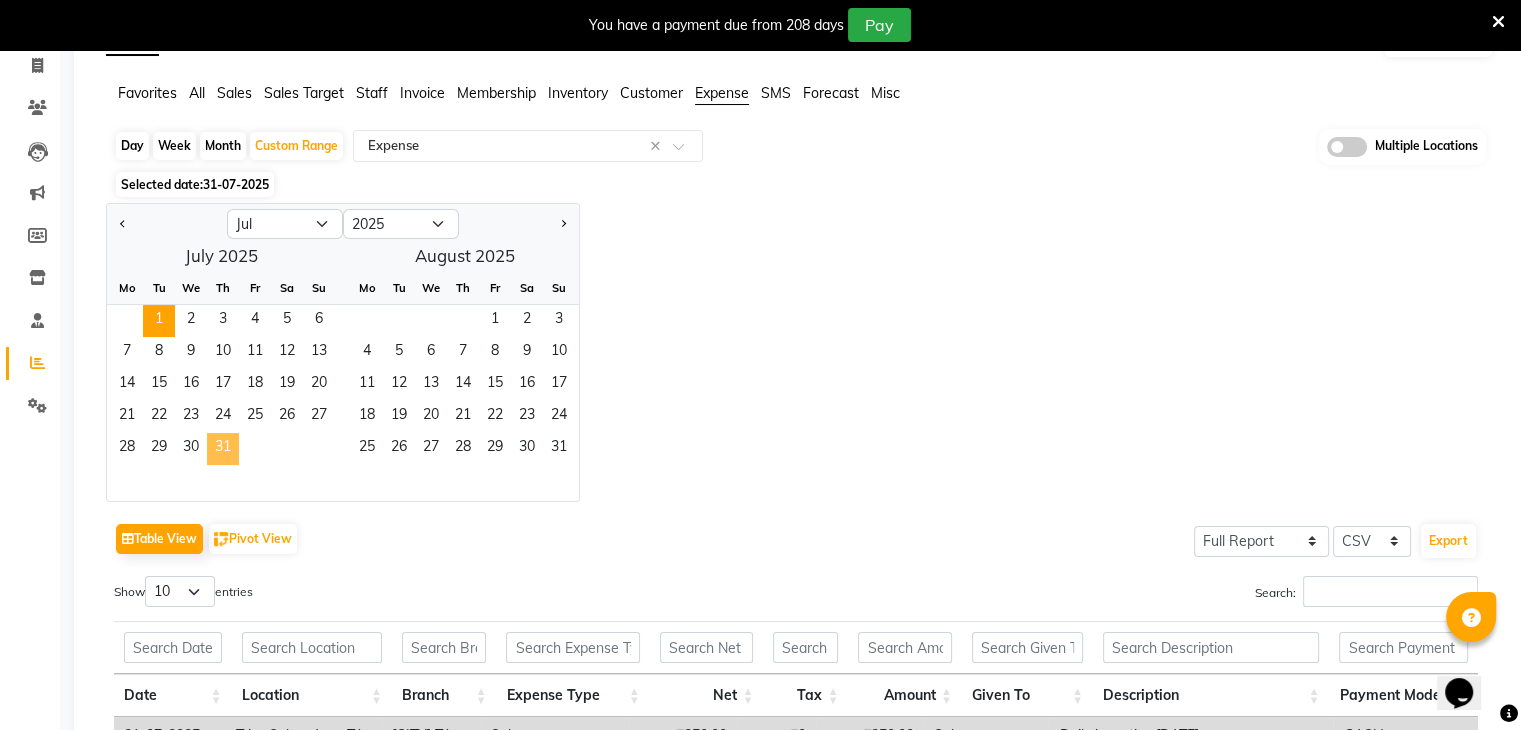 click on "31" 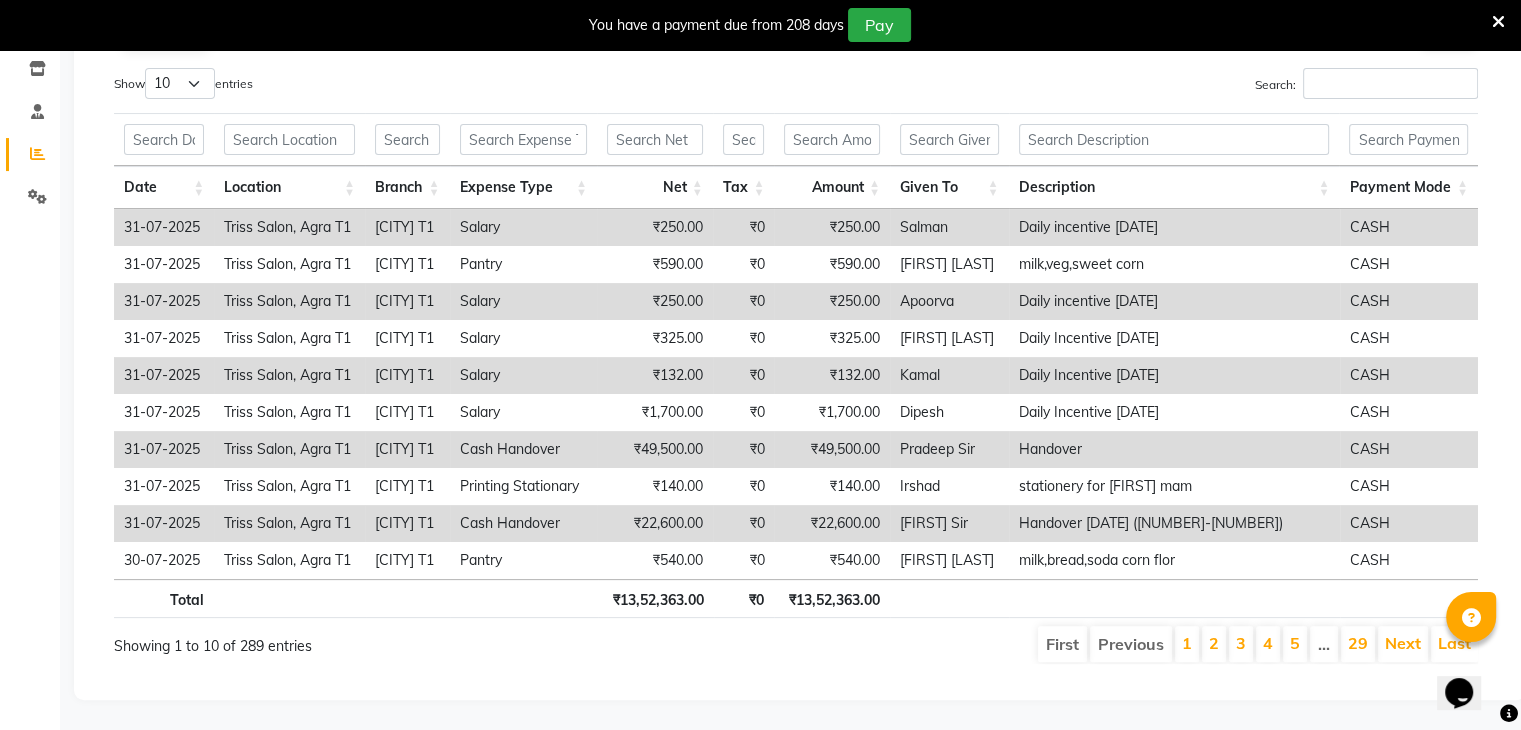 scroll, scrollTop: 352, scrollLeft: 0, axis: vertical 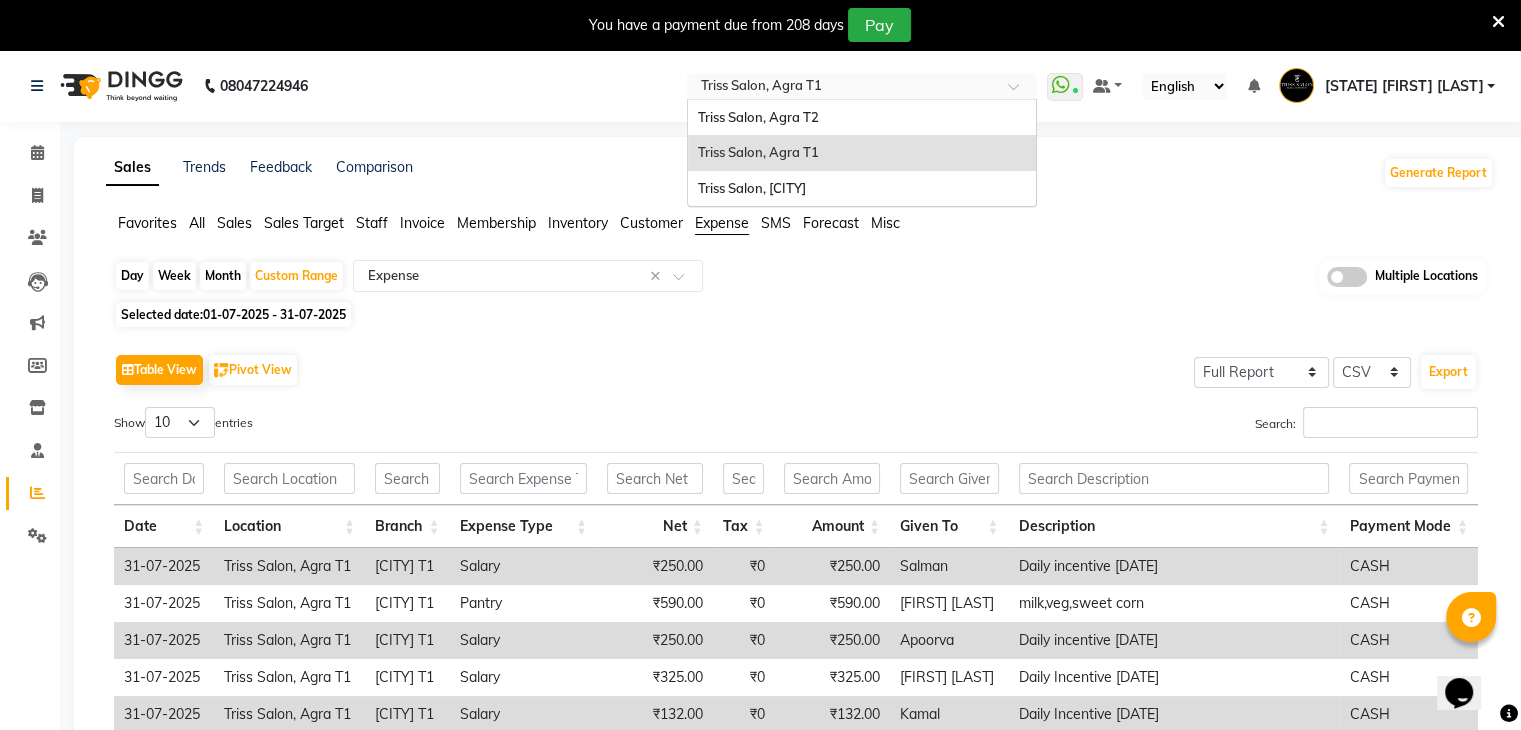 click on "Select Location × Triss Salon, Agra T1" at bounding box center (862, 86) 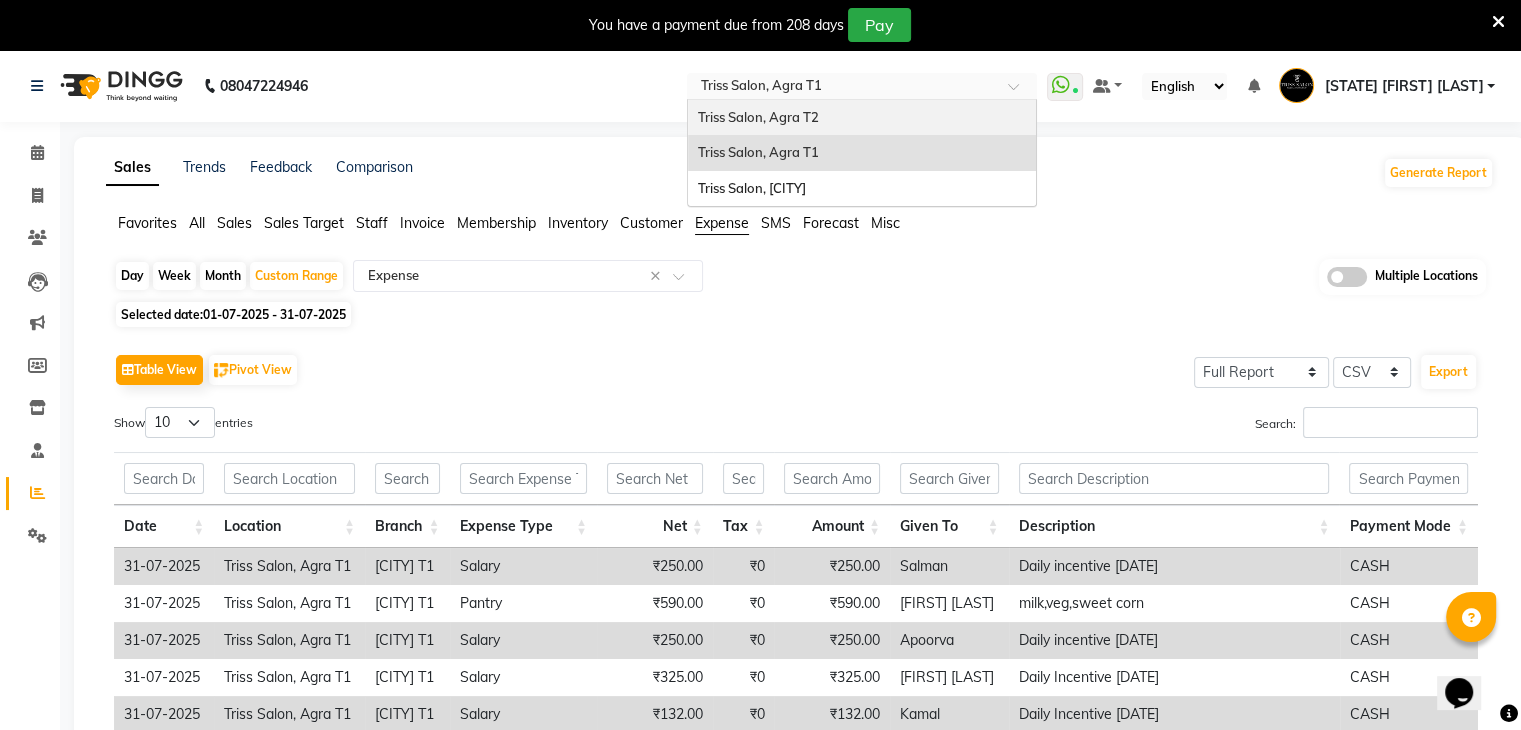 click on "Triss Salon, Agra T2" at bounding box center [862, 118] 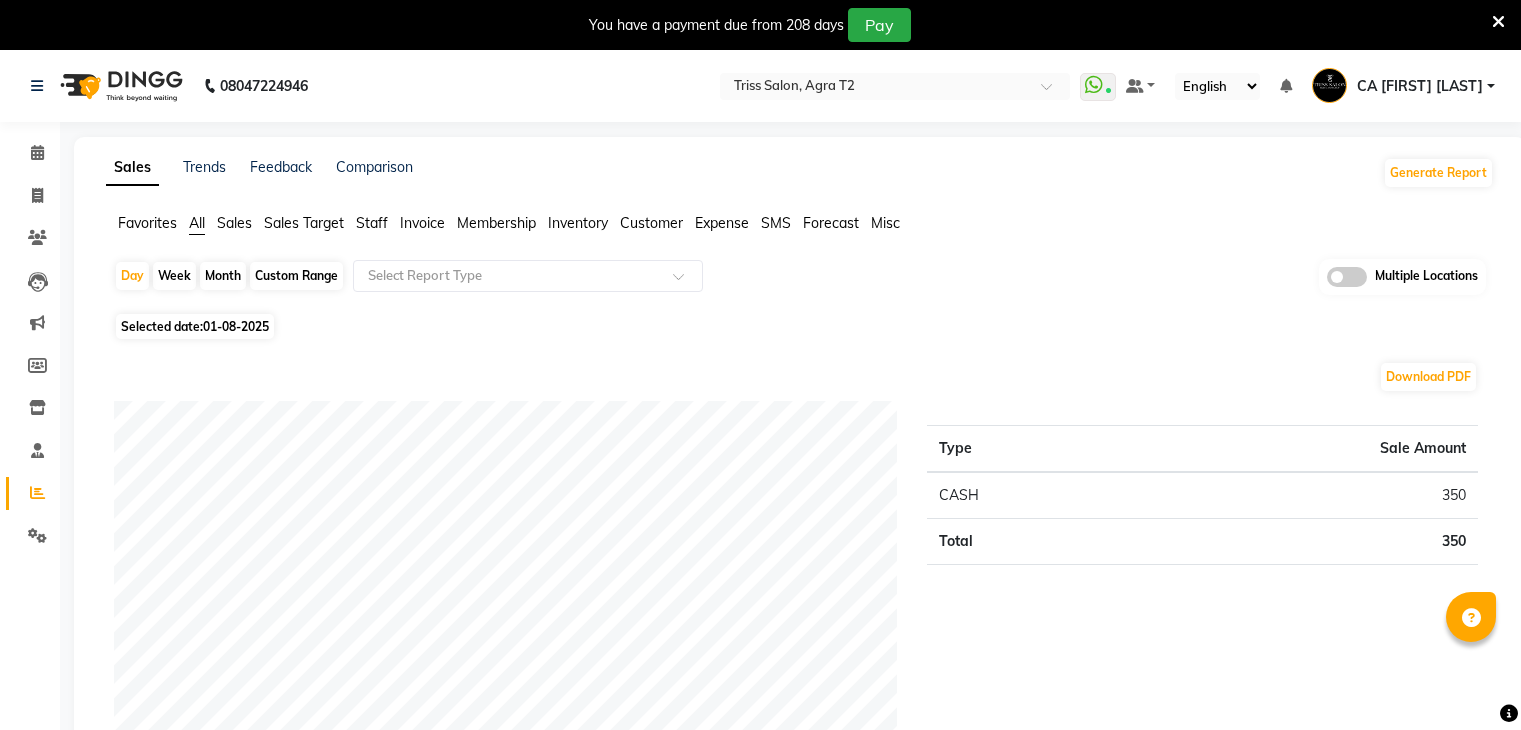 scroll, scrollTop: 0, scrollLeft: 0, axis: both 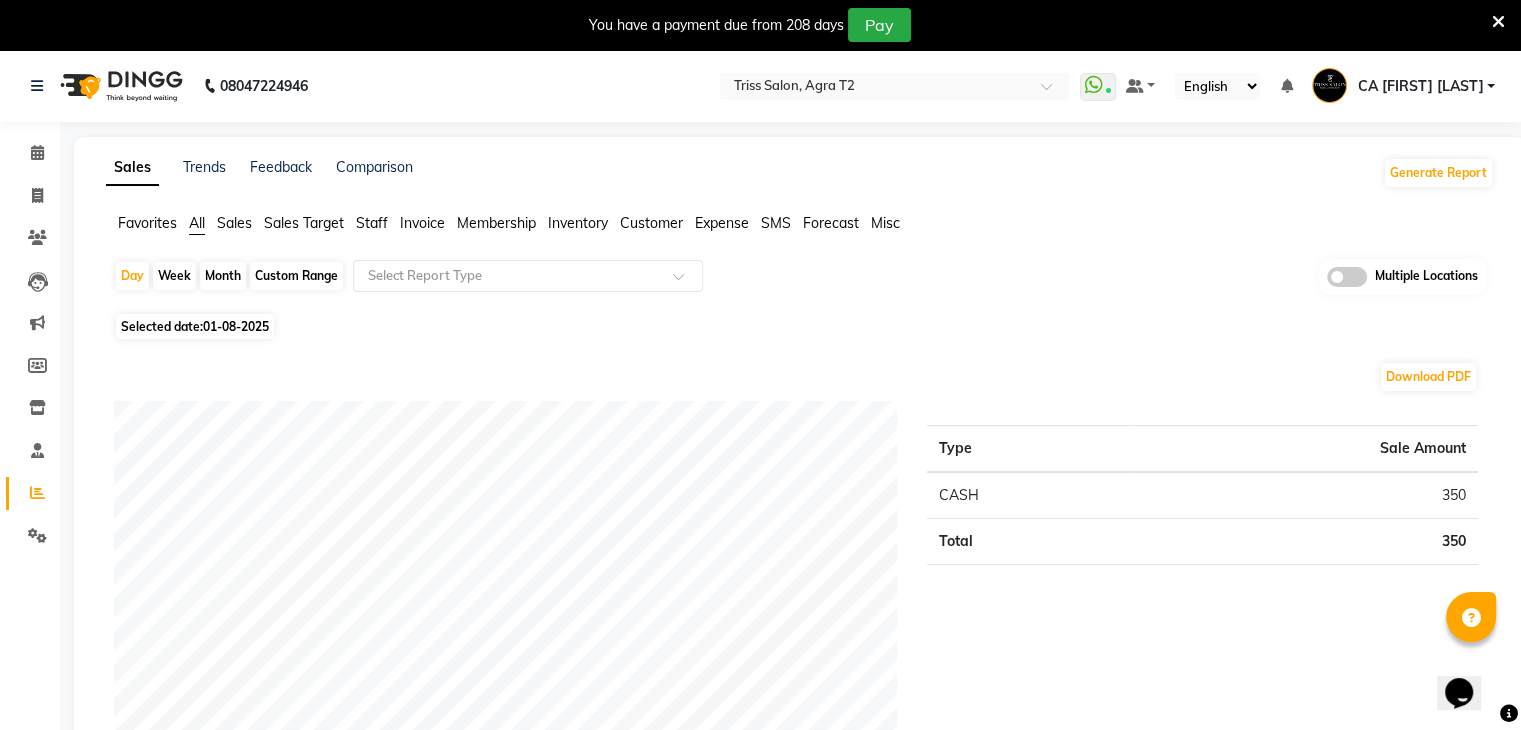 click on "Expense" 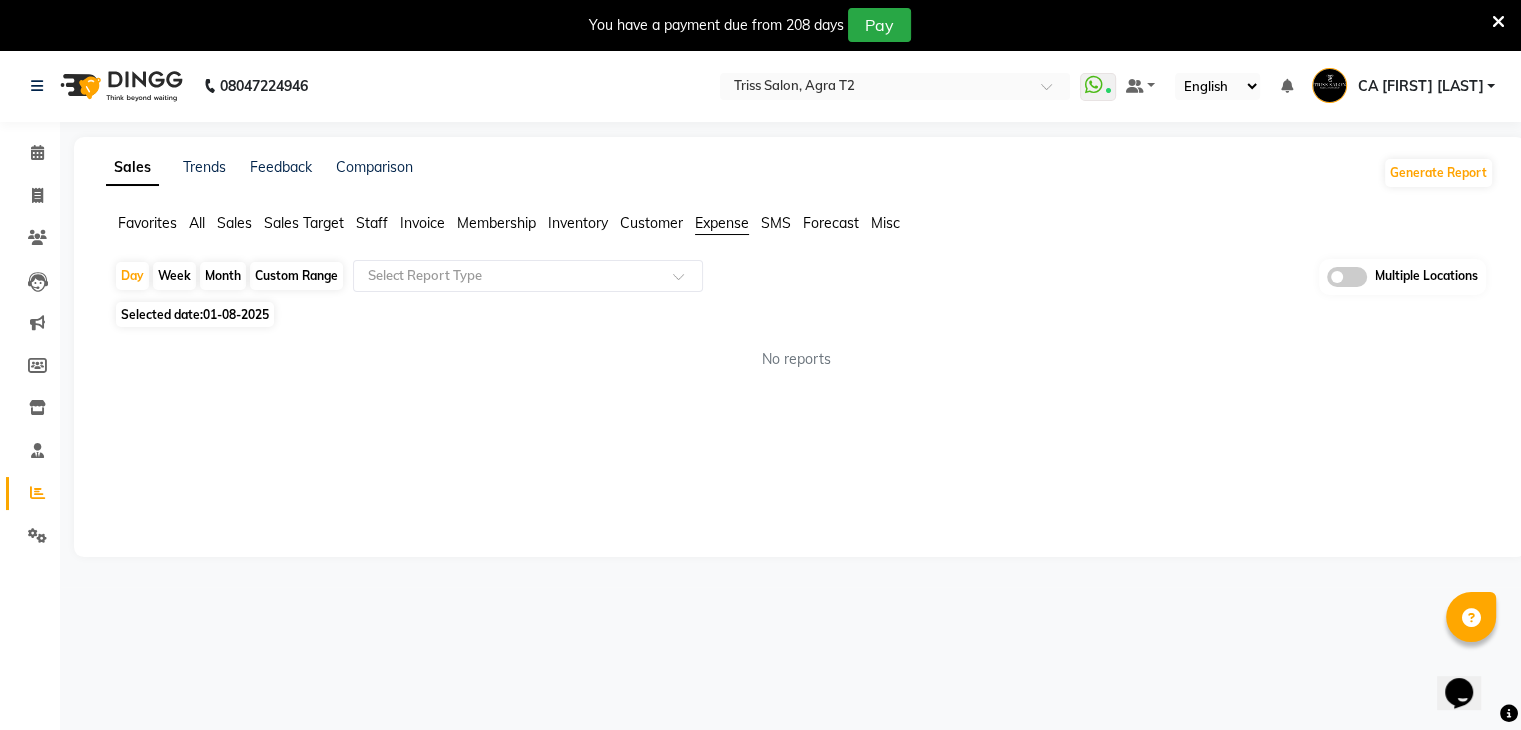 click on "Custom Range" 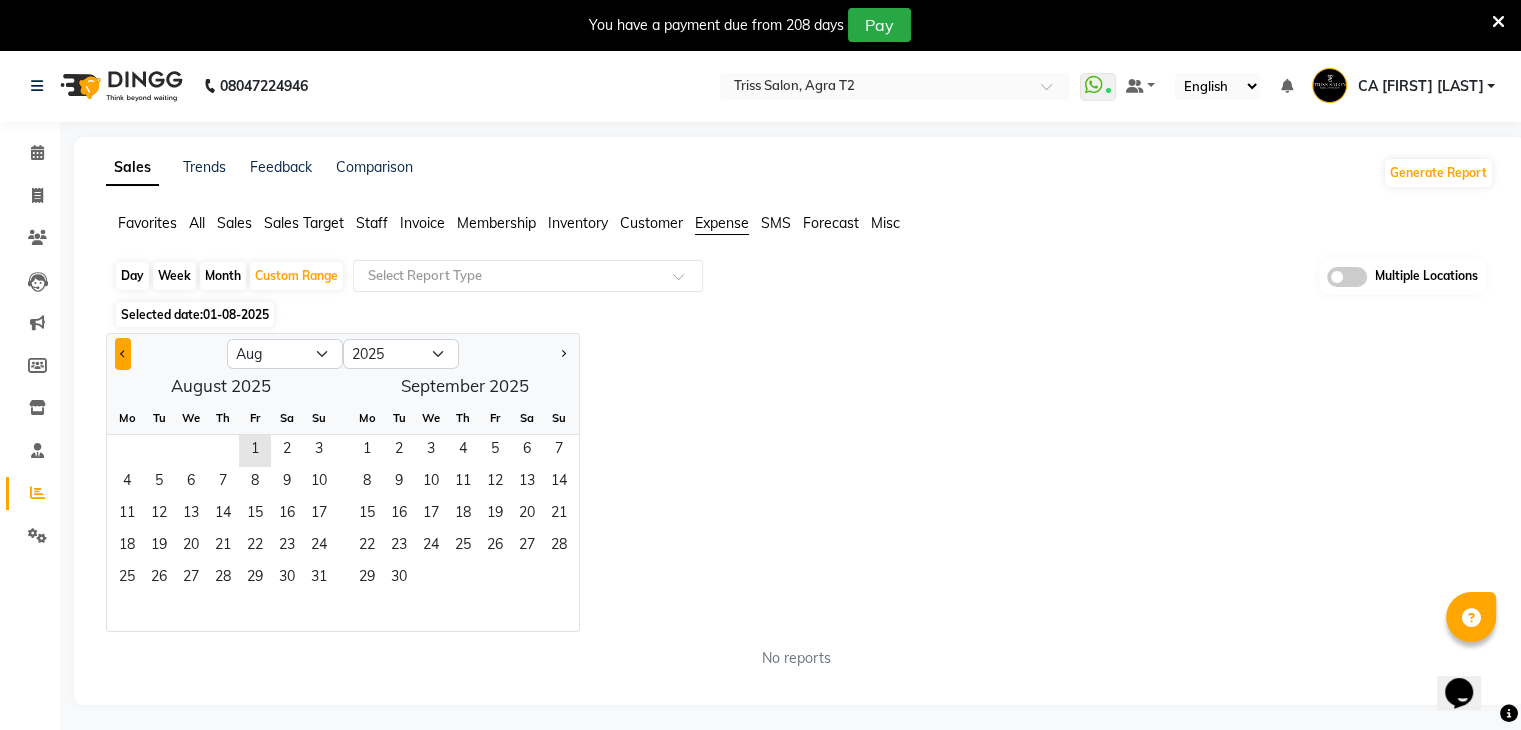 click 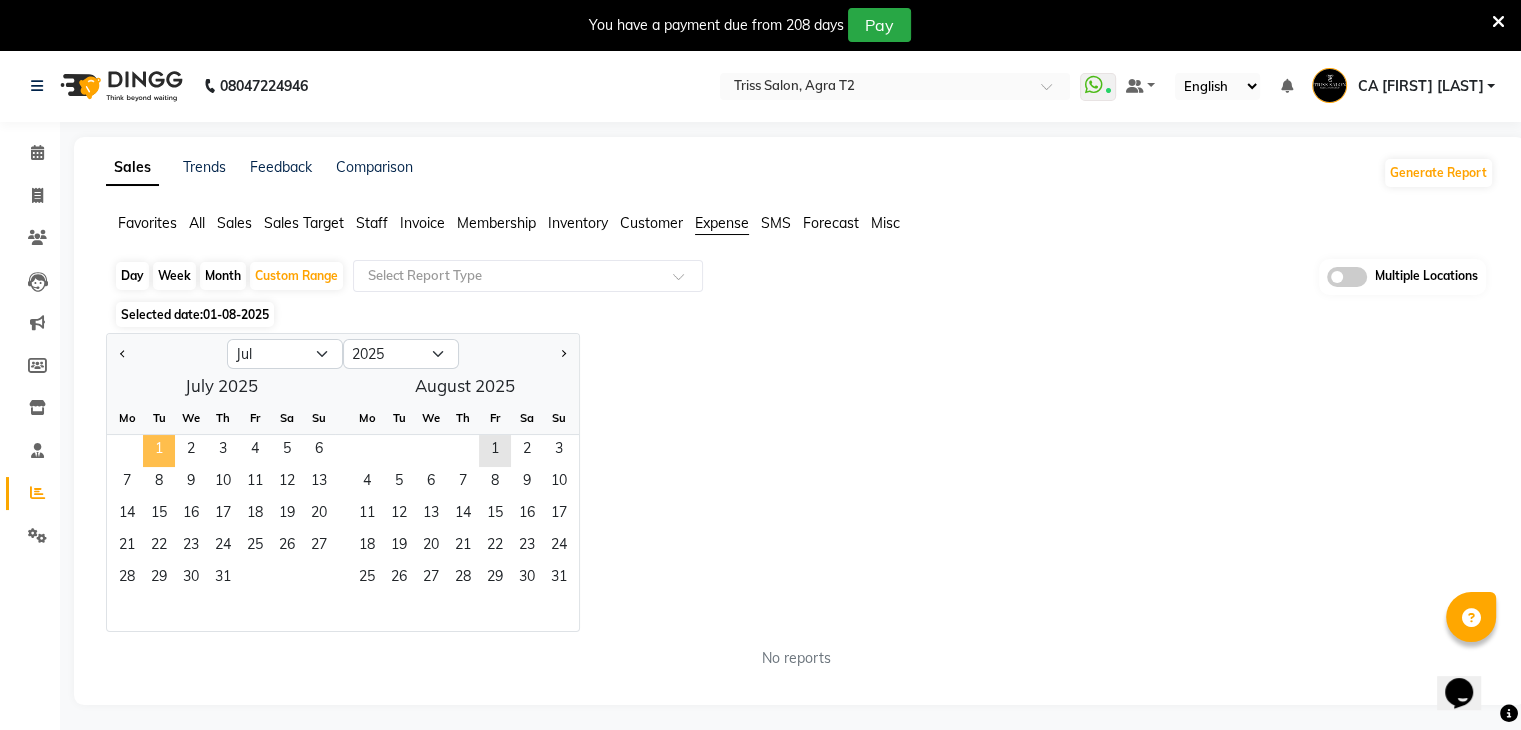 click on "1" 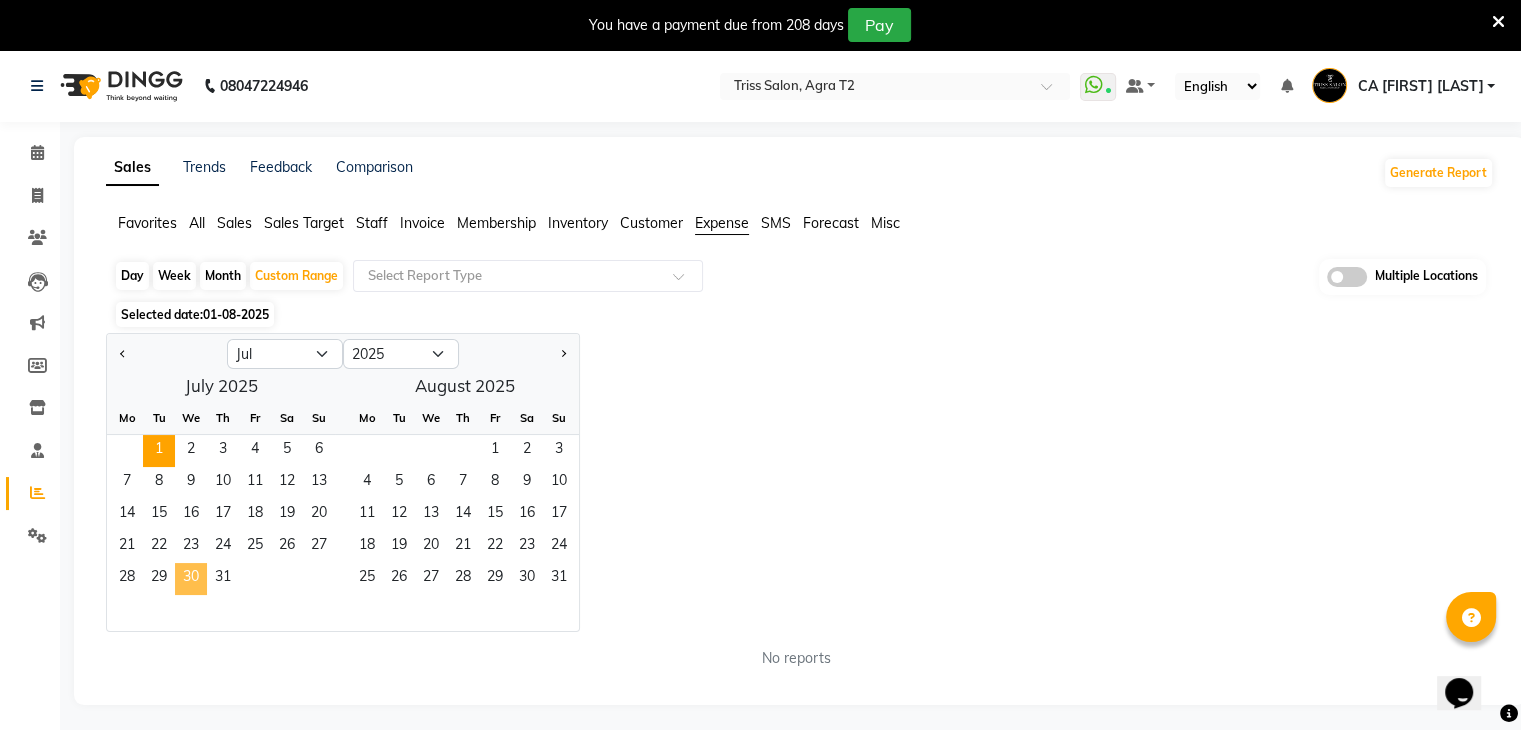 click on "30" 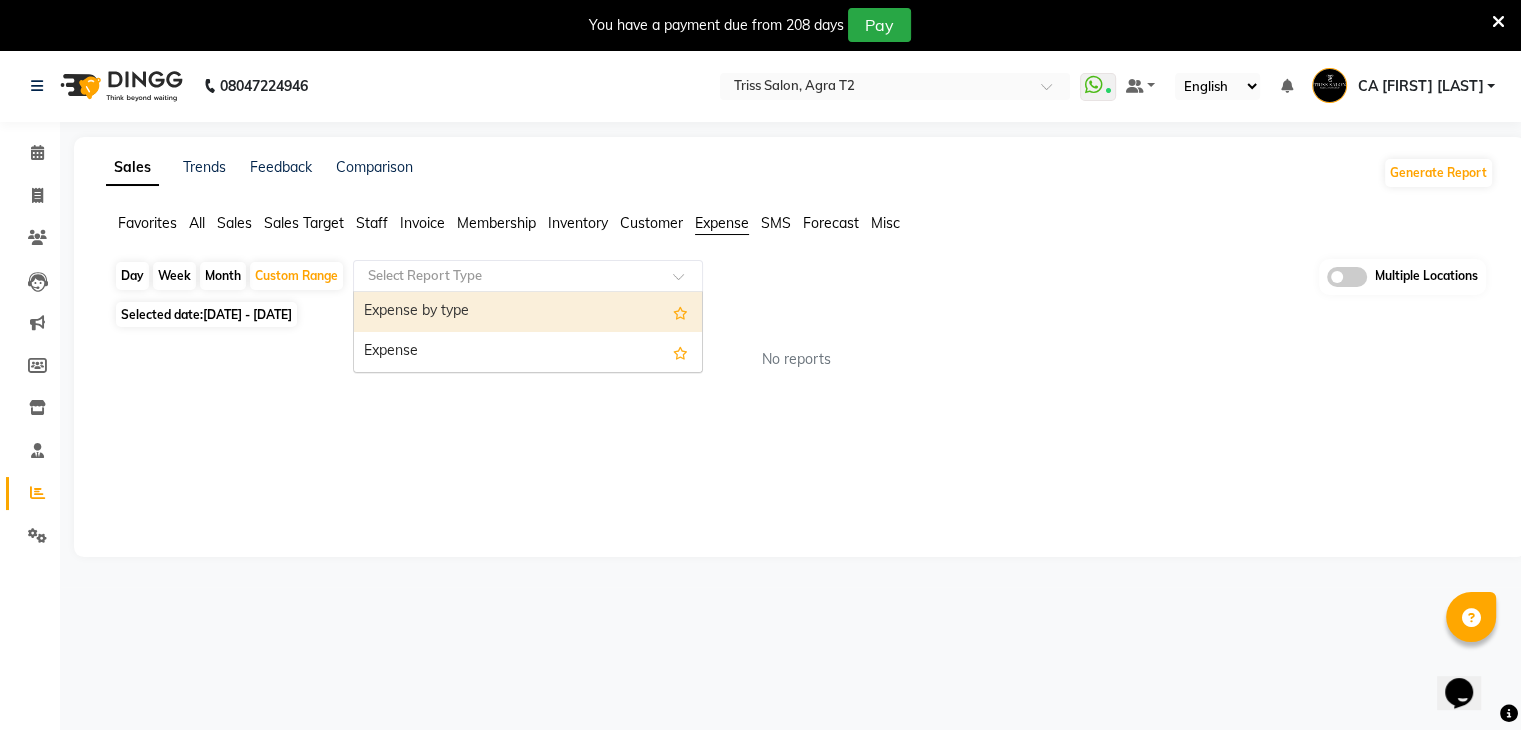 click 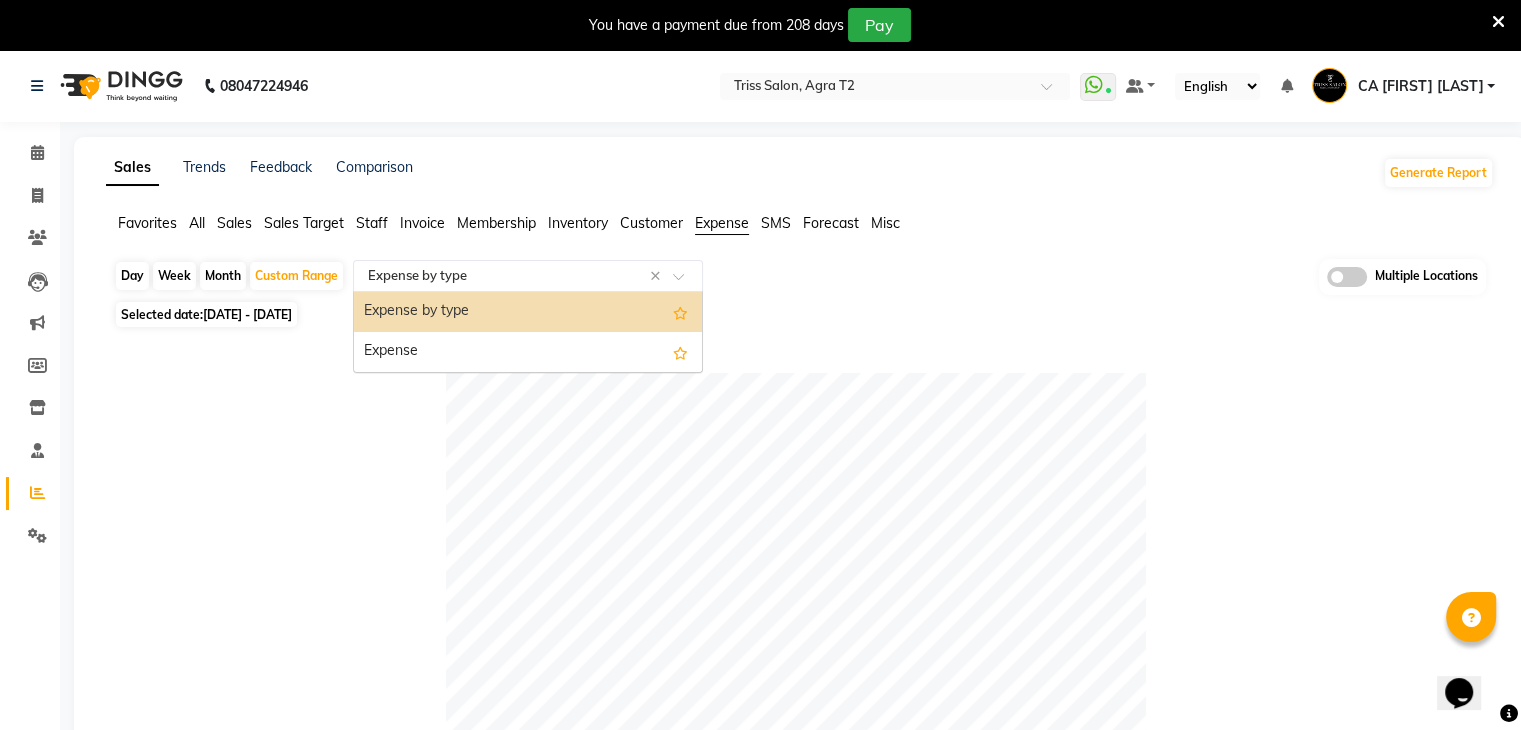 click on "Select Report Type × Expense by type ×" 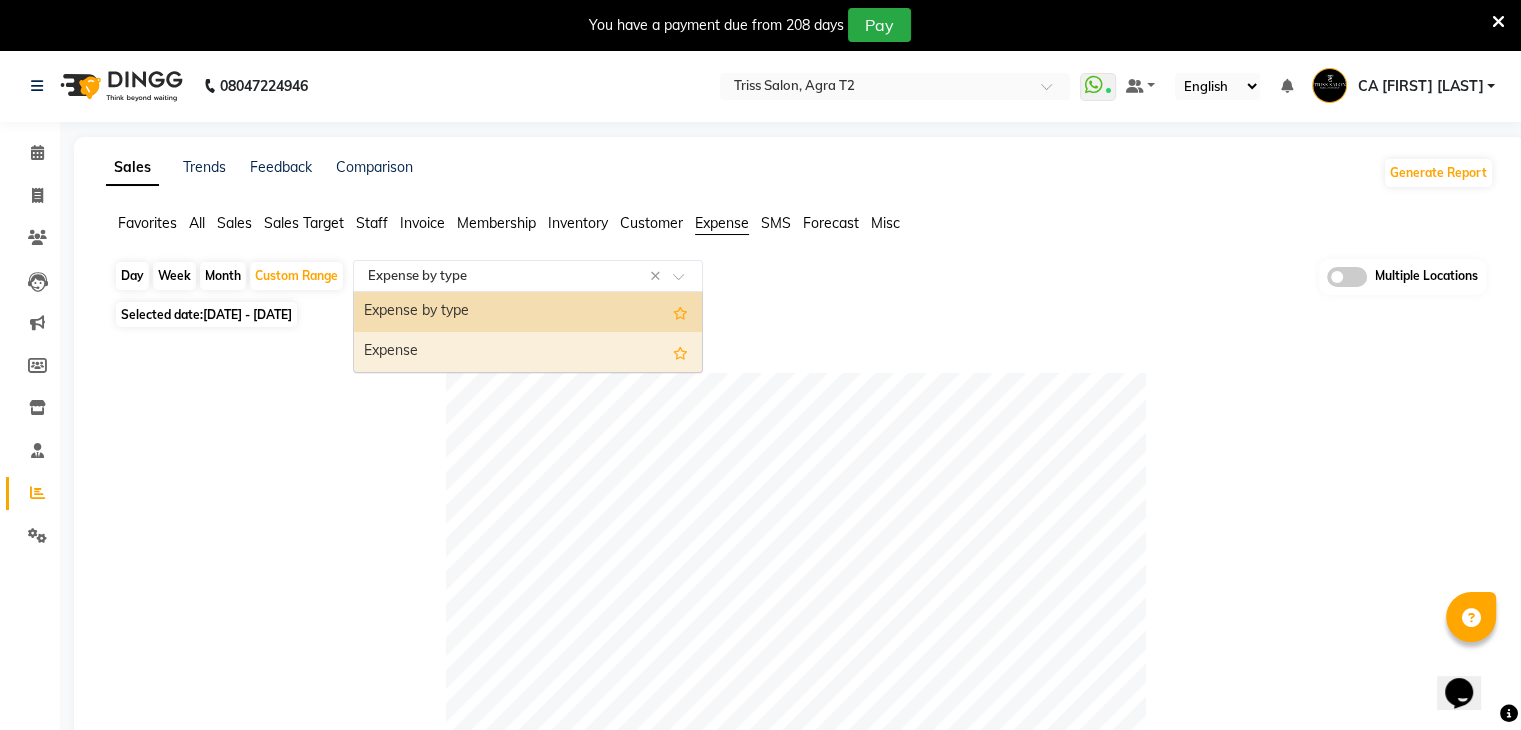 click on "Expense" at bounding box center (528, 352) 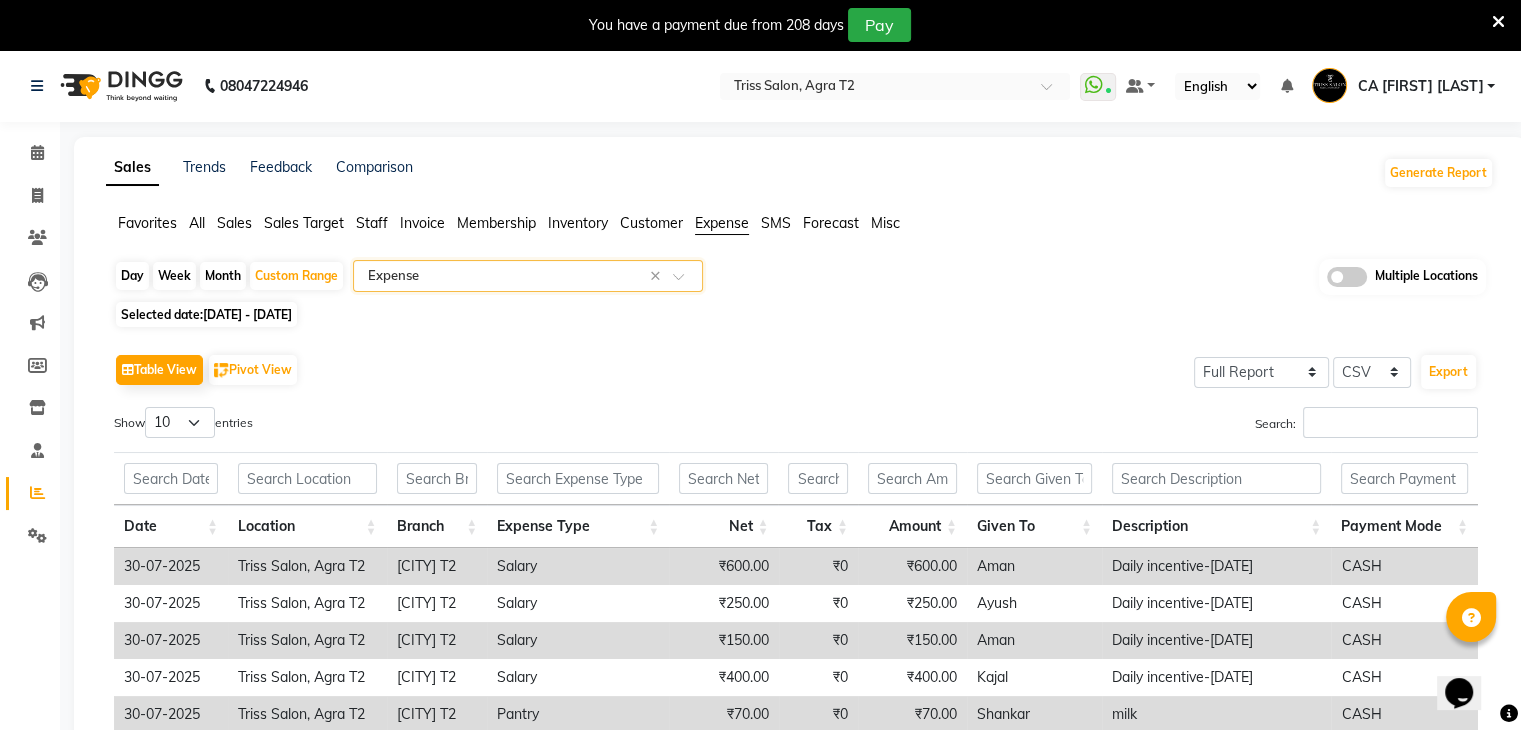 scroll, scrollTop: 352, scrollLeft: 0, axis: vertical 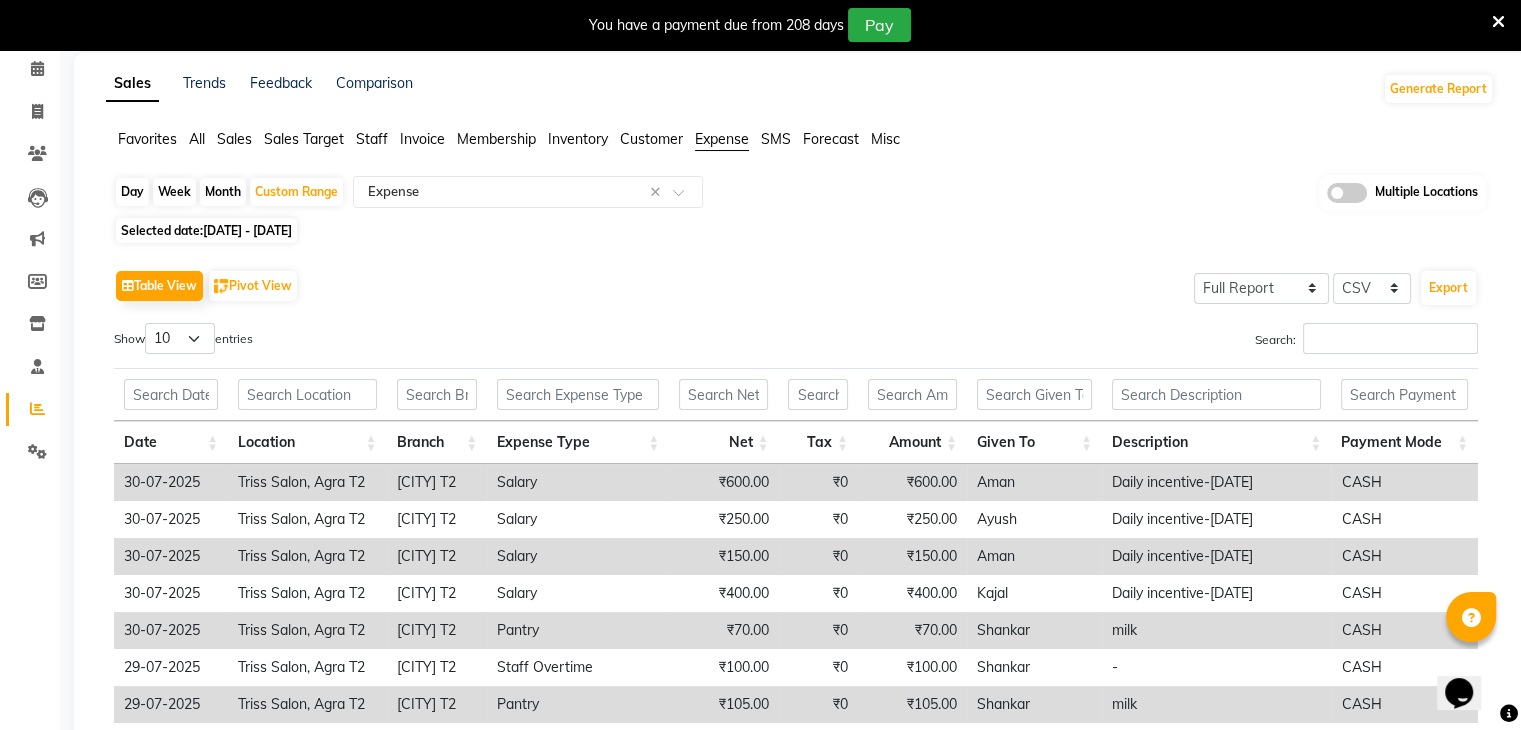 click on "Day" 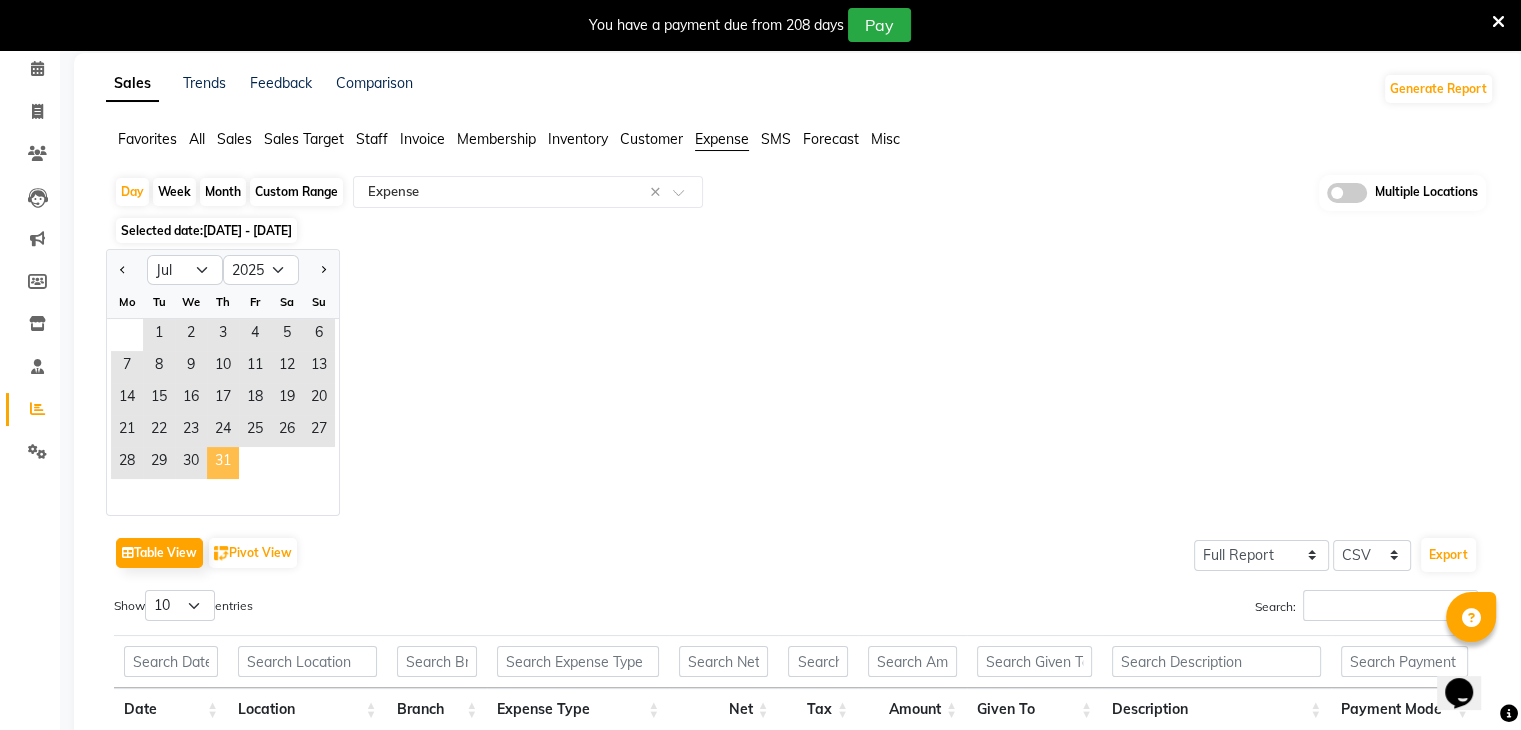 click on "31" 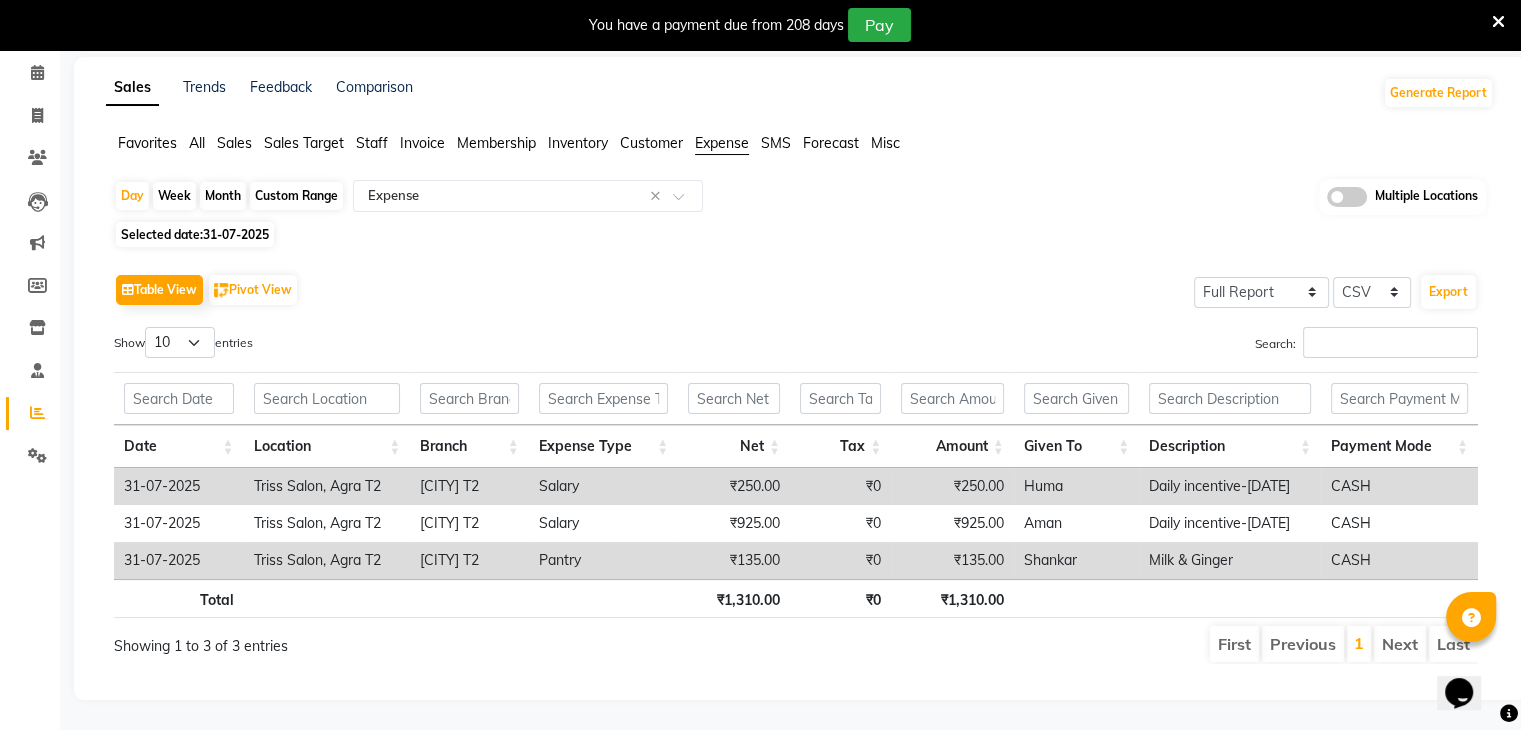 click on "Custom Range" 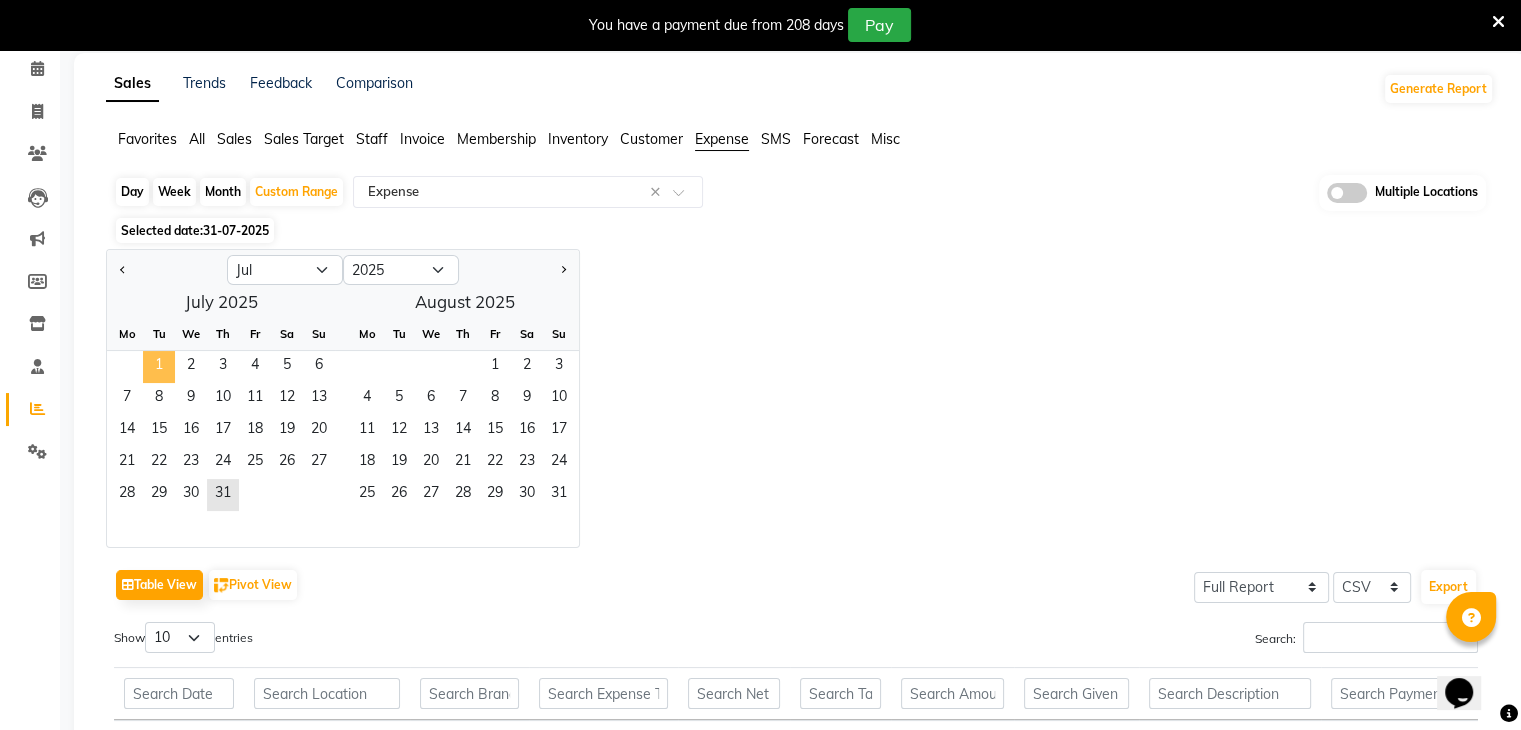 click on "1" 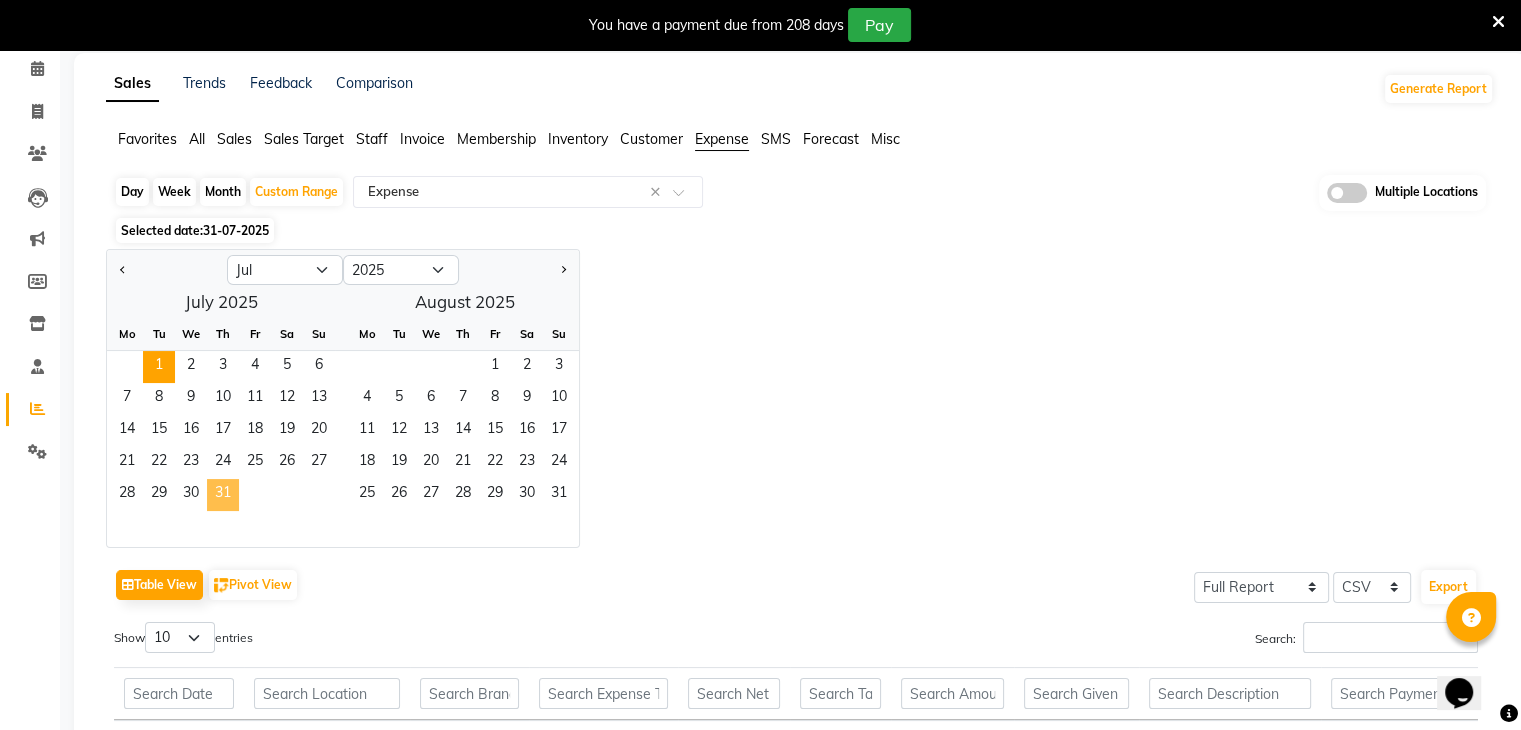 click on "31" 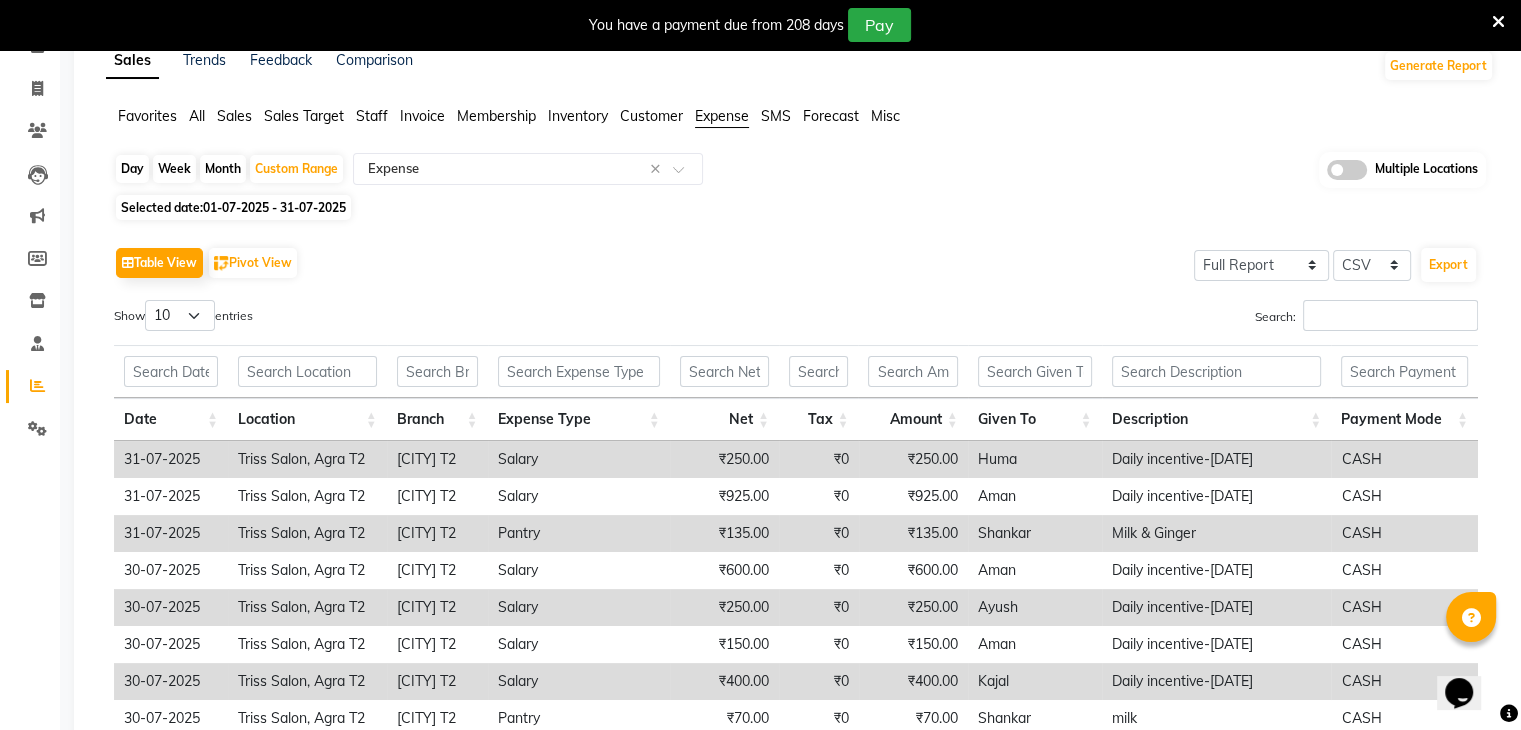 scroll, scrollTop: 352, scrollLeft: 0, axis: vertical 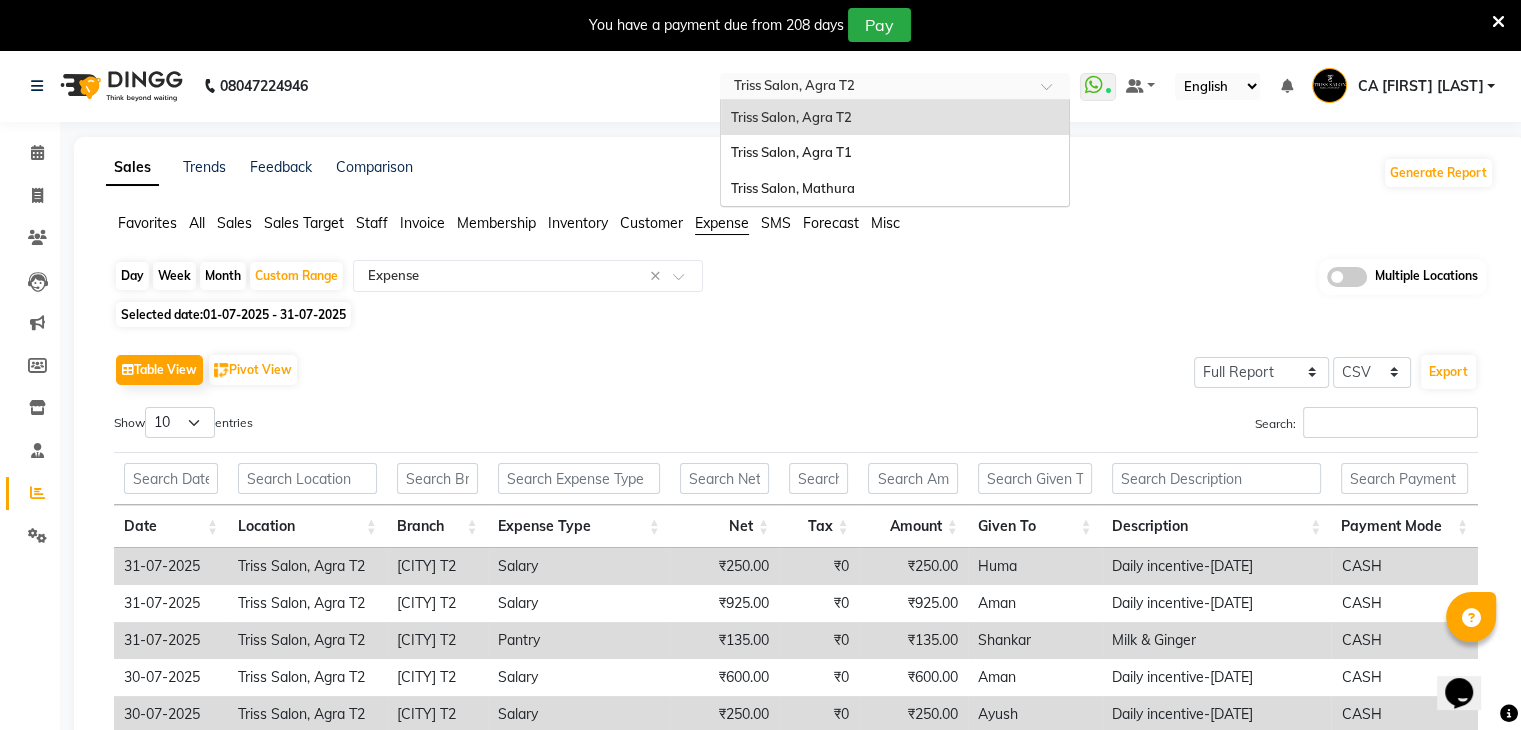 click on "Select Location × Triss Salon, [CITY] T2" at bounding box center [895, 86] 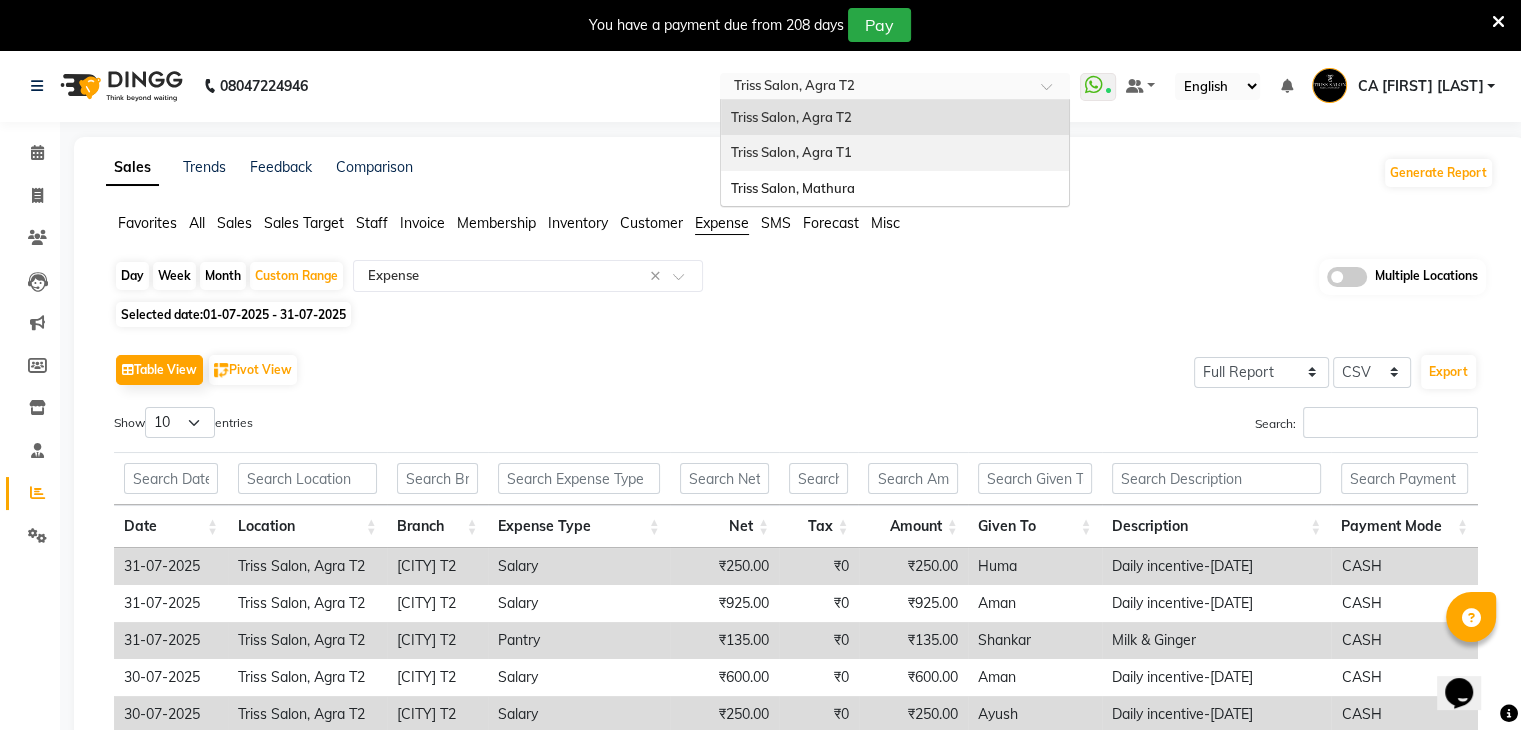 click on "Triss Salon, Agra T1" at bounding box center (895, 153) 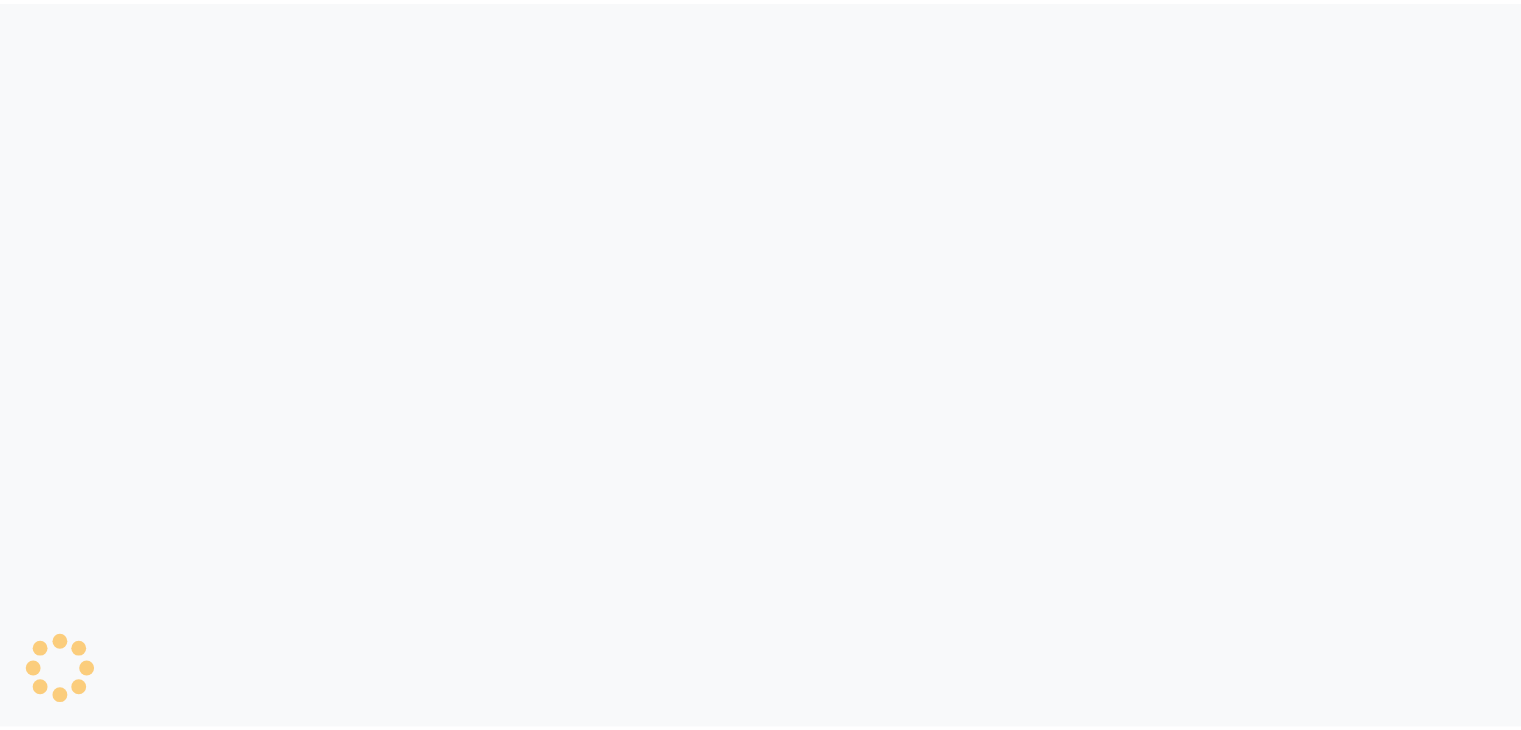 scroll, scrollTop: 0, scrollLeft: 0, axis: both 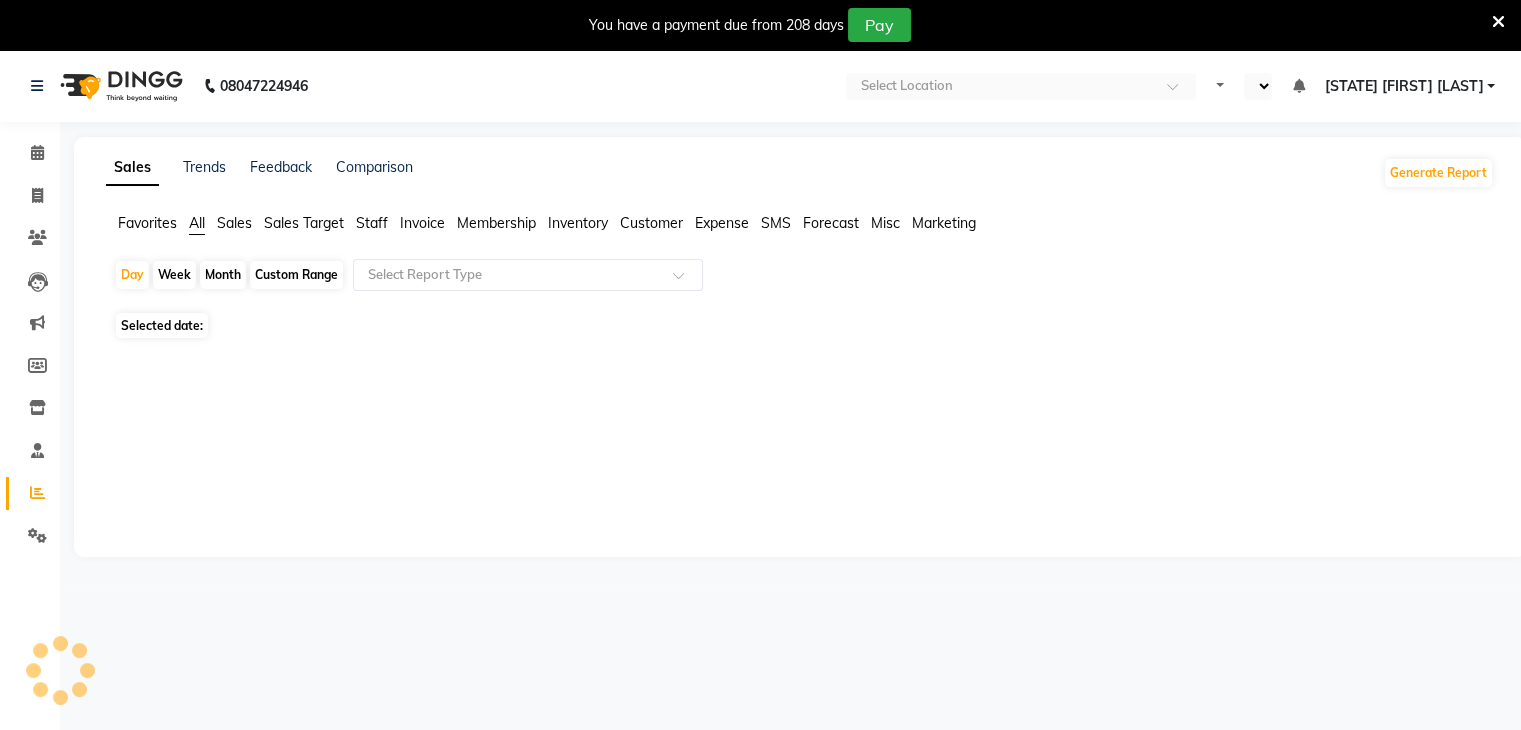 select on "en" 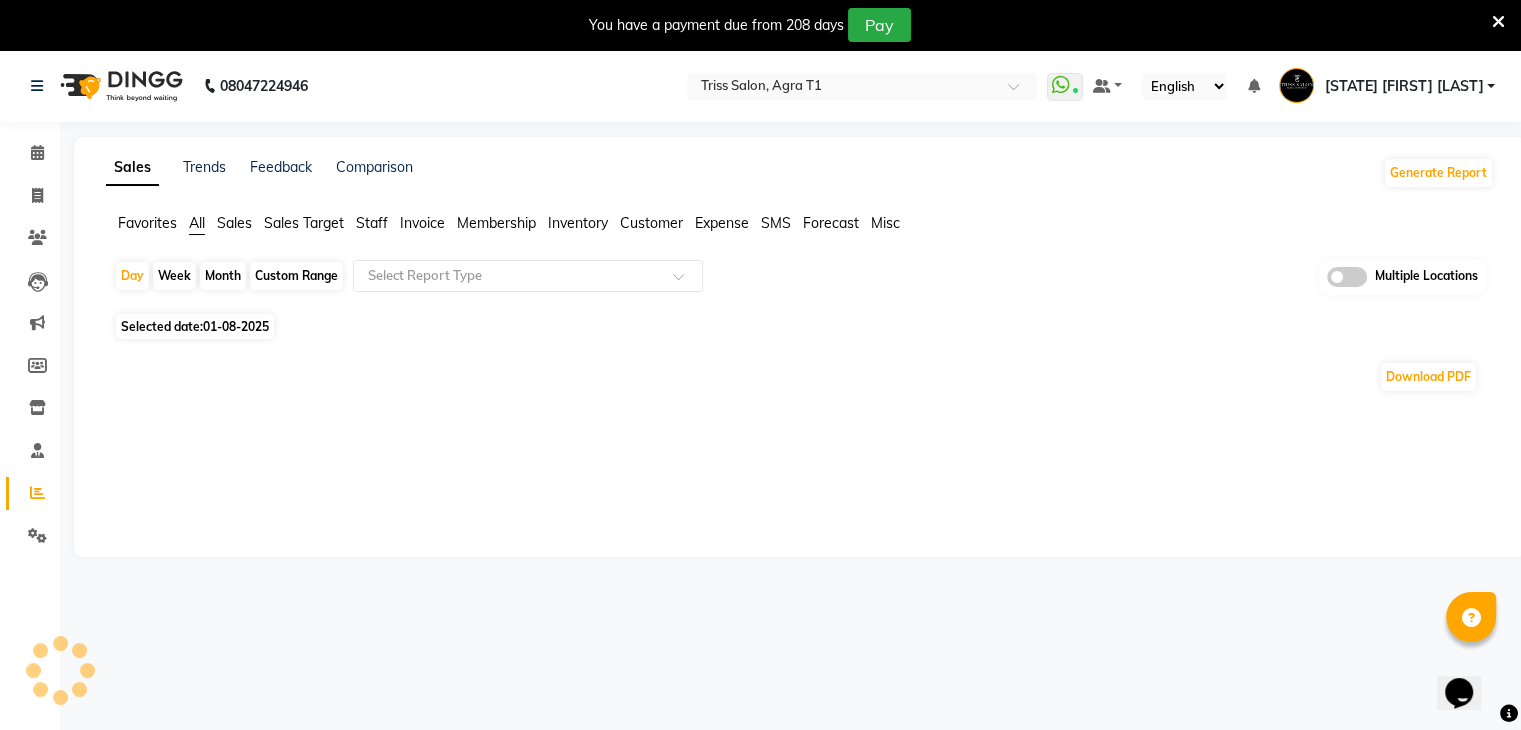 scroll, scrollTop: 0, scrollLeft: 0, axis: both 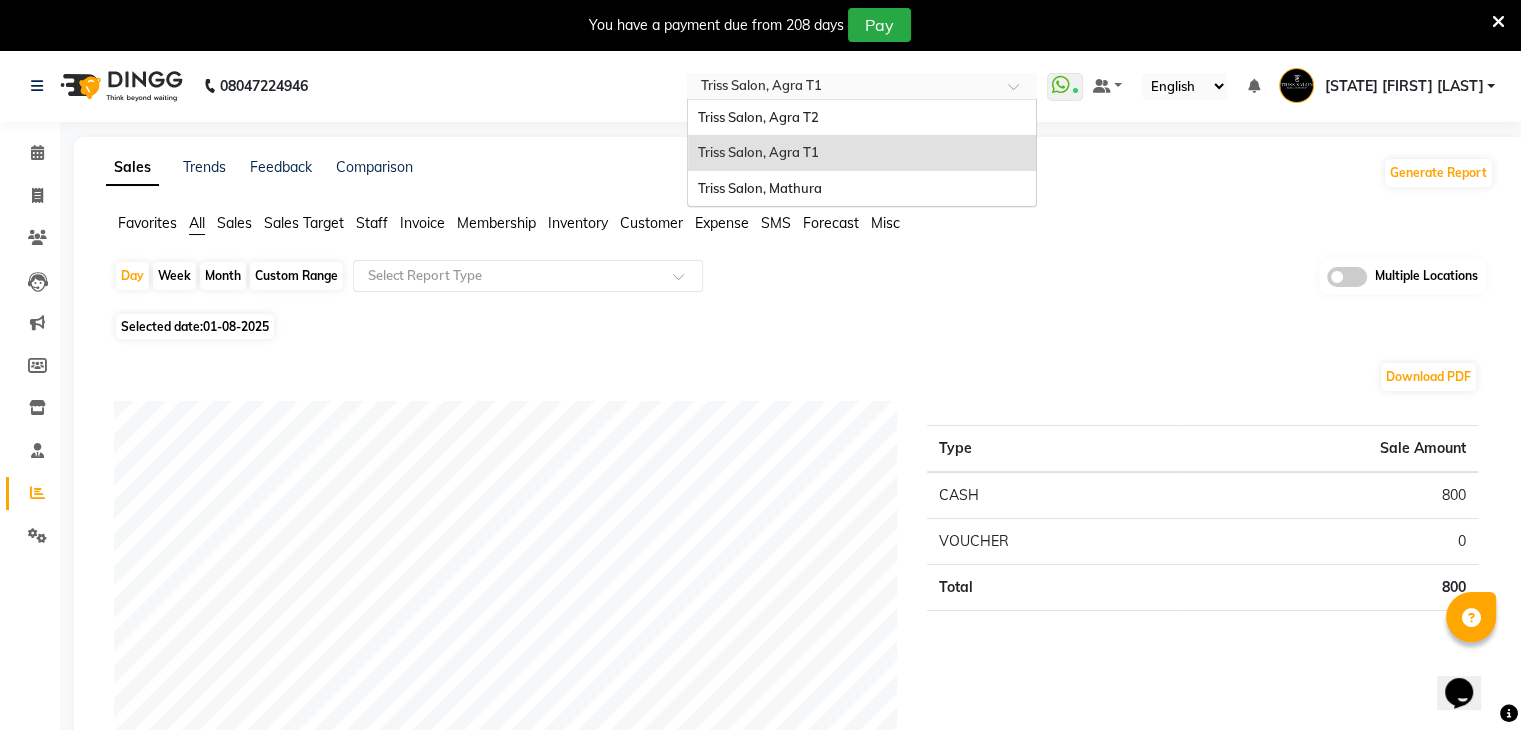 click at bounding box center (842, 88) 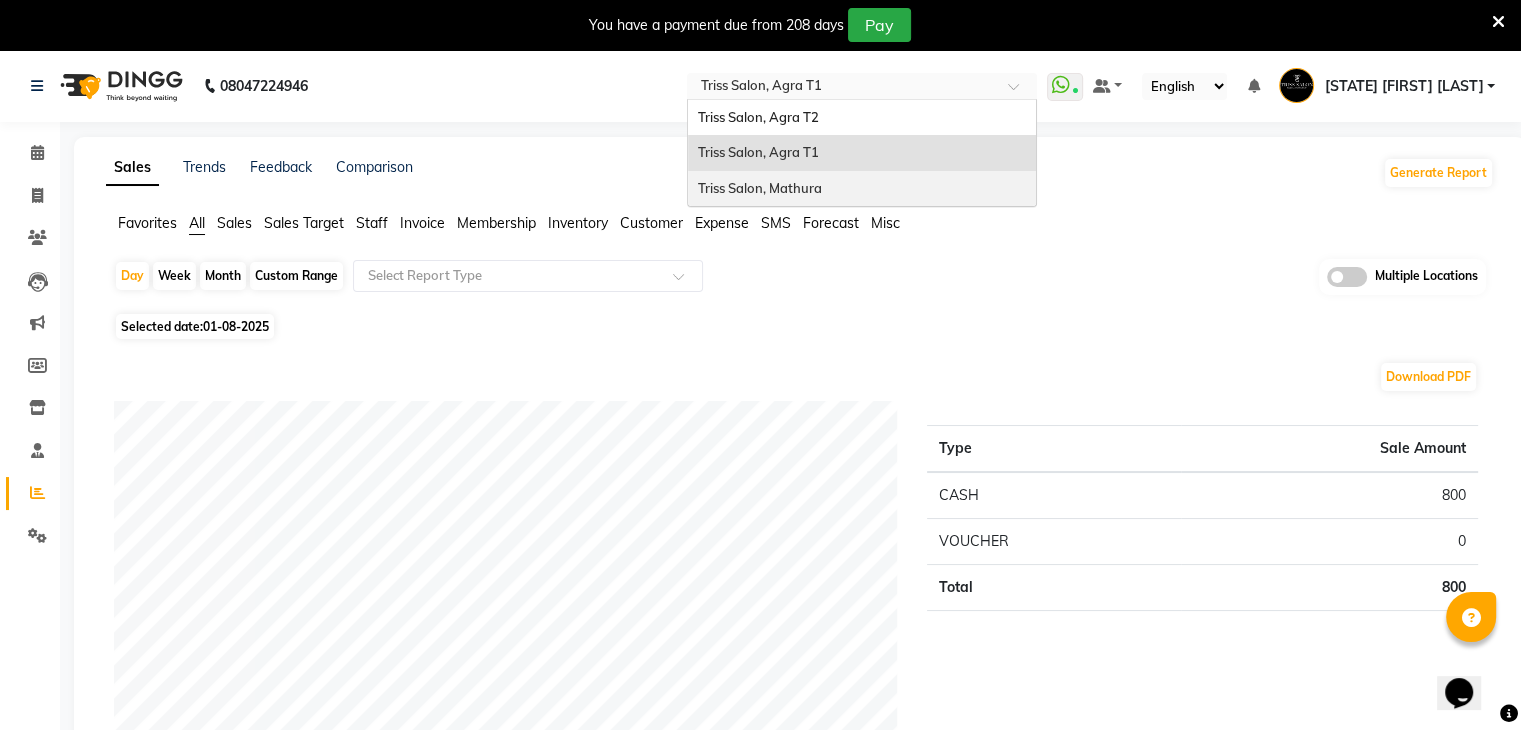 click on "Triss Salon, Mathura" at bounding box center [862, 189] 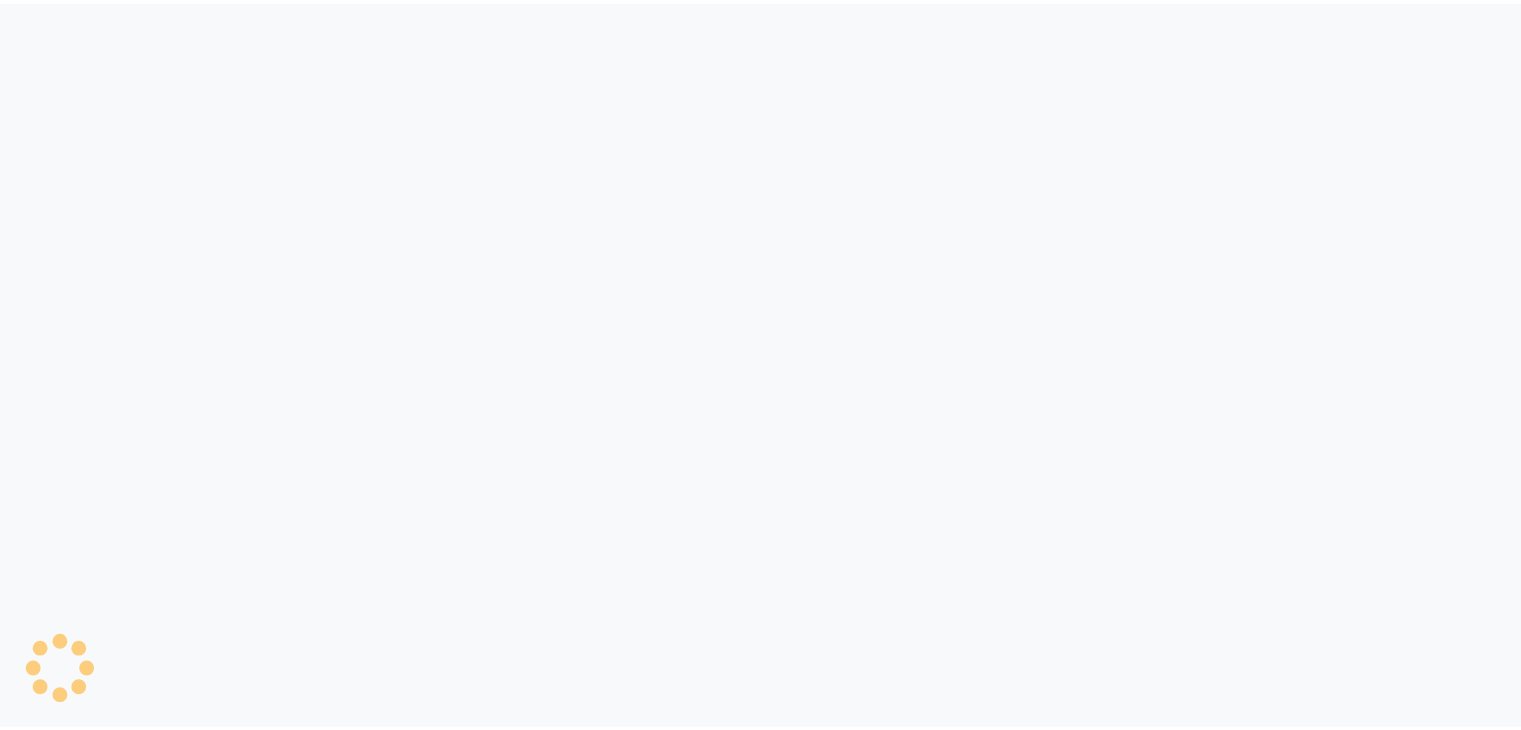 scroll, scrollTop: 0, scrollLeft: 0, axis: both 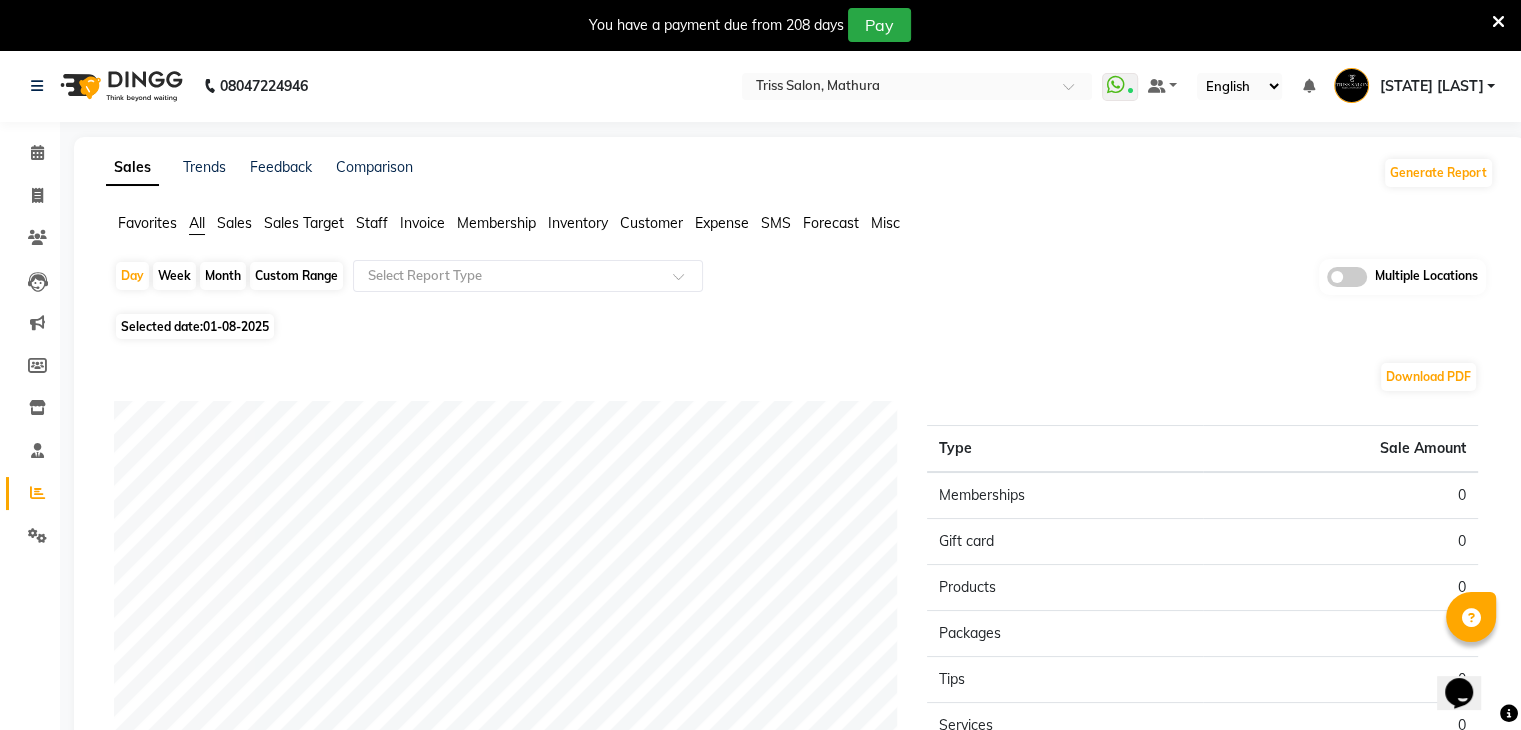 click on "Custom Range" 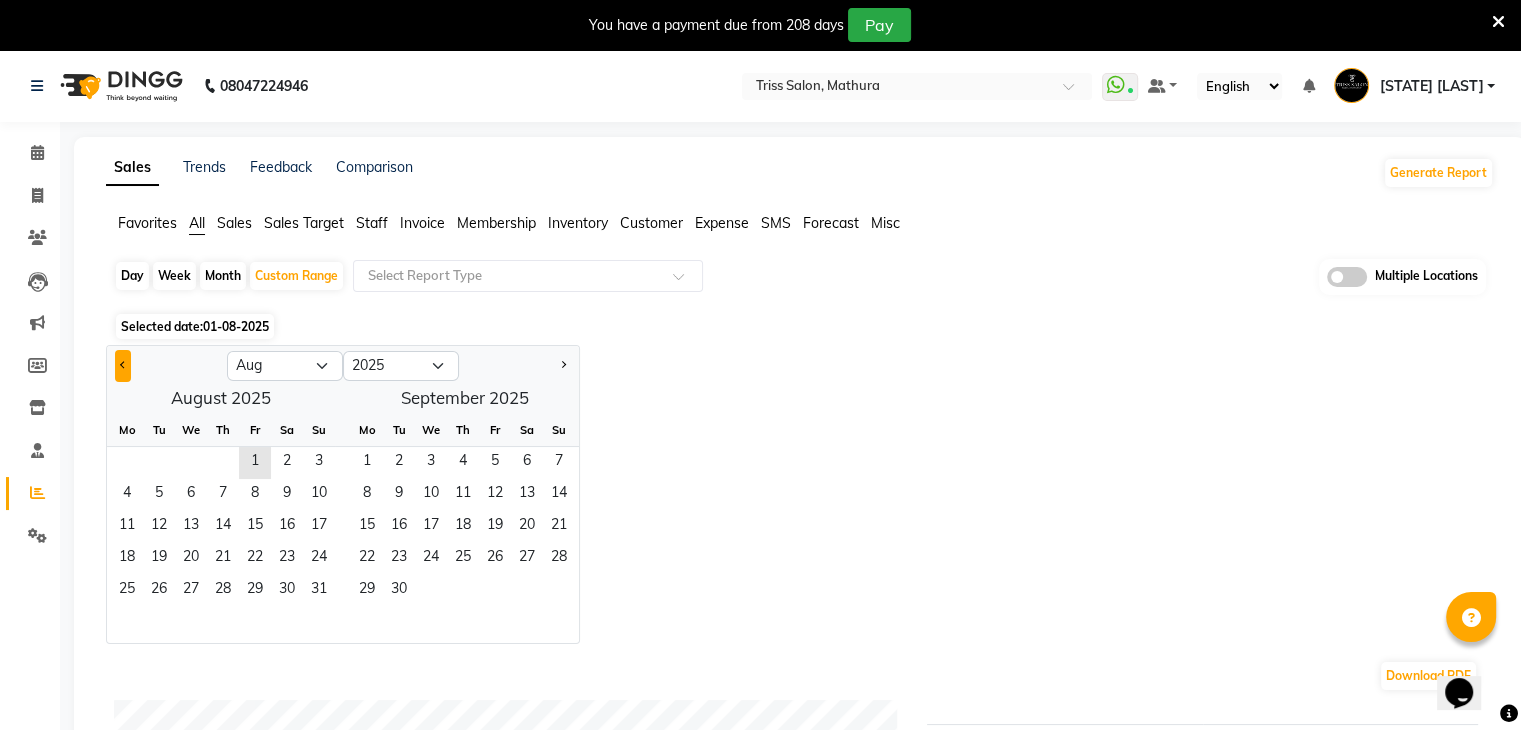 click 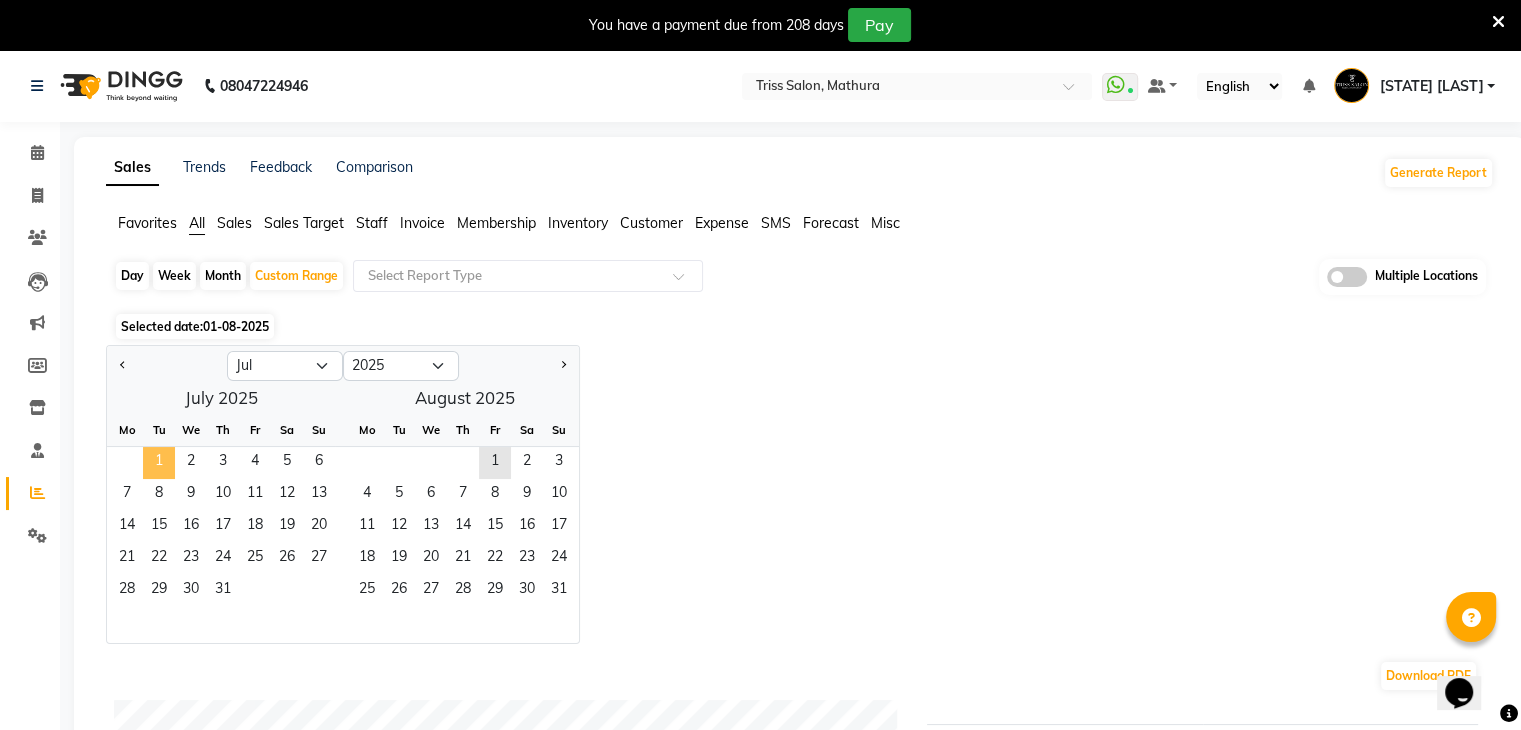 click on "1" 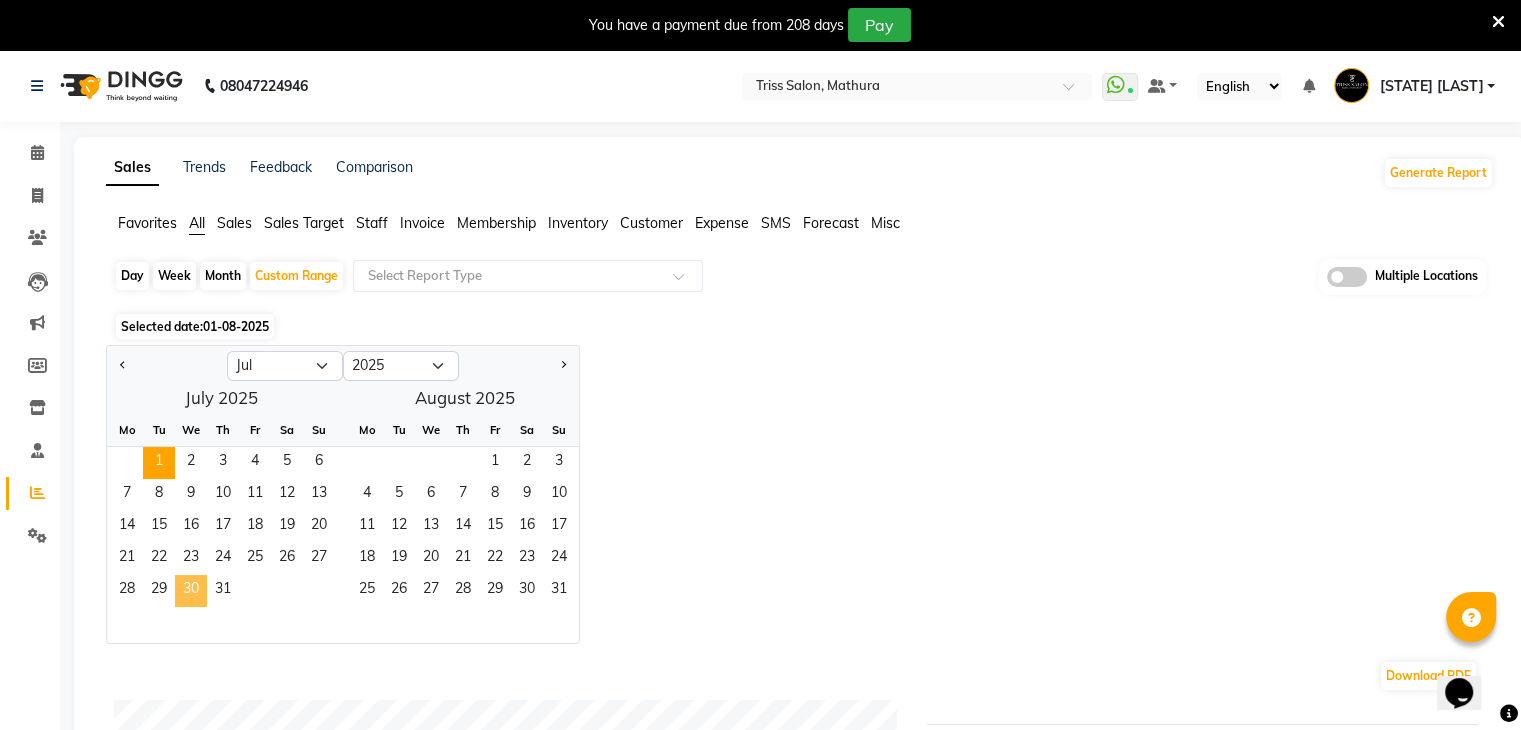 click on "30" 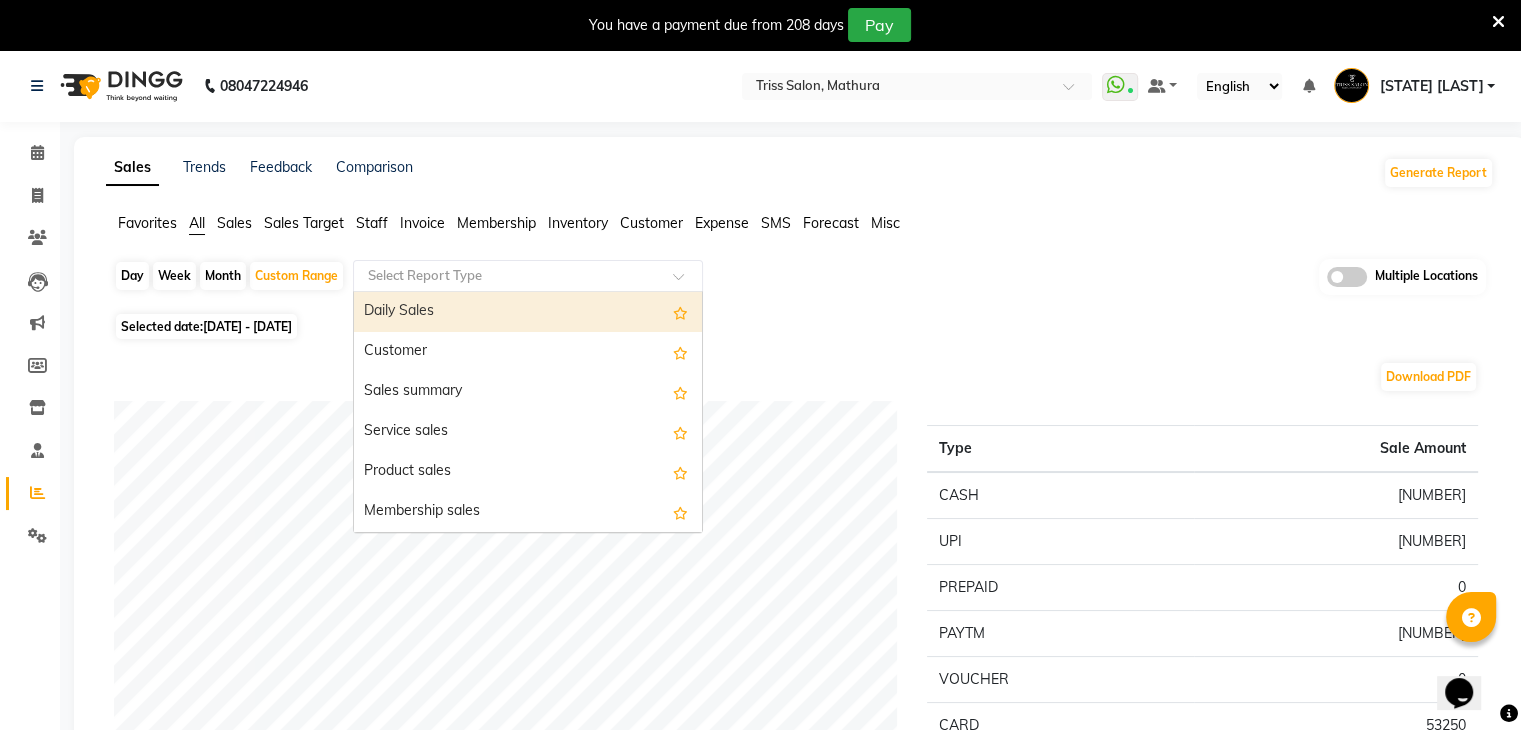 click on "Select Report Type  Daily Sales   Customer   Sales summary   Service sales   Product sales   Membership sales   Package sales   Prepaid sales   Voucher sales   Payment mode   Service by category   Sales by center   Gift card sales   Business Analysis   Backline Transaction Log Summary   Backline Transaction Log   Collection By Date   Collection By Invoice   Staff summary   Staff by service   Staff by product   Staff by membership   Staff by customer service   Staff by customer   Staff attendance   Staff attendance logs   Staff performance   Staff performance service   Staff performance product   Staff combined summary   Staff service summary   Staff product summary   Staff membership summary   Staff prepaid summary   Staff voucher summary   Staff package summary   Staff transfer   Staff performance summary   Staff Gift card Summary   Staff Tip Summary   Invoice   Tax invoice   Tax detail invoice   Invoice unpaid(balance due)   Invoice tax report (Products only)   Invoice discount summary   Invoice Item wise" 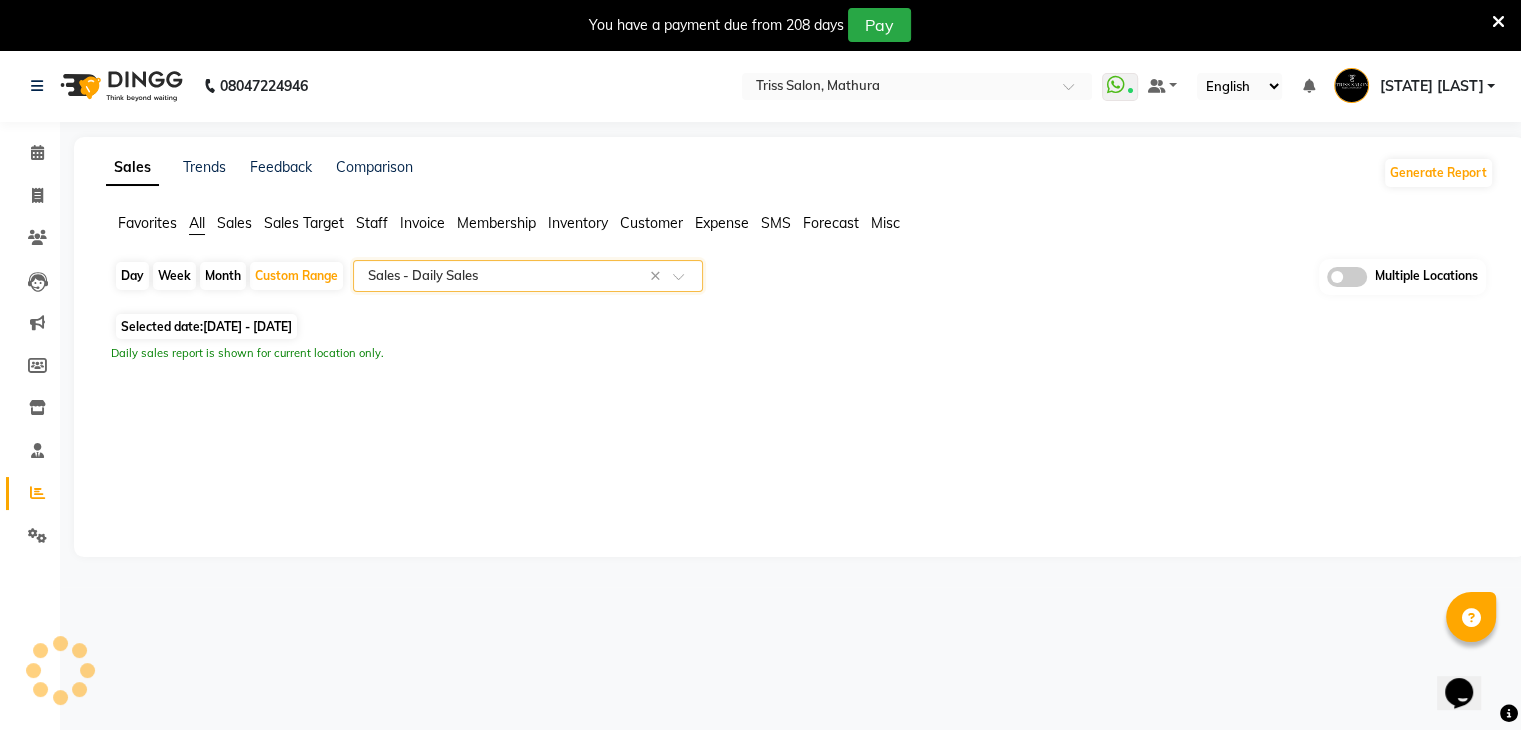 select on "full_report" 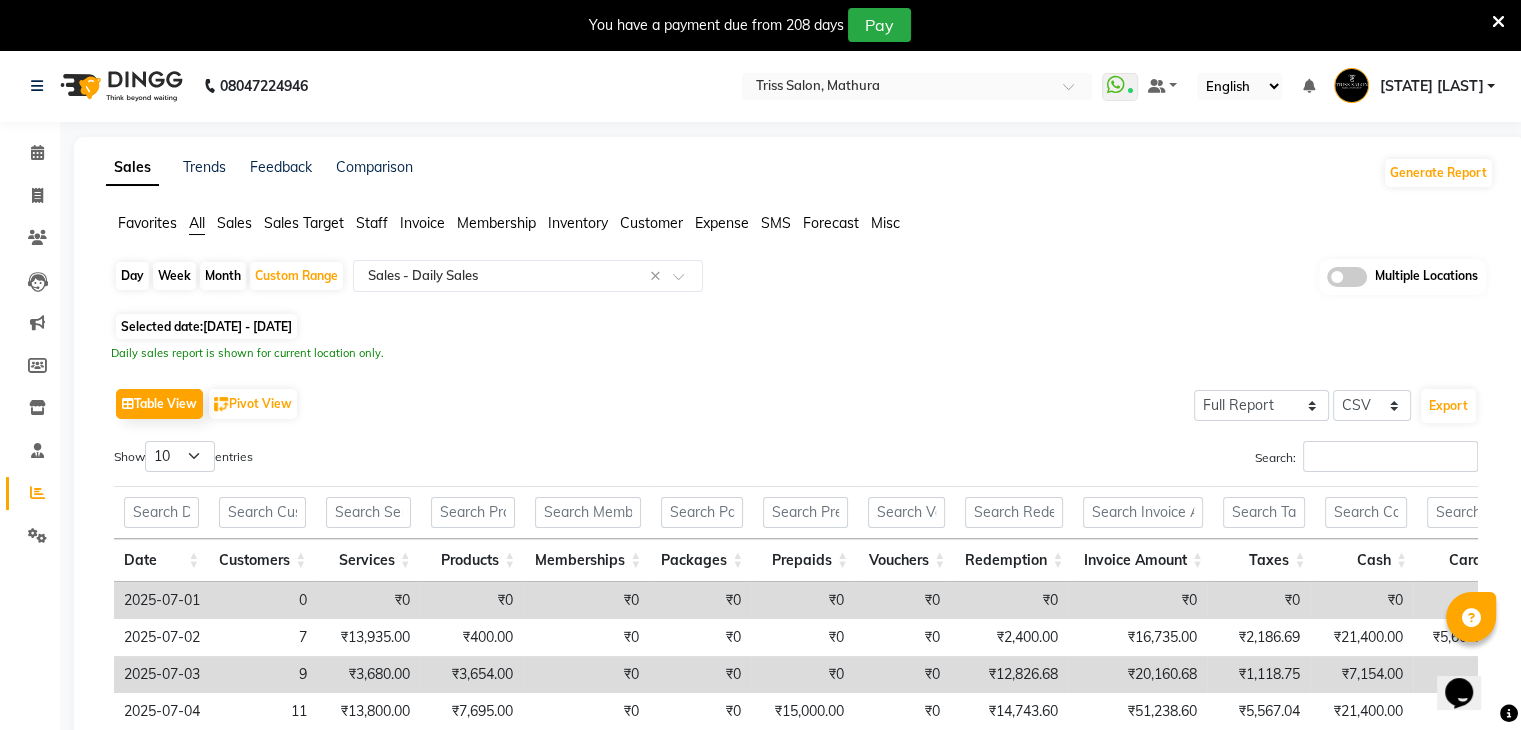 click on "Expense" 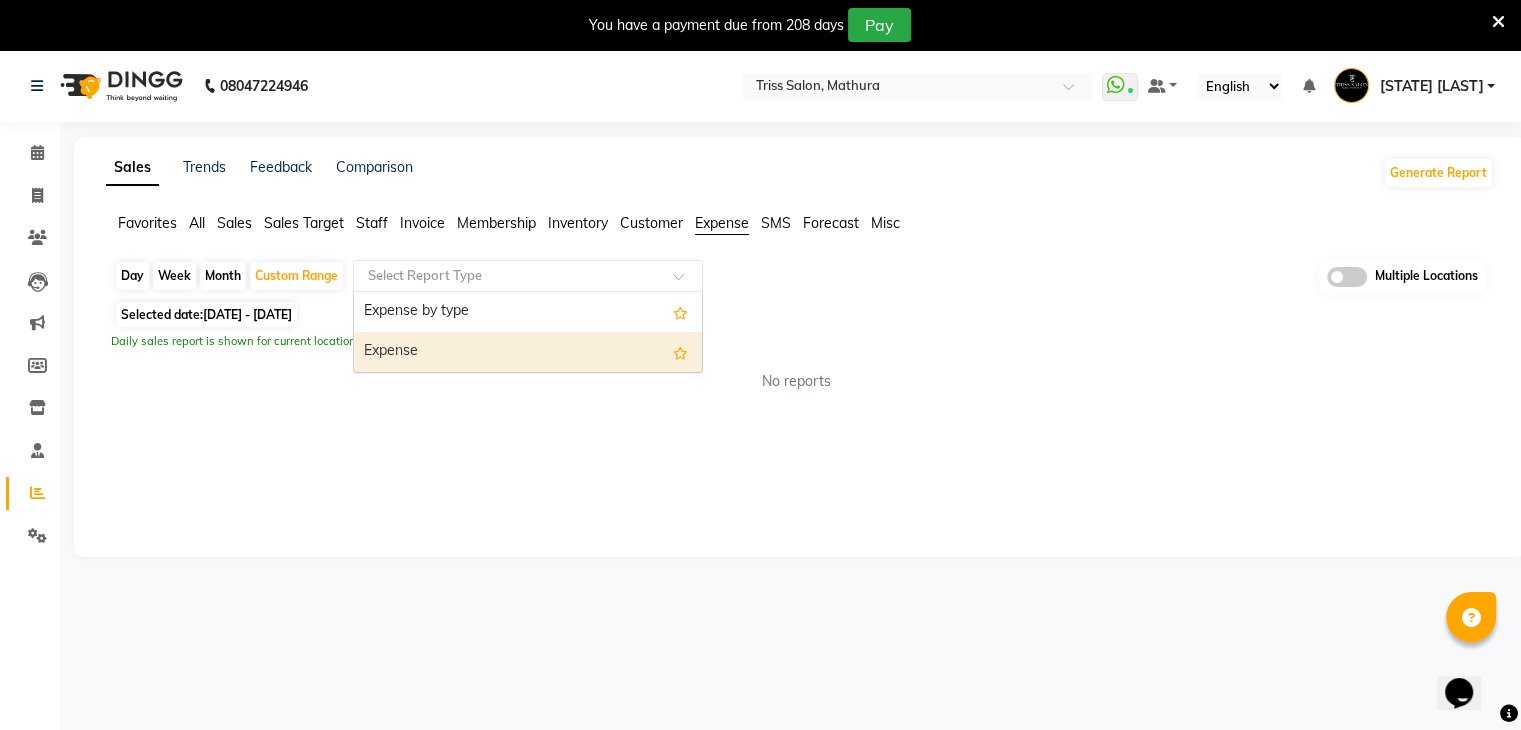 drag, startPoint x: 654, startPoint y: 261, endPoint x: 577, endPoint y: 347, distance: 115.43397 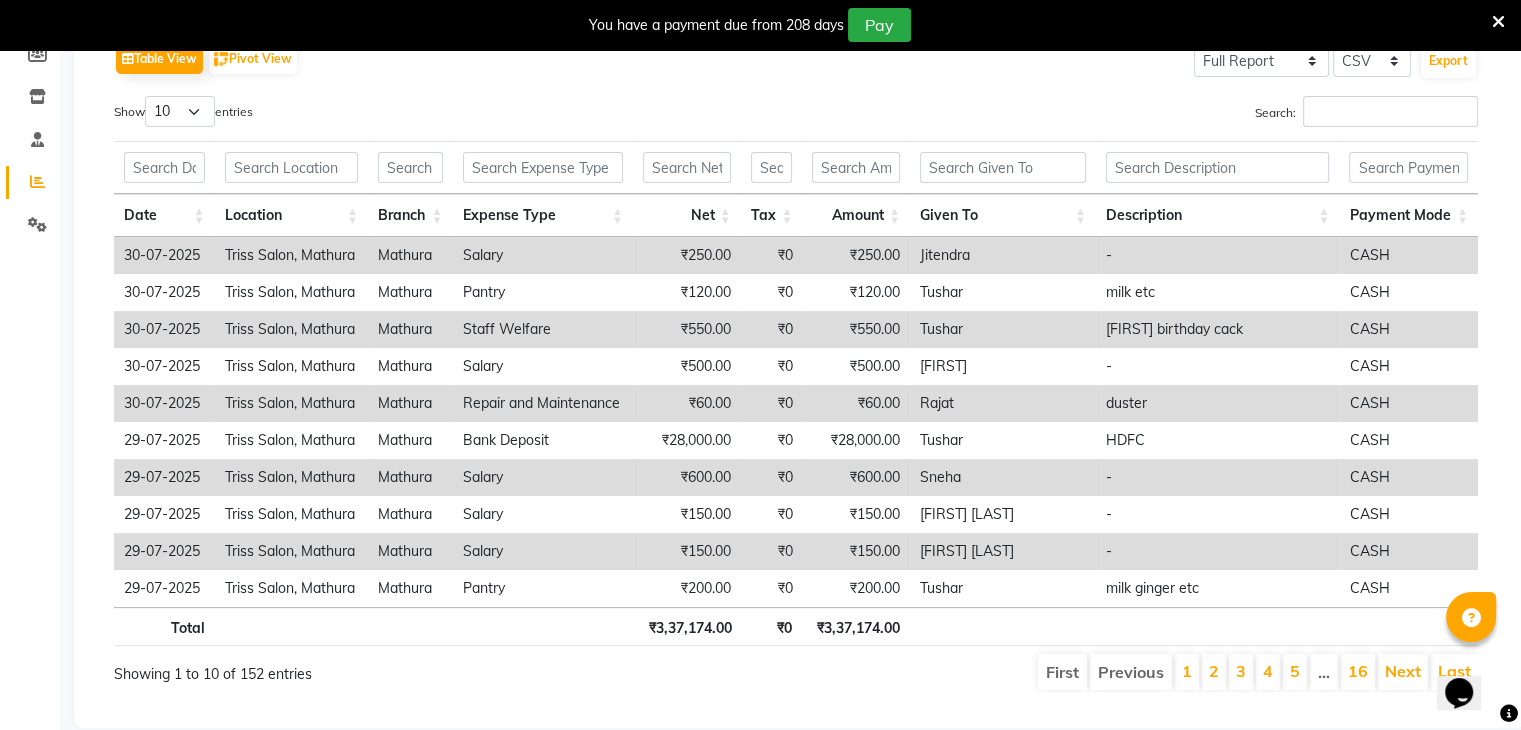 scroll, scrollTop: 352, scrollLeft: 0, axis: vertical 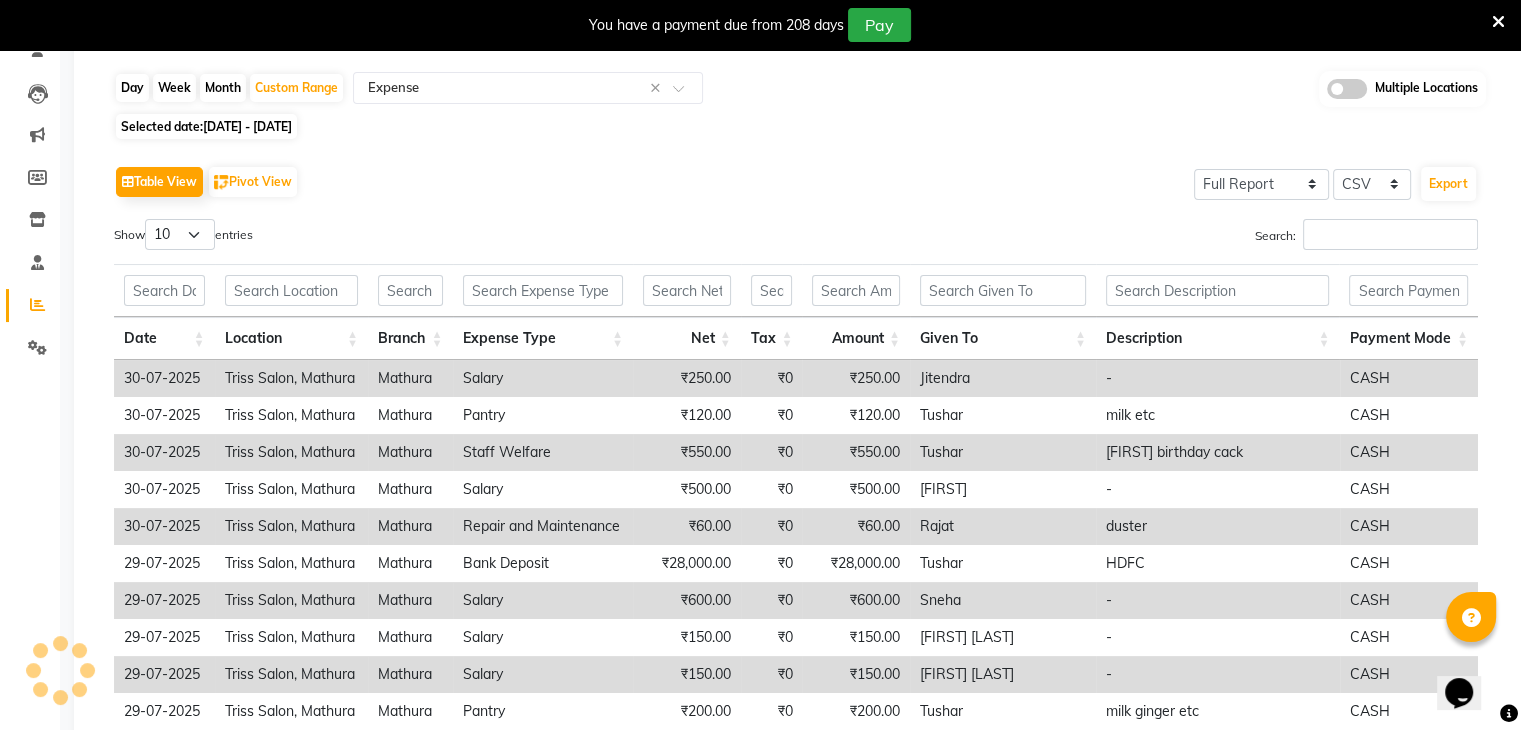 click on "Day" 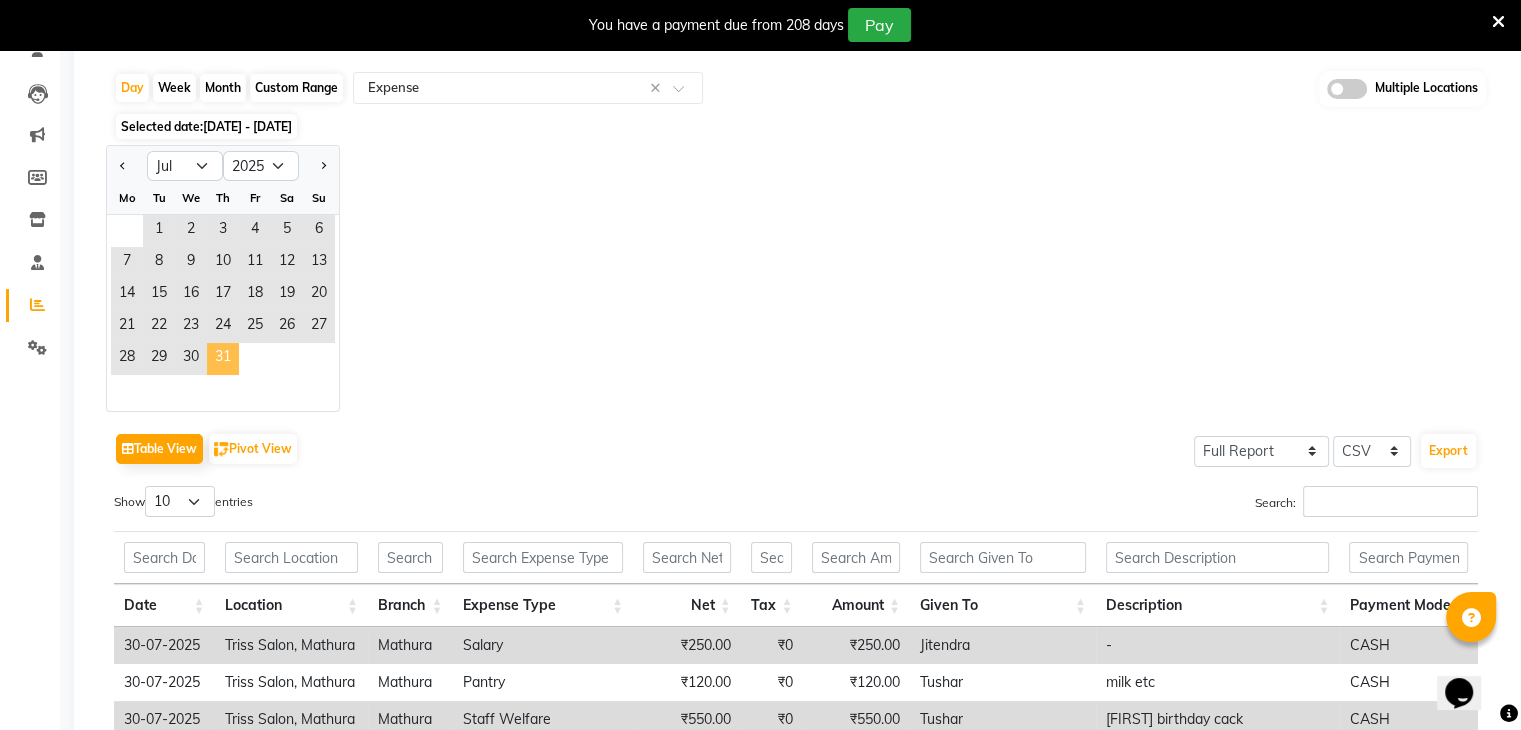 click on "31" 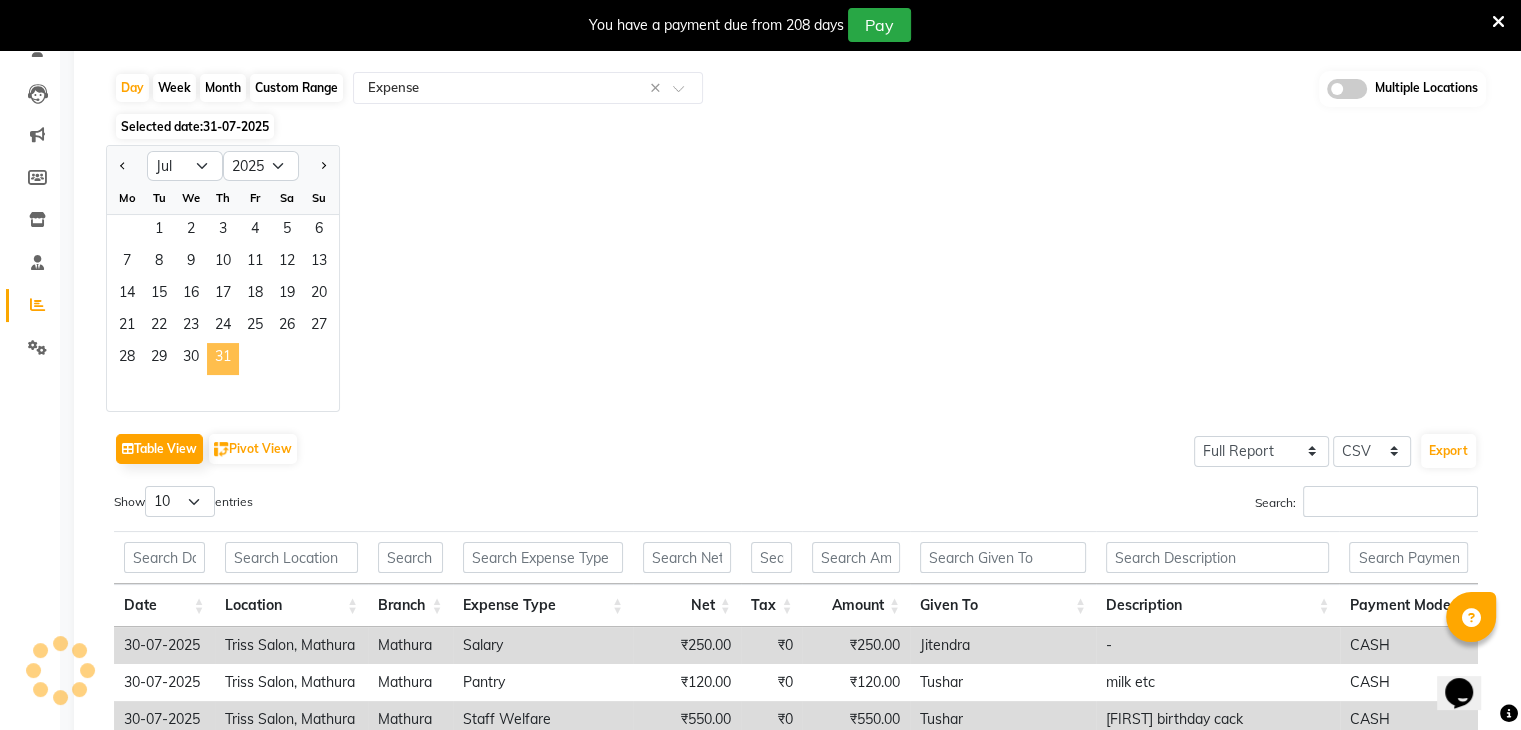 scroll, scrollTop: 56, scrollLeft: 0, axis: vertical 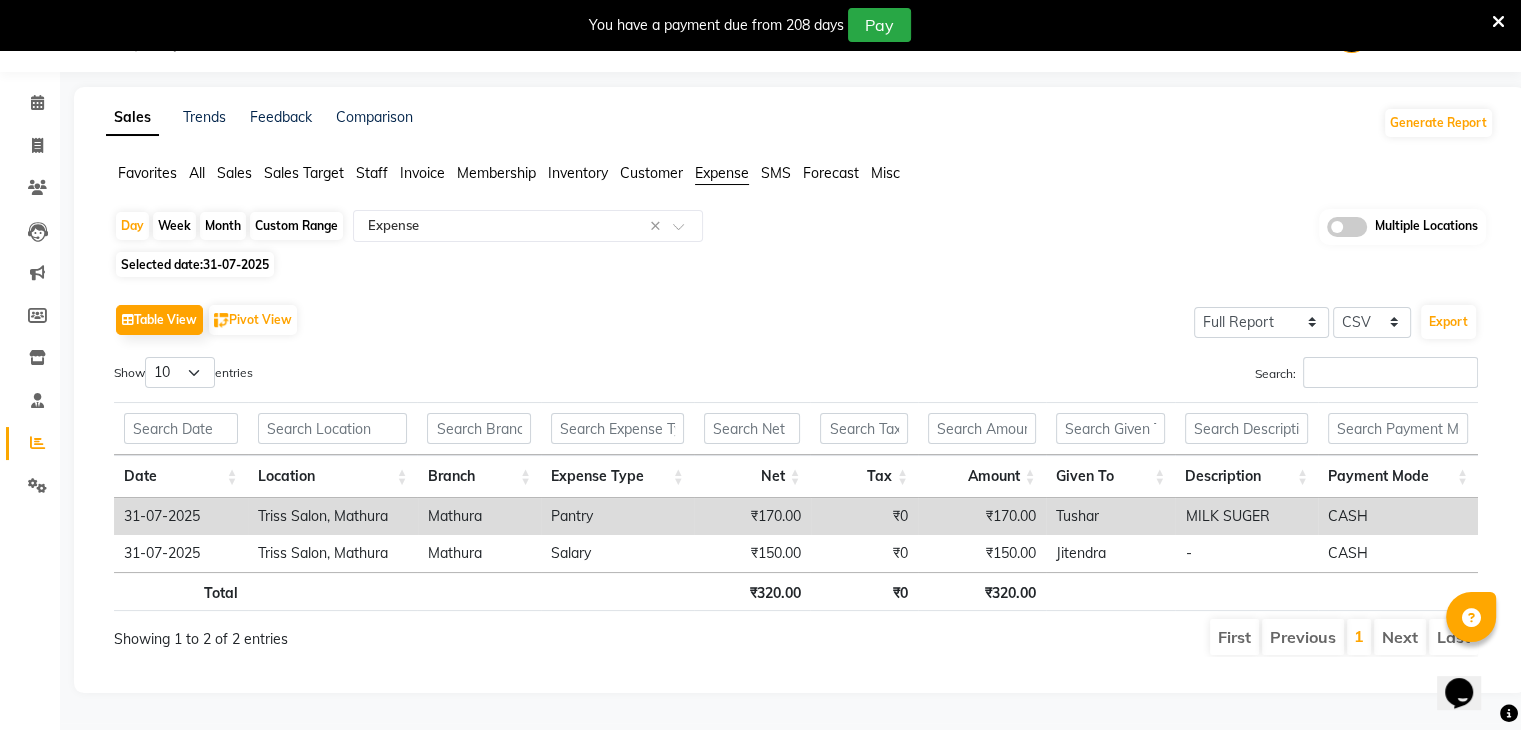 click on "Selected date:  31-07-2025" 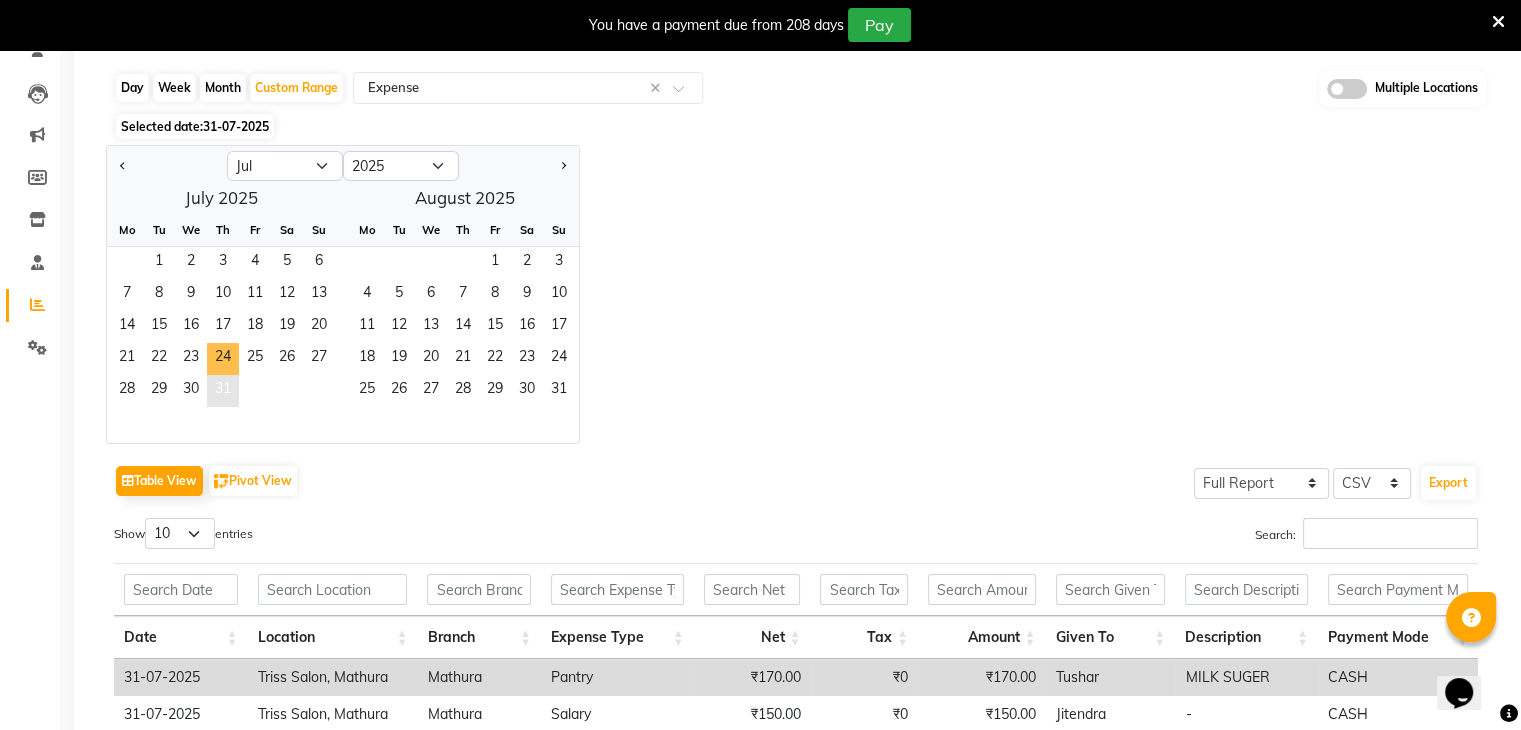 drag, startPoint x: 164, startPoint y: 250, endPoint x: 217, endPoint y: 388, distance: 147.8276 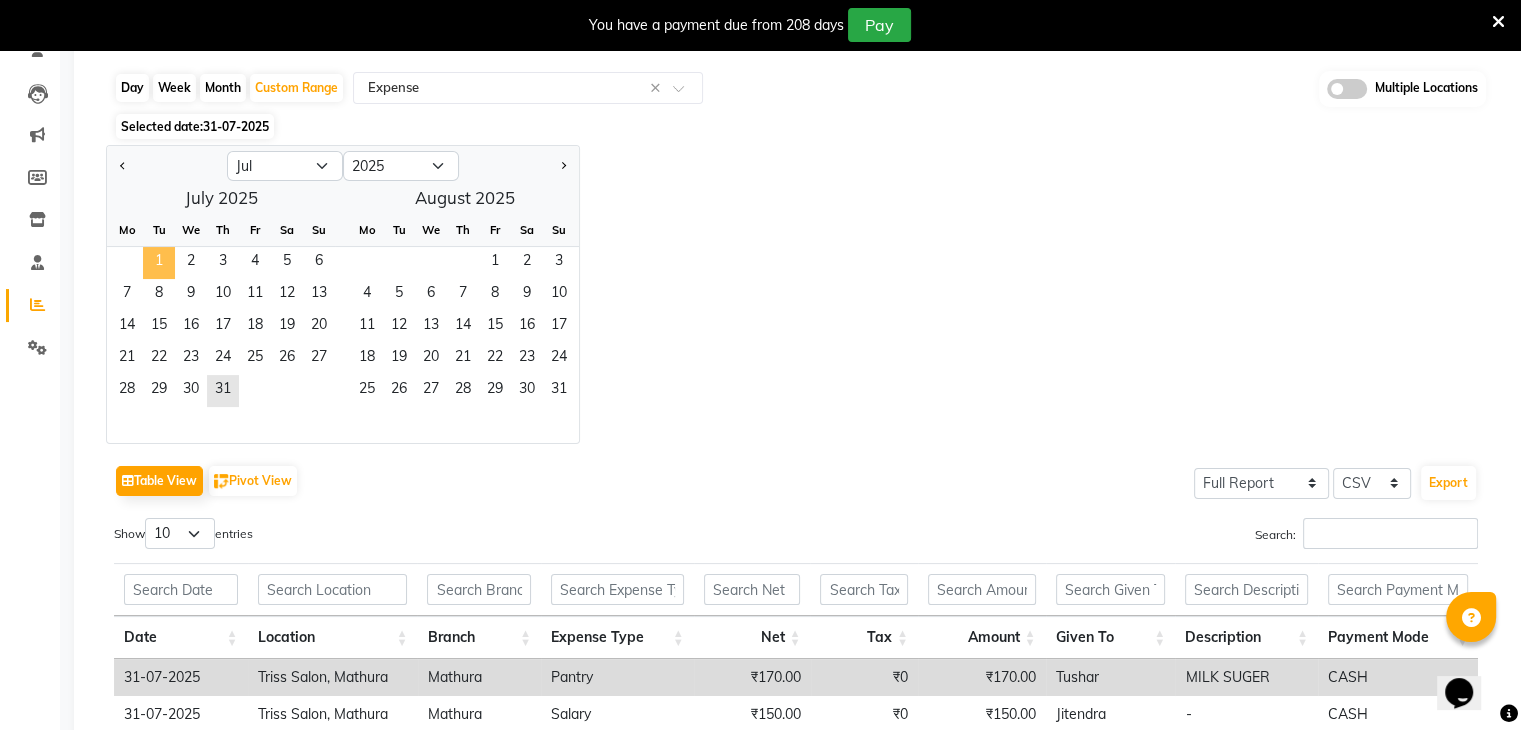 click on "1" 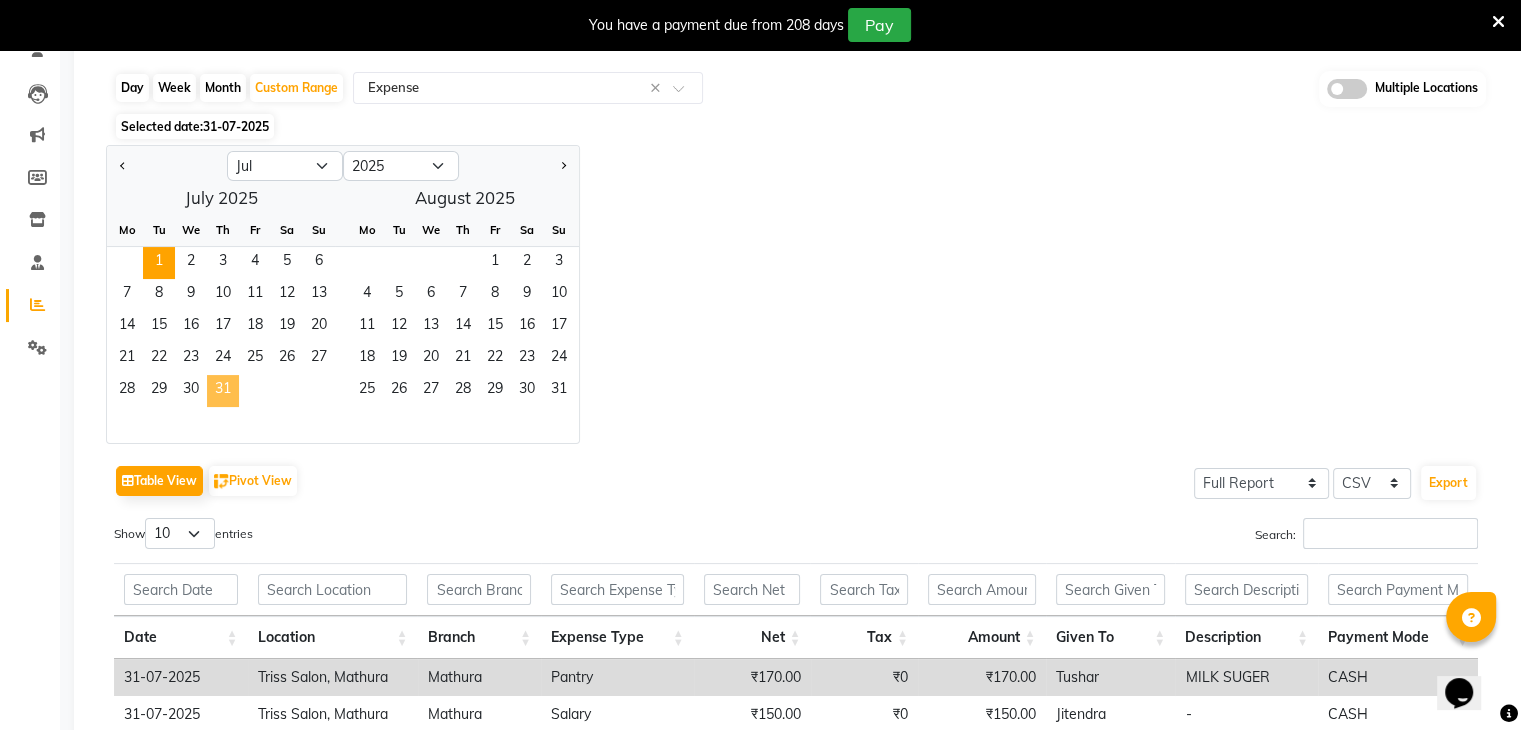 click on "31" 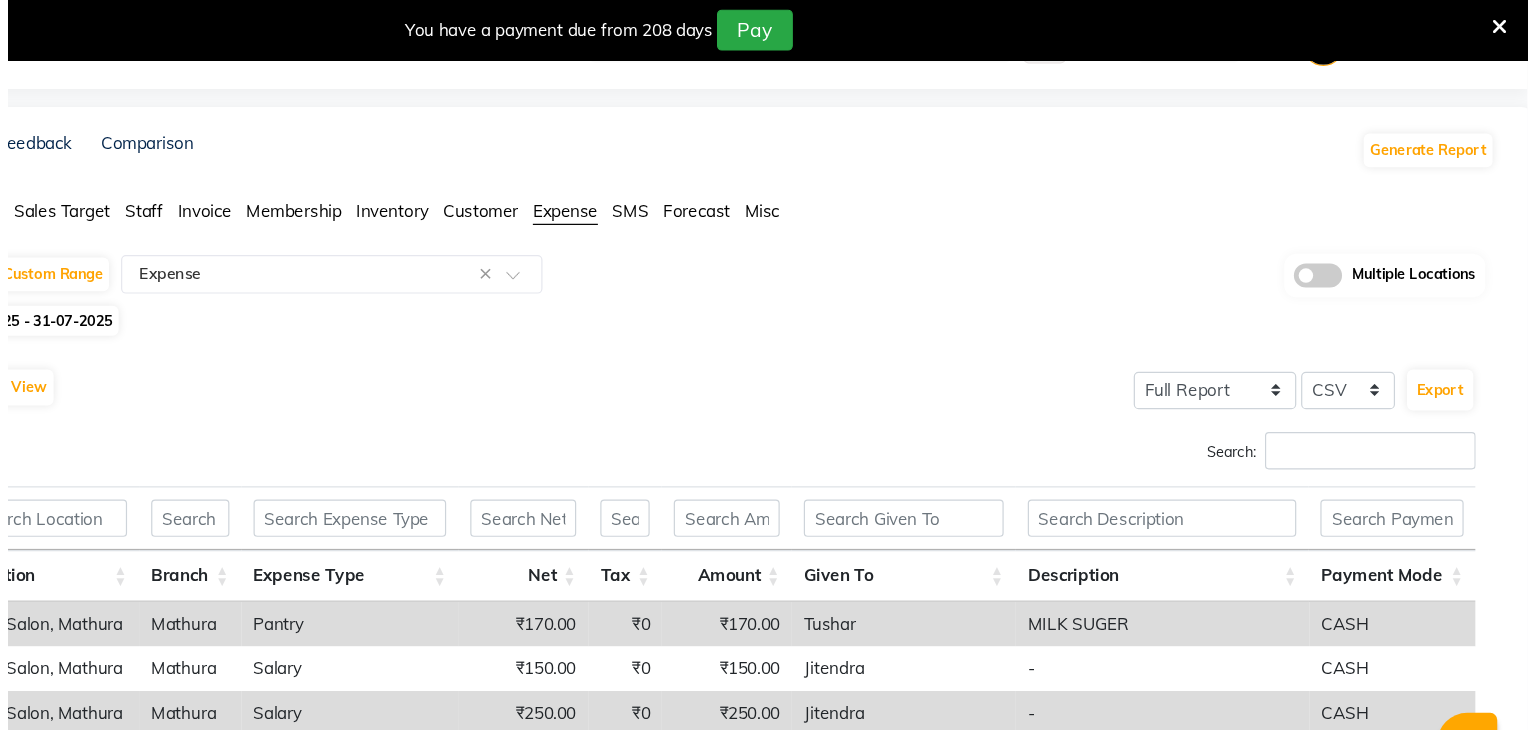 scroll, scrollTop: 0, scrollLeft: 0, axis: both 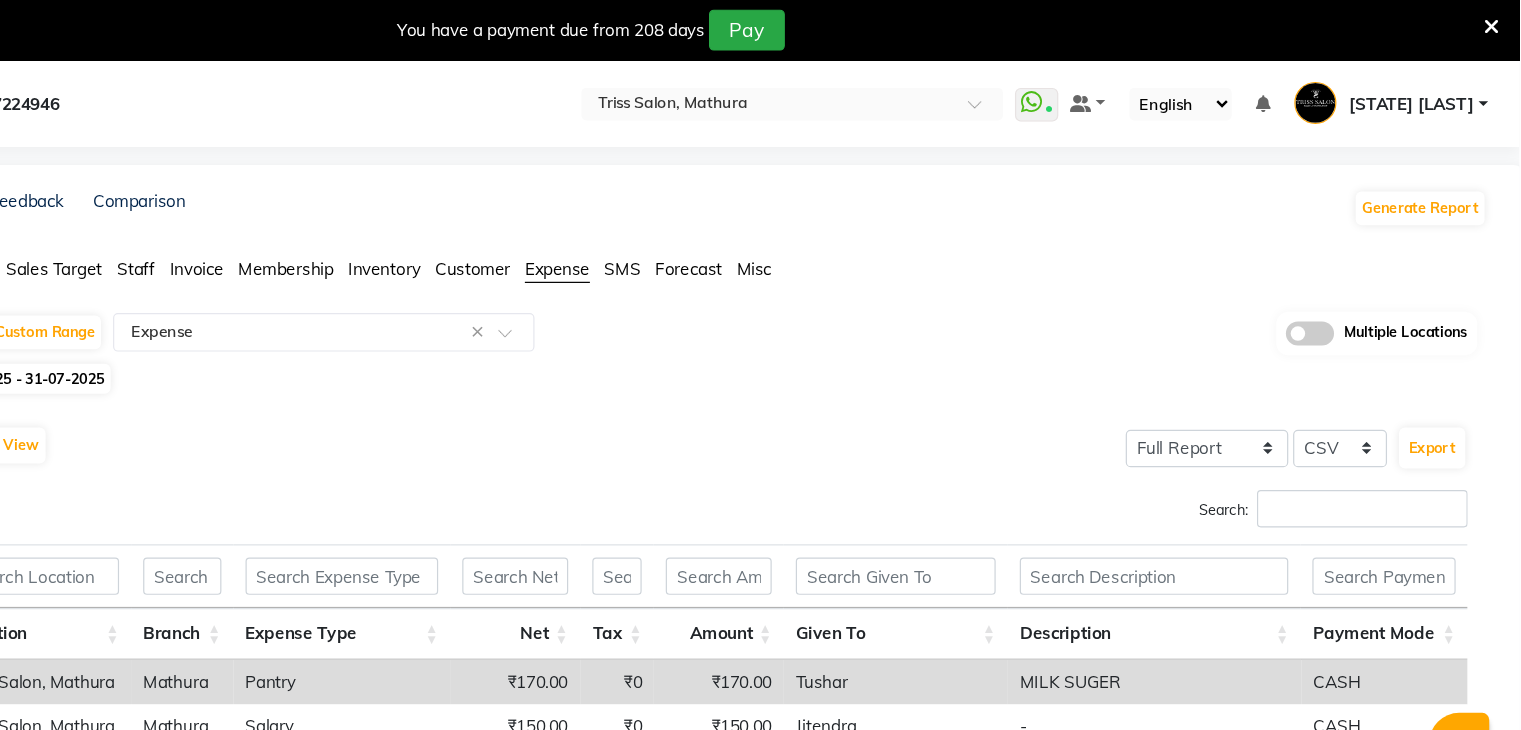 click on "[STATE] [LAST]" at bounding box center [1431, 86] 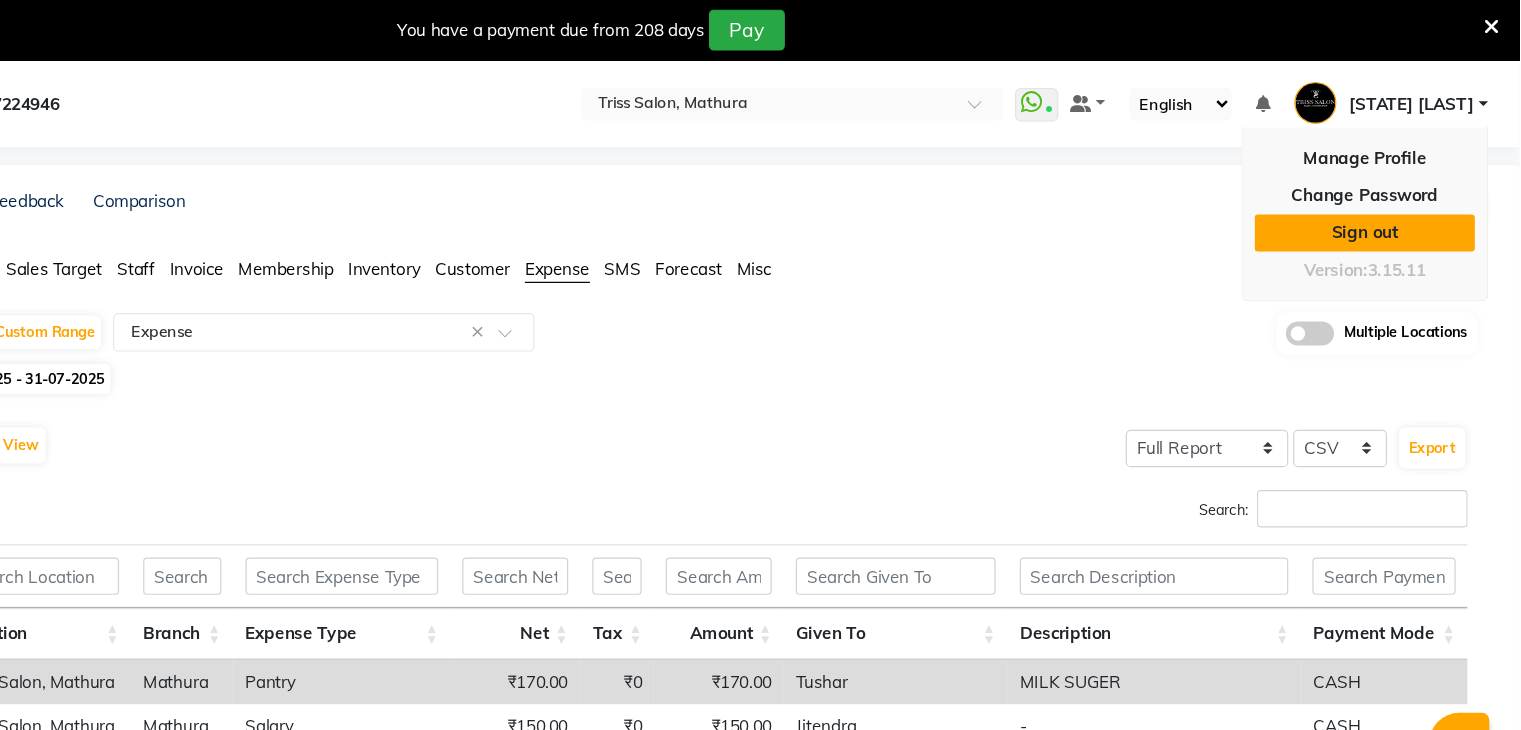 click on "Sign out" at bounding box center (1392, 193) 